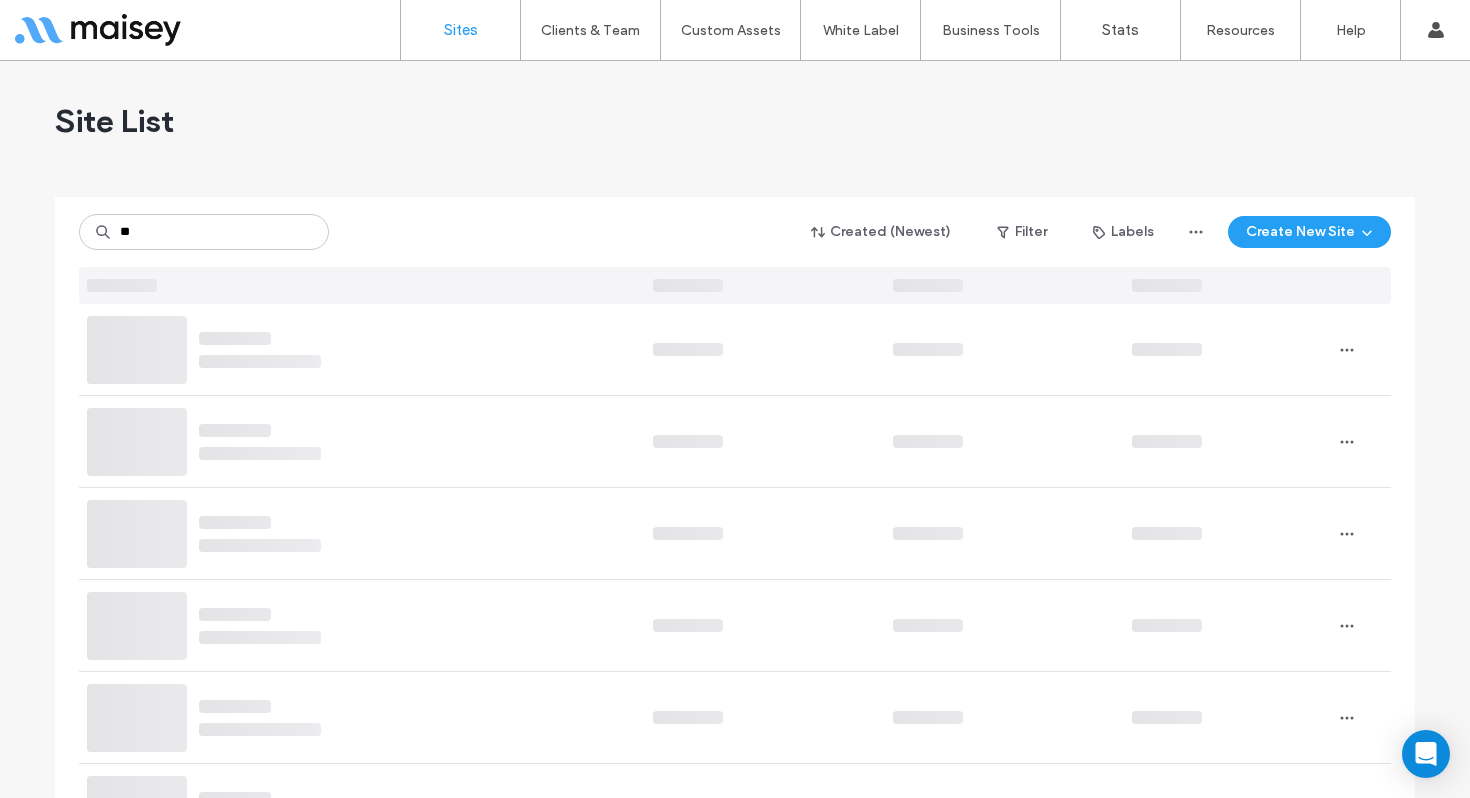 scroll, scrollTop: 0, scrollLeft: 0, axis: both 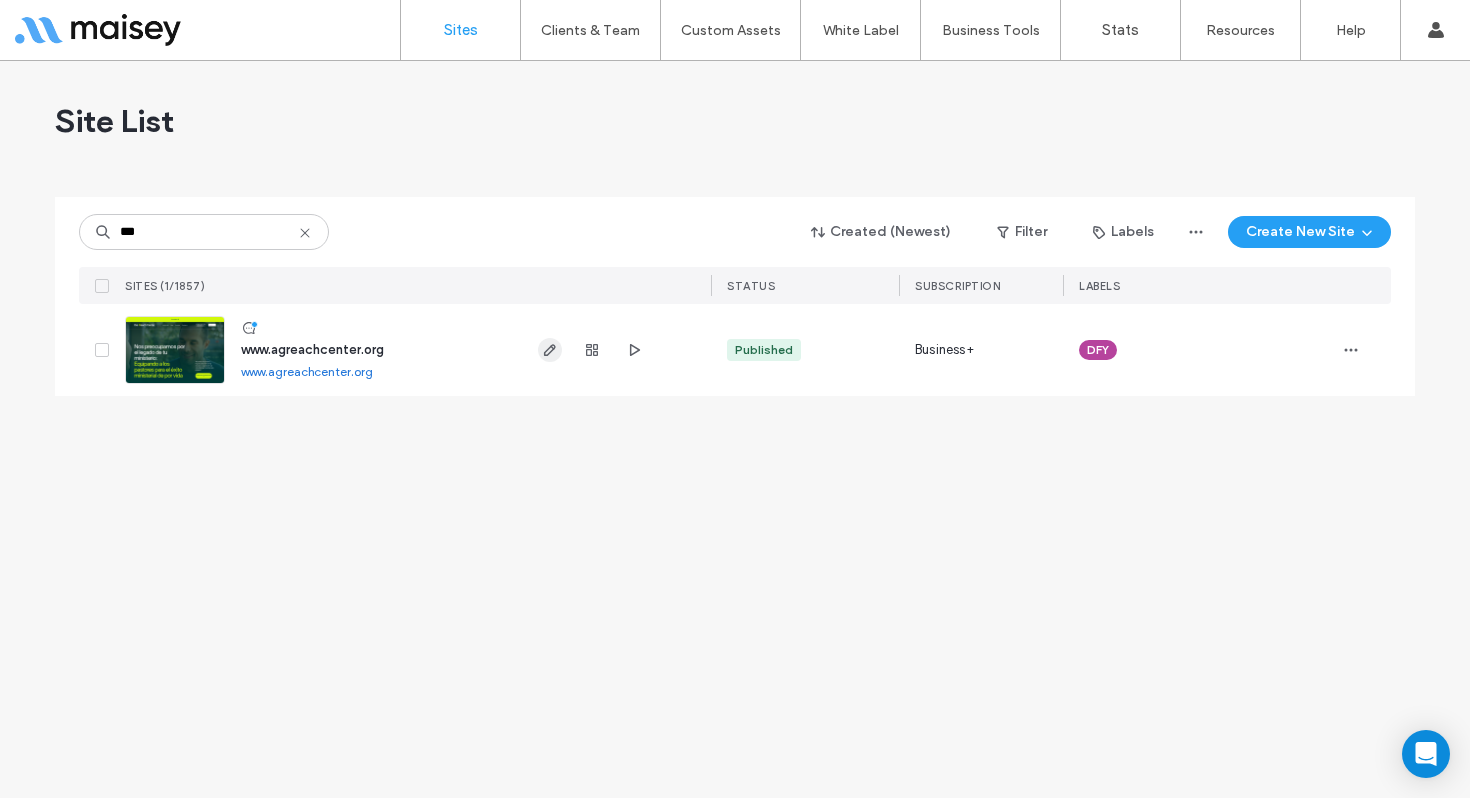 type on "***" 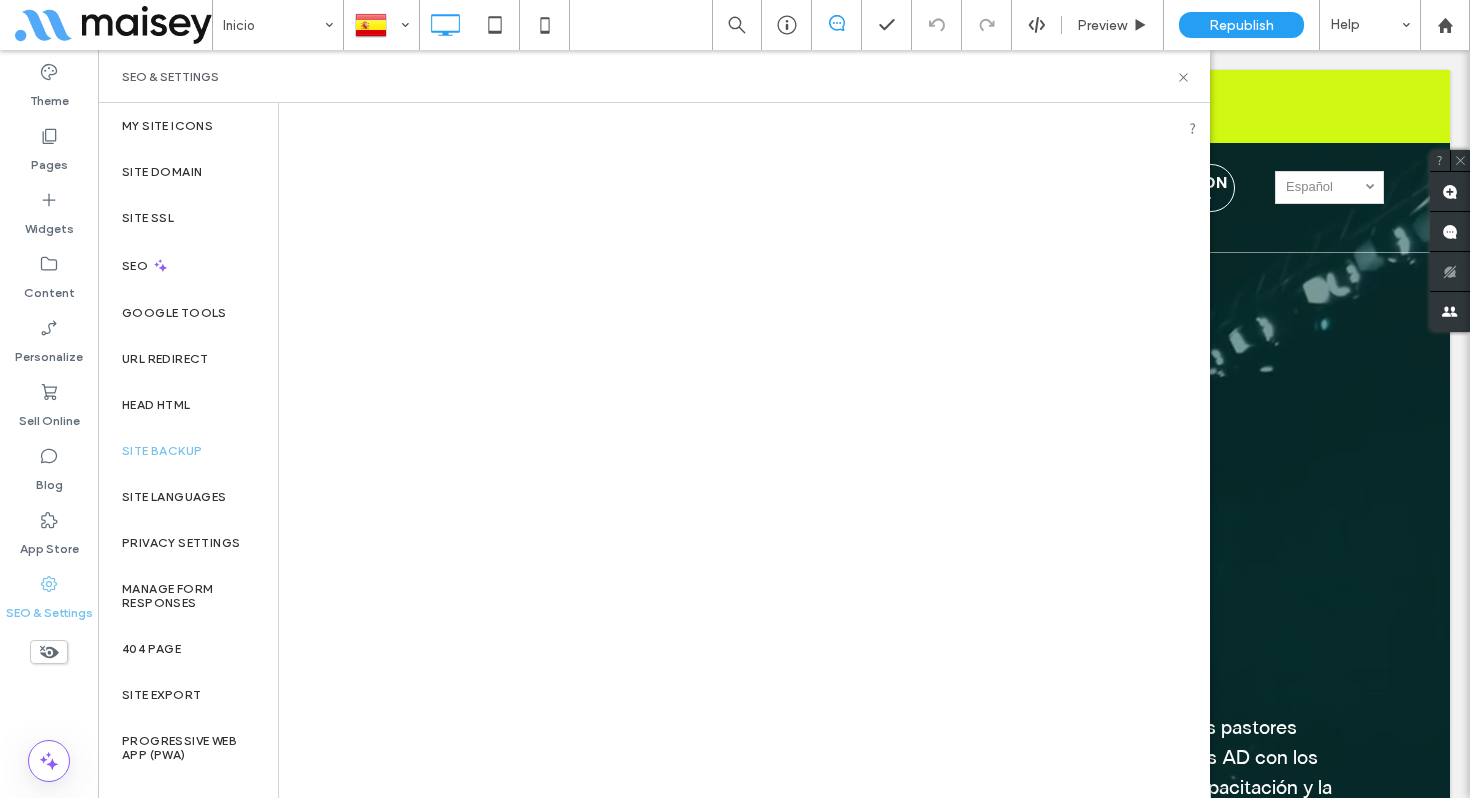 scroll, scrollTop: 0, scrollLeft: 0, axis: both 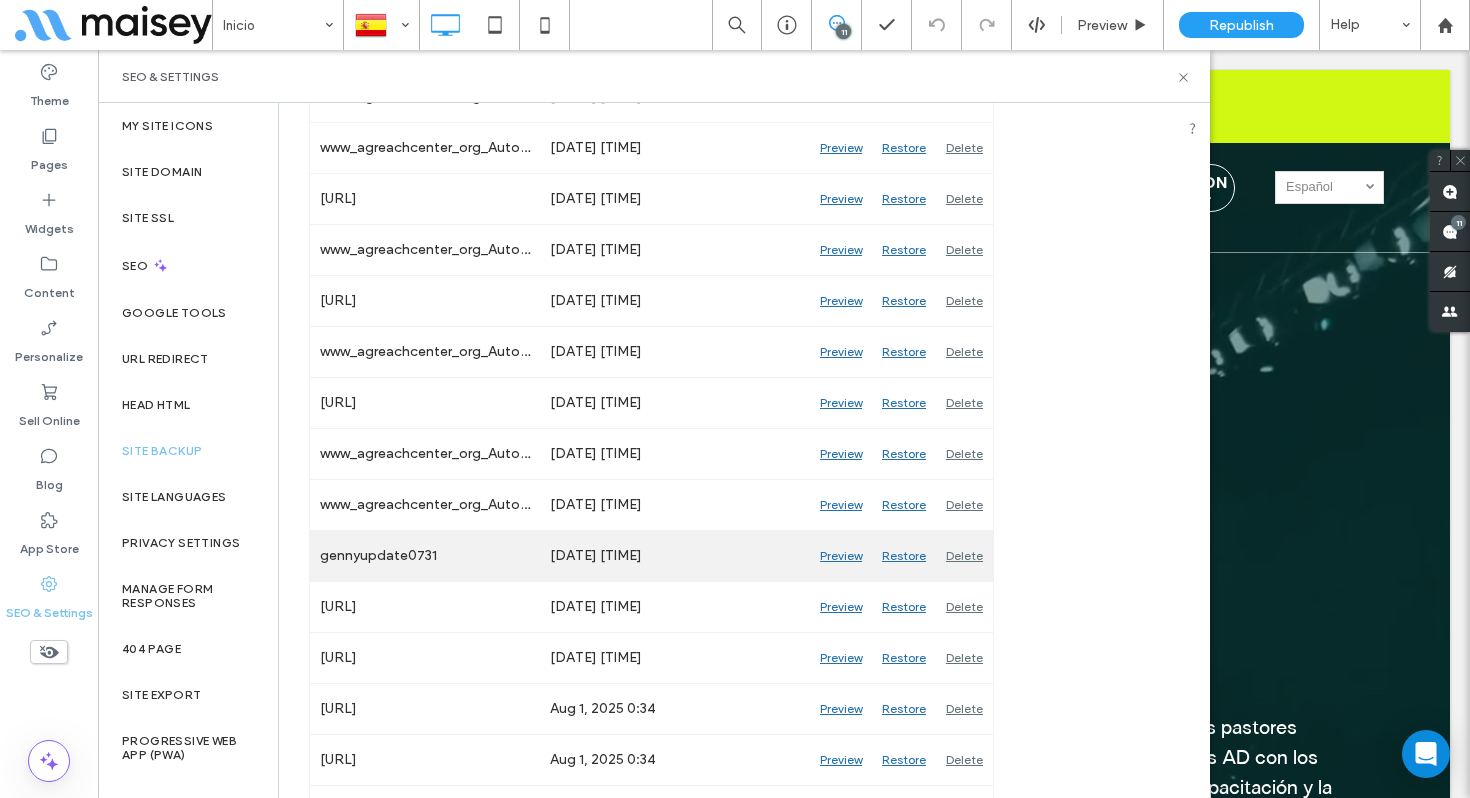 click on "Preview" at bounding box center (841, 556) 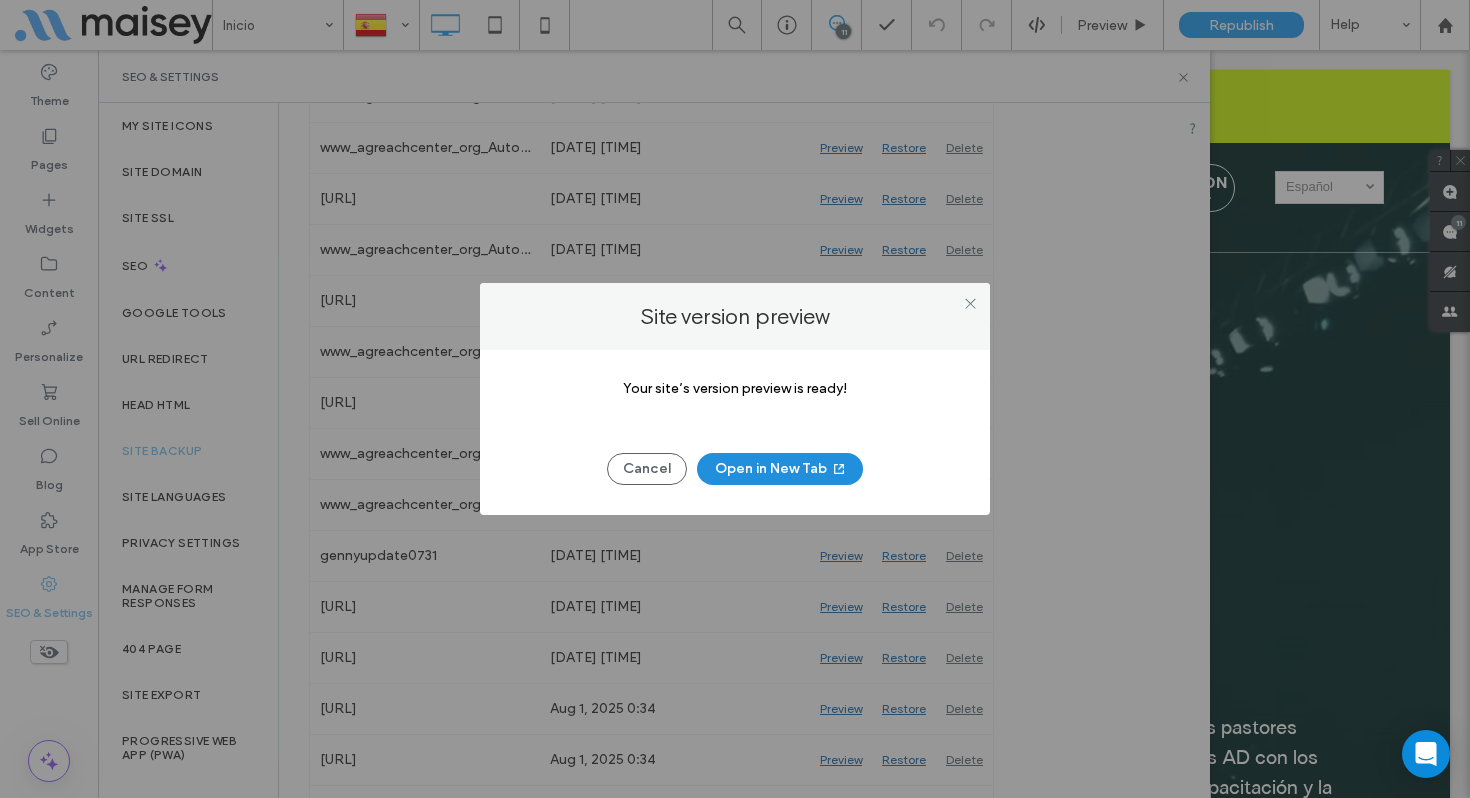 click on "Open in New Tab" at bounding box center [780, 469] 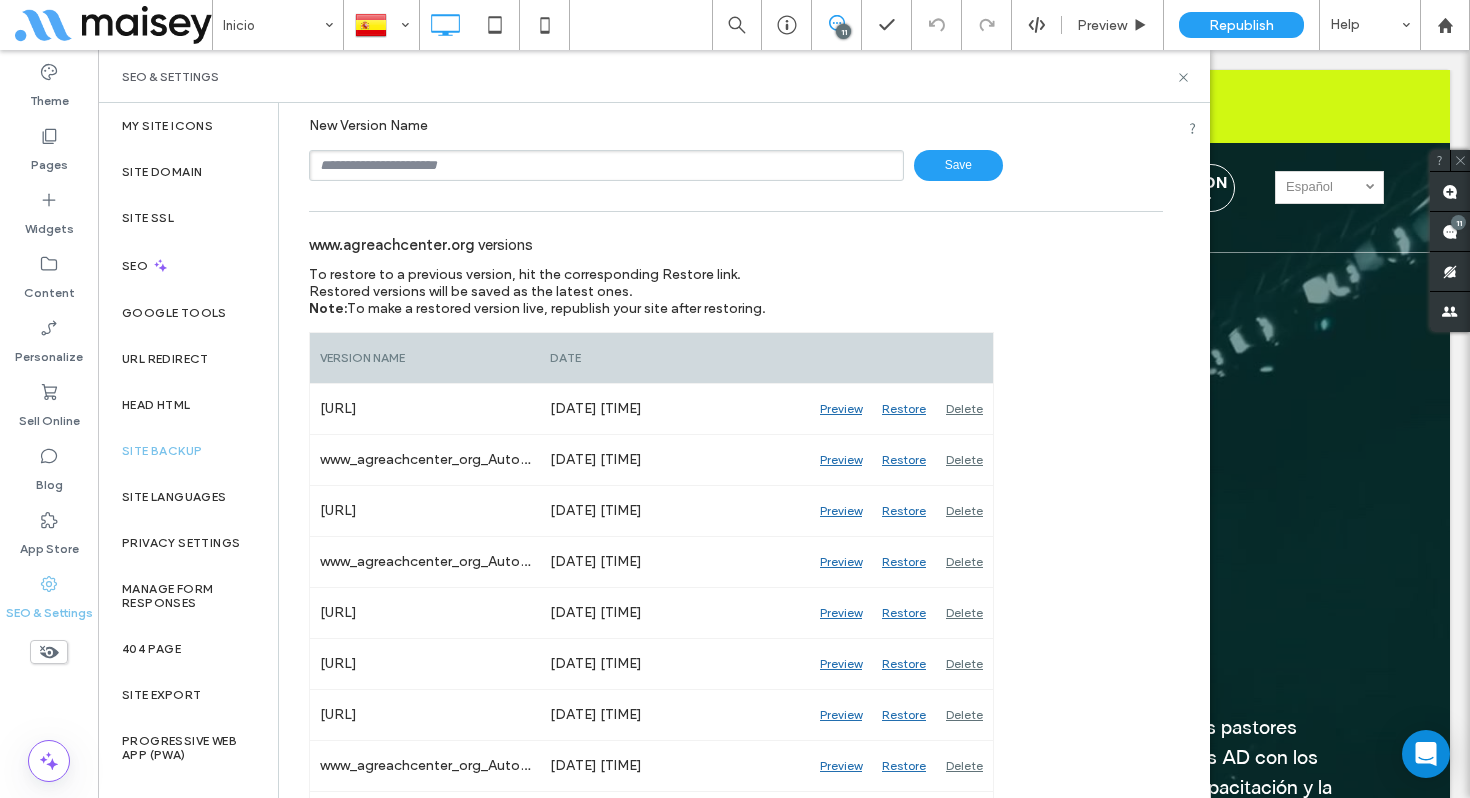 scroll, scrollTop: 0, scrollLeft: 0, axis: both 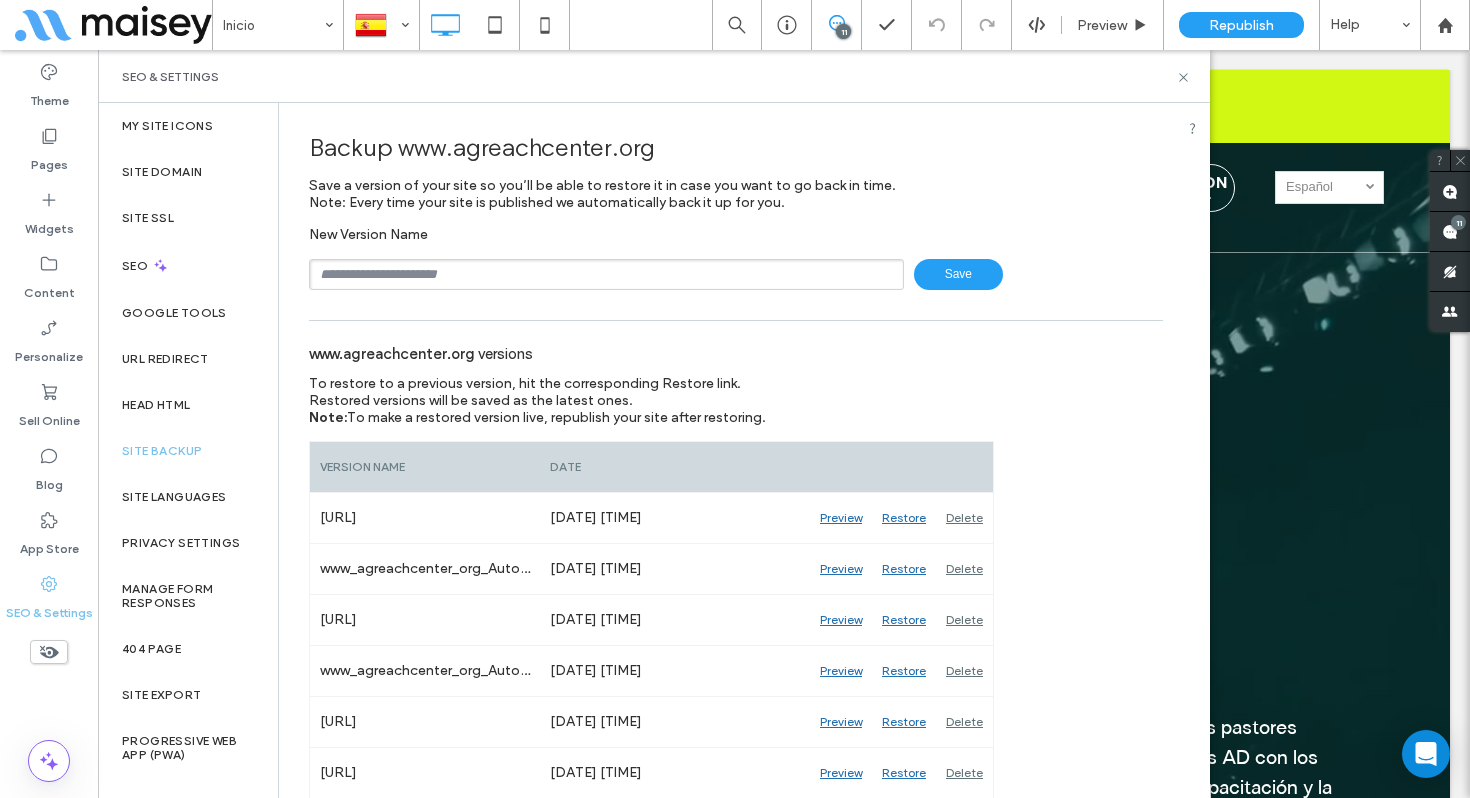 click at bounding box center (606, 274) 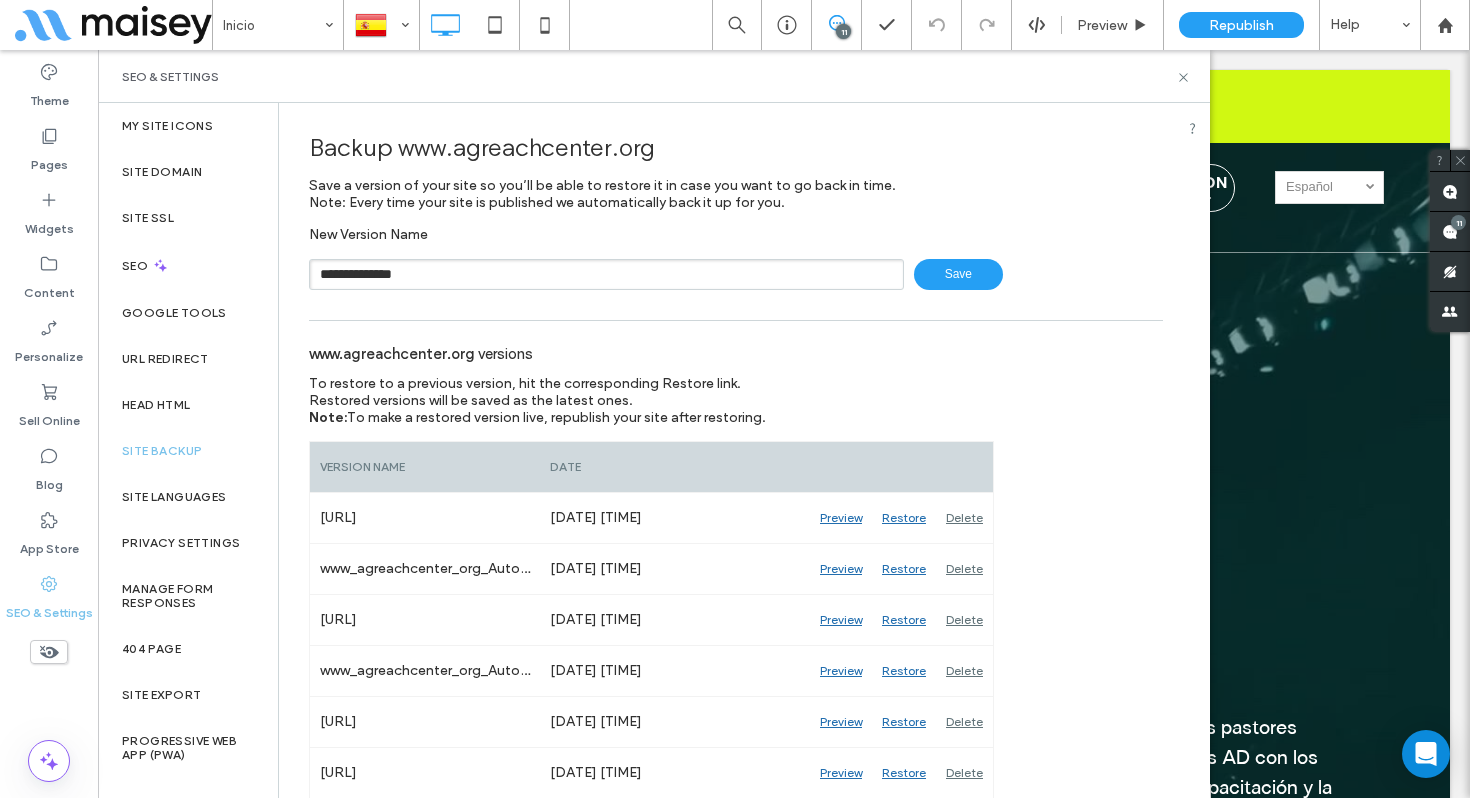 type on "**********" 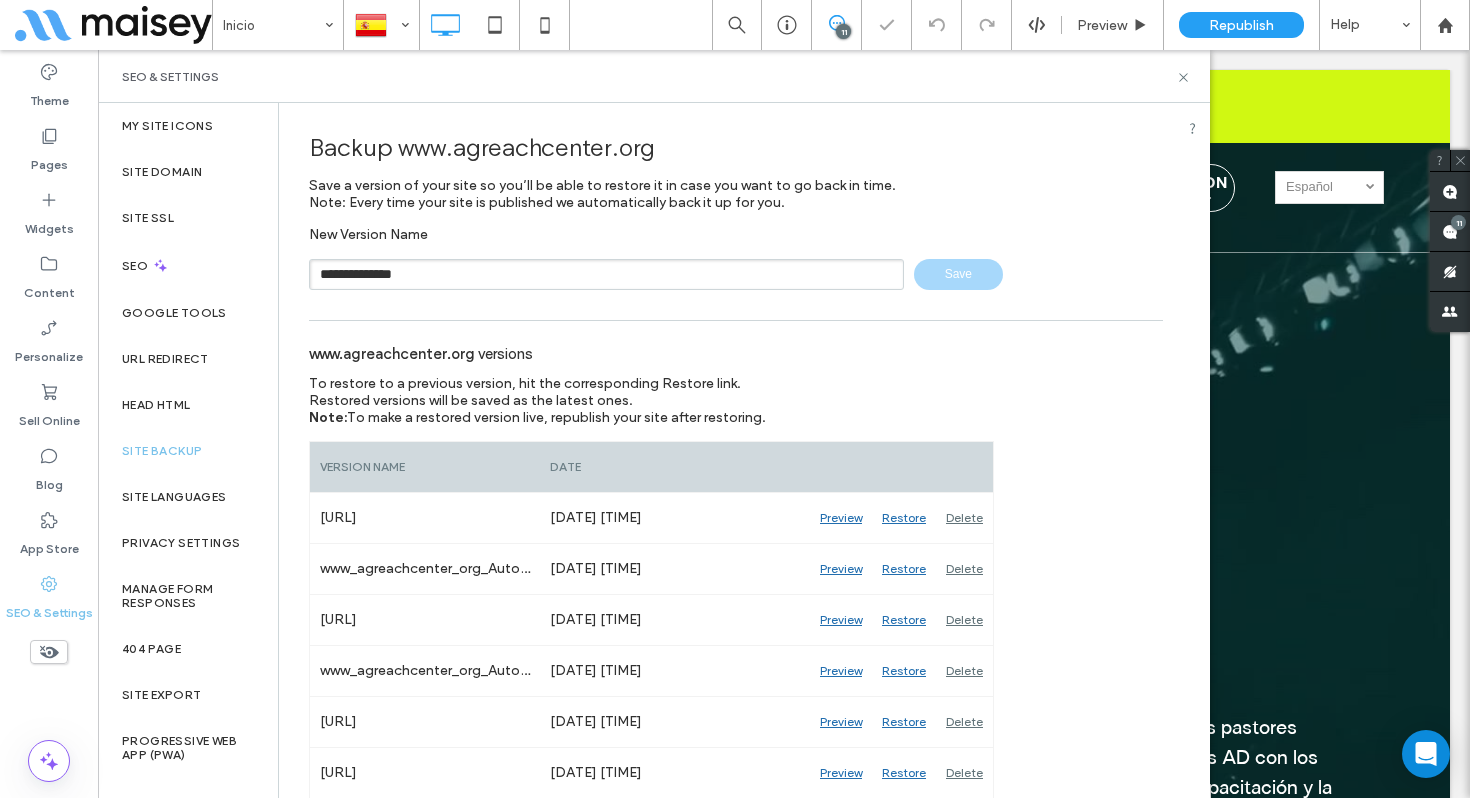 type 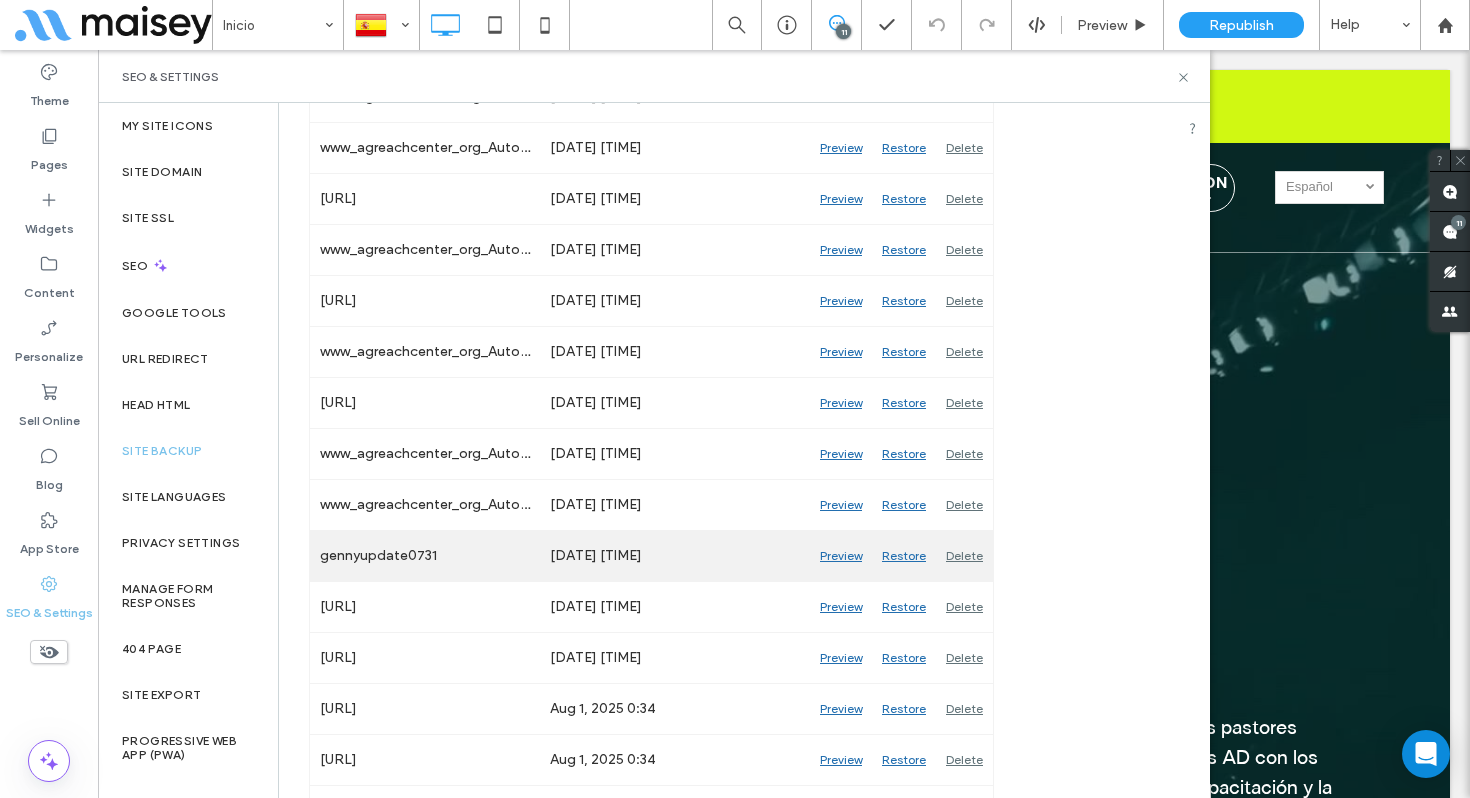 scroll, scrollTop: 1460, scrollLeft: 0, axis: vertical 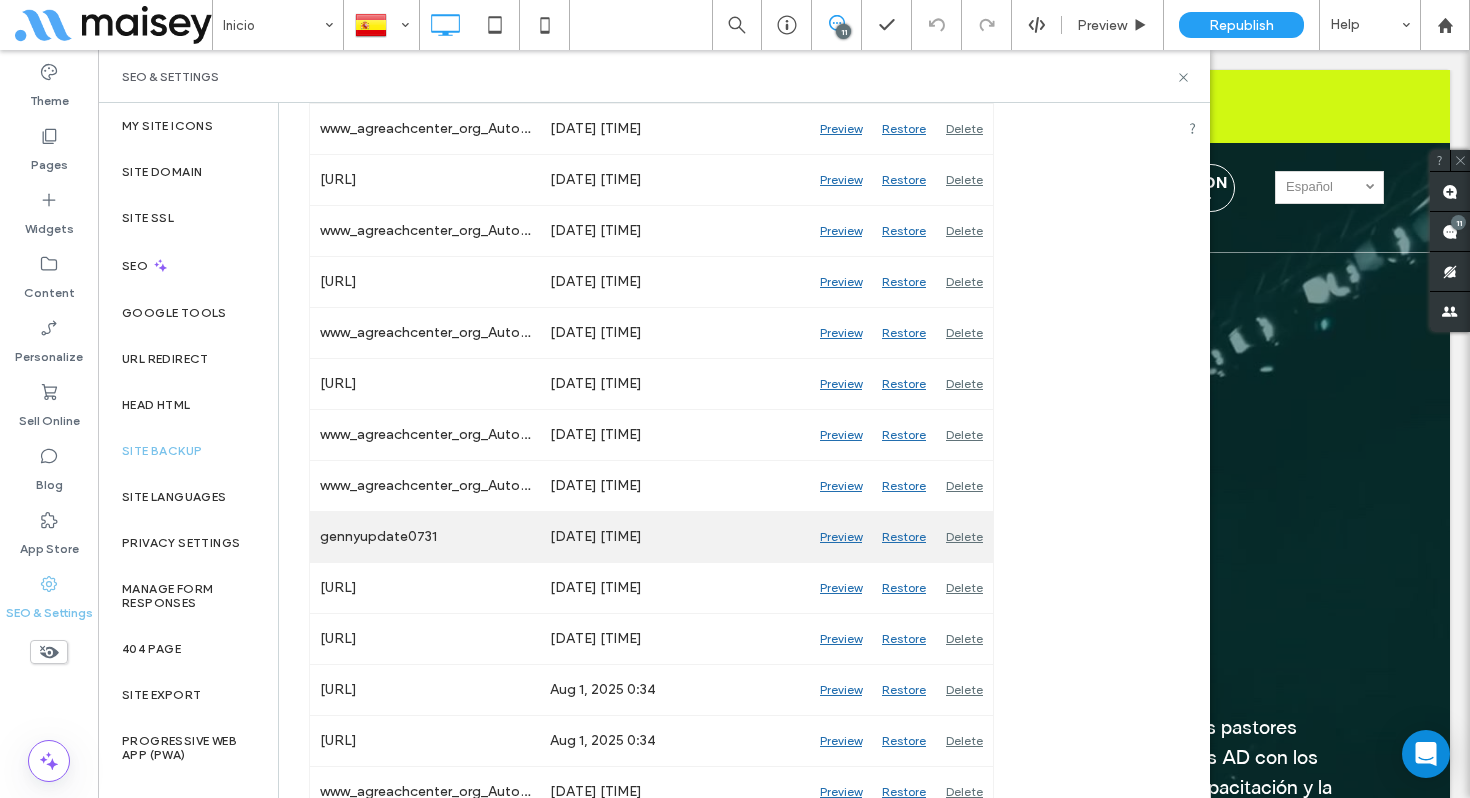 click on "Restore" at bounding box center (904, 537) 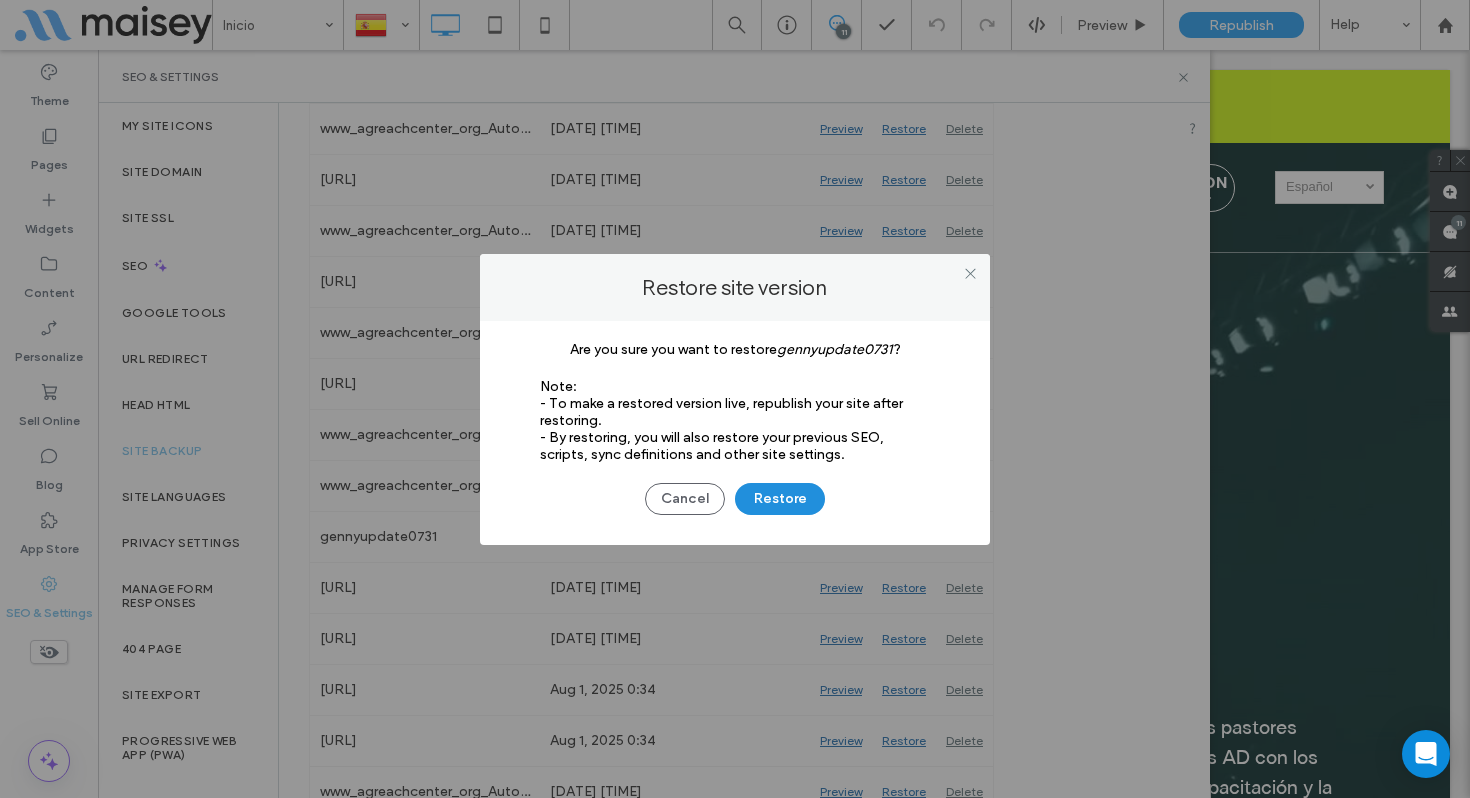 click on "Restore" at bounding box center [780, 499] 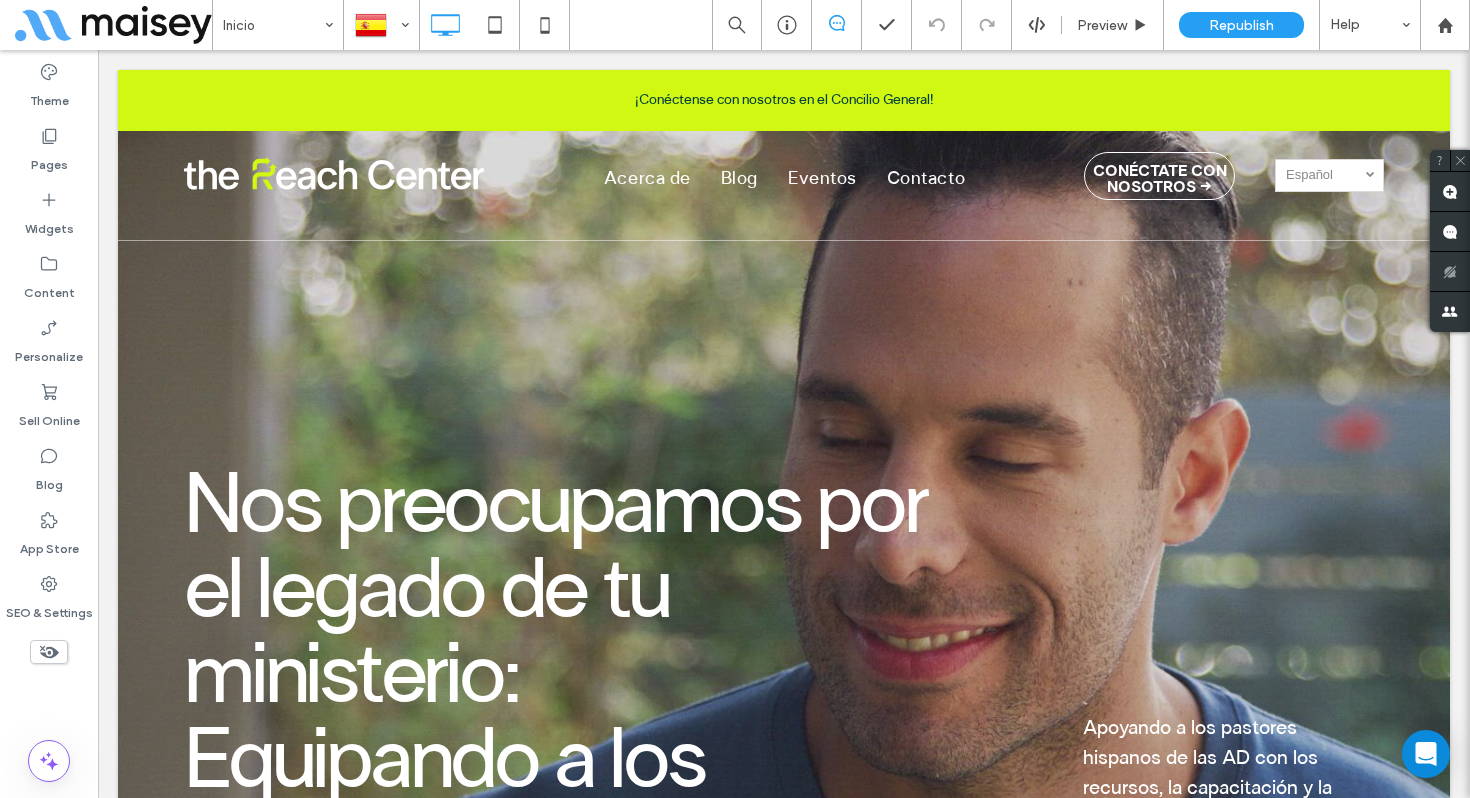 scroll, scrollTop: 0, scrollLeft: 0, axis: both 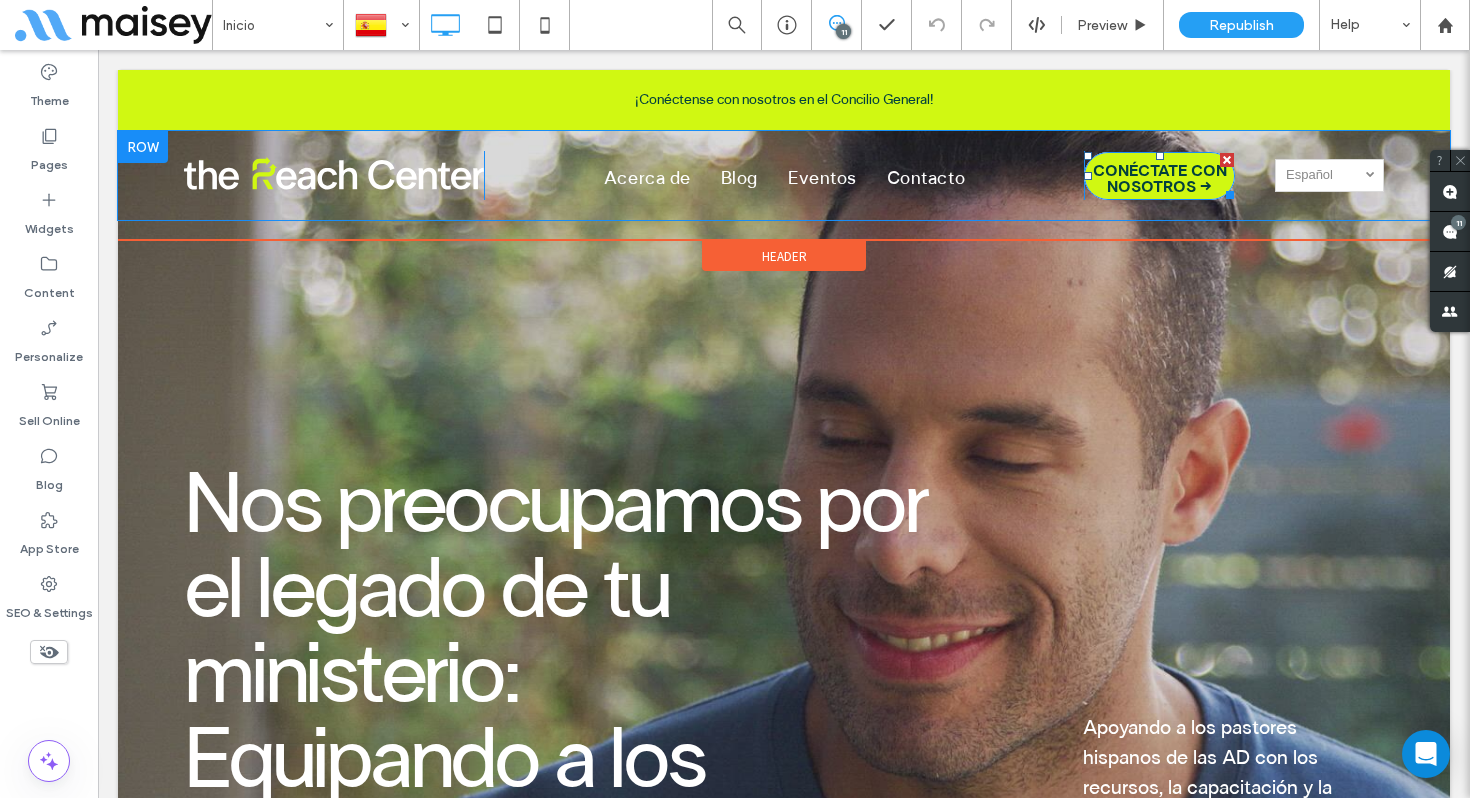 click on "CONÉCTATE CON NOSOTROS →" at bounding box center (1160, 179) 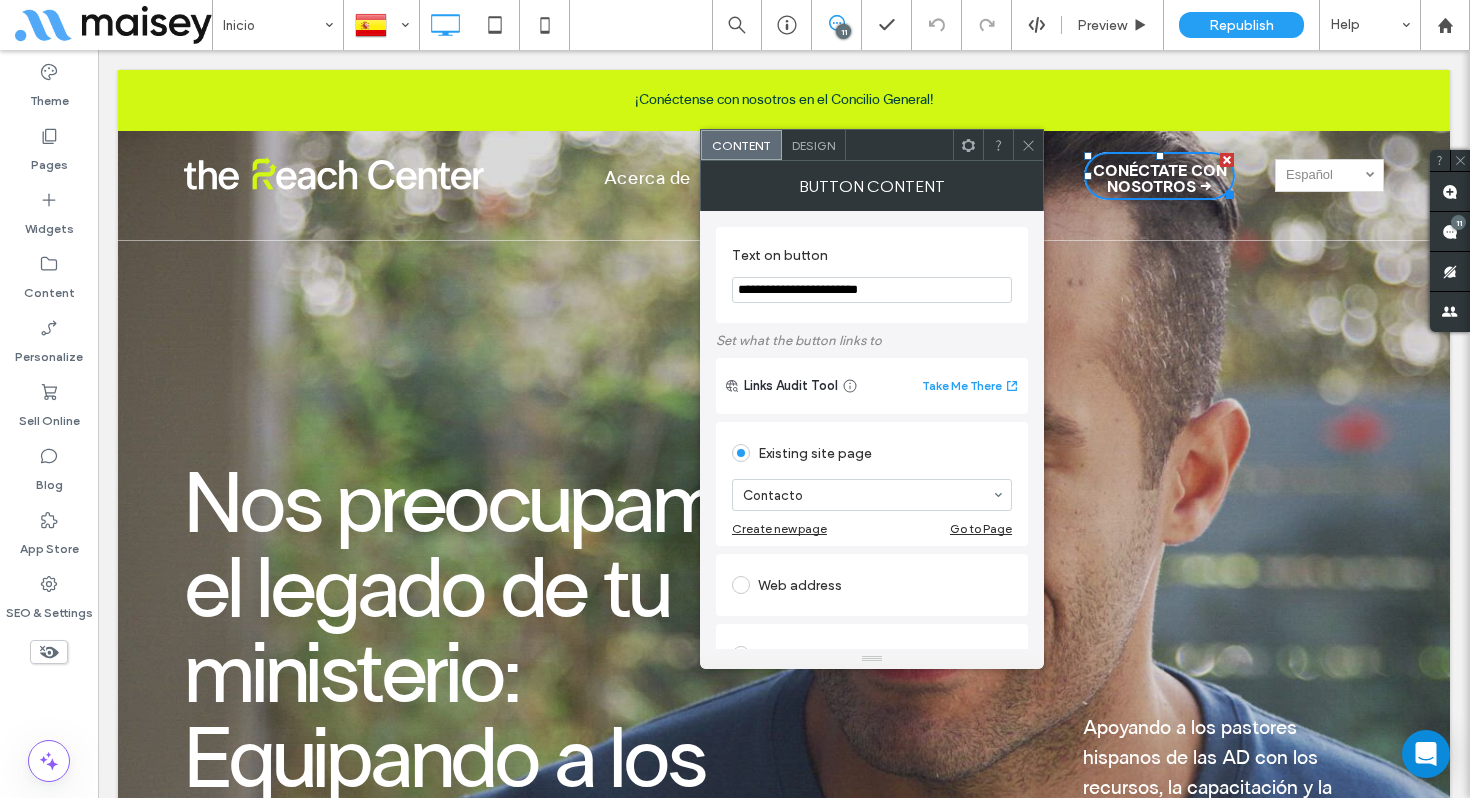 click on "**********" at bounding box center (872, 290) 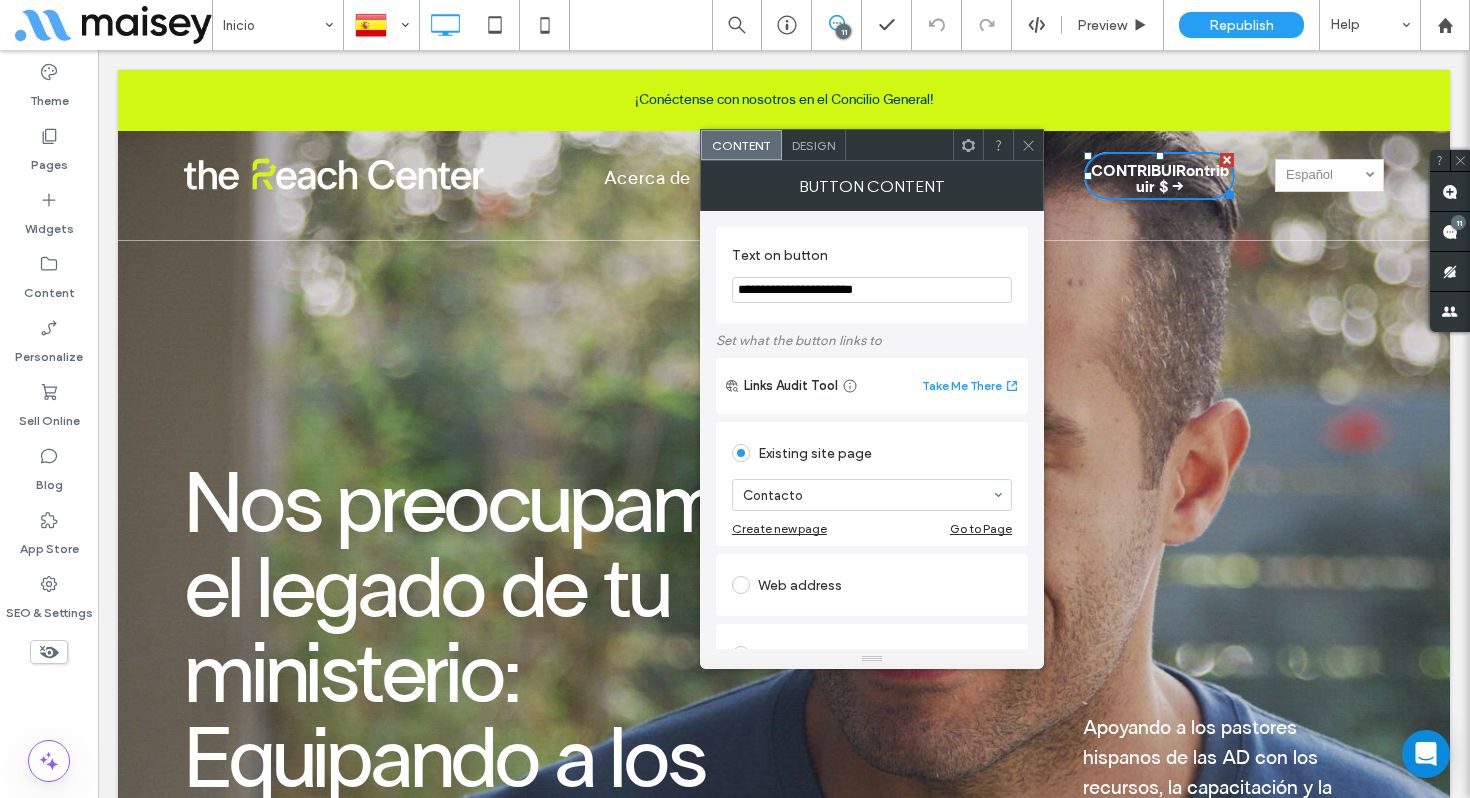 drag, startPoint x: 868, startPoint y: 288, endPoint x: 812, endPoint y: 287, distance: 56.008926 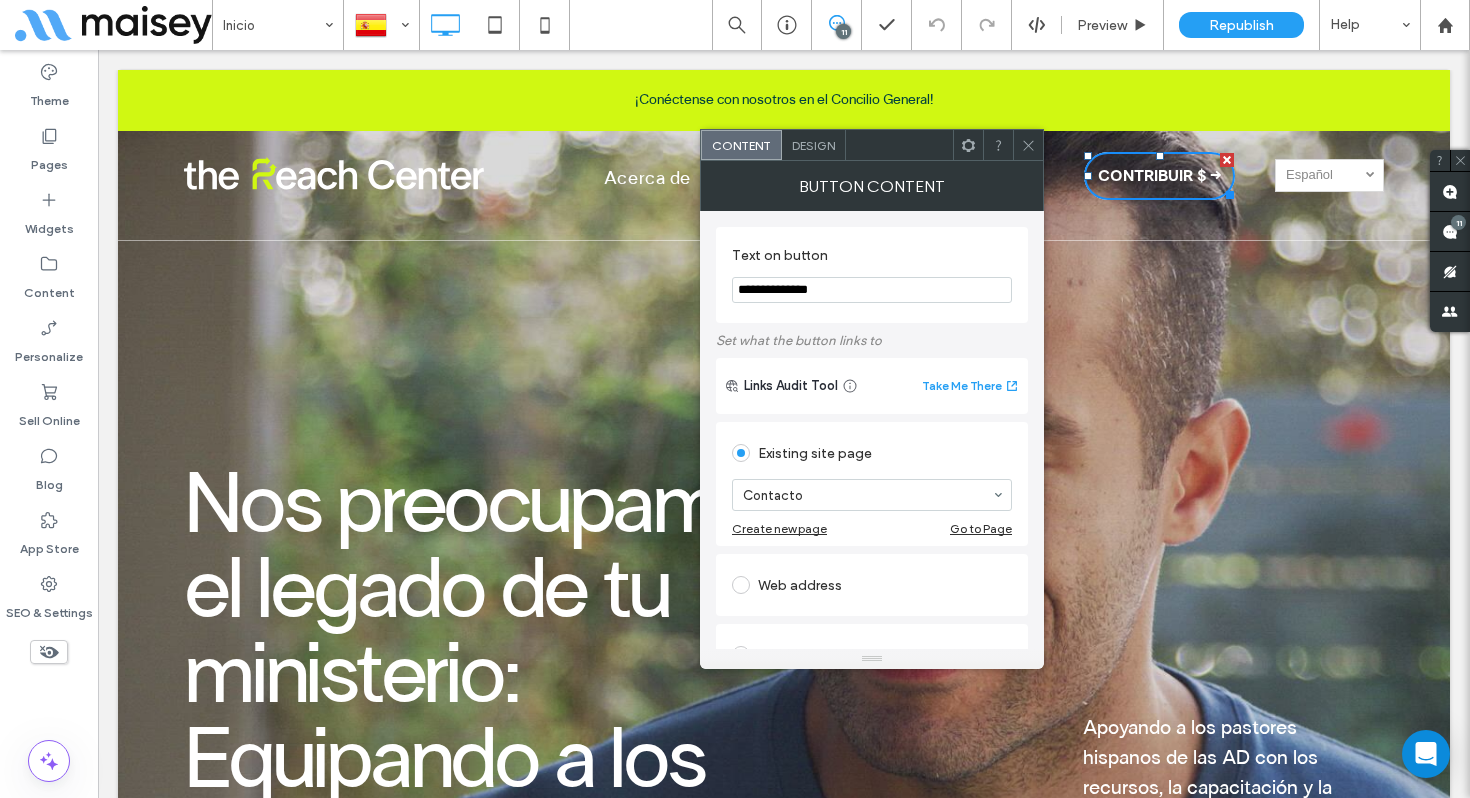 type on "**********" 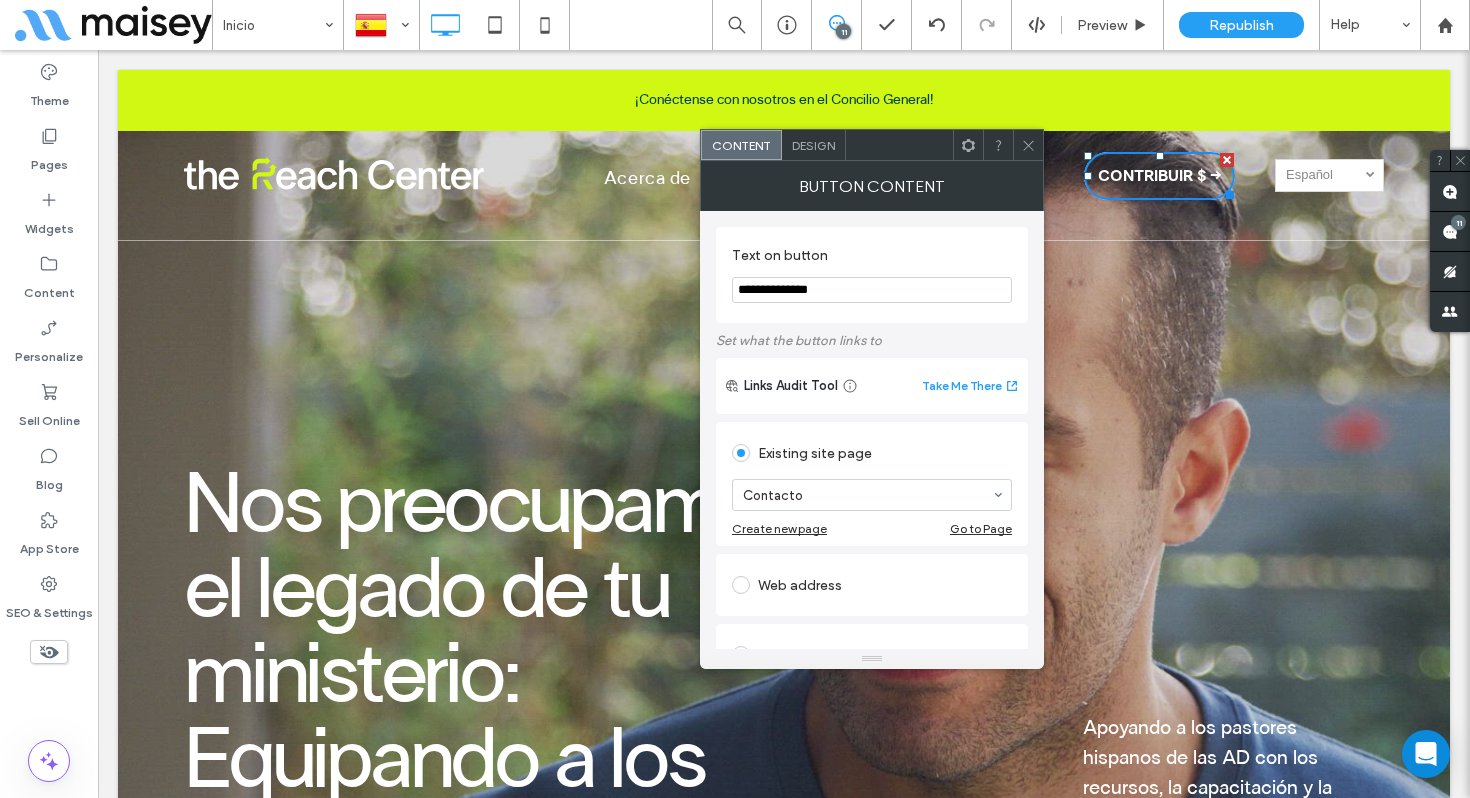 click on "Web address" at bounding box center [872, 585] 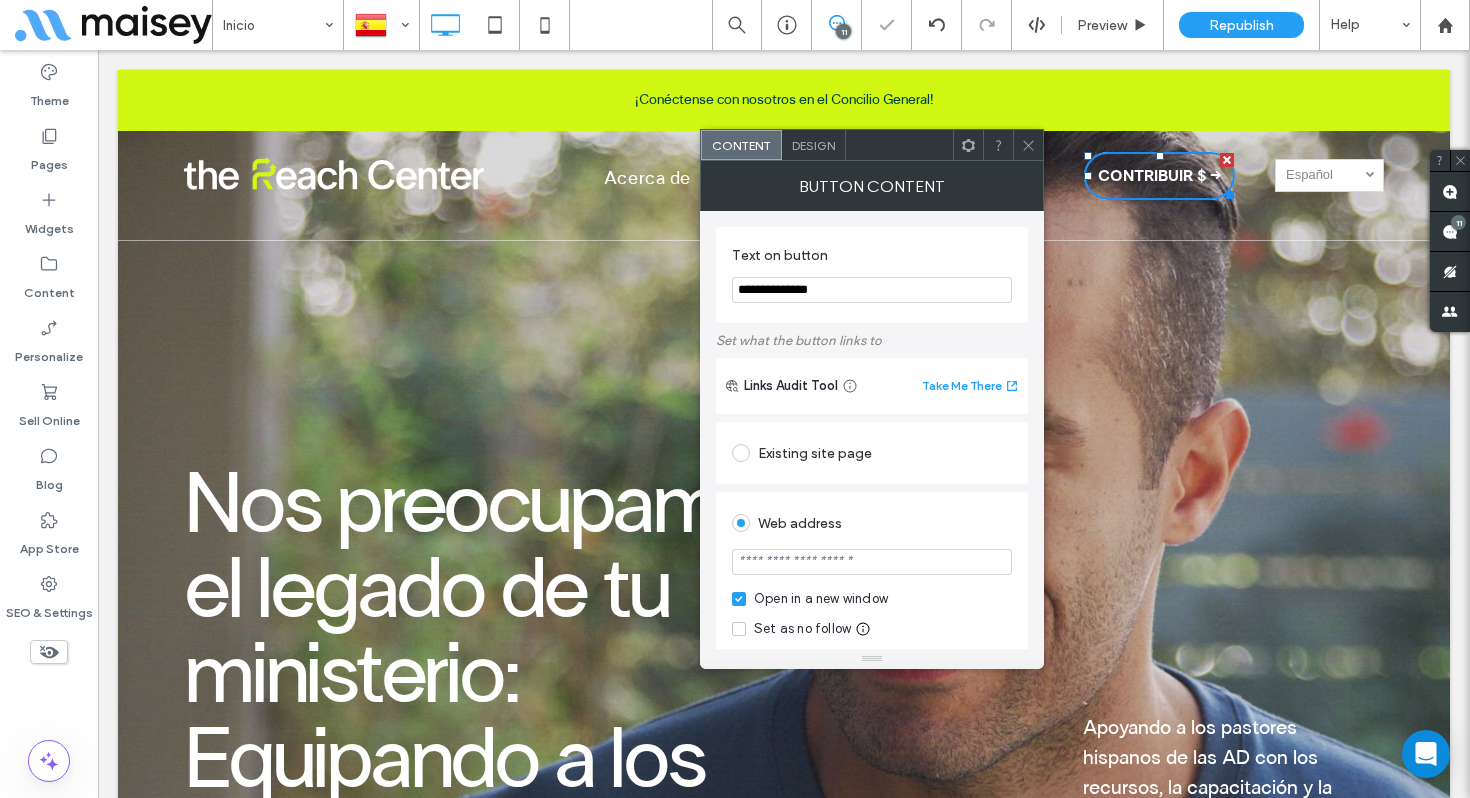 click at bounding box center (872, 562) 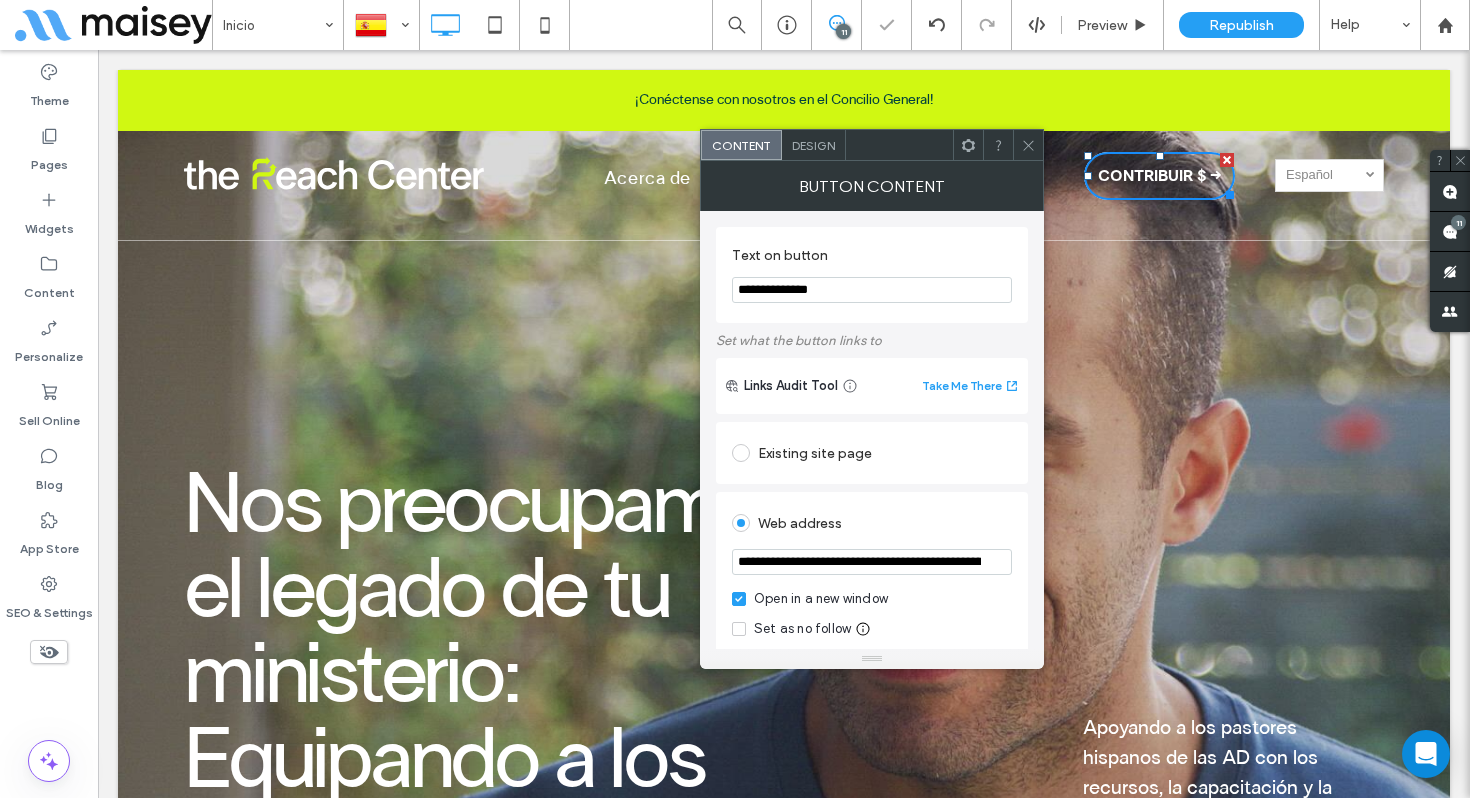 scroll, scrollTop: 0, scrollLeft: 136, axis: horizontal 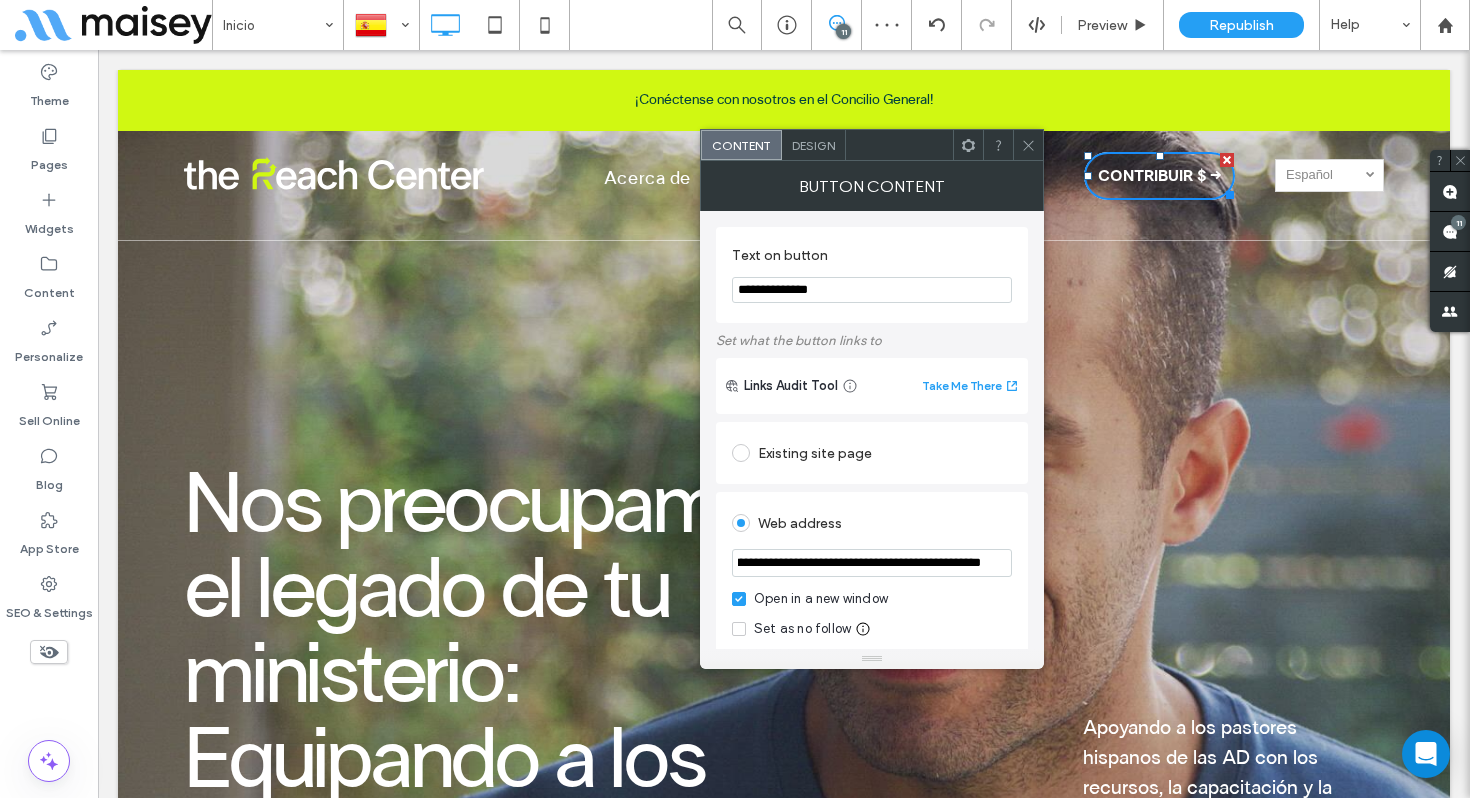 type on "**********" 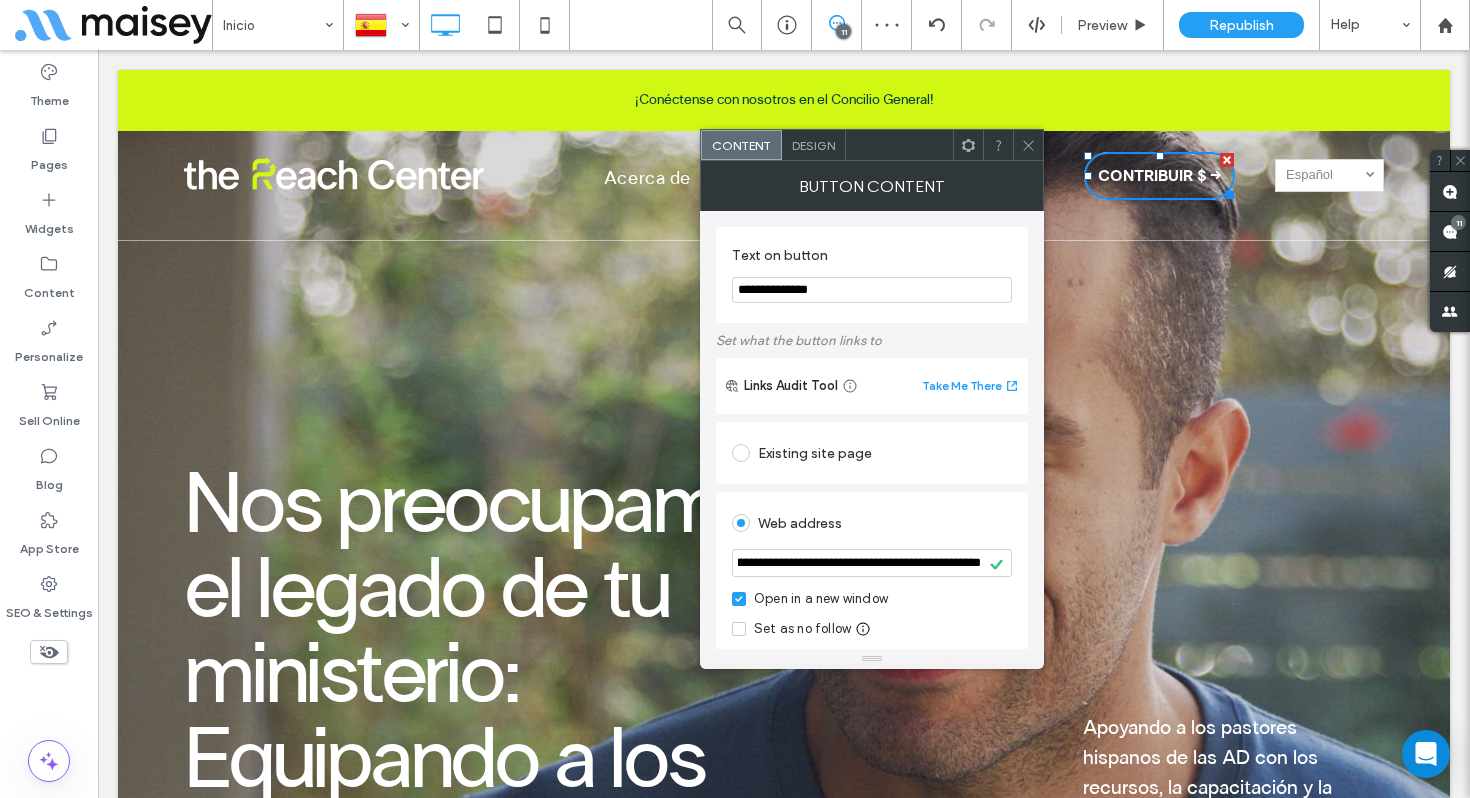 scroll, scrollTop: 0, scrollLeft: 0, axis: both 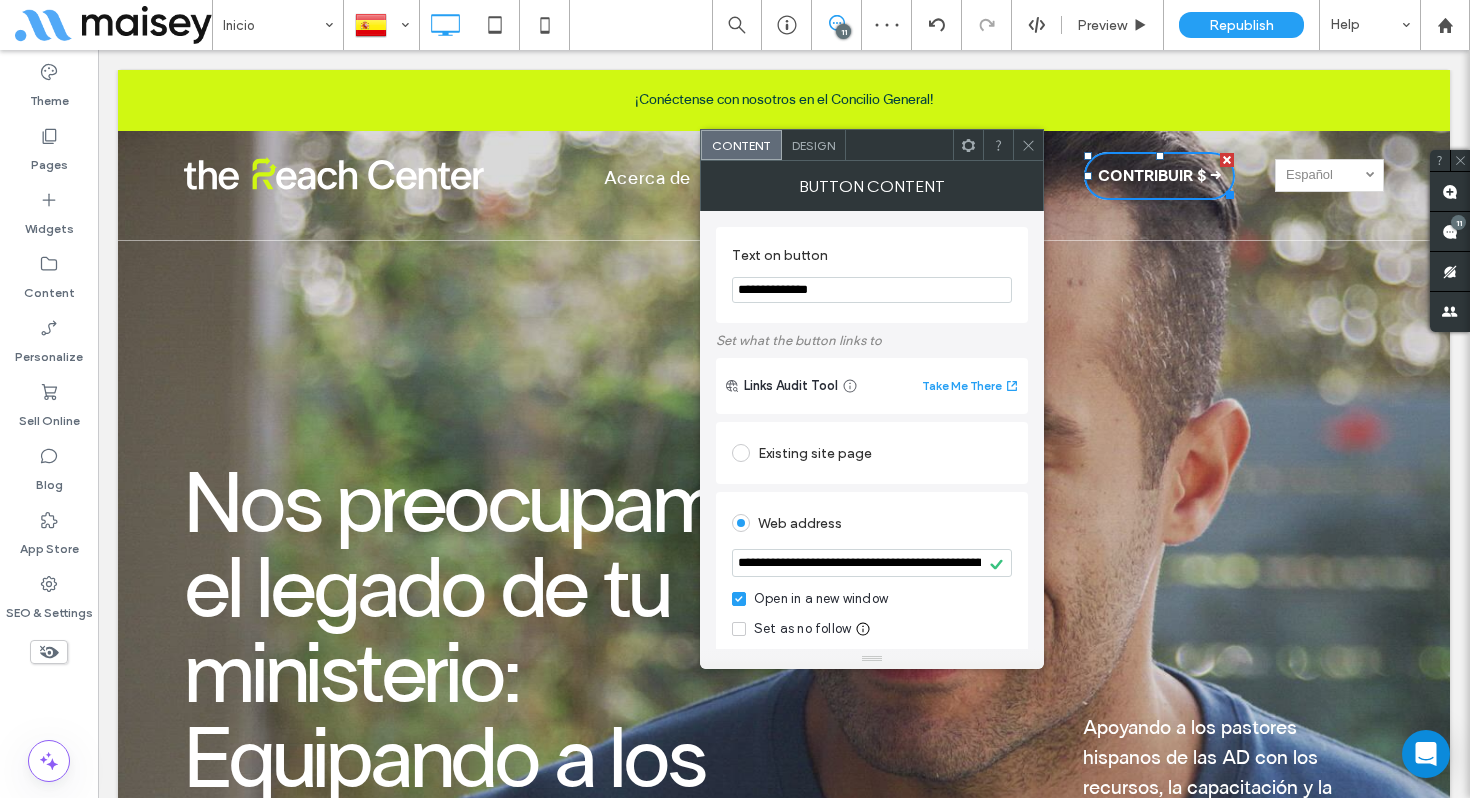 click 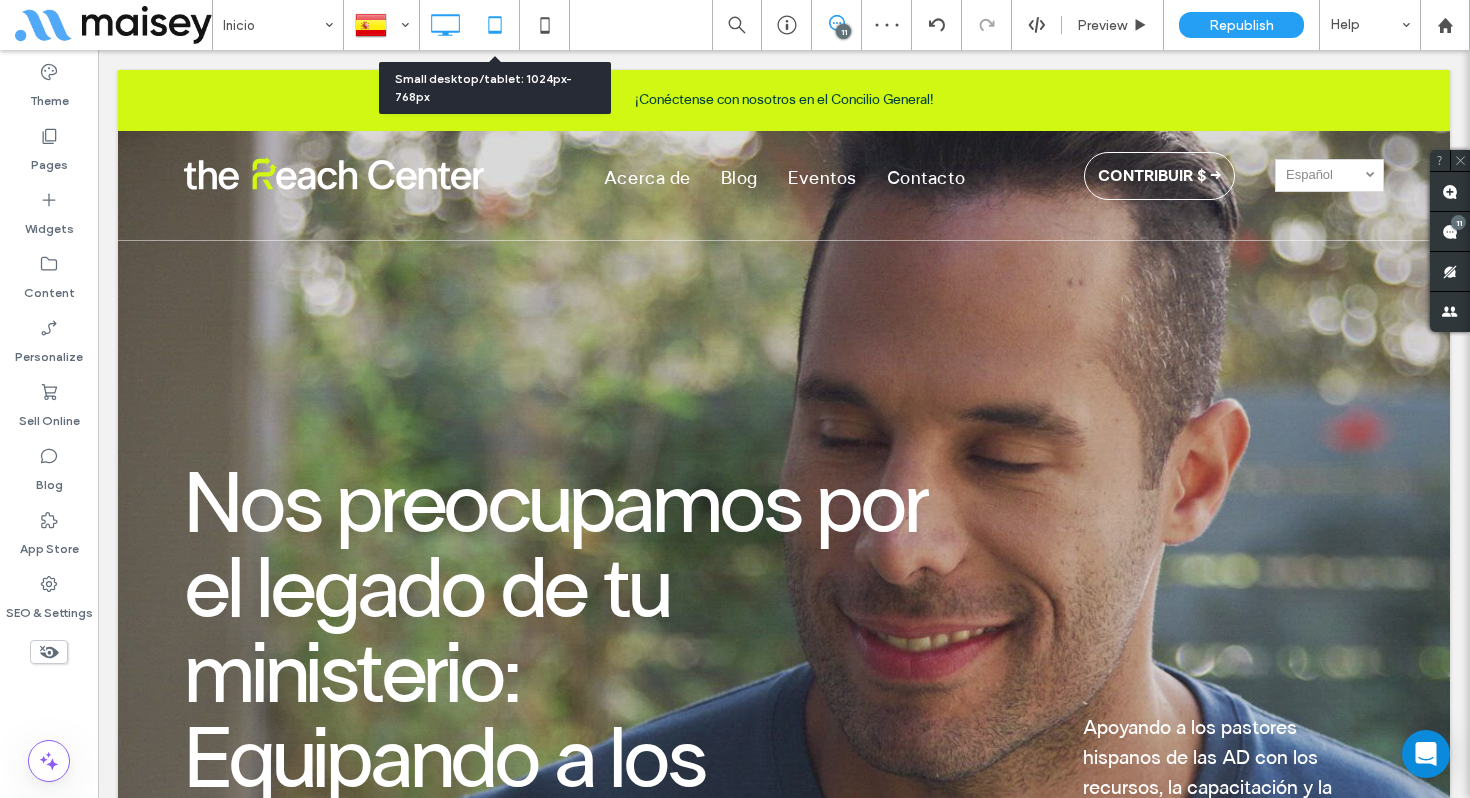 click 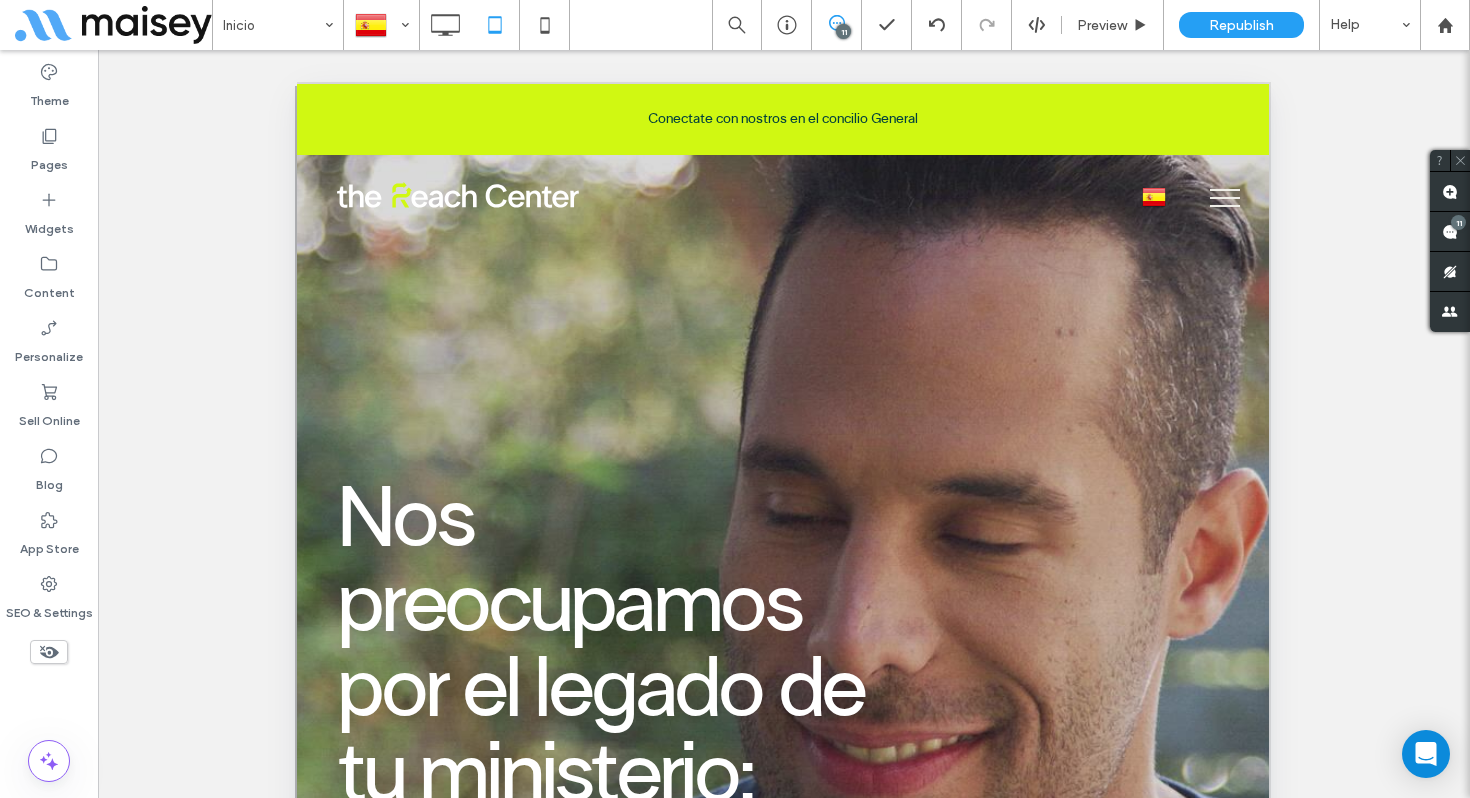 click at bounding box center (1225, 206) 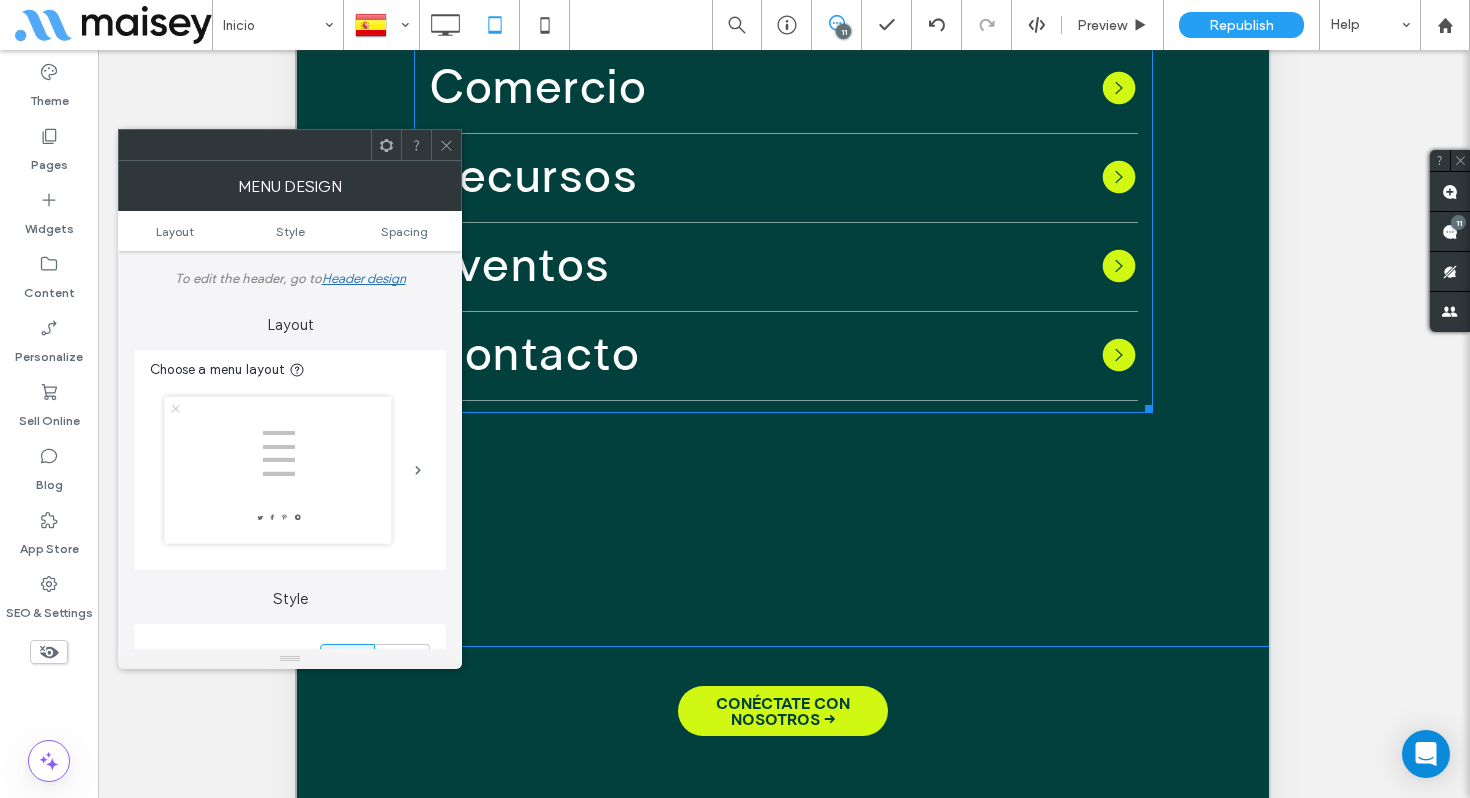 scroll, scrollTop: 598, scrollLeft: 0, axis: vertical 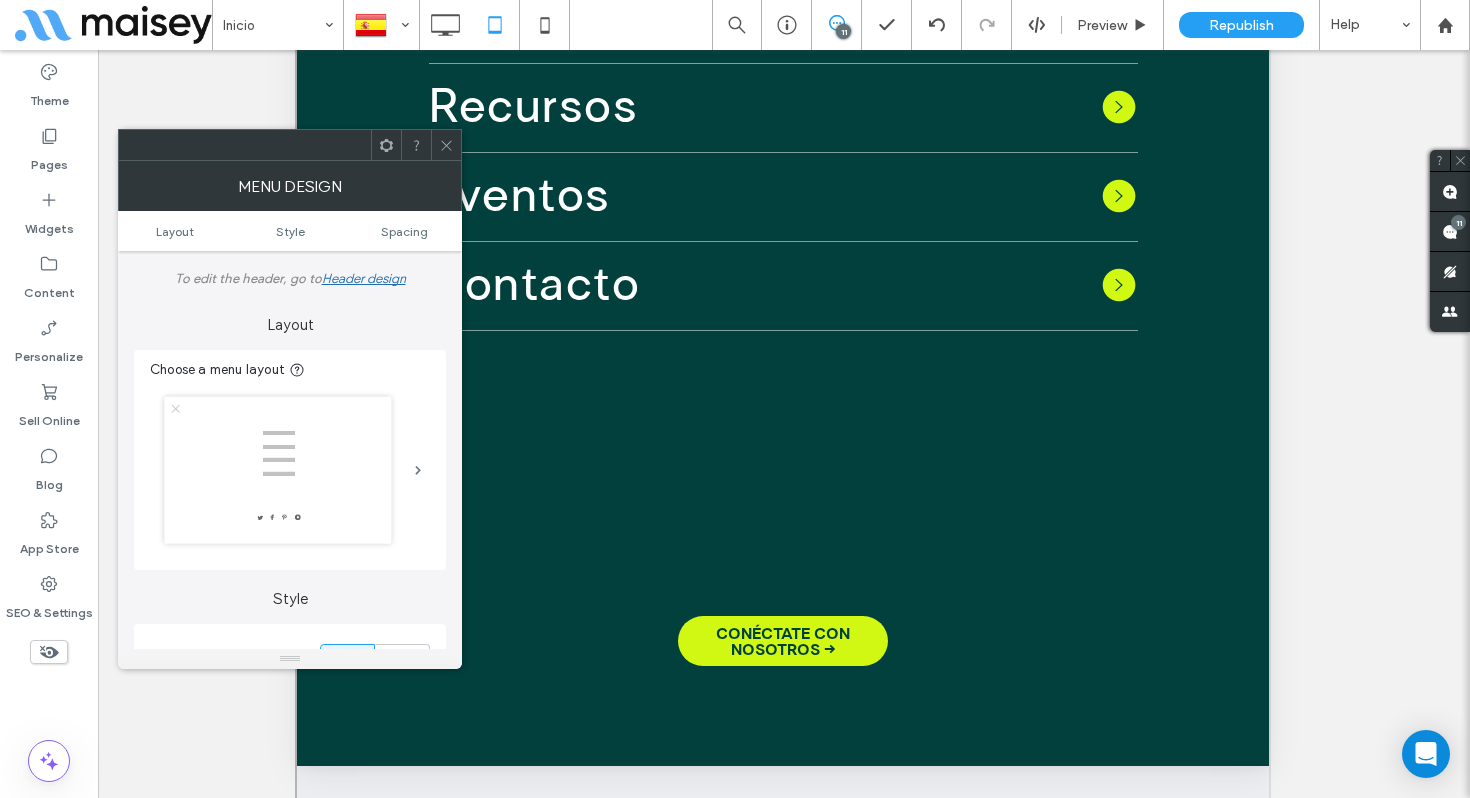 click at bounding box center (446, 145) 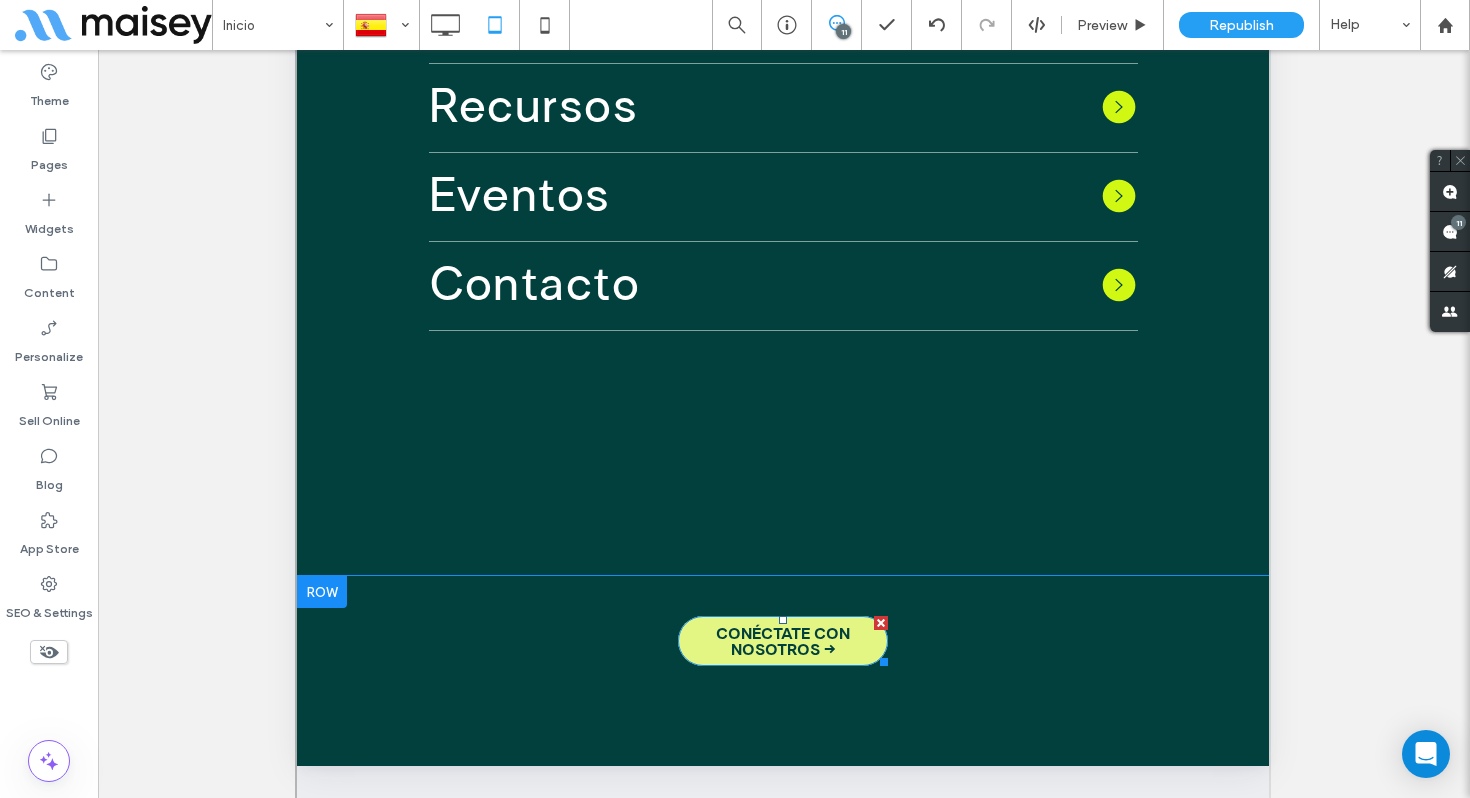 click on "CONÉCTATE CON NOSOTROS →" at bounding box center [783, 642] 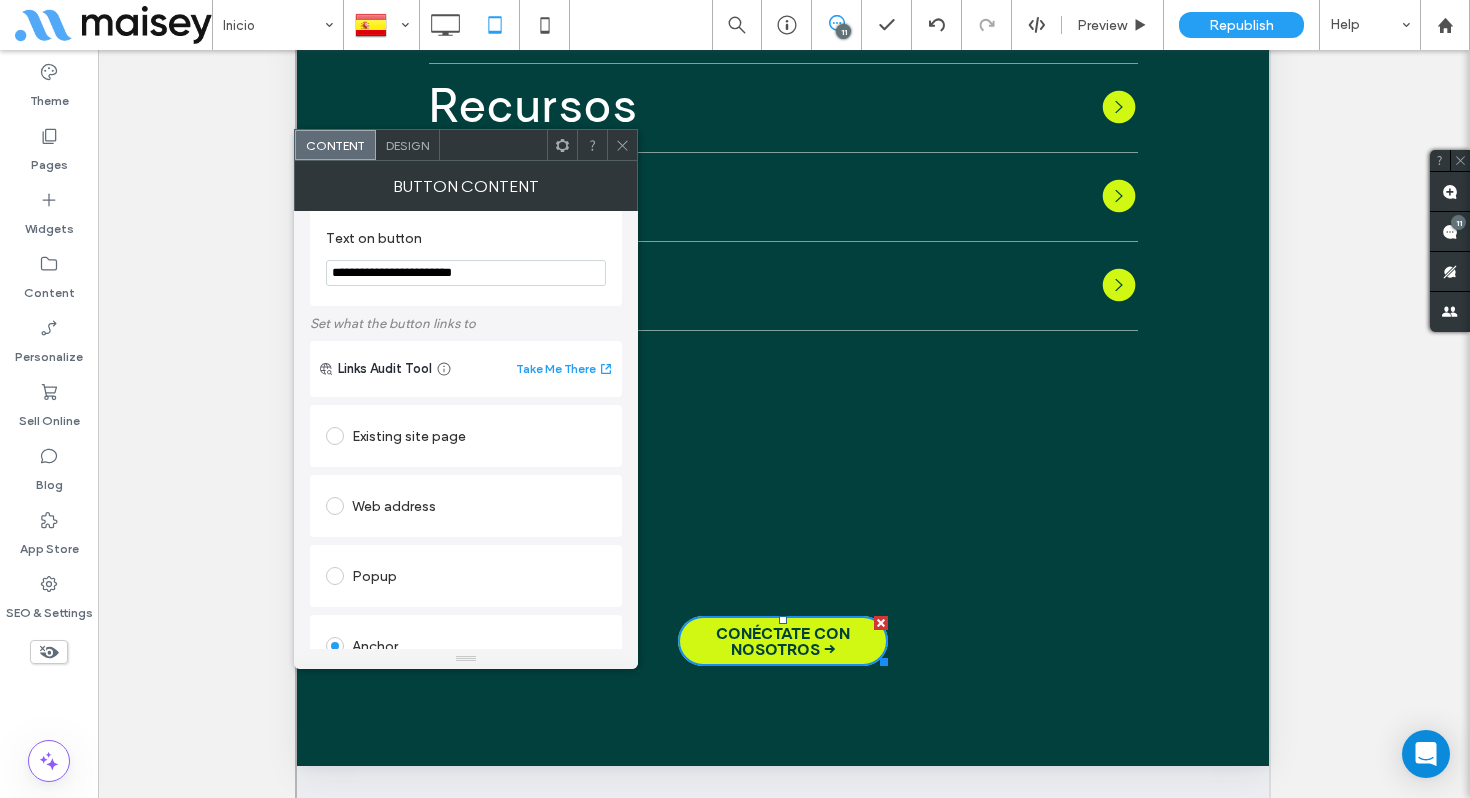scroll, scrollTop: 27, scrollLeft: 0, axis: vertical 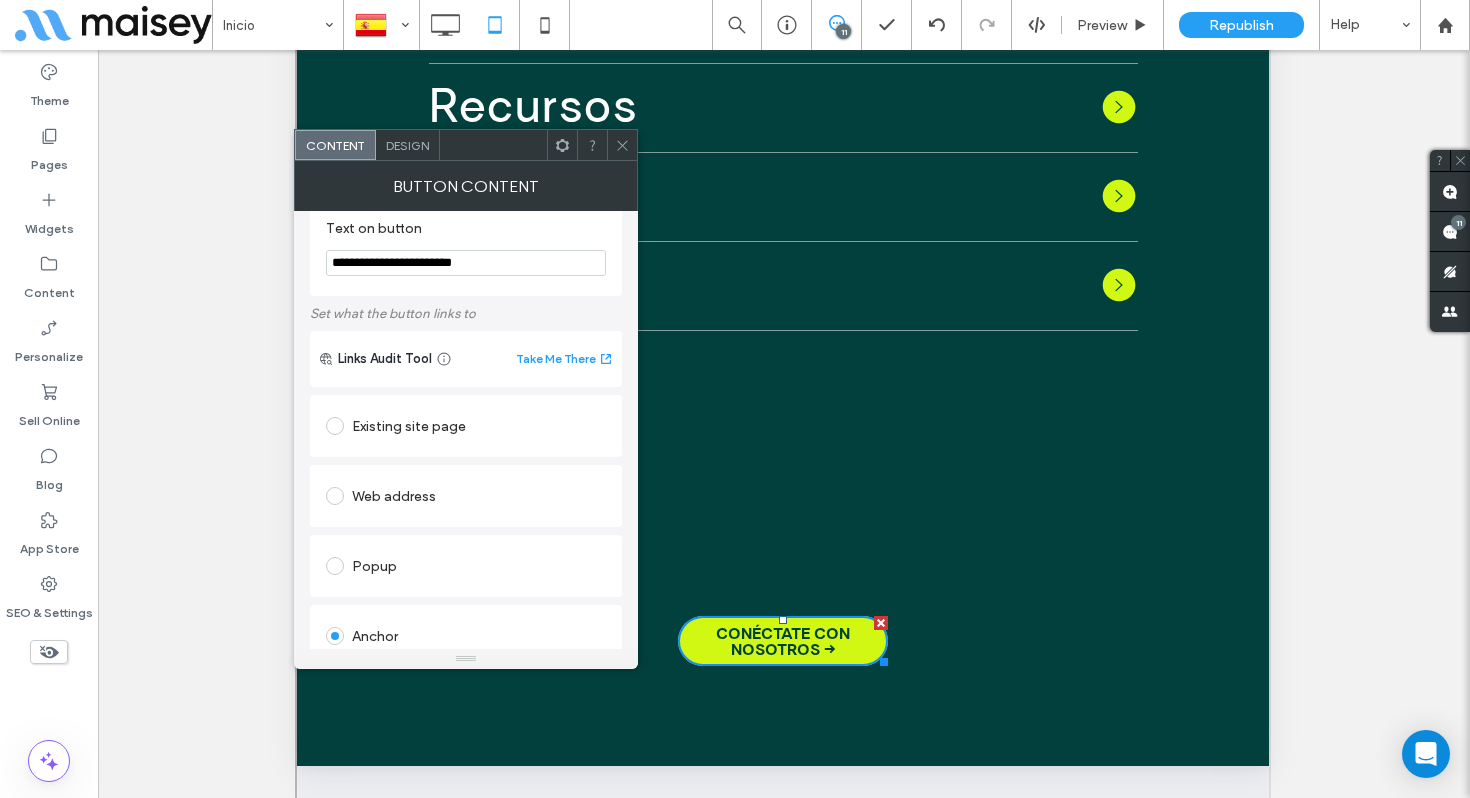 click on "Web address" at bounding box center [466, 496] 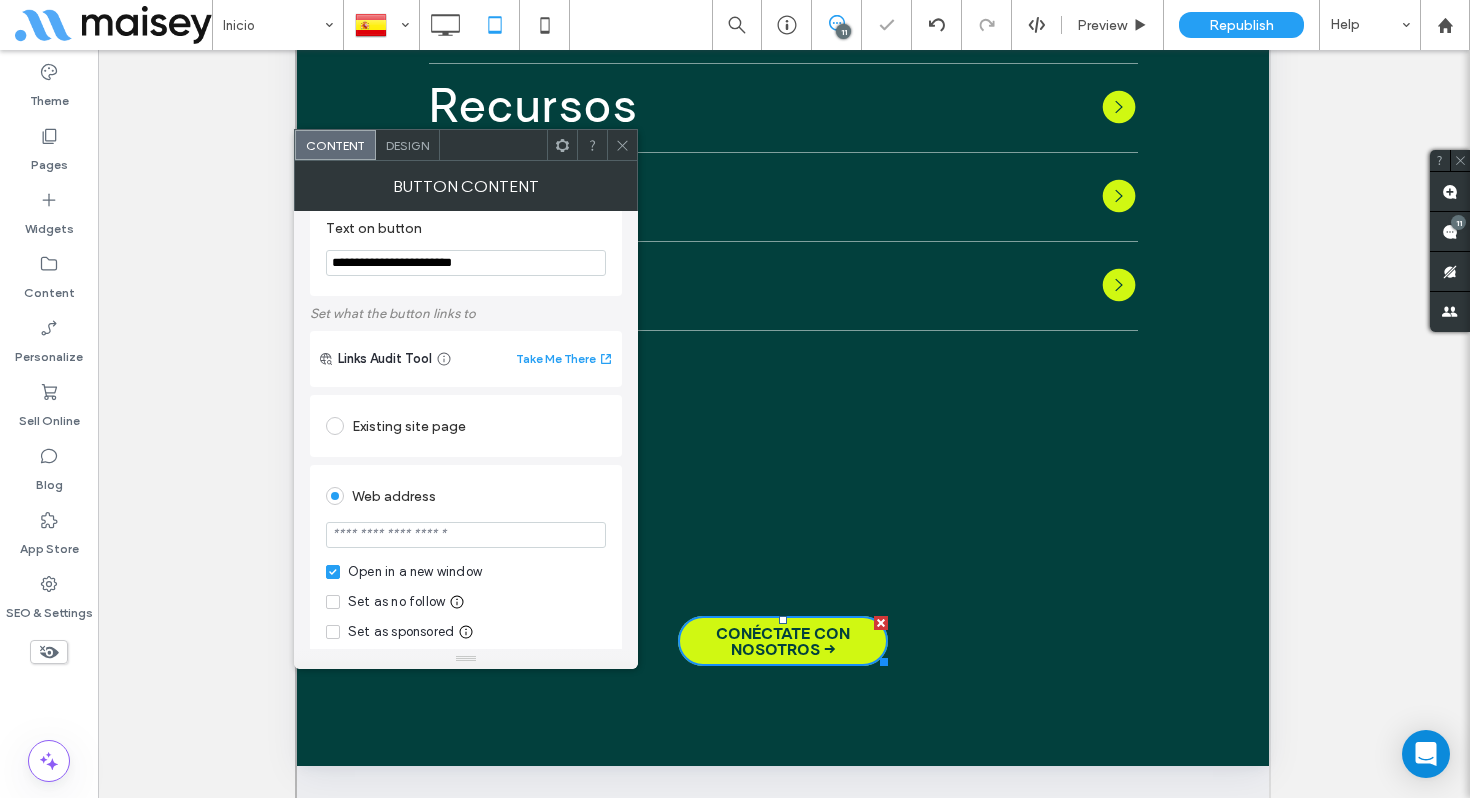click at bounding box center [466, 535] 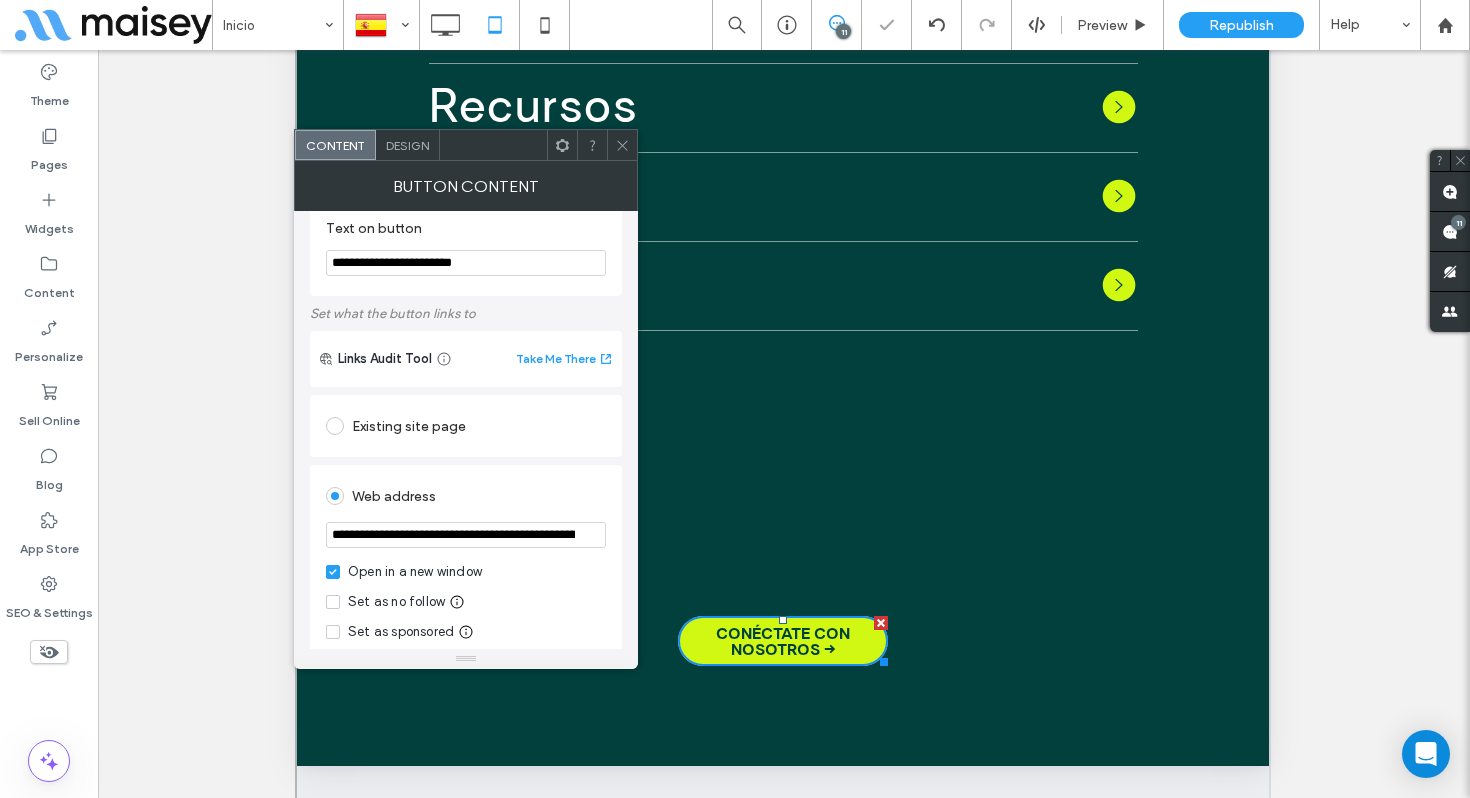 scroll, scrollTop: 0, scrollLeft: 136, axis: horizontal 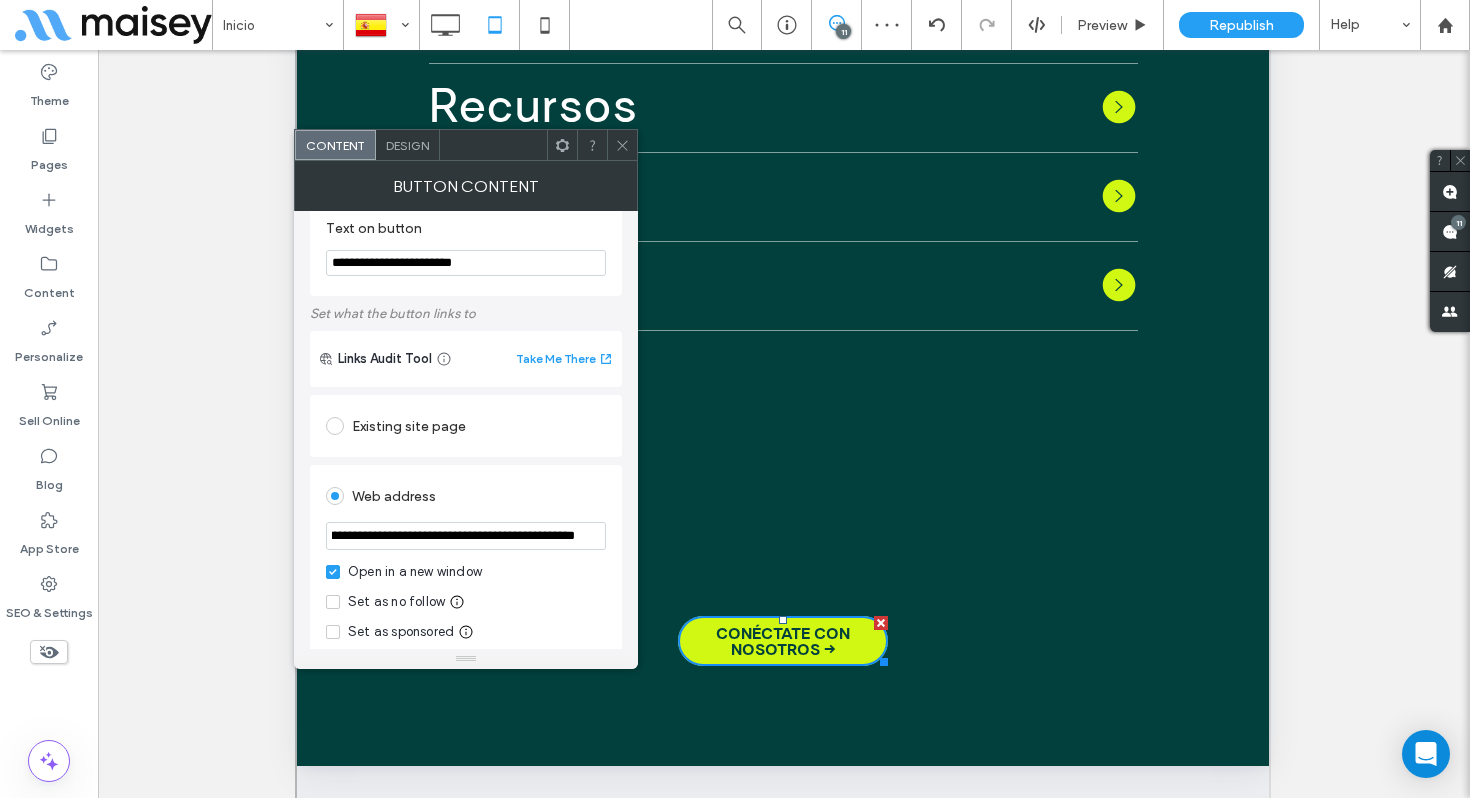 type on "**********" 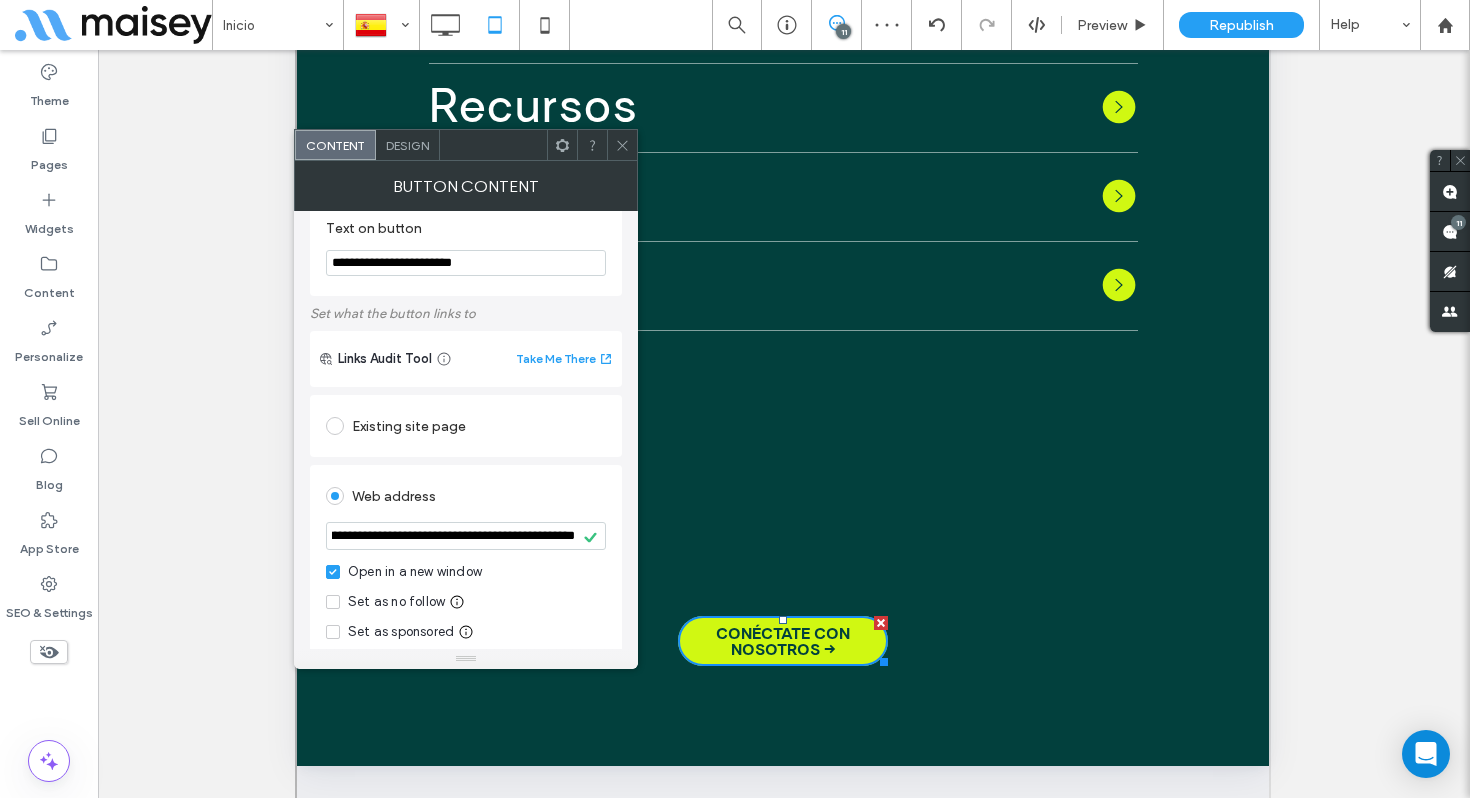scroll, scrollTop: 0, scrollLeft: 0, axis: both 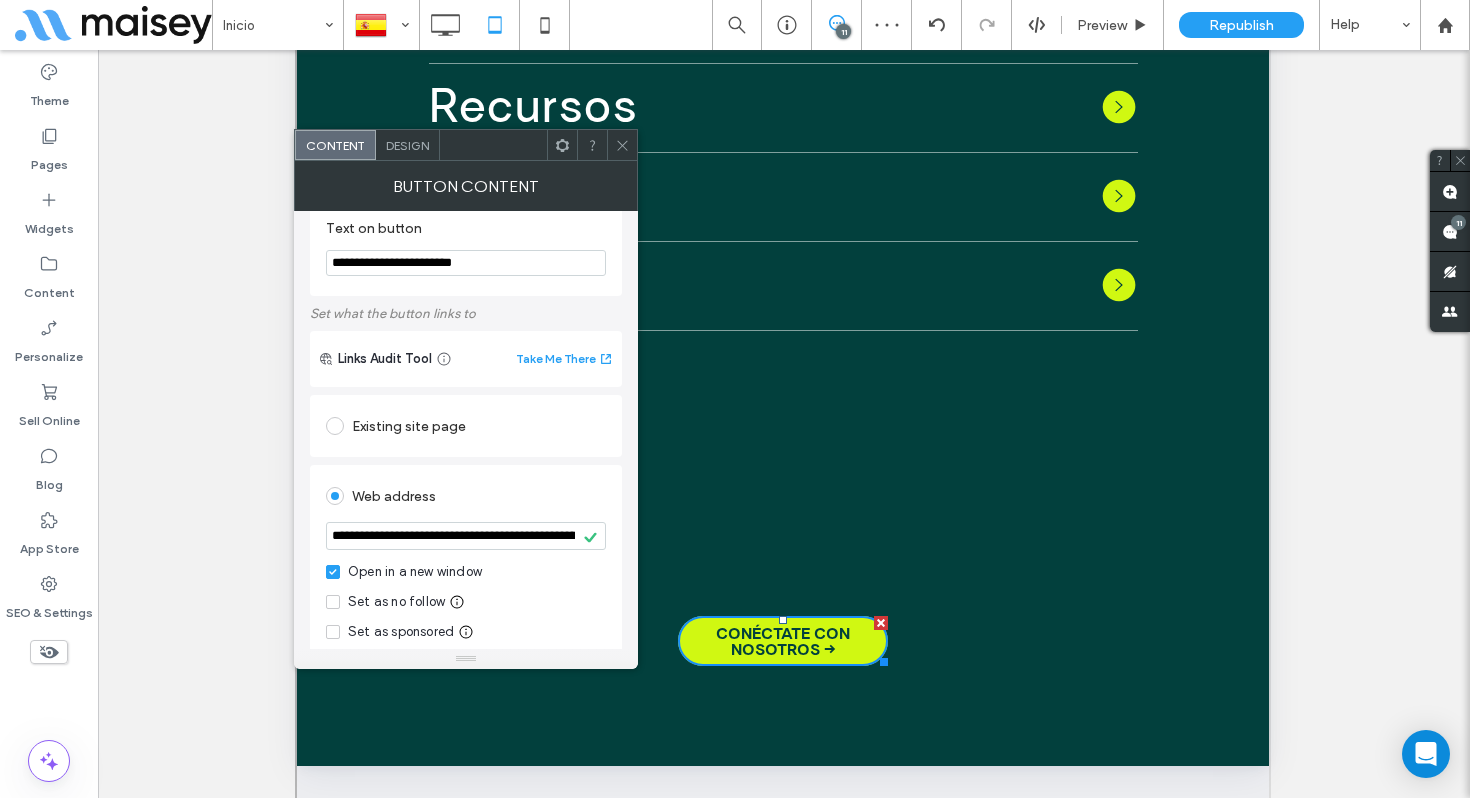 drag, startPoint x: 522, startPoint y: 267, endPoint x: 330, endPoint y: 253, distance: 192.50974 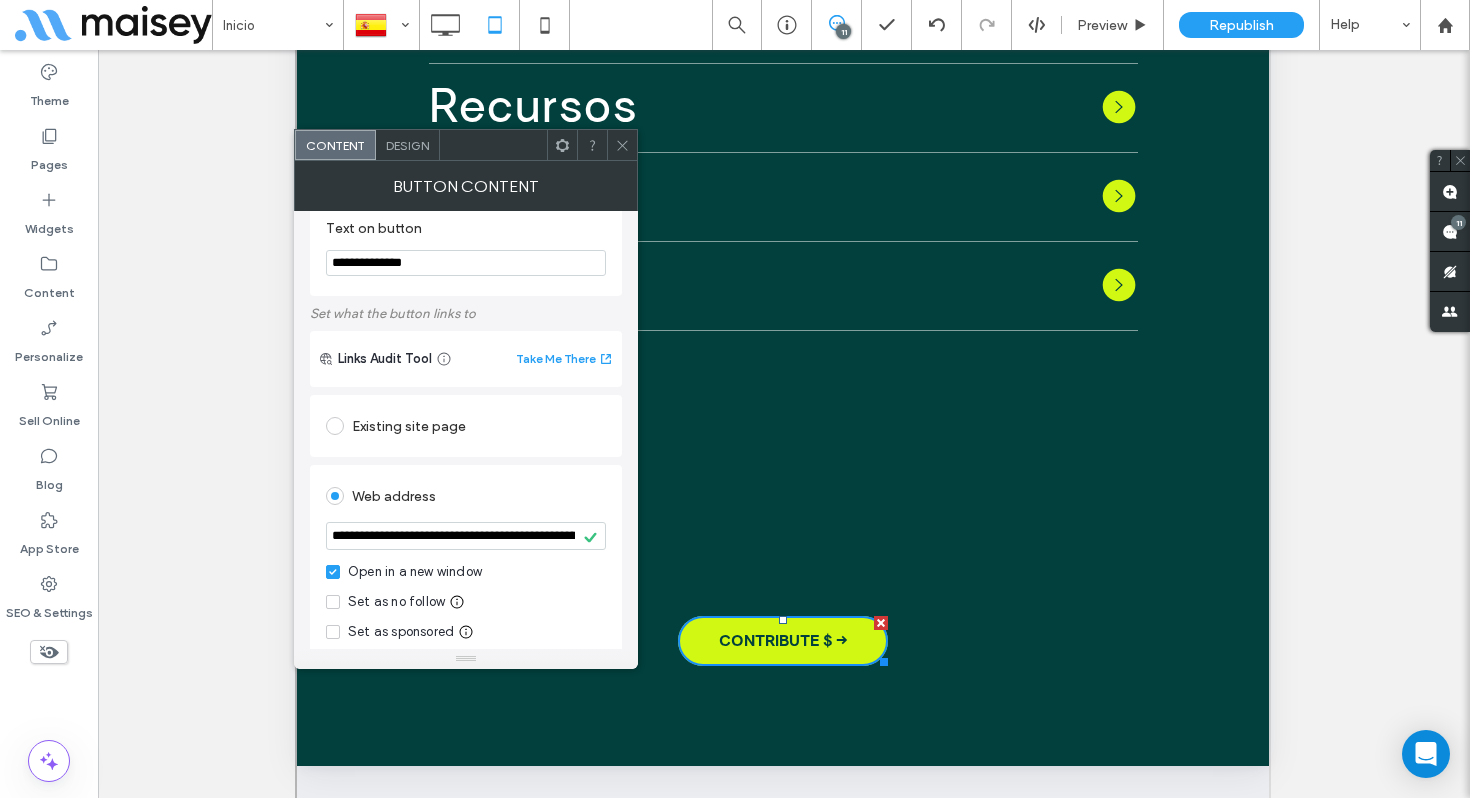 type on "**********" 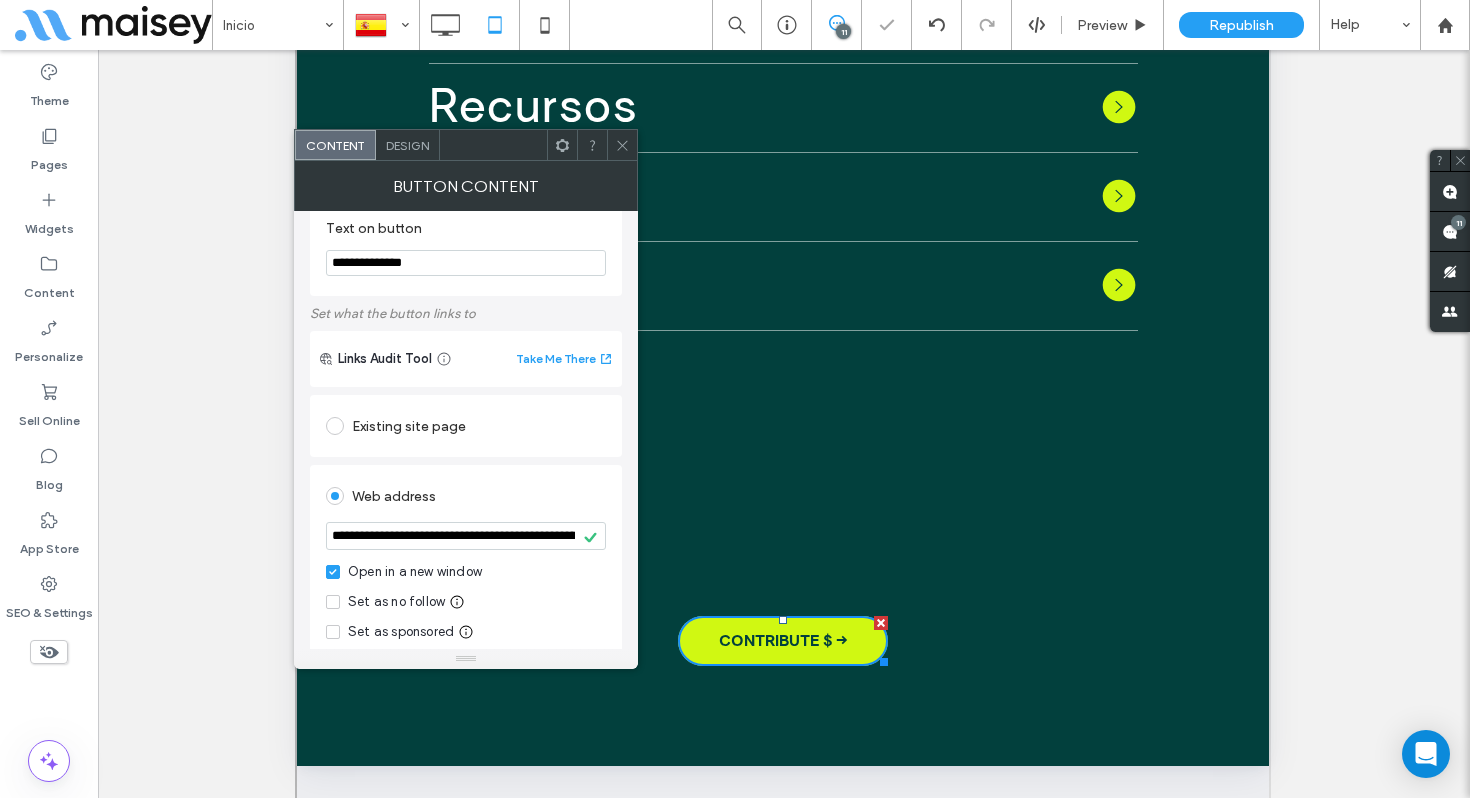 click 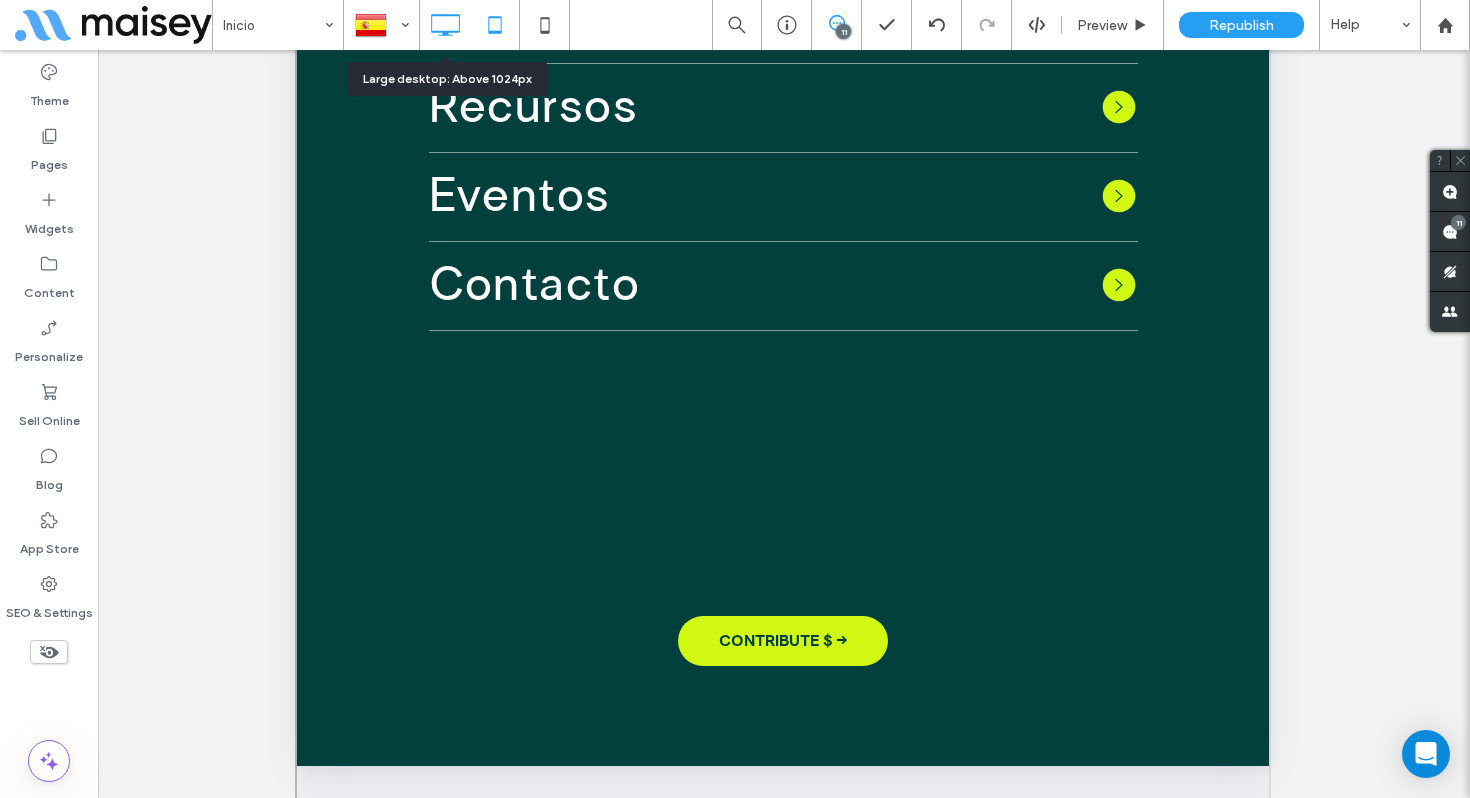 click 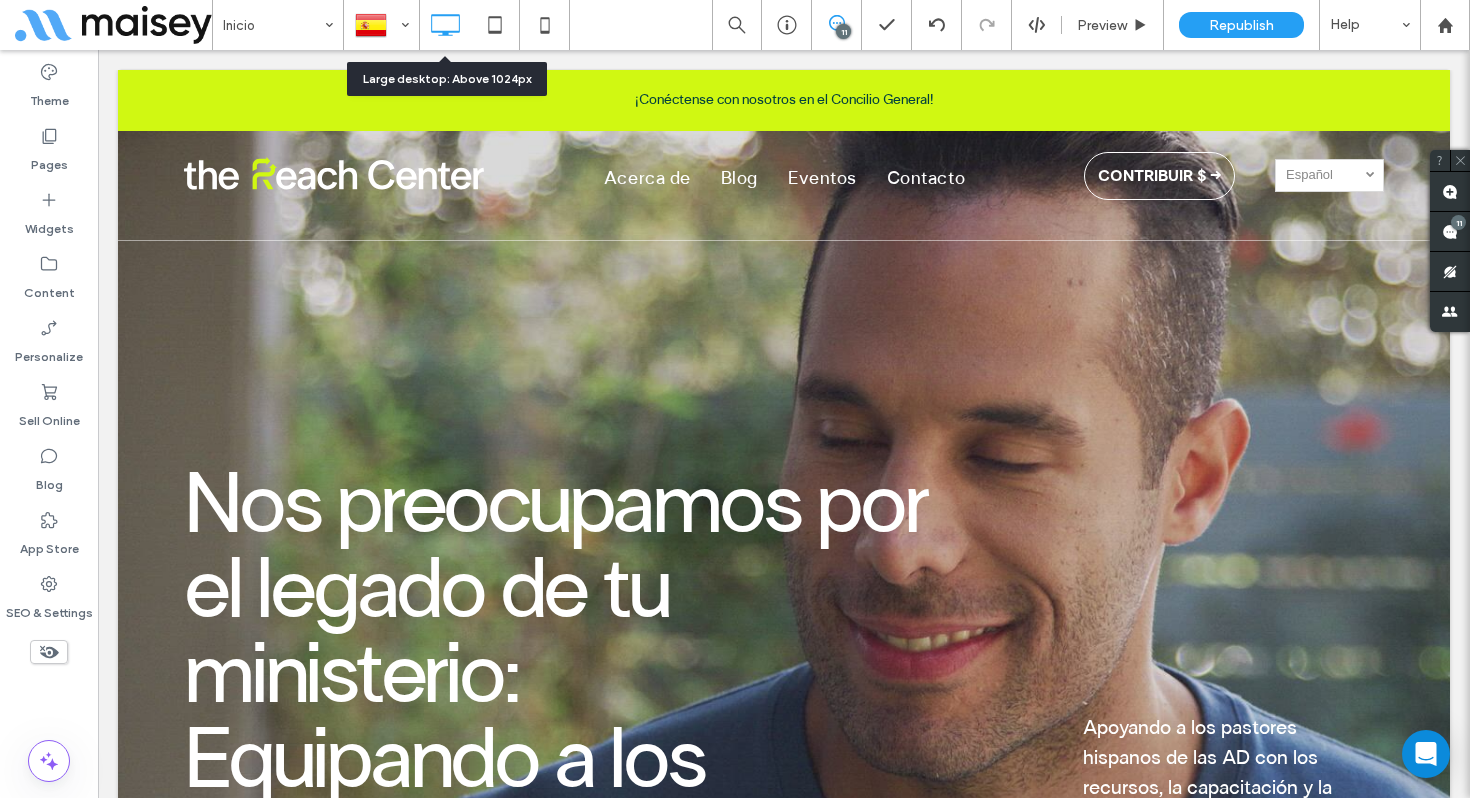 scroll, scrollTop: 0, scrollLeft: 0, axis: both 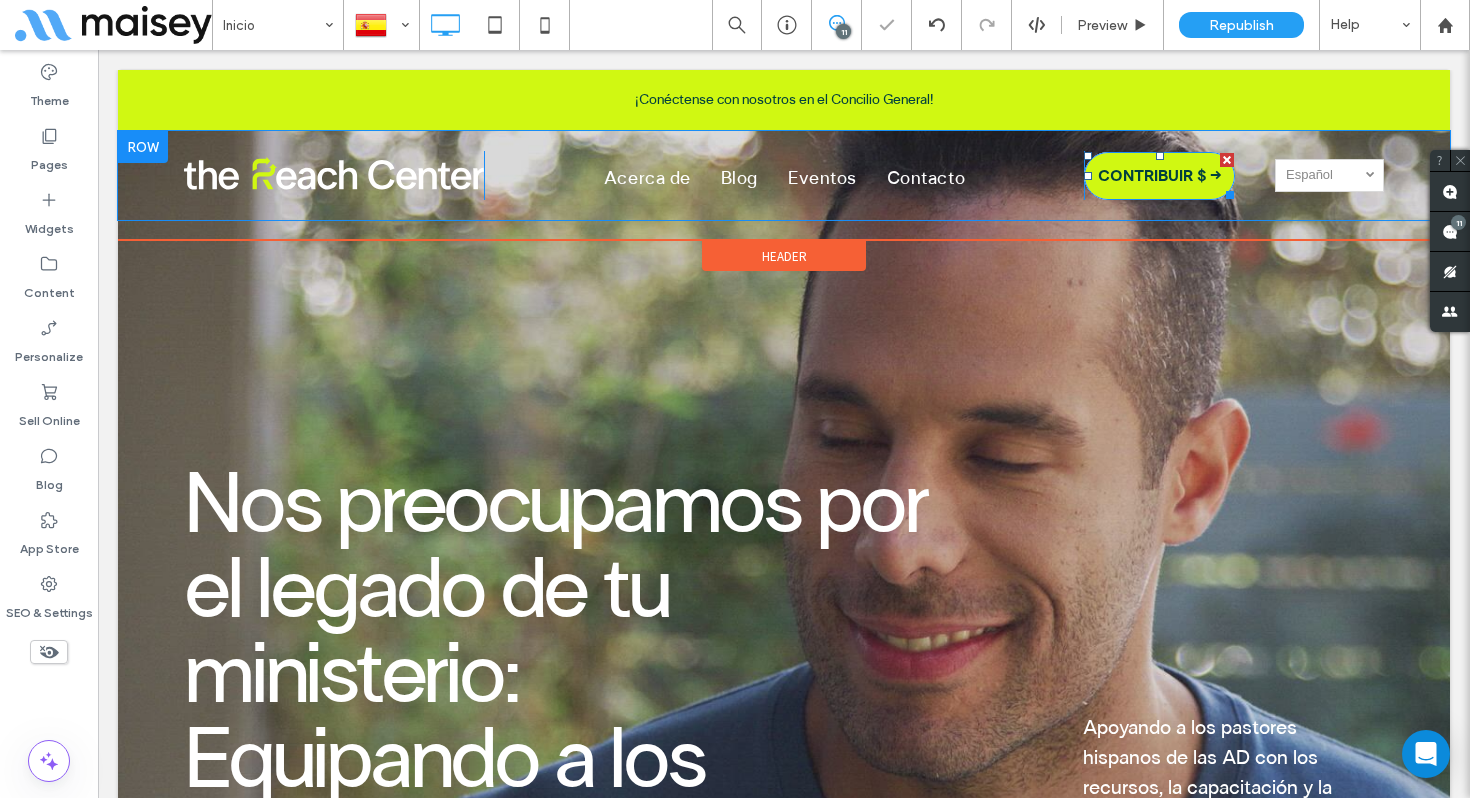 click on "CONTRIBUIR $ →" at bounding box center (1160, 176) 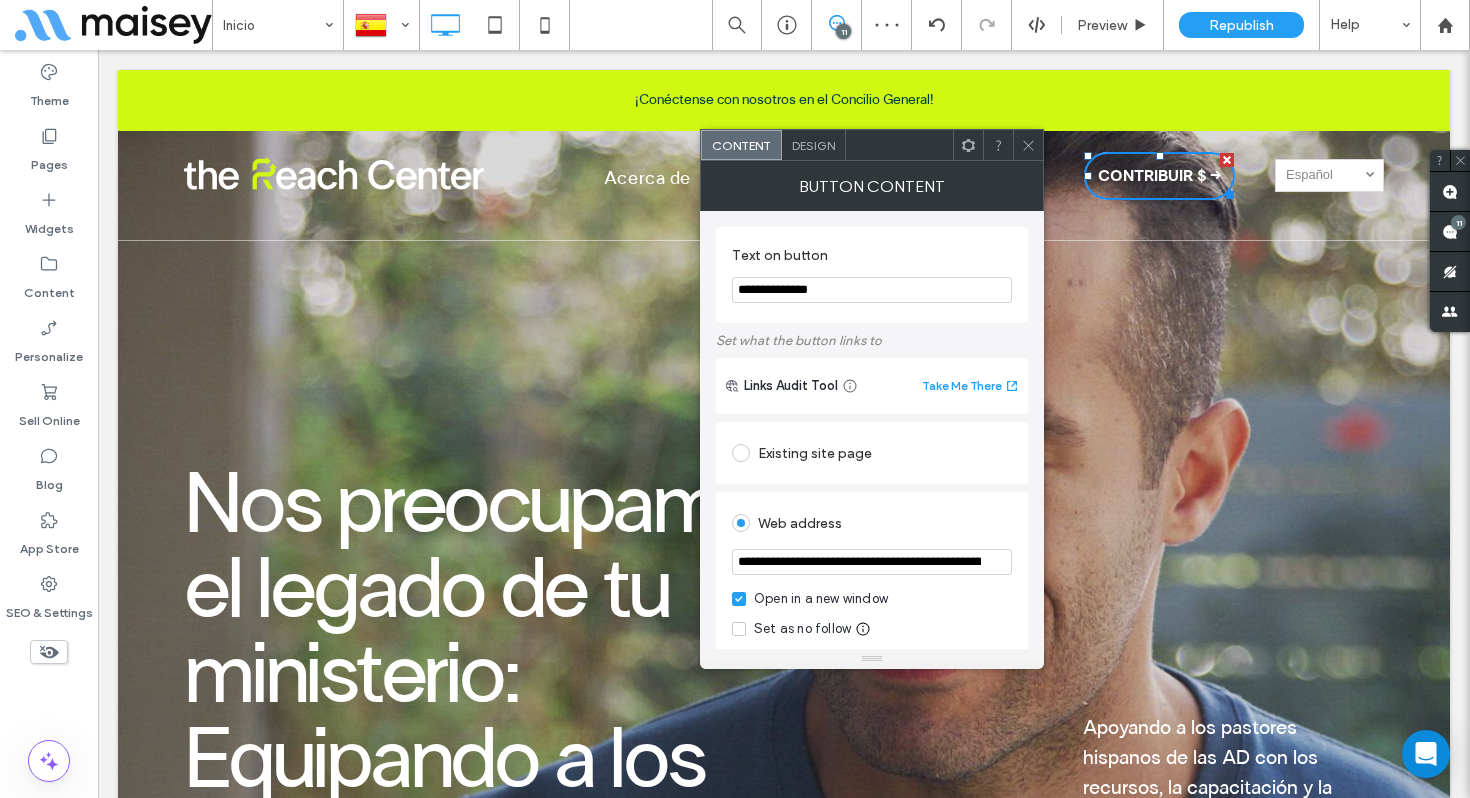 drag, startPoint x: 802, startPoint y: 323, endPoint x: 686, endPoint y: 272, distance: 126.71622 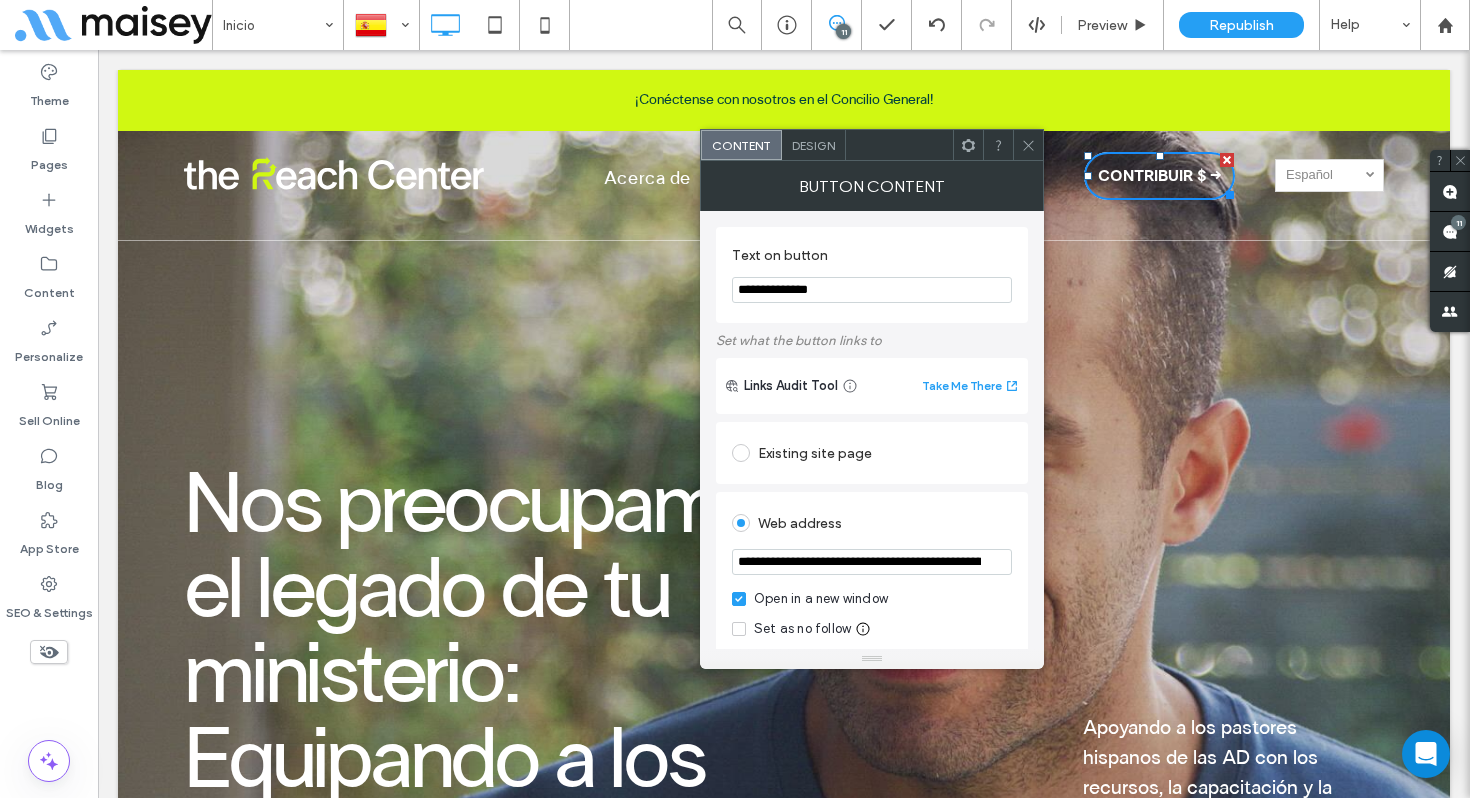 drag, startPoint x: 823, startPoint y: 288, endPoint x: 726, endPoint y: 281, distance: 97.25225 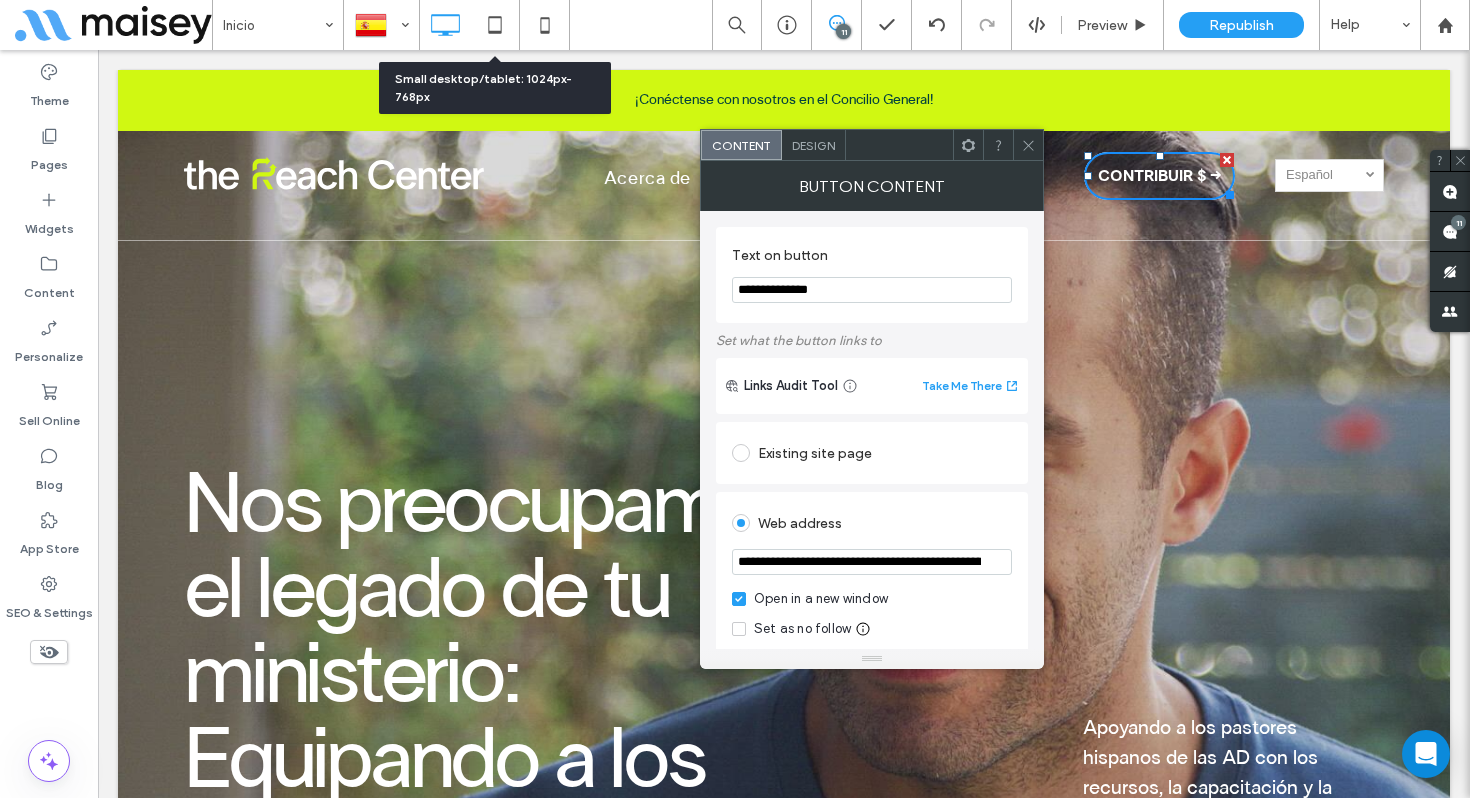 drag, startPoint x: 504, startPoint y: 27, endPoint x: 566, endPoint y: 96, distance: 92.76314 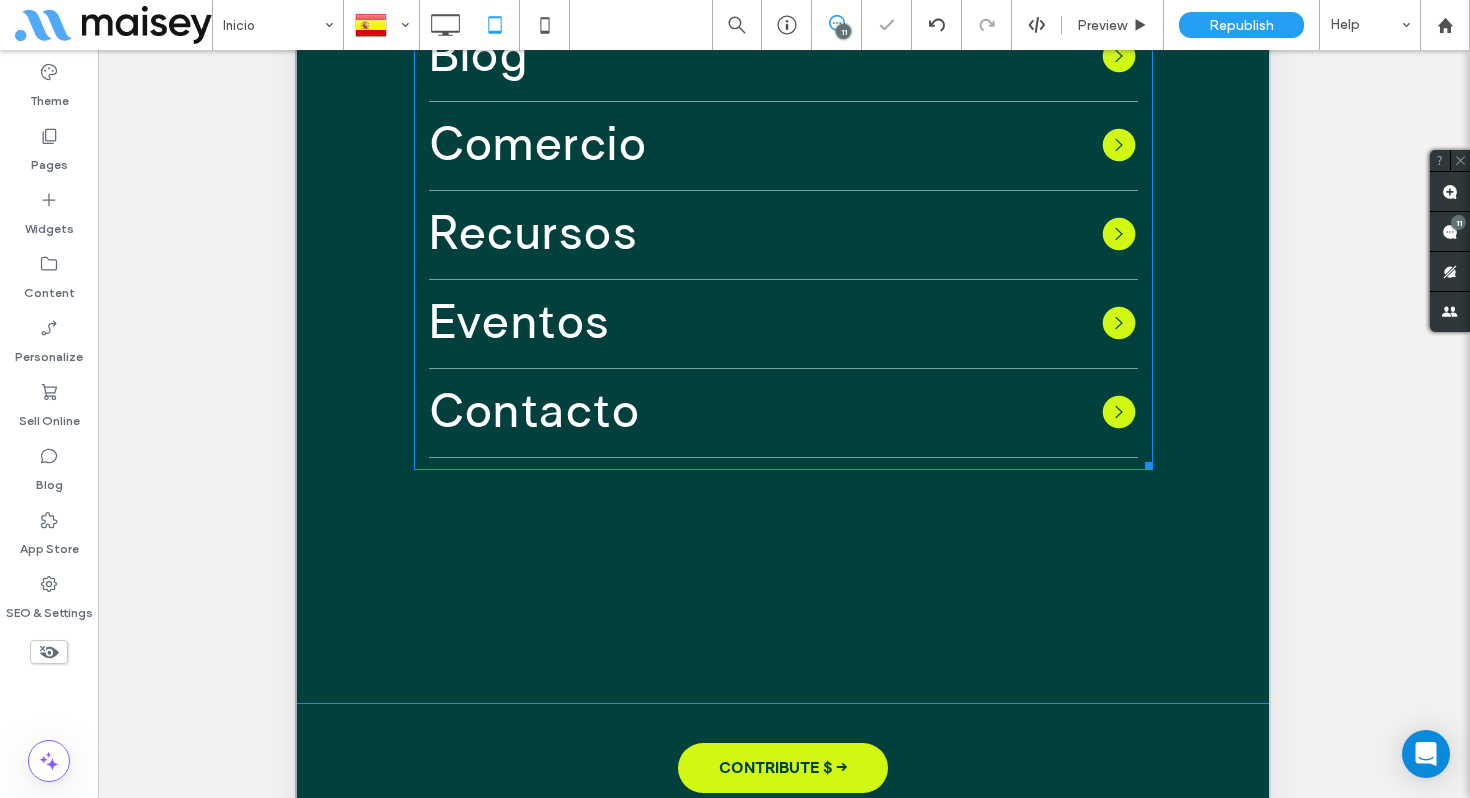 scroll, scrollTop: 598, scrollLeft: 0, axis: vertical 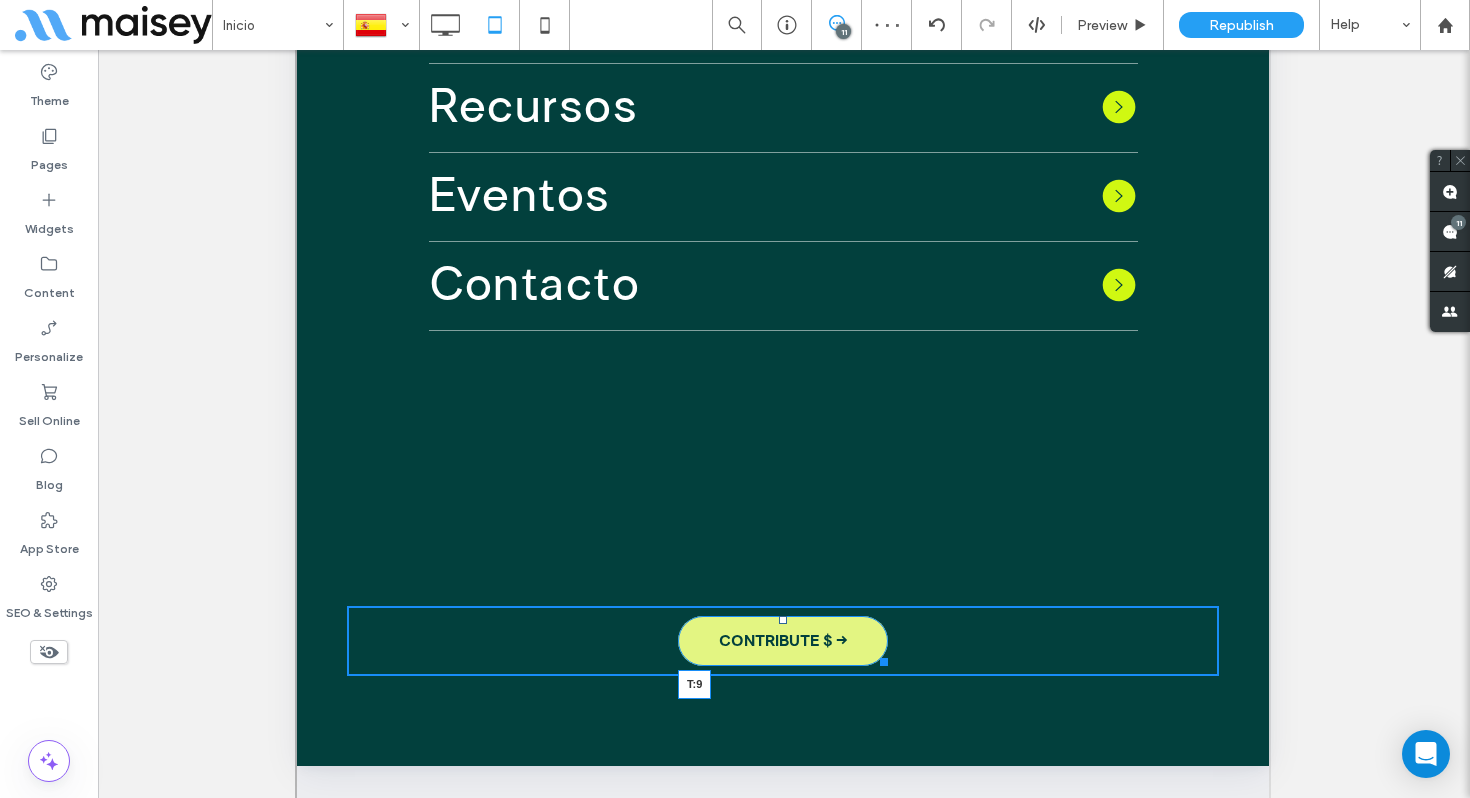 click on "CONTRIBUTE $ →
T:9
Click To Paste
Row" at bounding box center (783, 671) 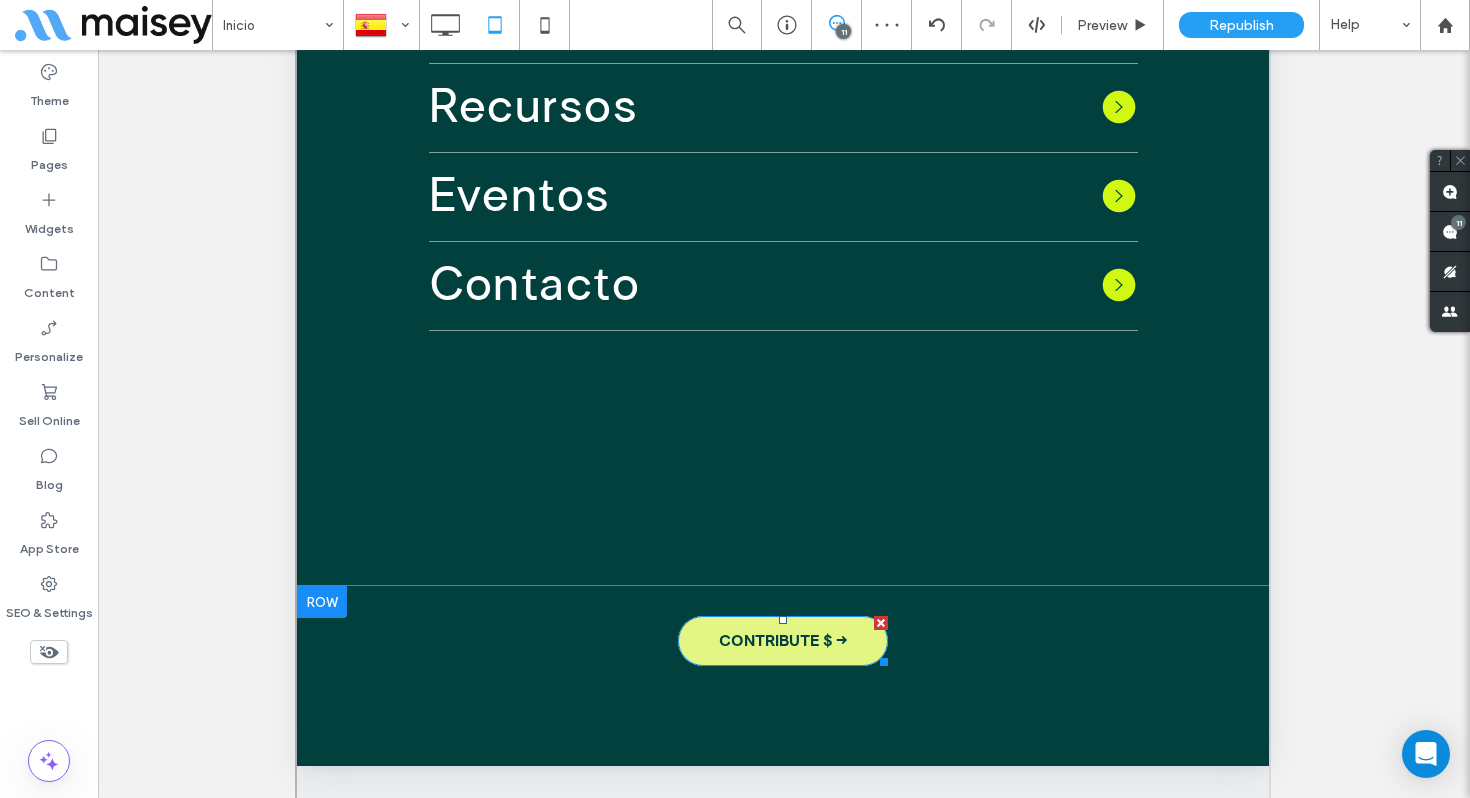click on "CONTRIBUTE $ →" at bounding box center [783, 641] 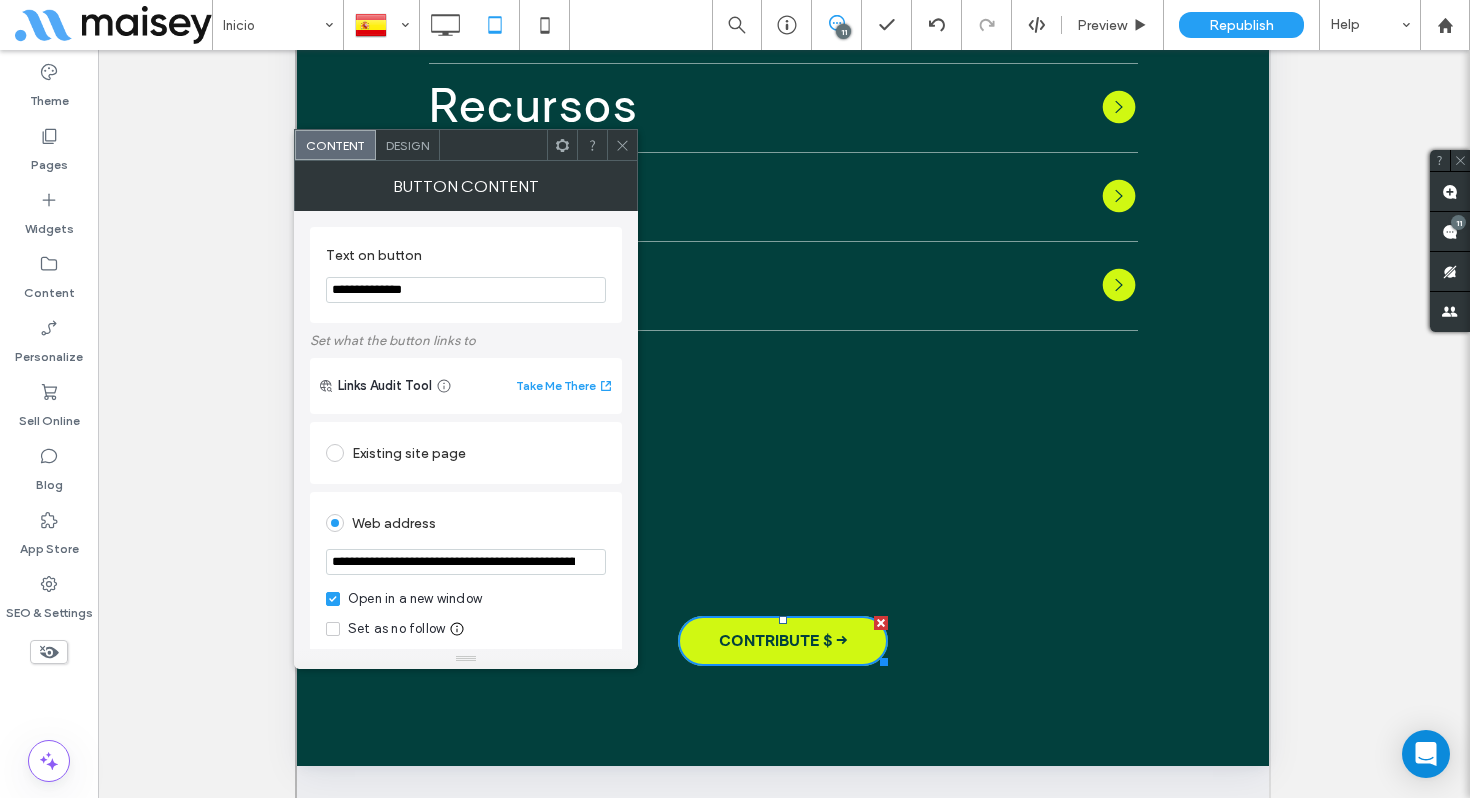 drag, startPoint x: 423, startPoint y: 293, endPoint x: 219, endPoint y: 244, distance: 209.80229 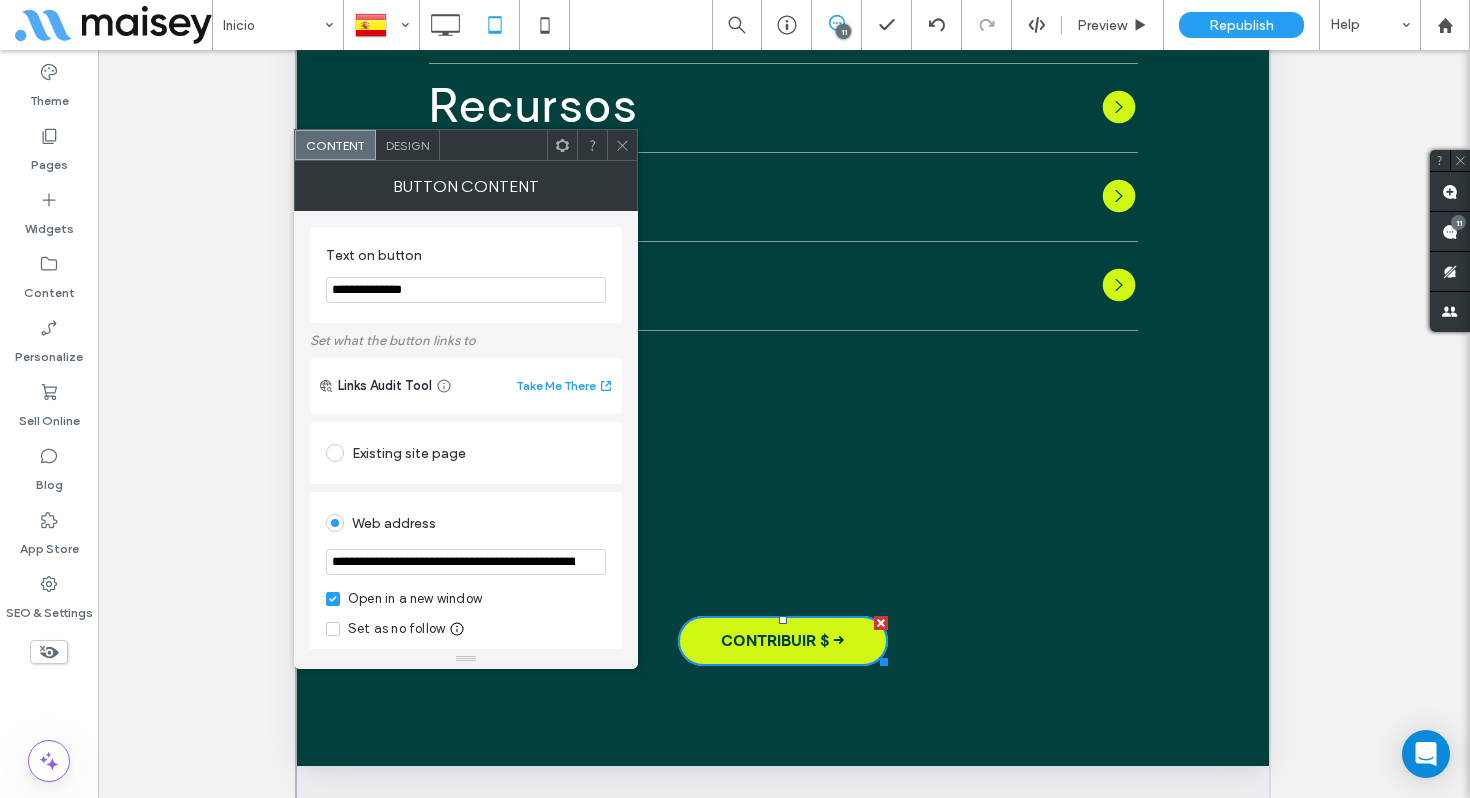 type on "**********" 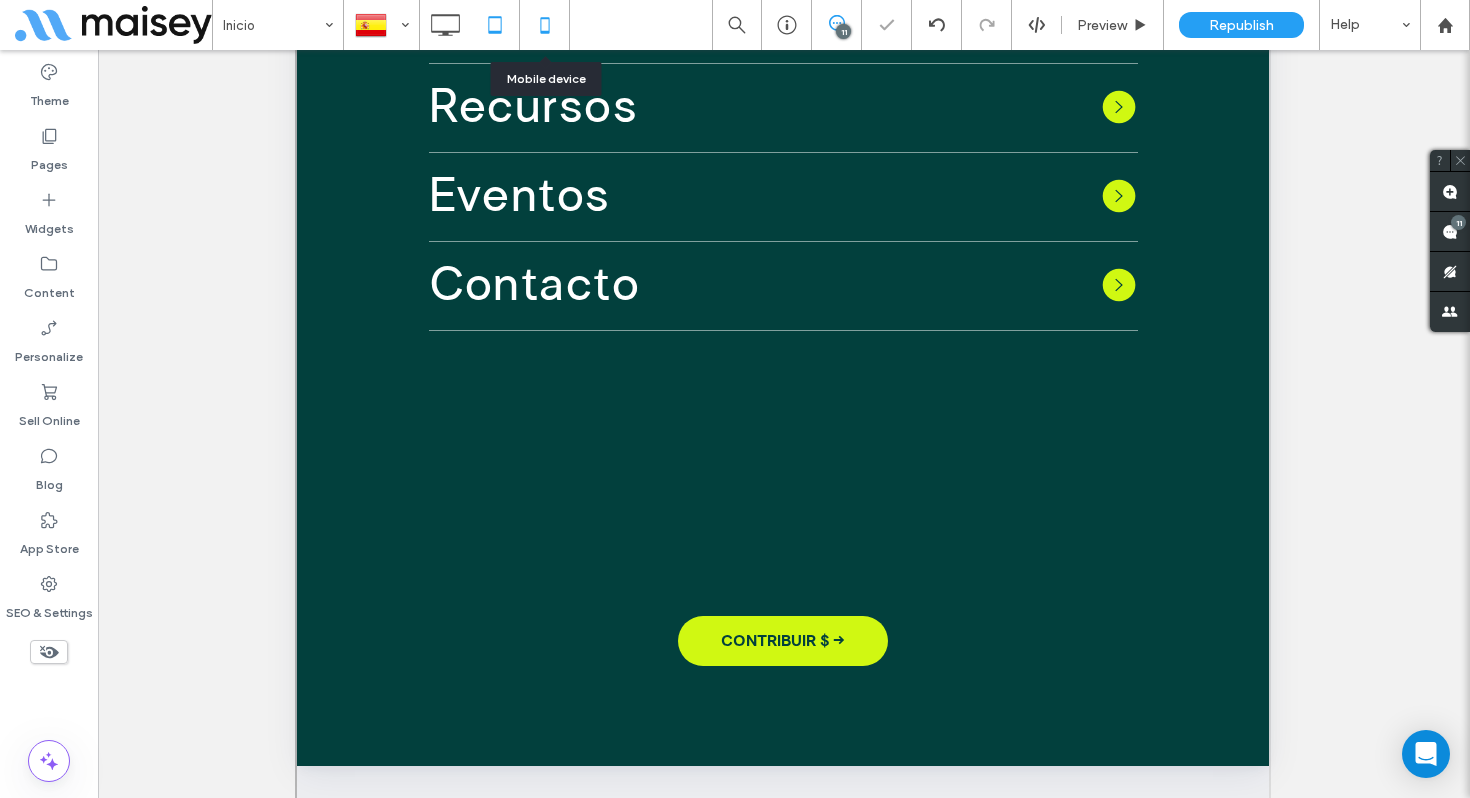 click 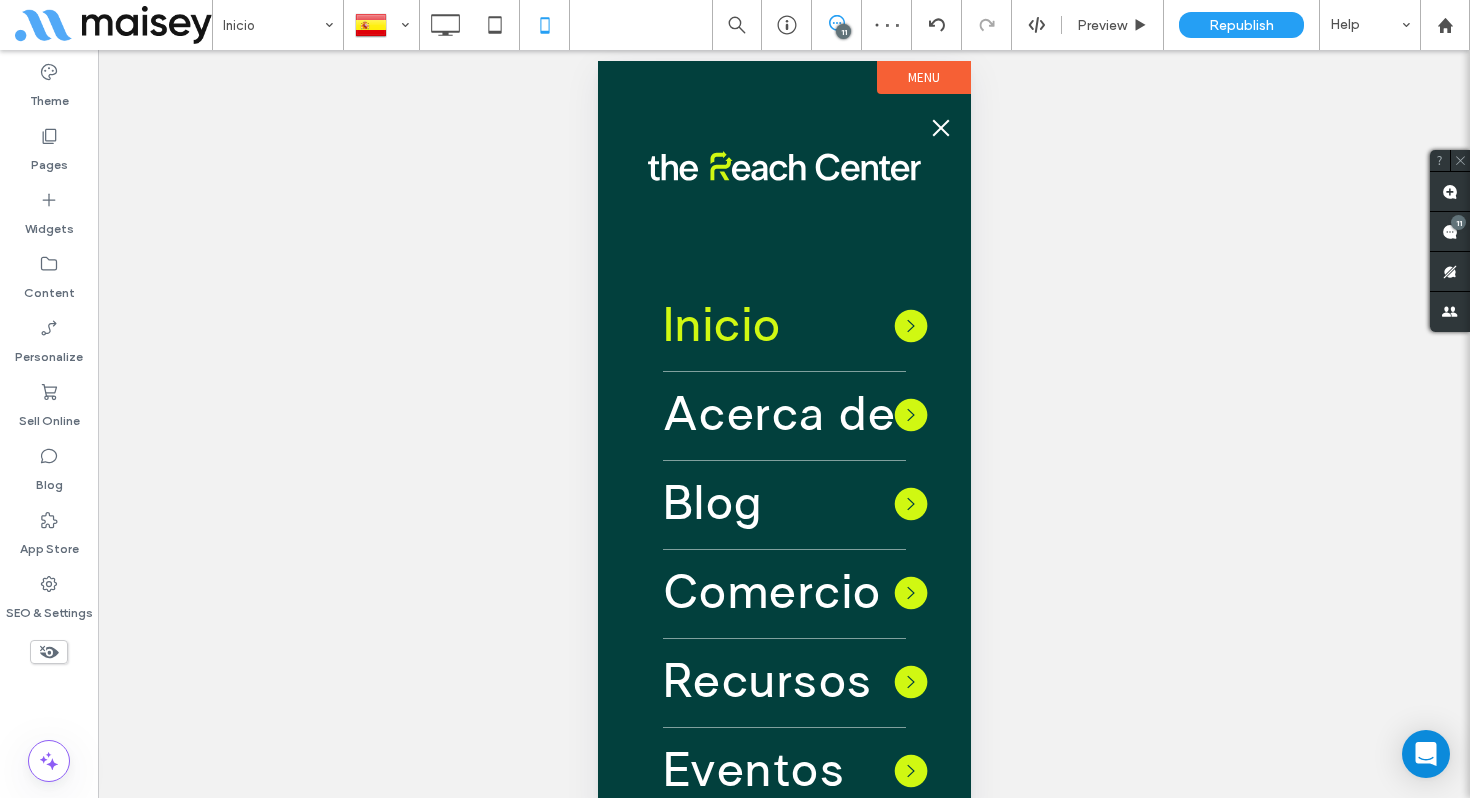 scroll, scrollTop: 29, scrollLeft: 0, axis: vertical 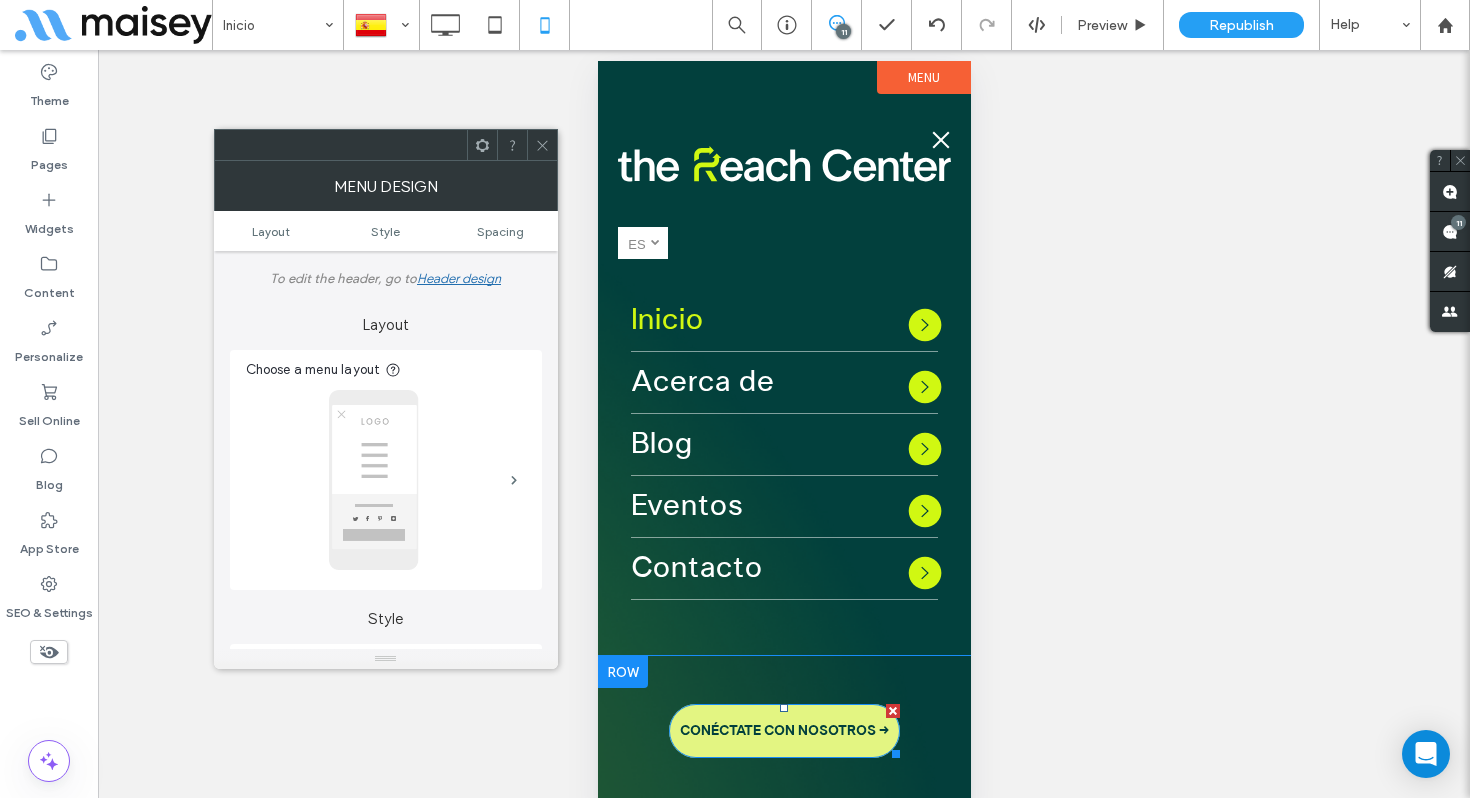 click on "CONÉCTATE CON NOSOTROS →" at bounding box center [783, 731] 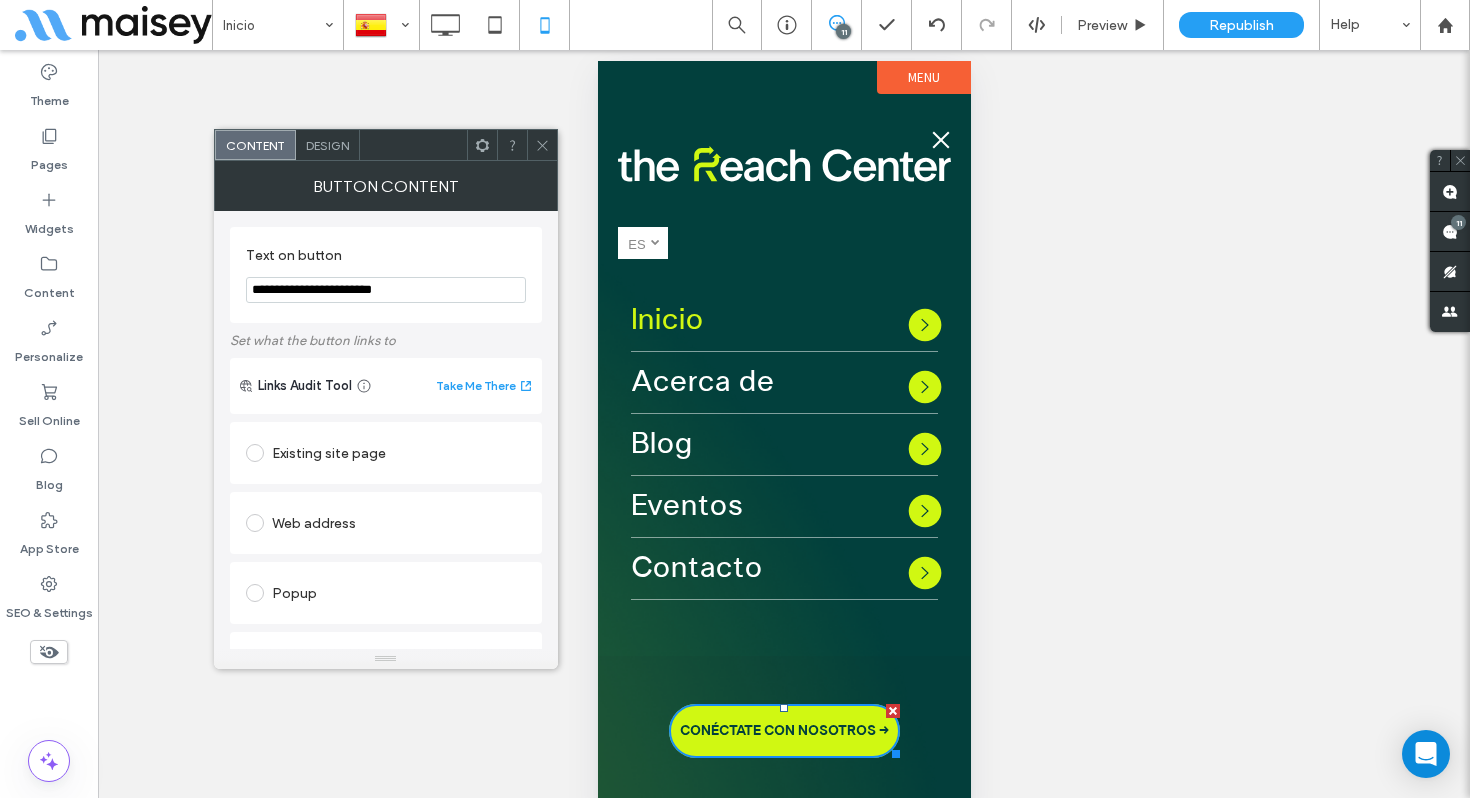 drag, startPoint x: 440, startPoint y: 294, endPoint x: 158, endPoint y: 247, distance: 285.88983 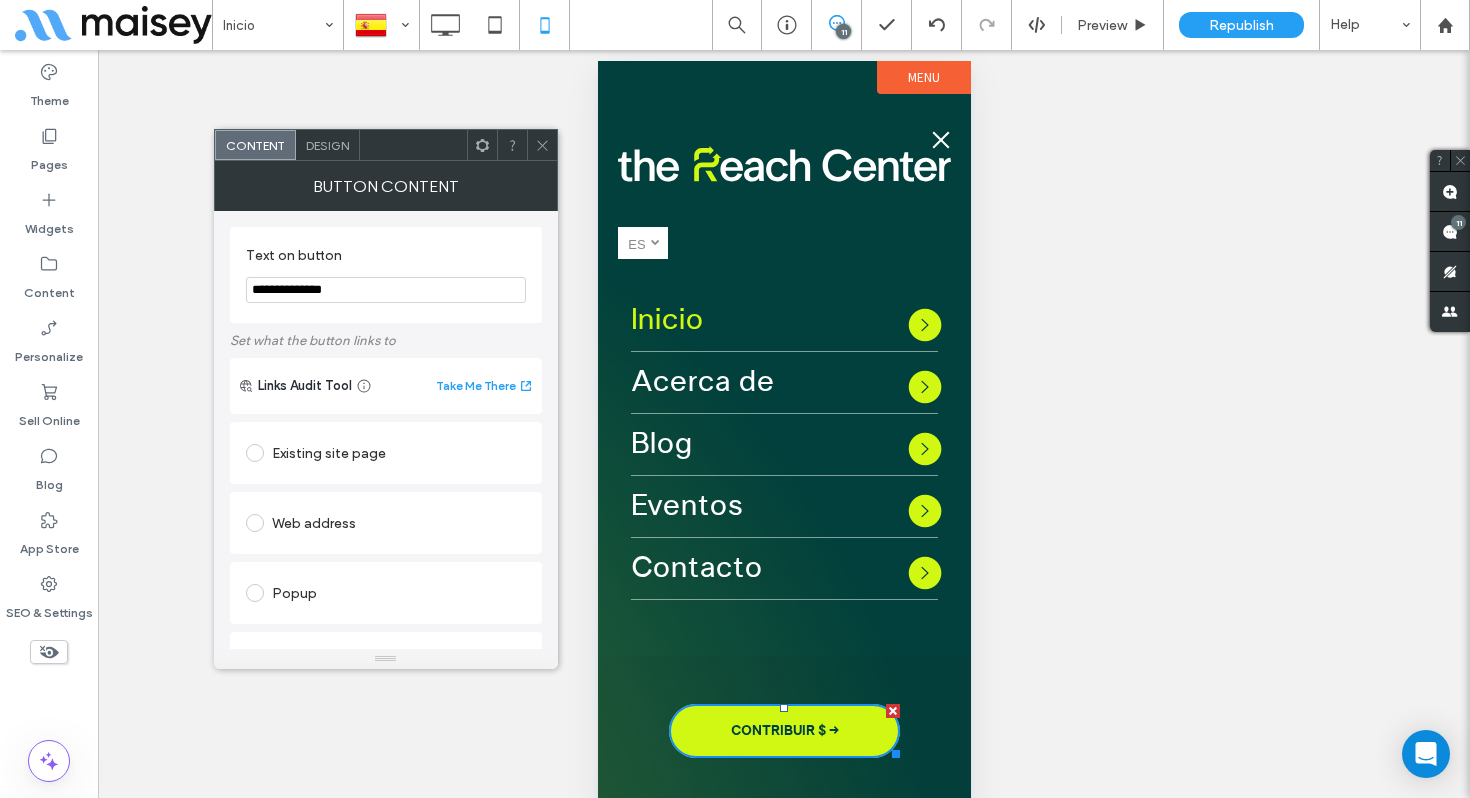 type on "**********" 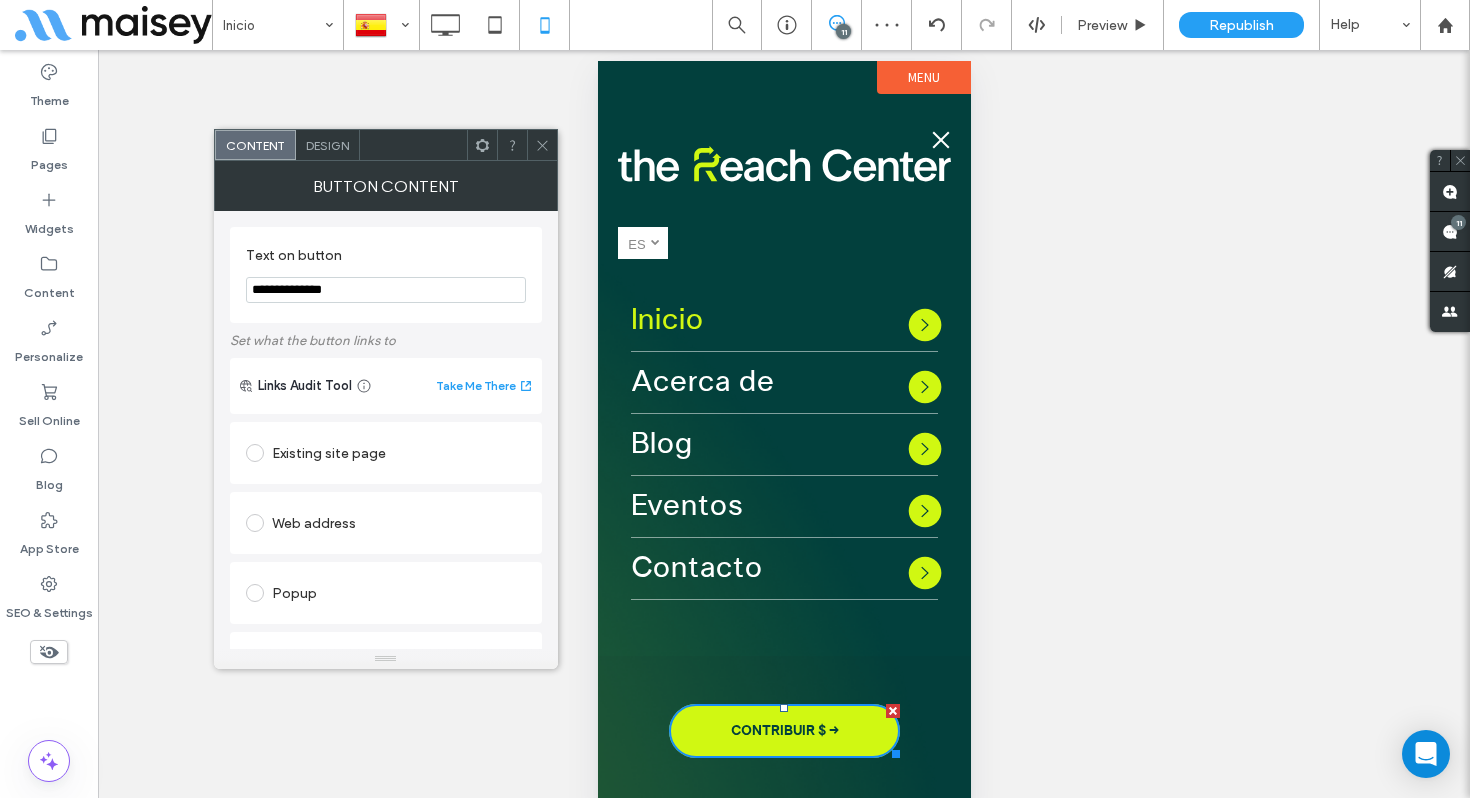 click on "Web address" at bounding box center [386, 523] 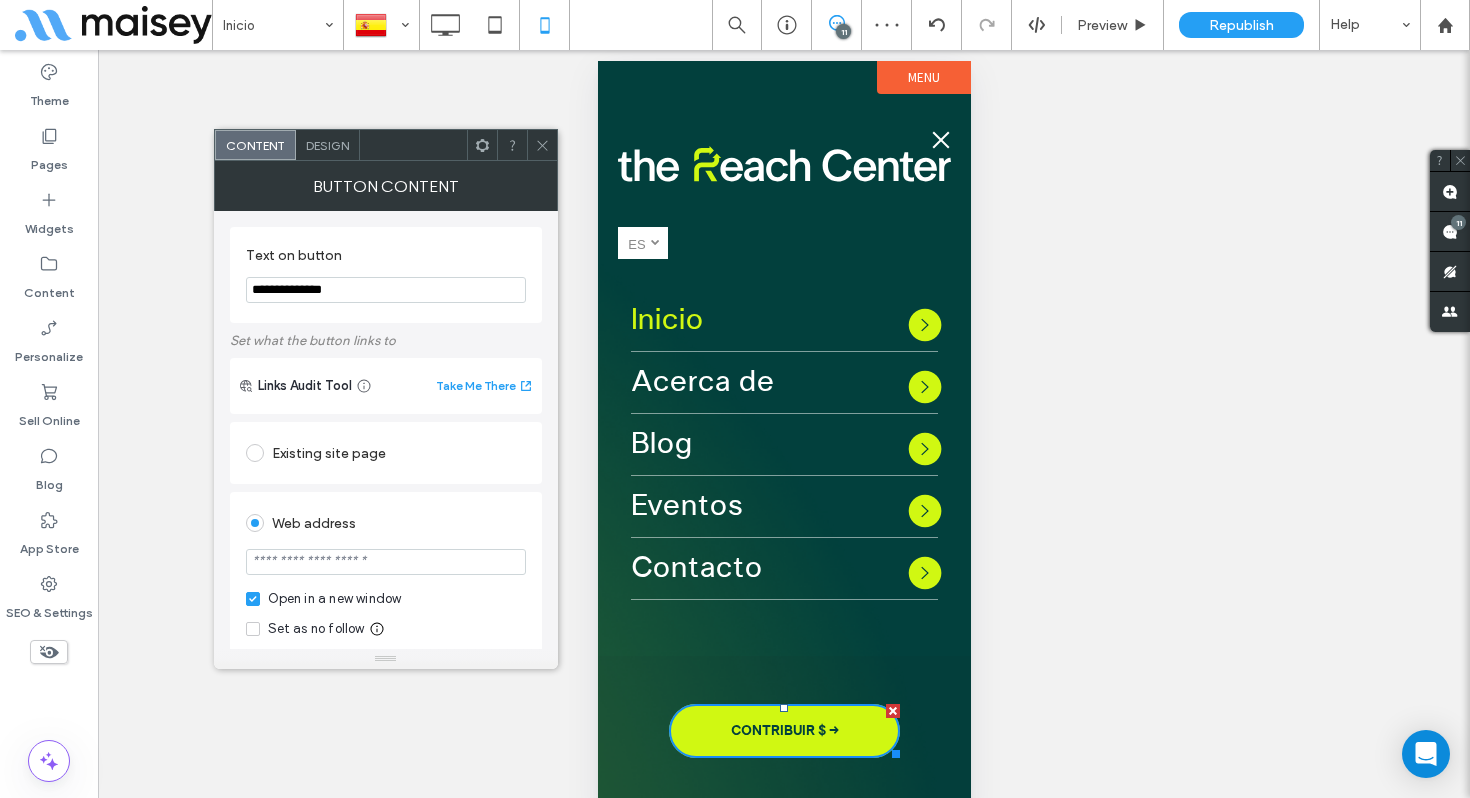 click at bounding box center [386, 562] 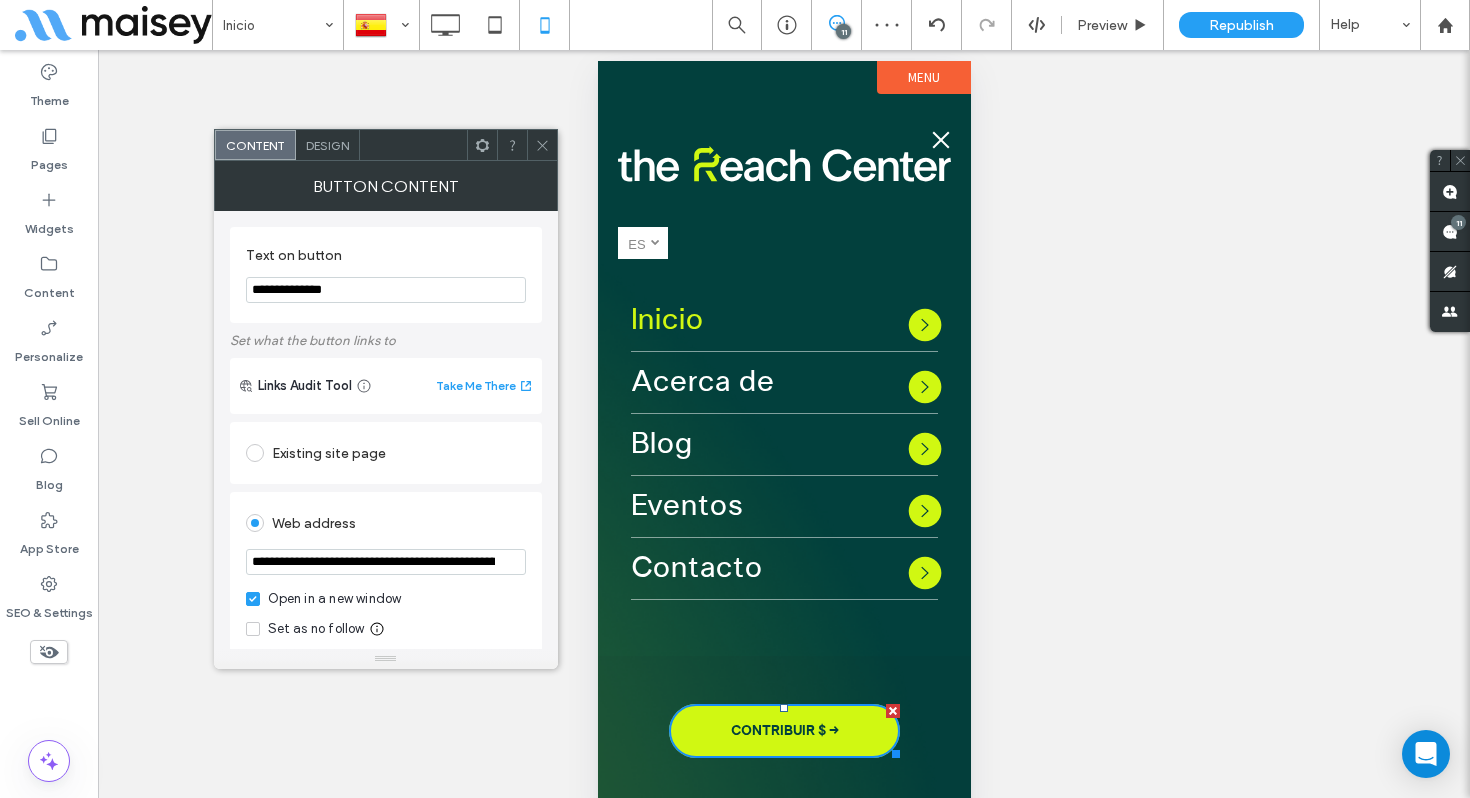 scroll, scrollTop: 0, scrollLeft: 136, axis: horizontal 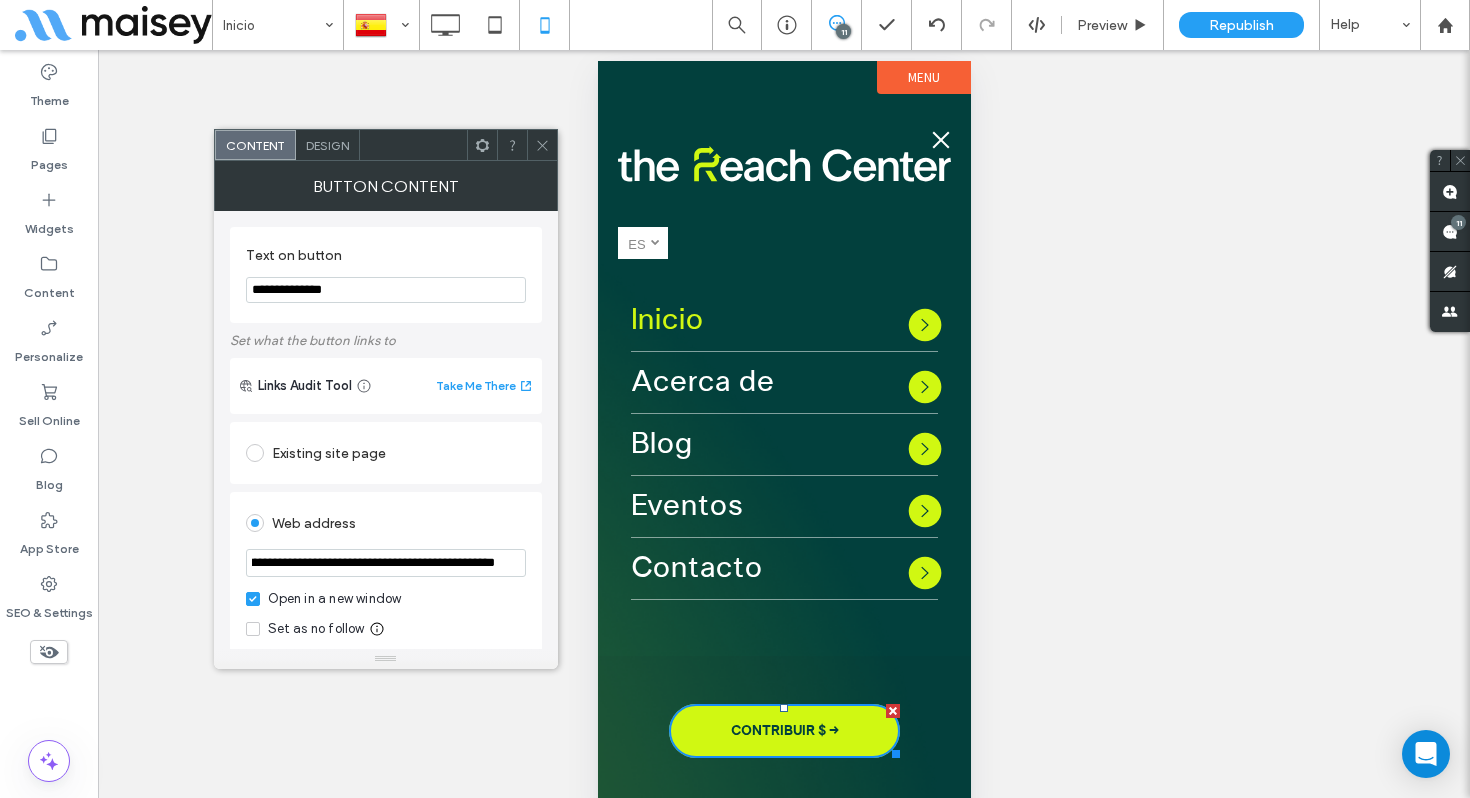 type on "**********" 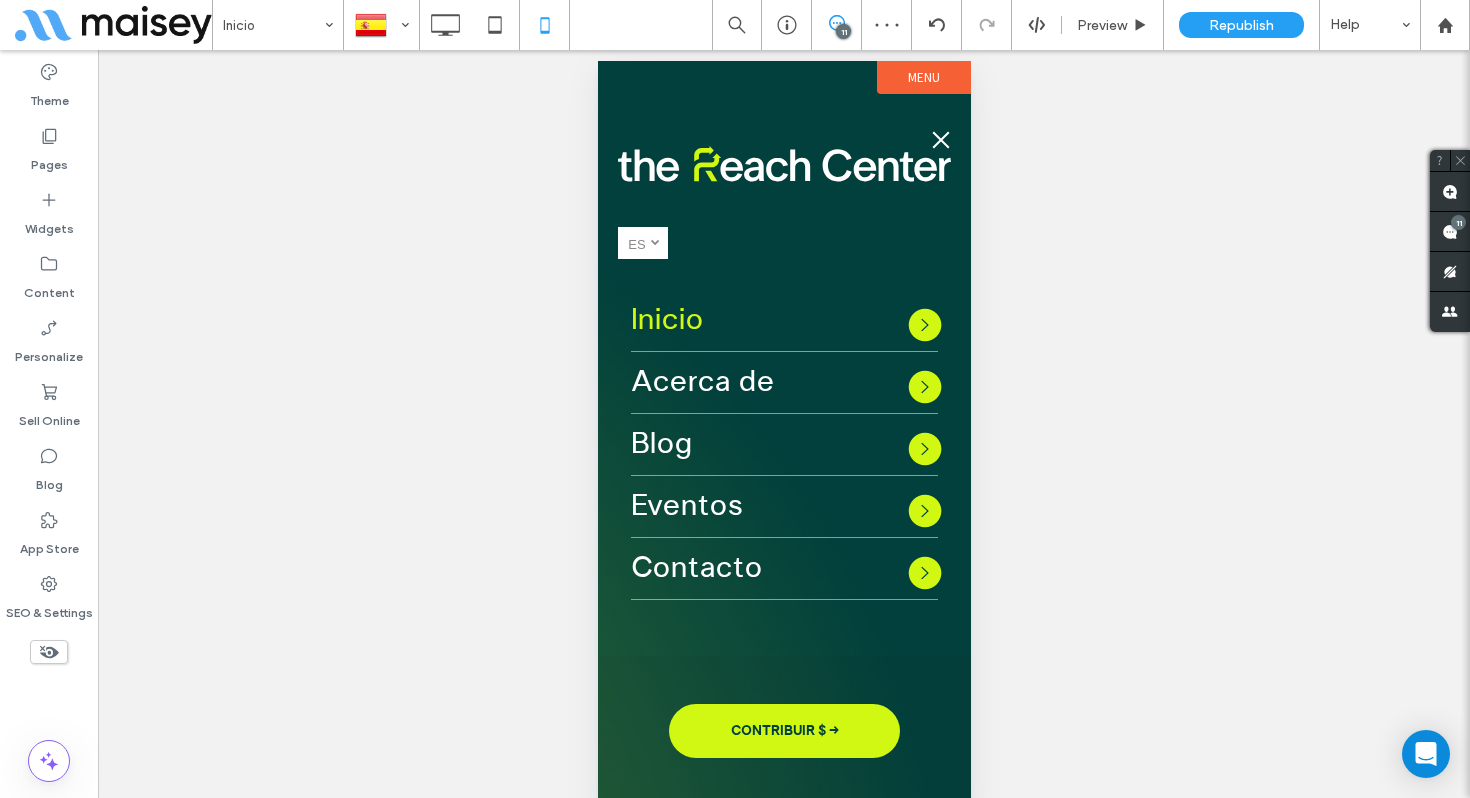 click at bounding box center (940, 140) 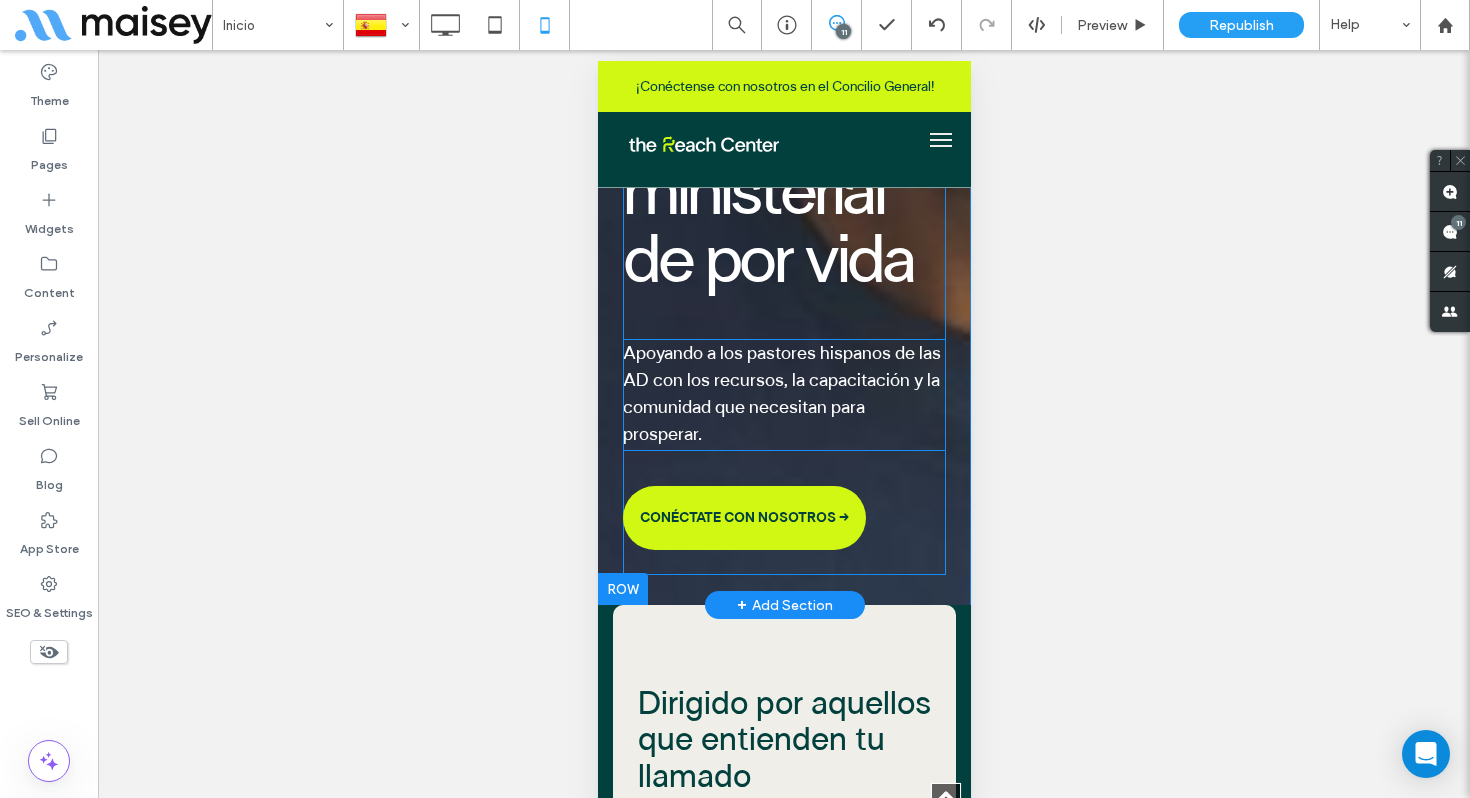 scroll, scrollTop: 890, scrollLeft: 0, axis: vertical 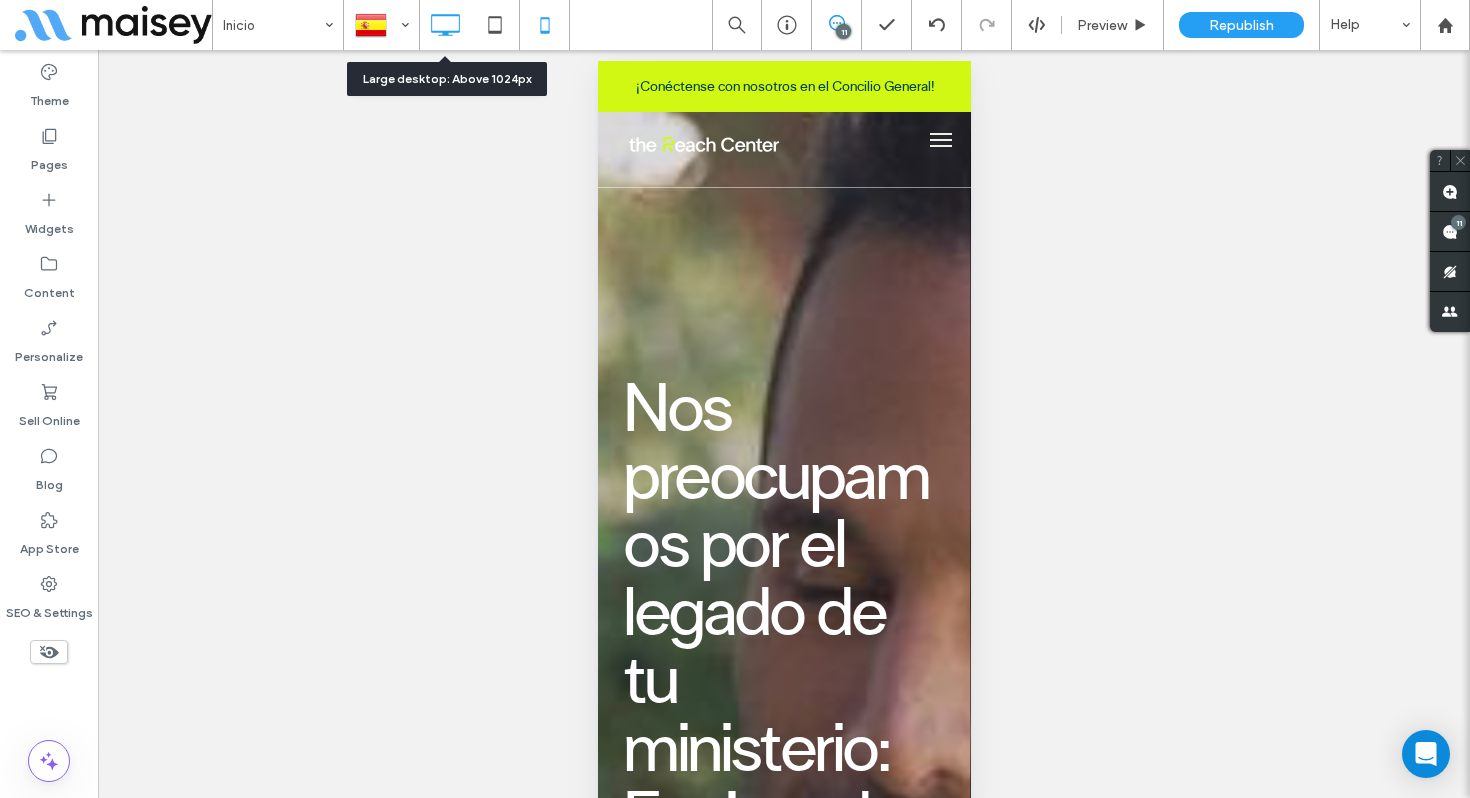 click 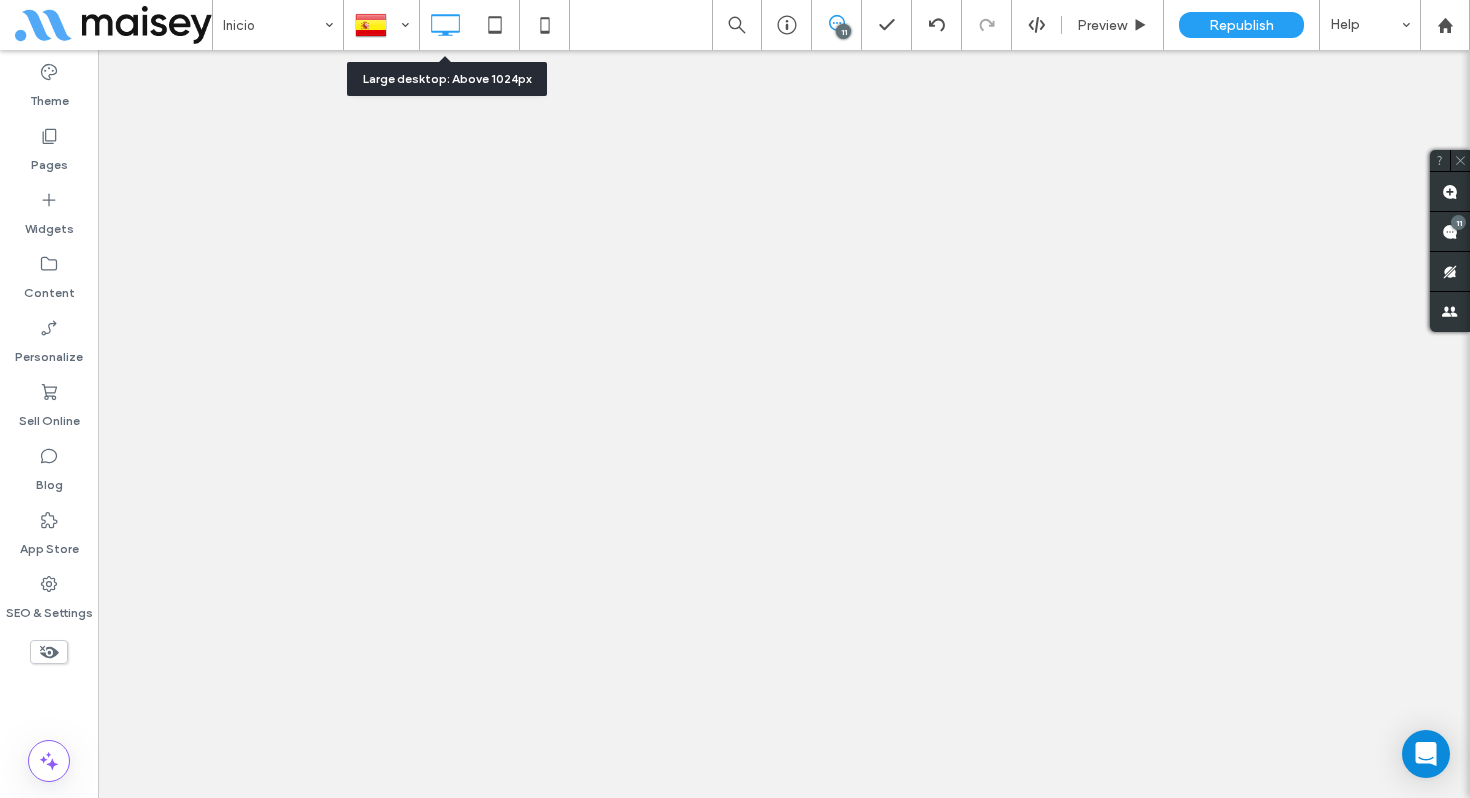 scroll, scrollTop: 0, scrollLeft: 0, axis: both 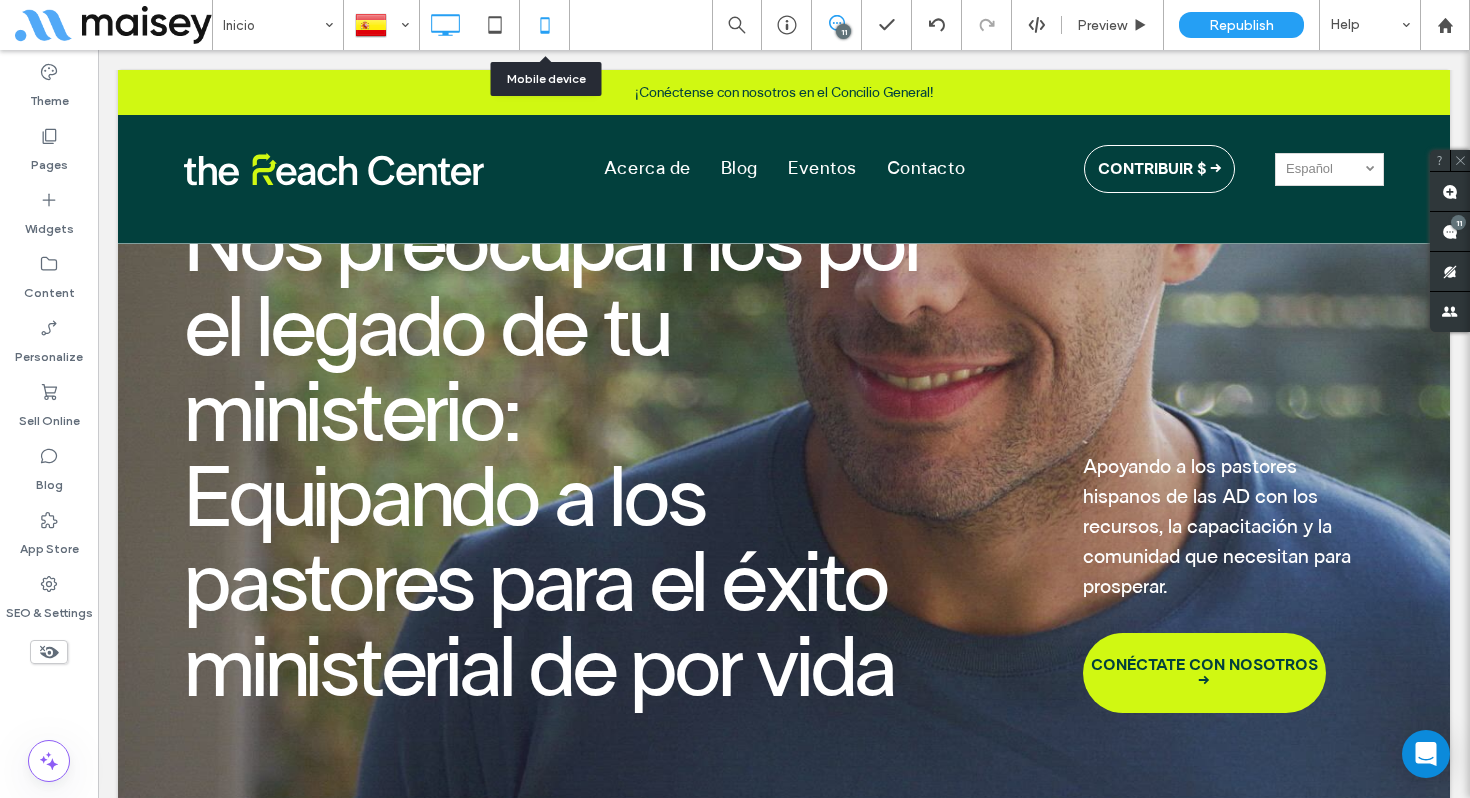 click 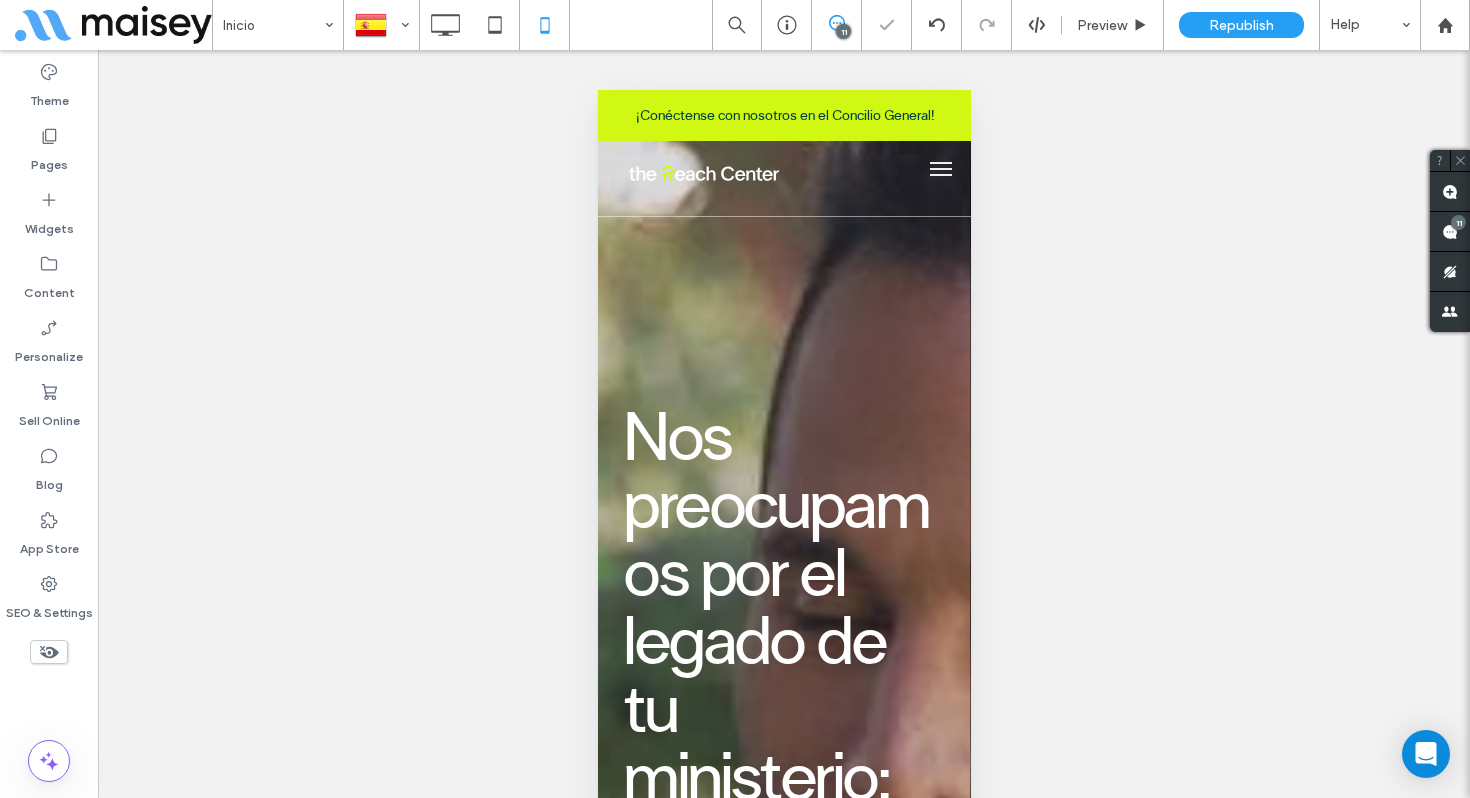 scroll, scrollTop: 4, scrollLeft: 0, axis: vertical 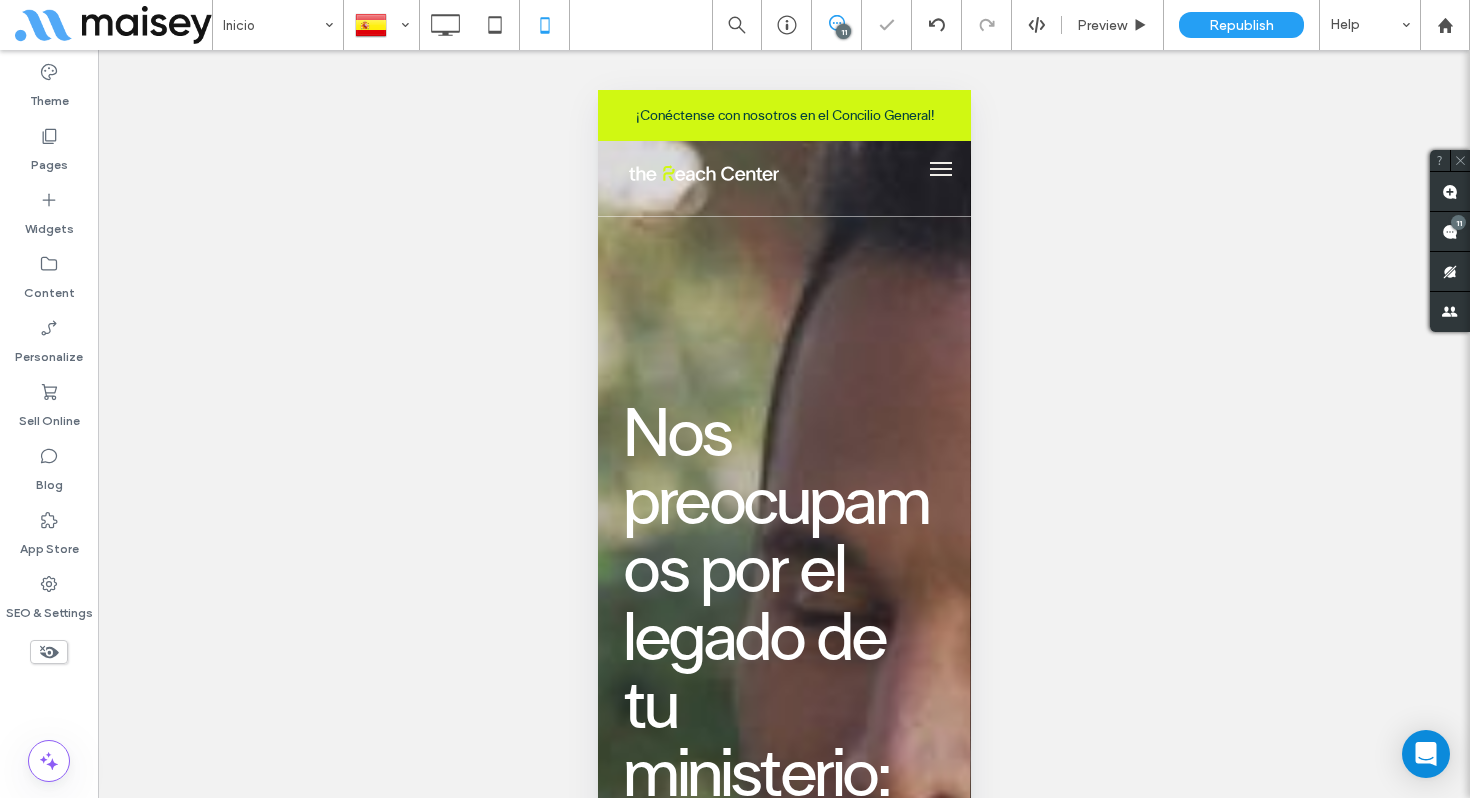 click at bounding box center (940, 169) 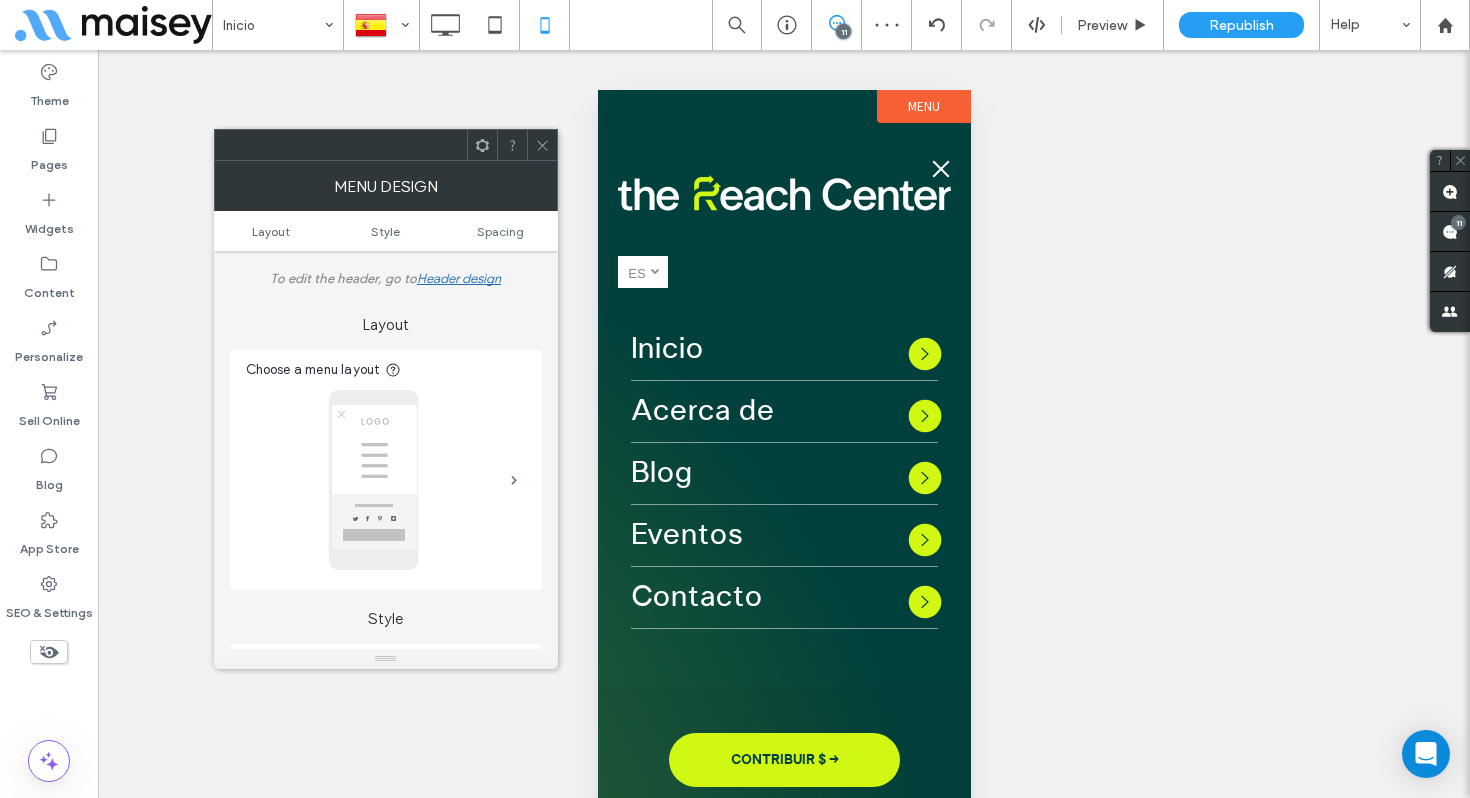 click at bounding box center [940, 169] 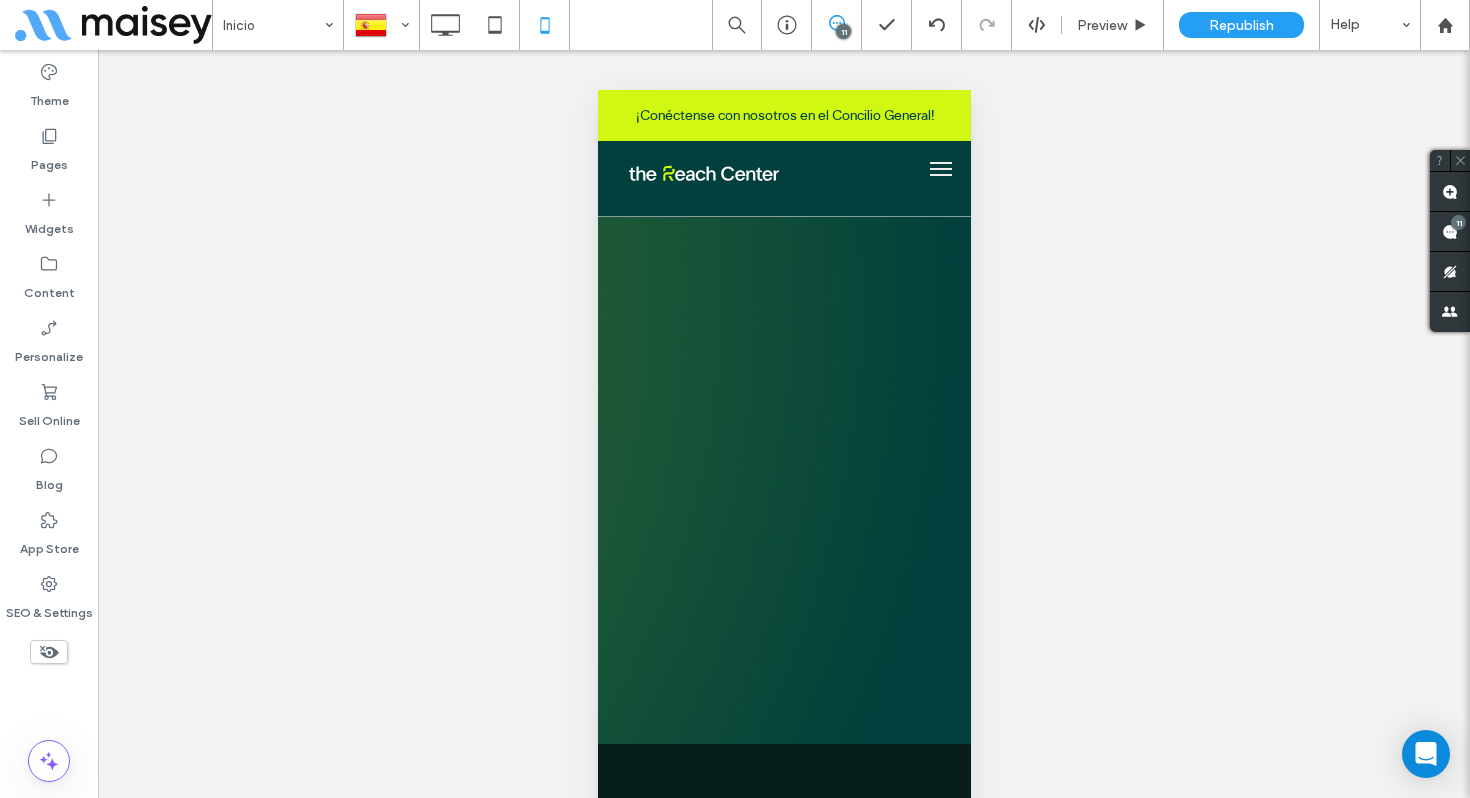 scroll, scrollTop: 8763, scrollLeft: 0, axis: vertical 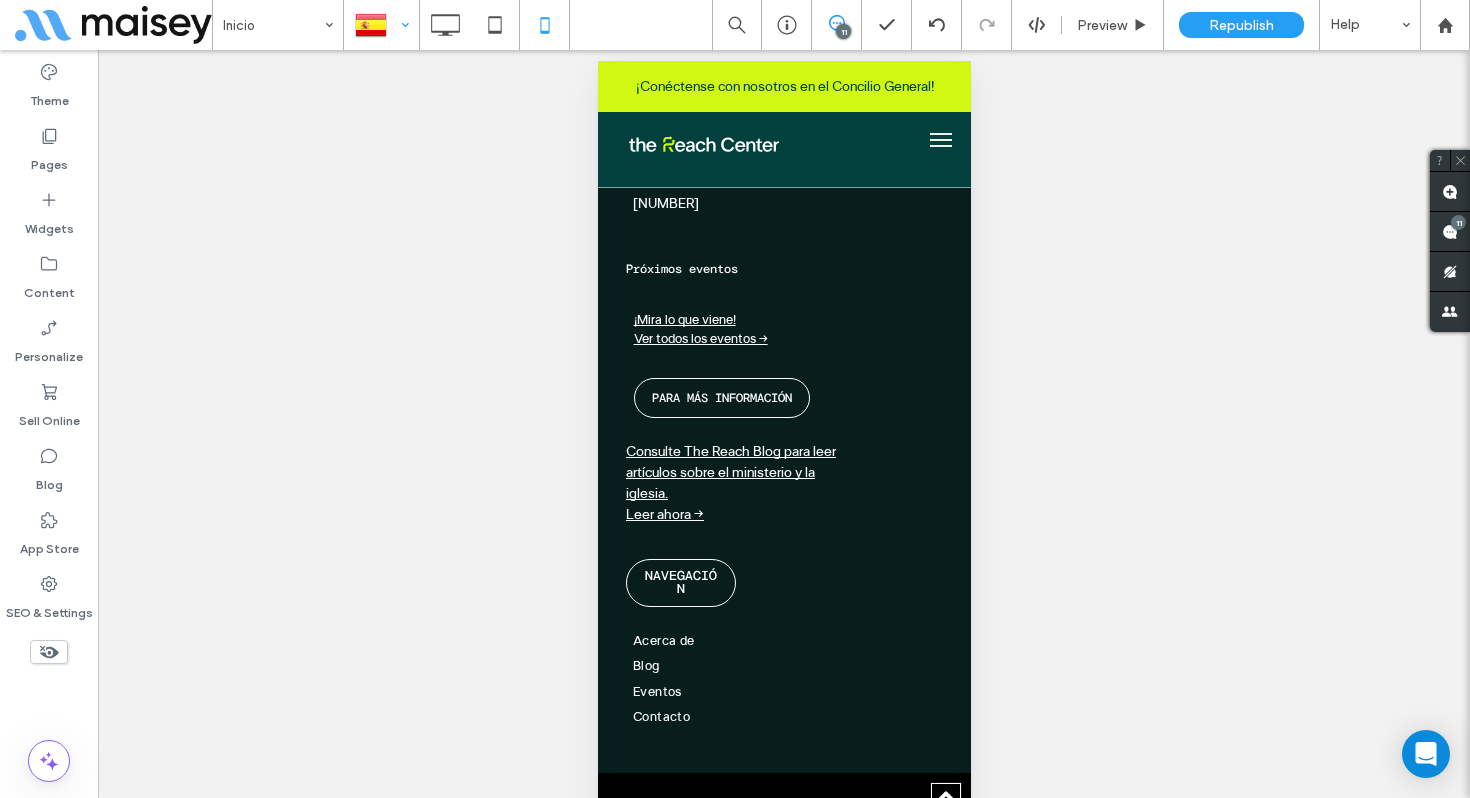 click at bounding box center (381, 25) 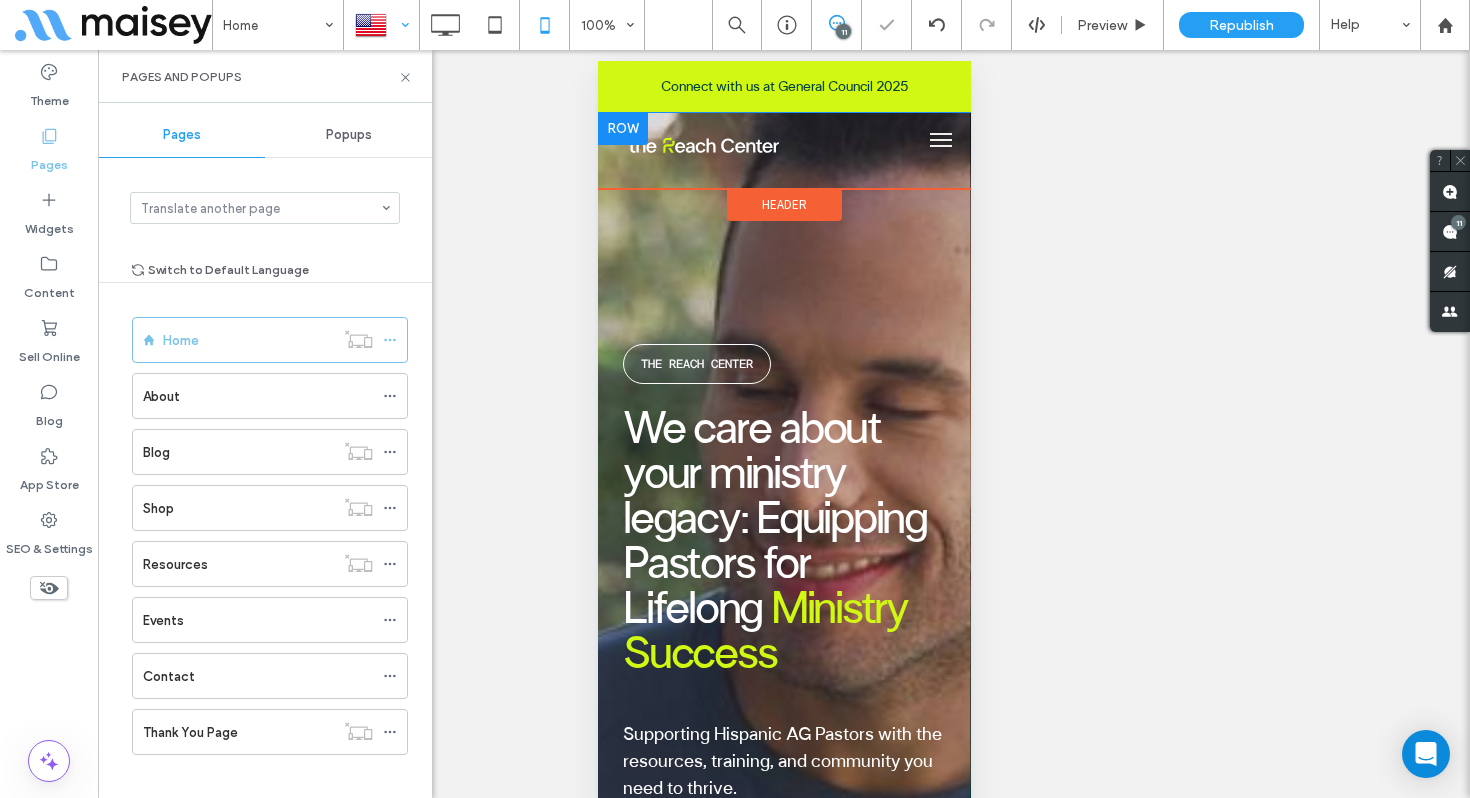scroll, scrollTop: 0, scrollLeft: 0, axis: both 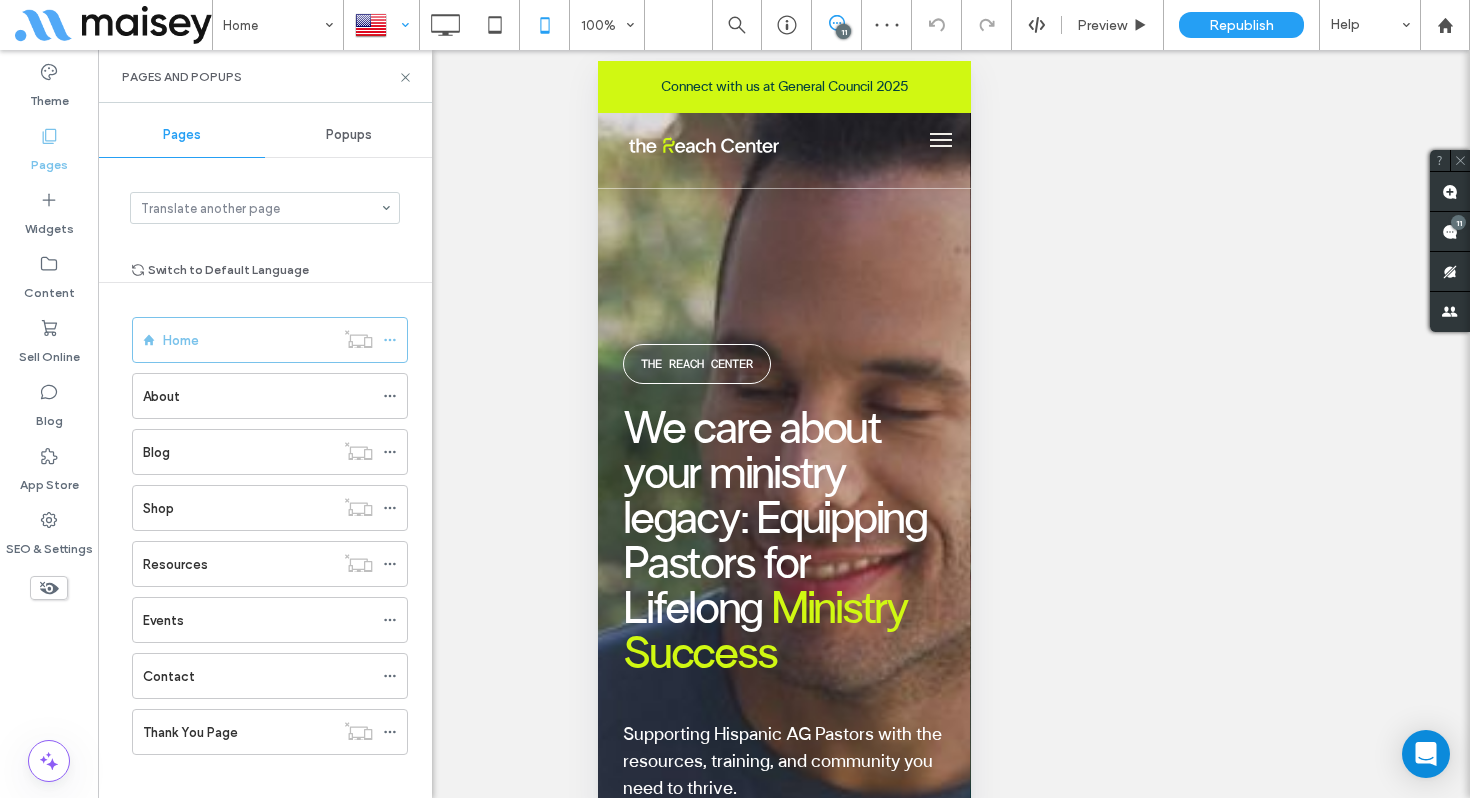 click at bounding box center (381, 25) 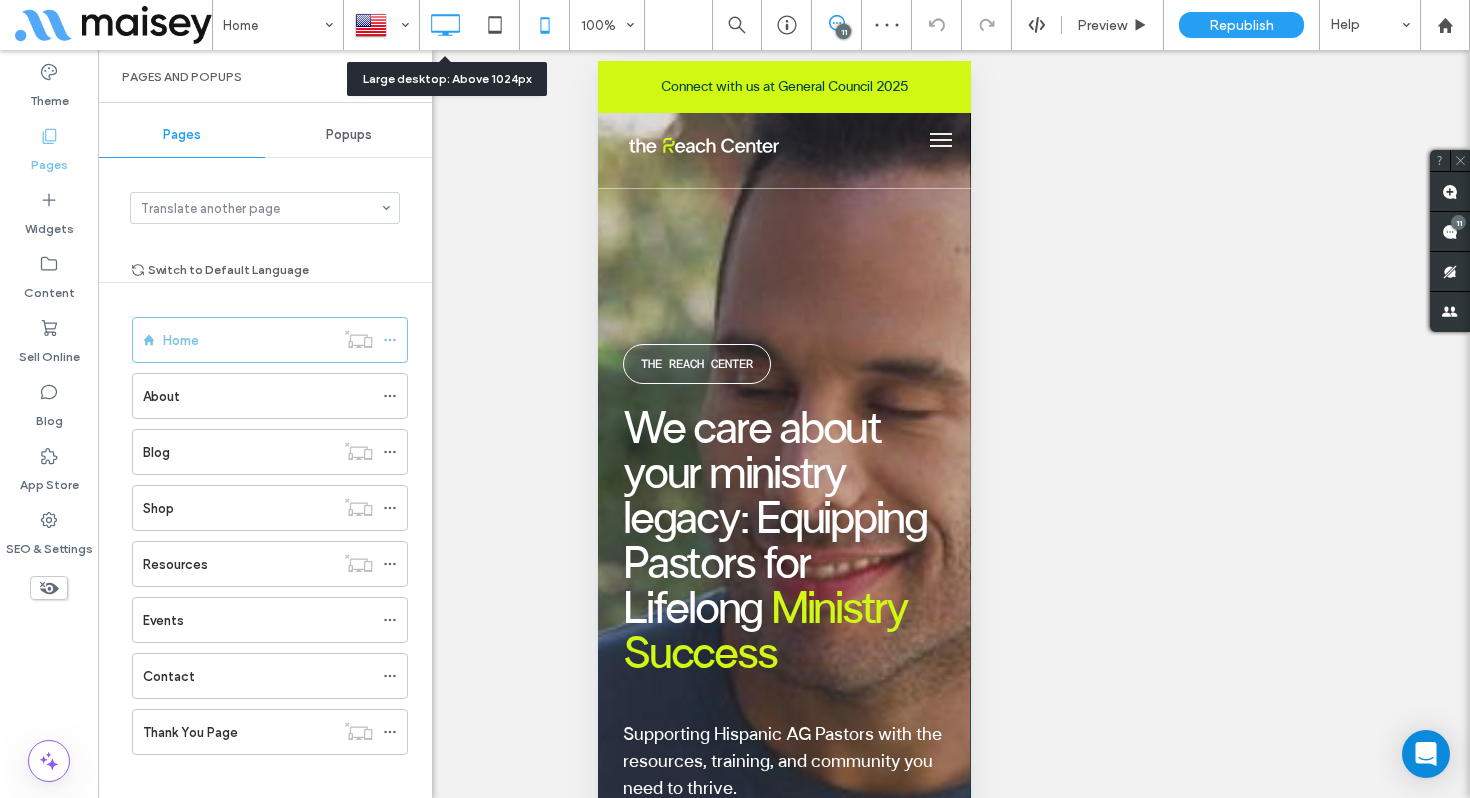 click 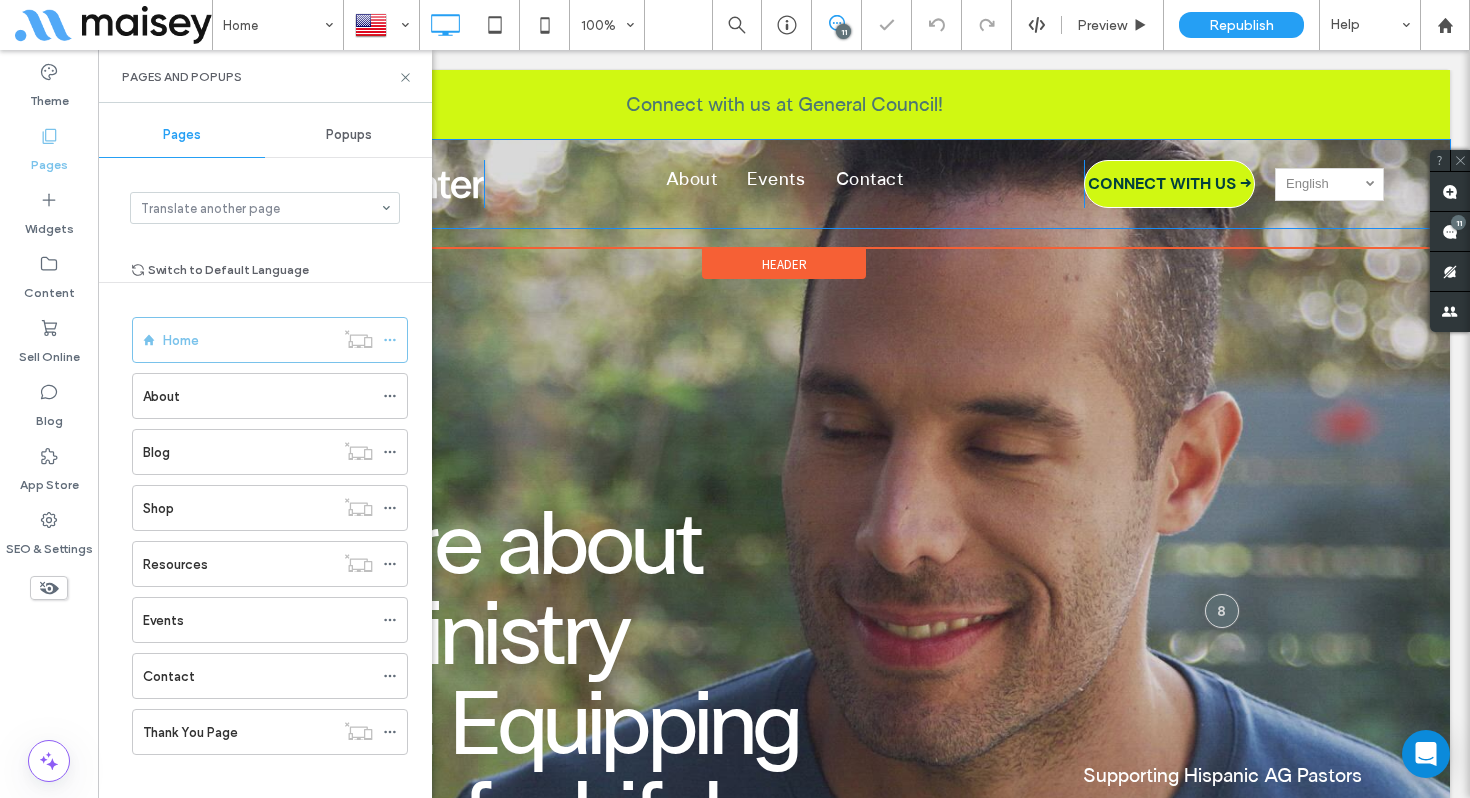 scroll, scrollTop: 0, scrollLeft: 0, axis: both 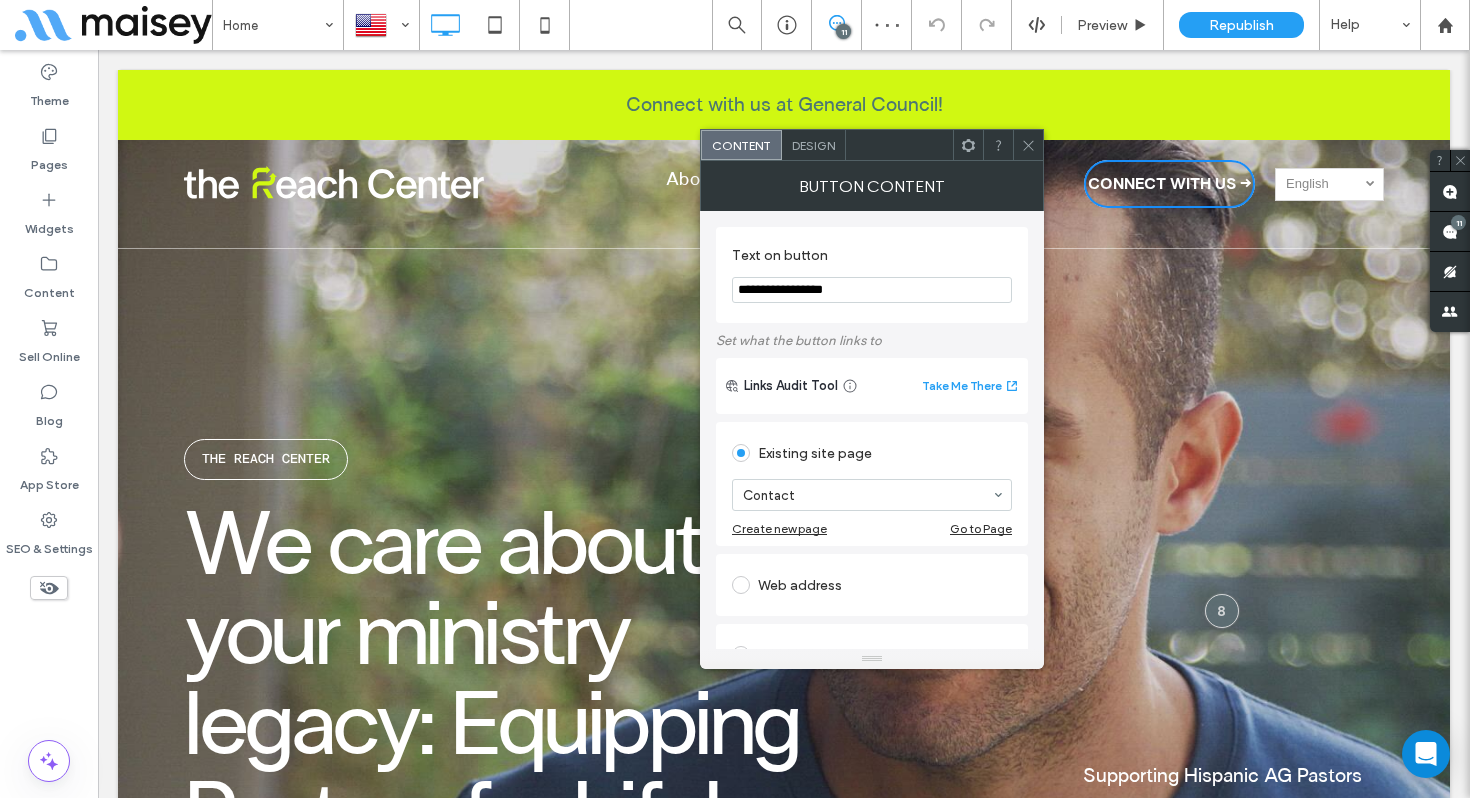 drag, startPoint x: 954, startPoint y: 336, endPoint x: 562, endPoint y: 253, distance: 400.69064 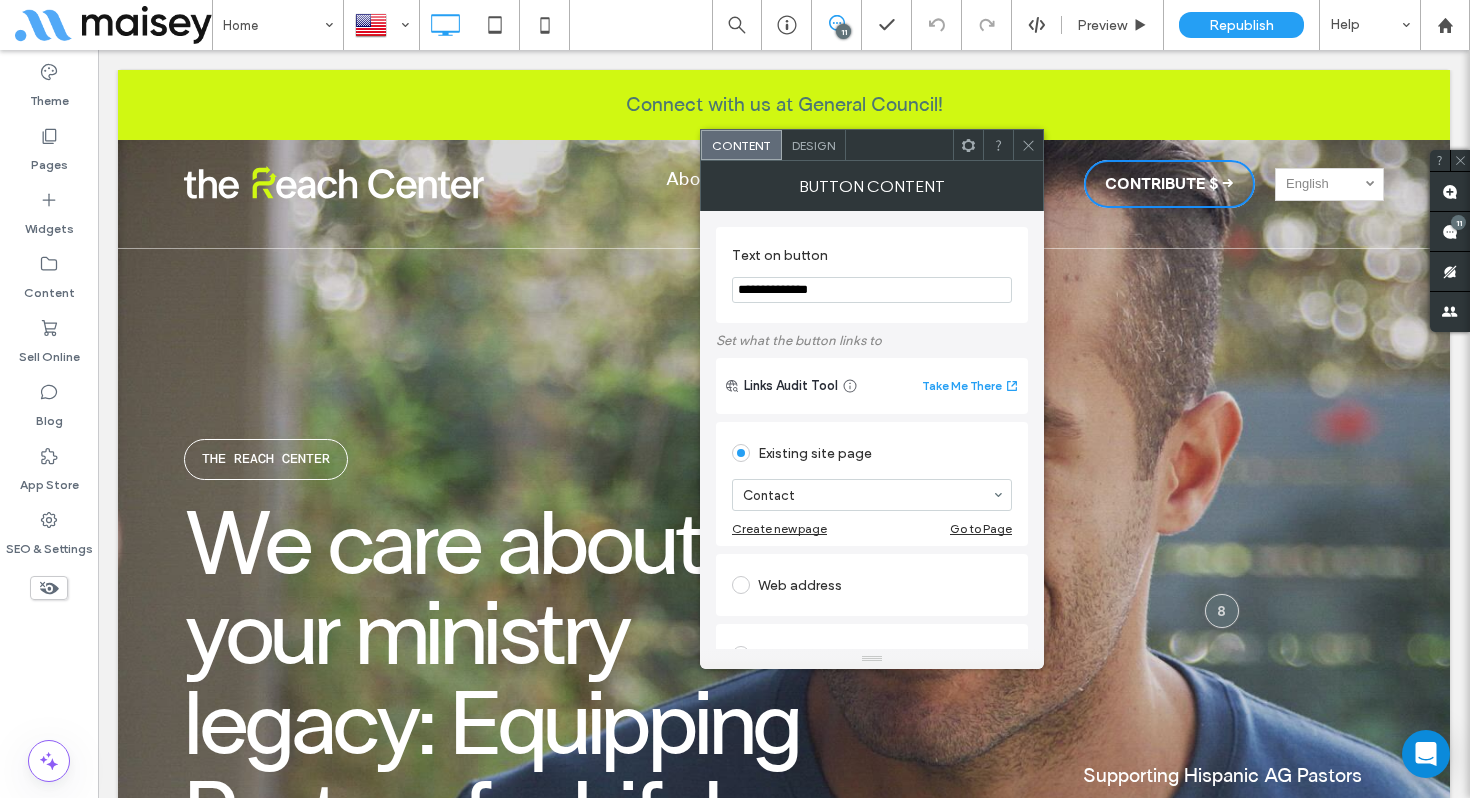 type on "**********" 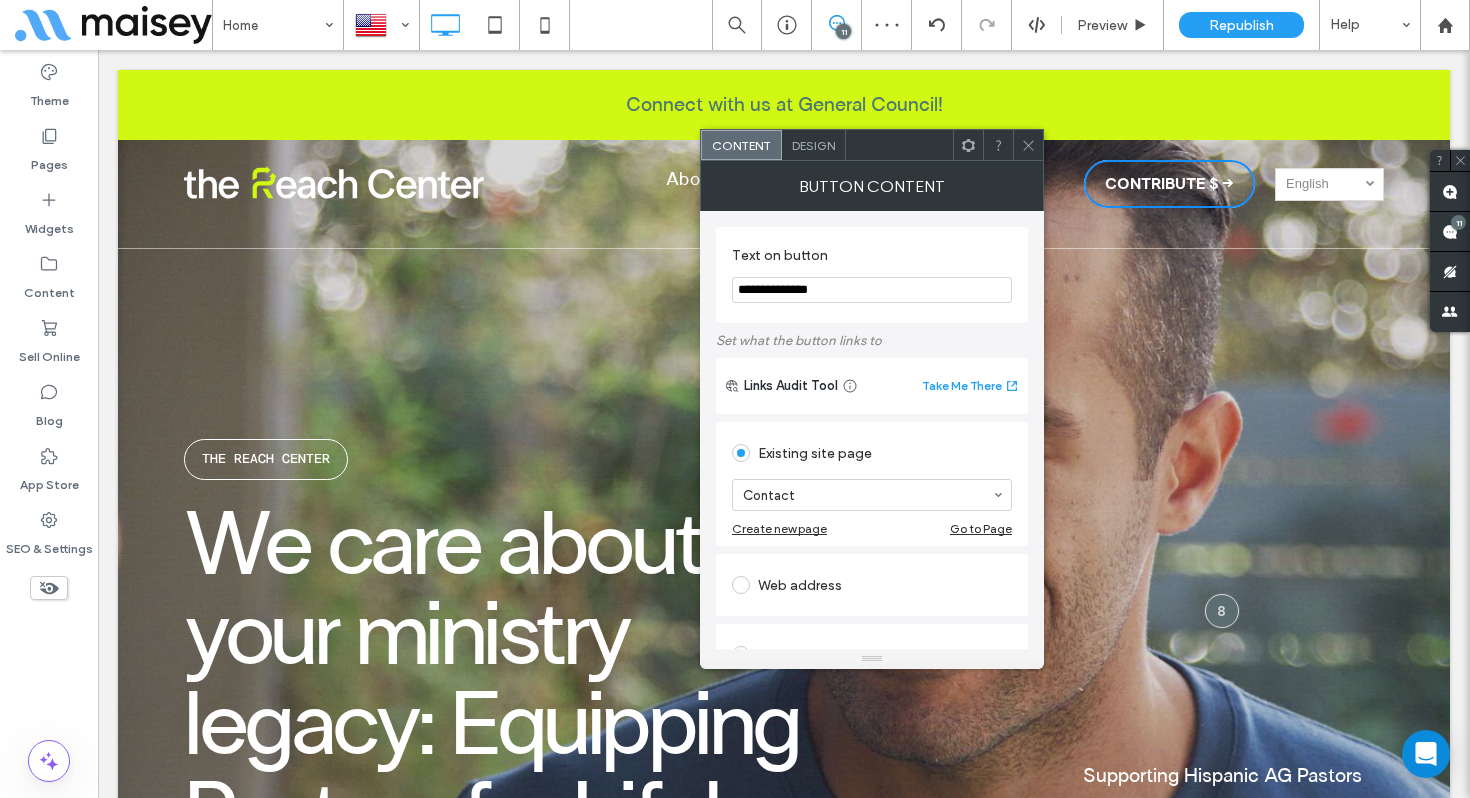 click on "Web address" at bounding box center (872, 585) 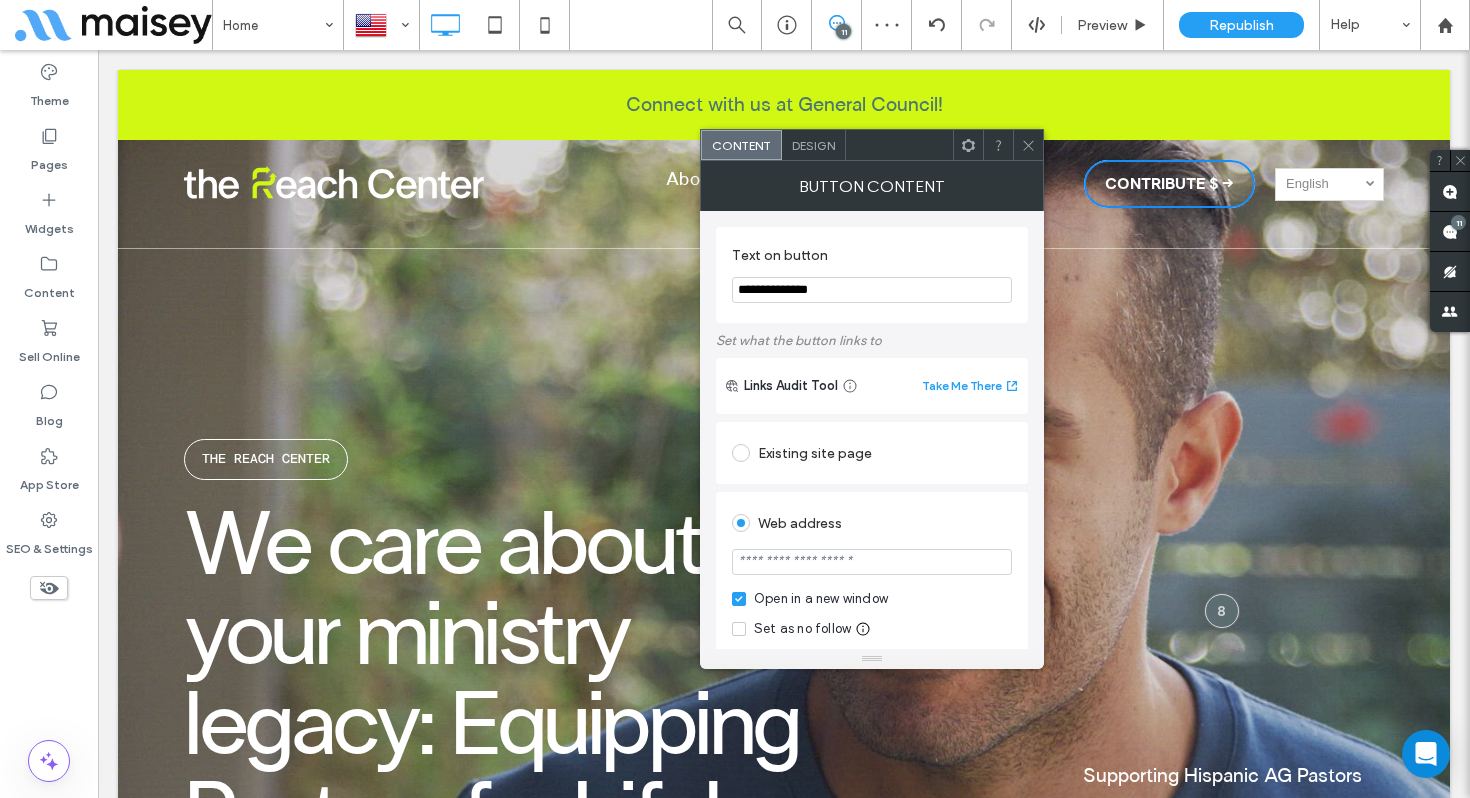 click at bounding box center (872, 562) 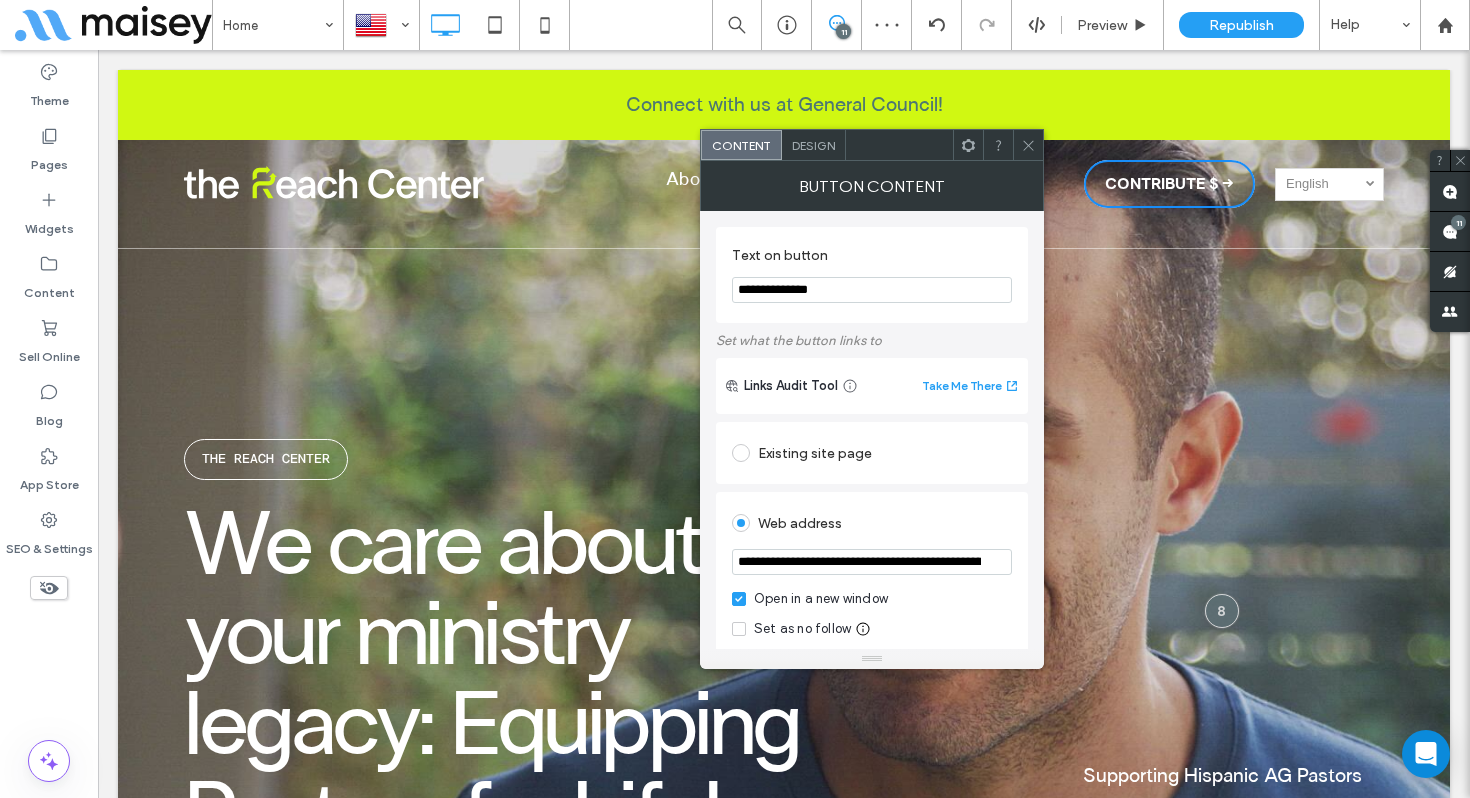 scroll, scrollTop: 0, scrollLeft: 136, axis: horizontal 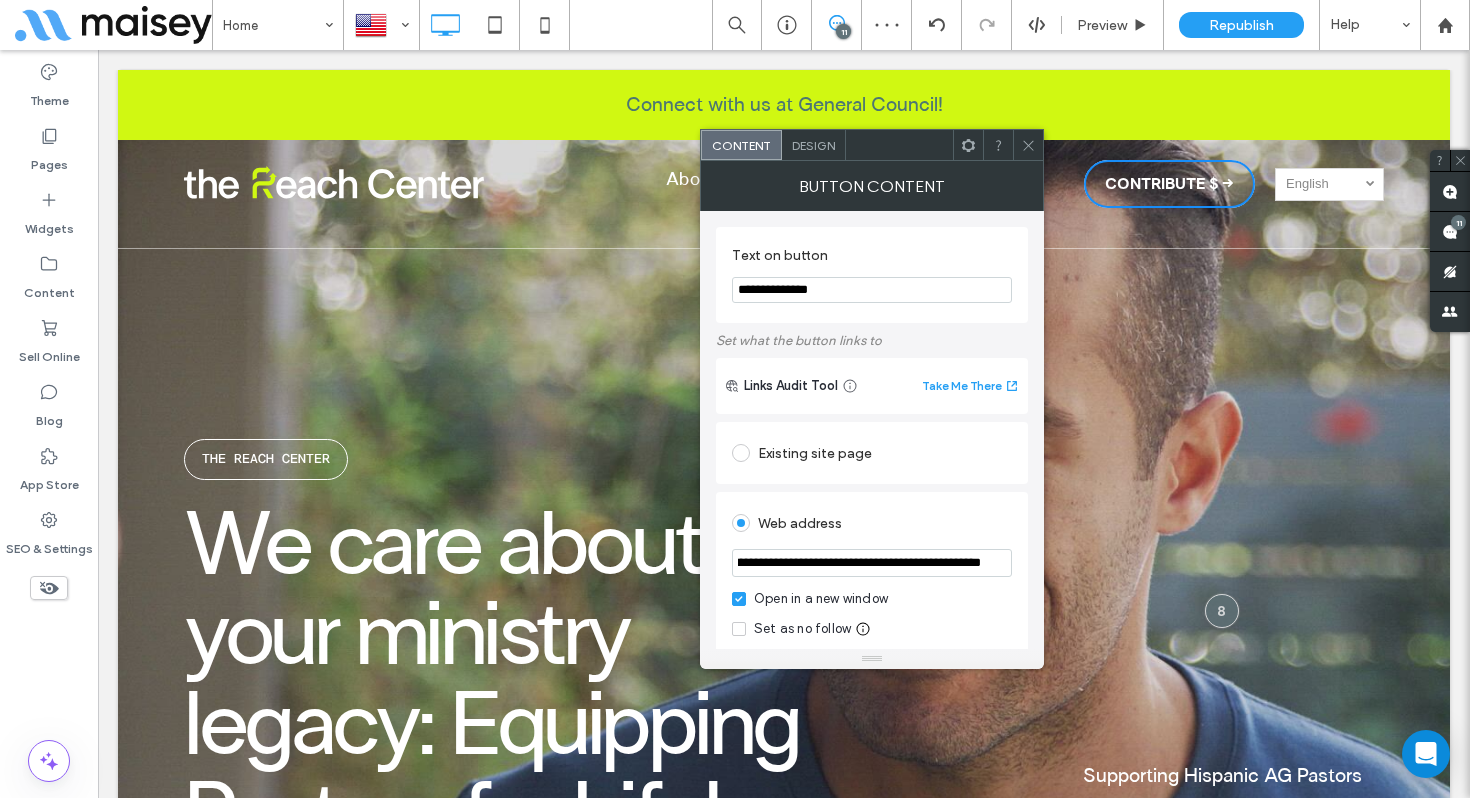 type on "**********" 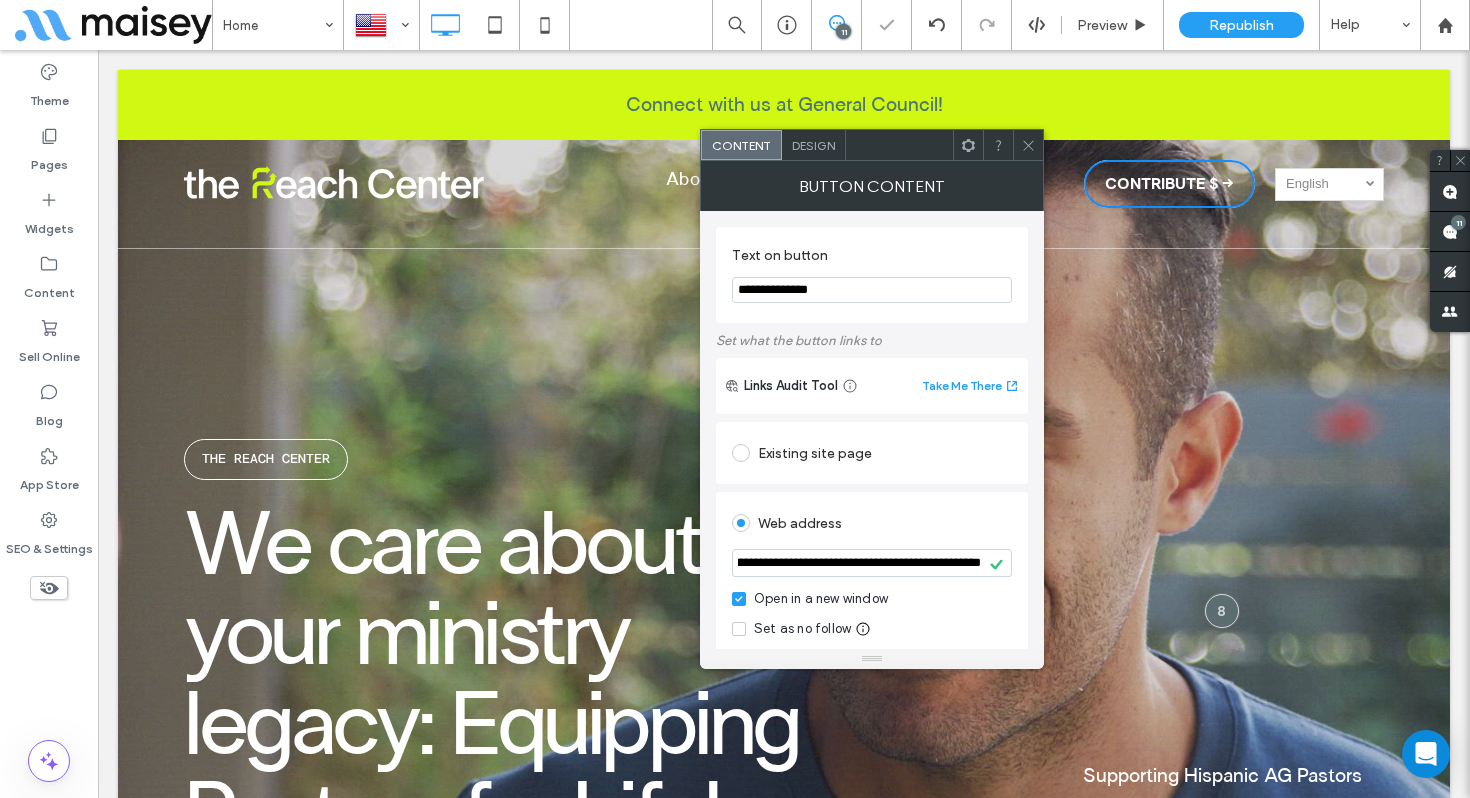 click at bounding box center (1028, 145) 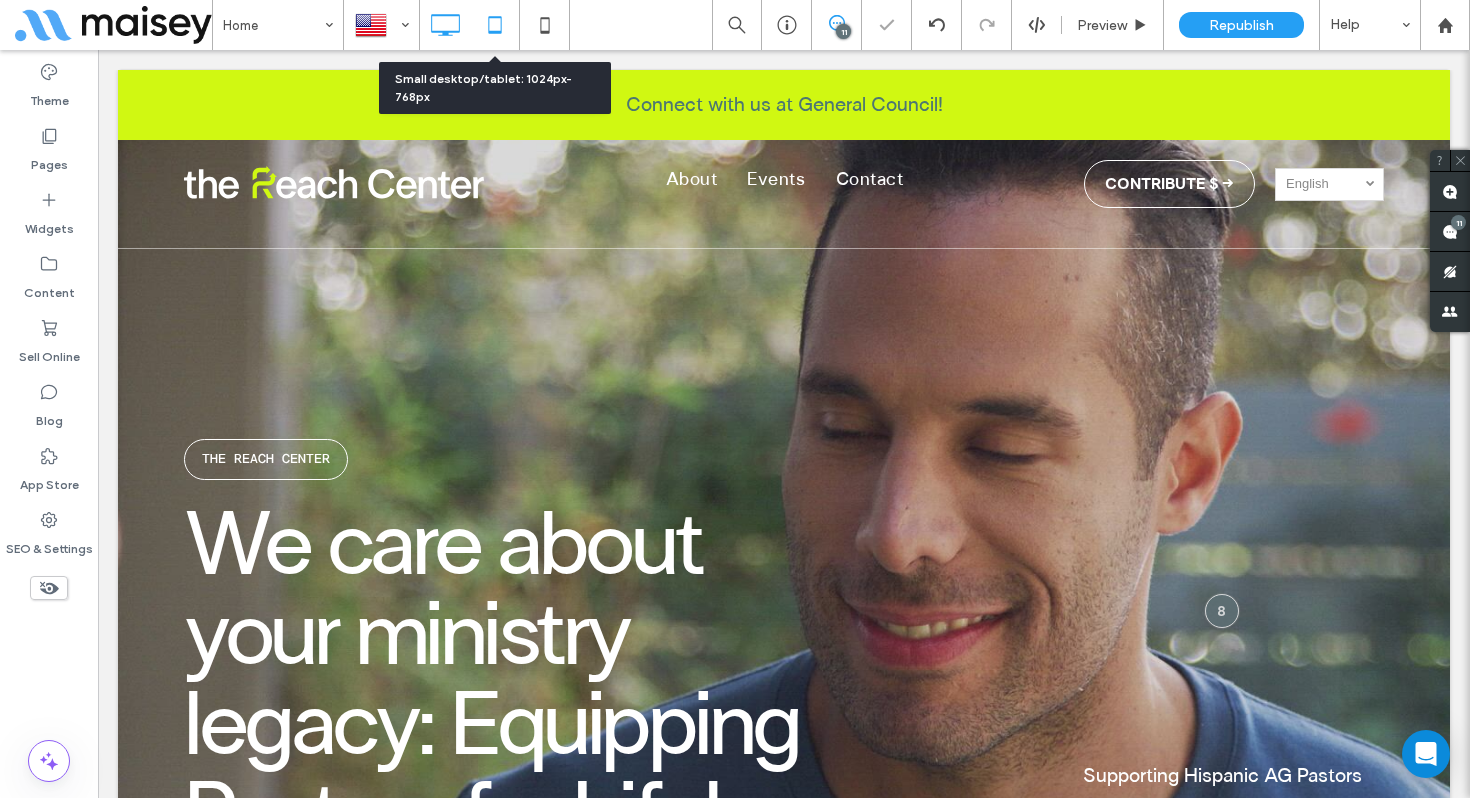click 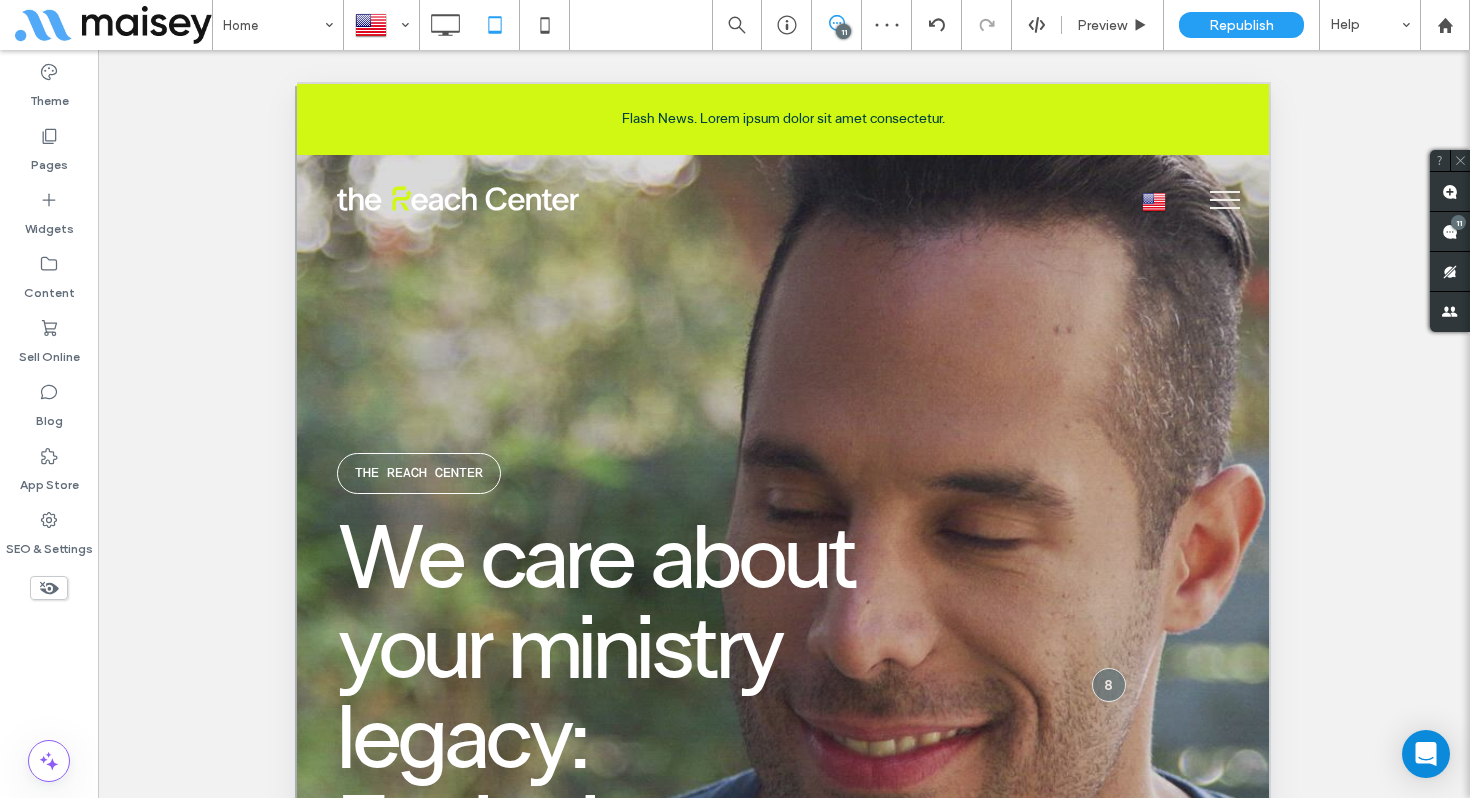 click at bounding box center (1225, 200) 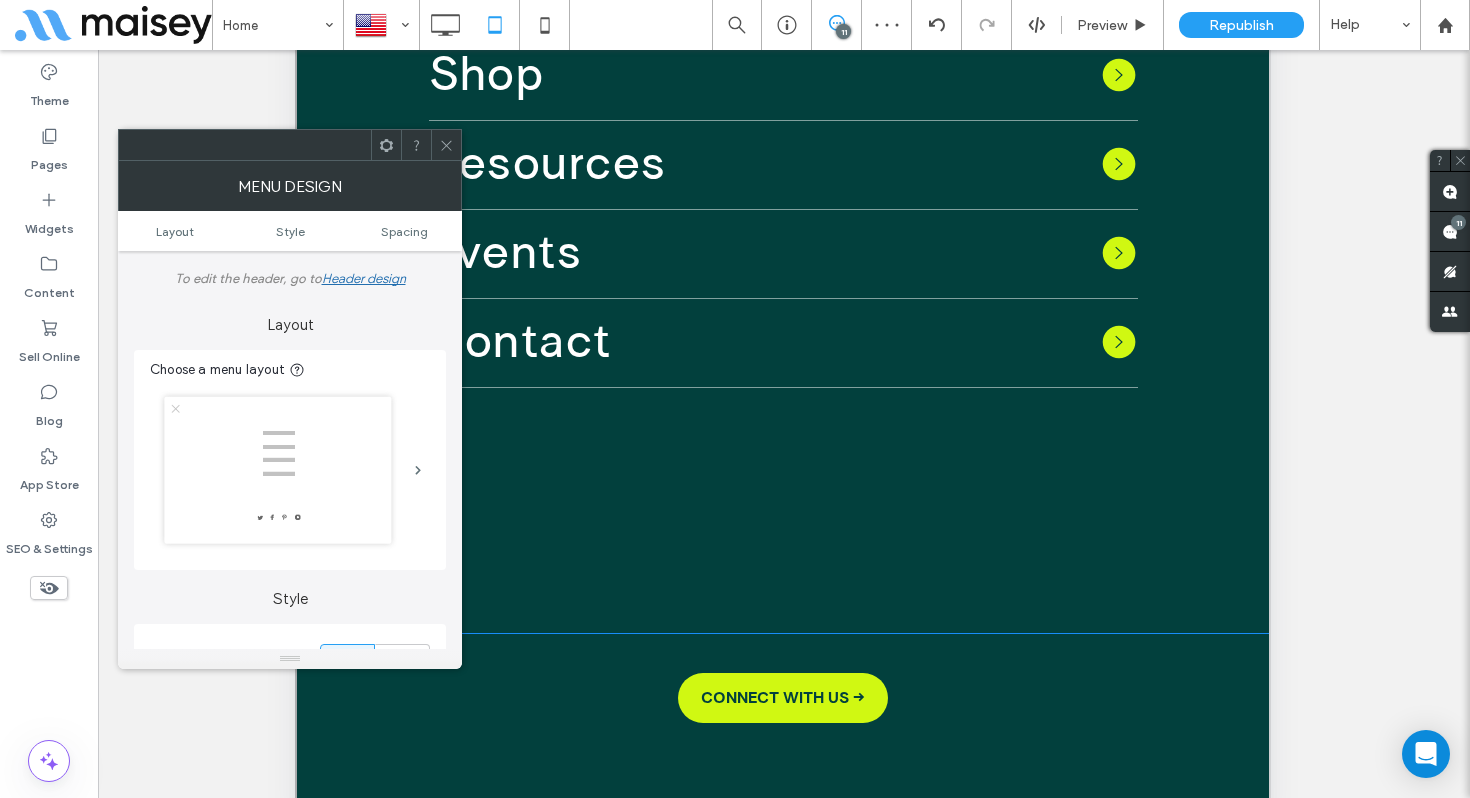scroll, scrollTop: 598, scrollLeft: 0, axis: vertical 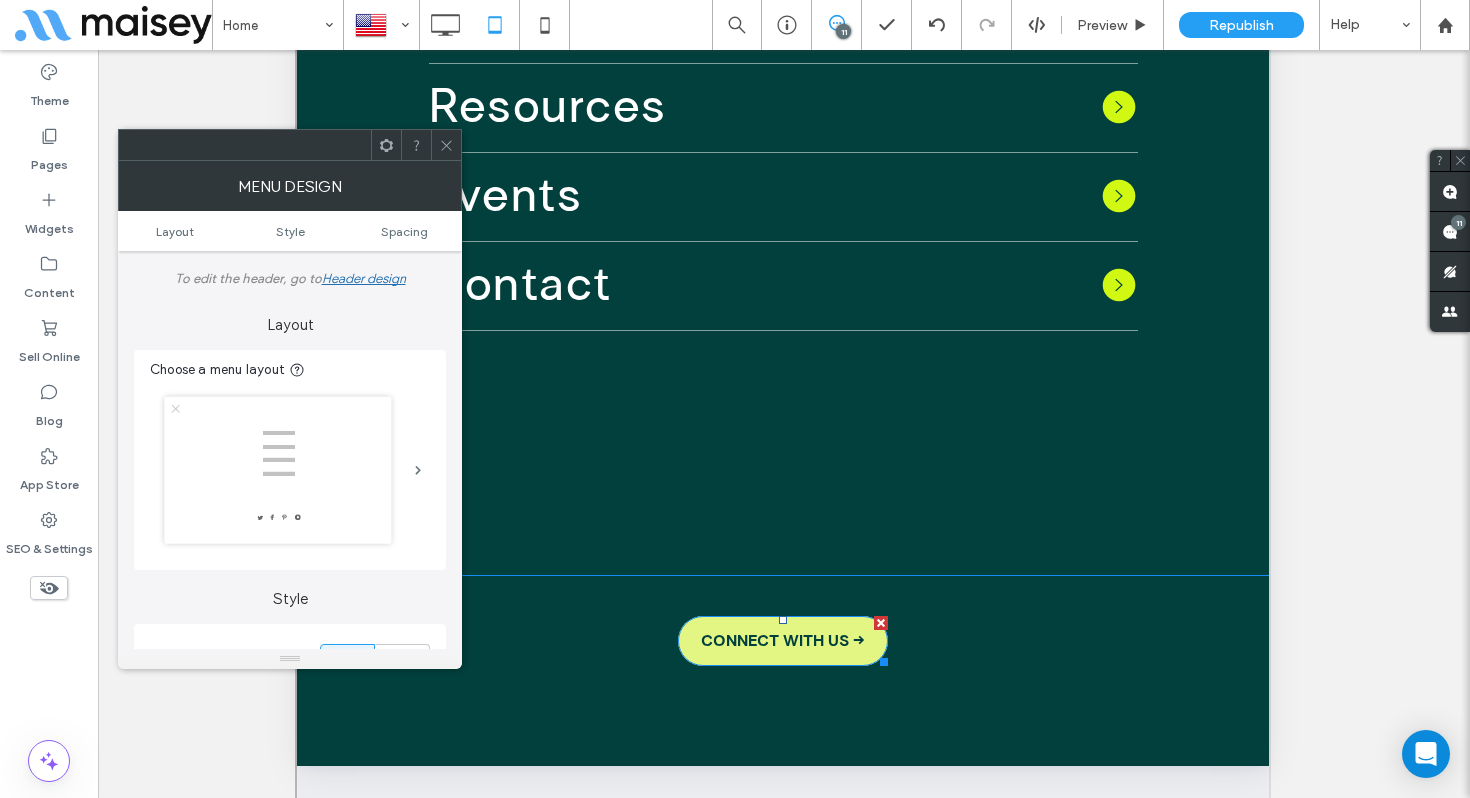 click on "CONNECT WITH US →" at bounding box center (783, 641) 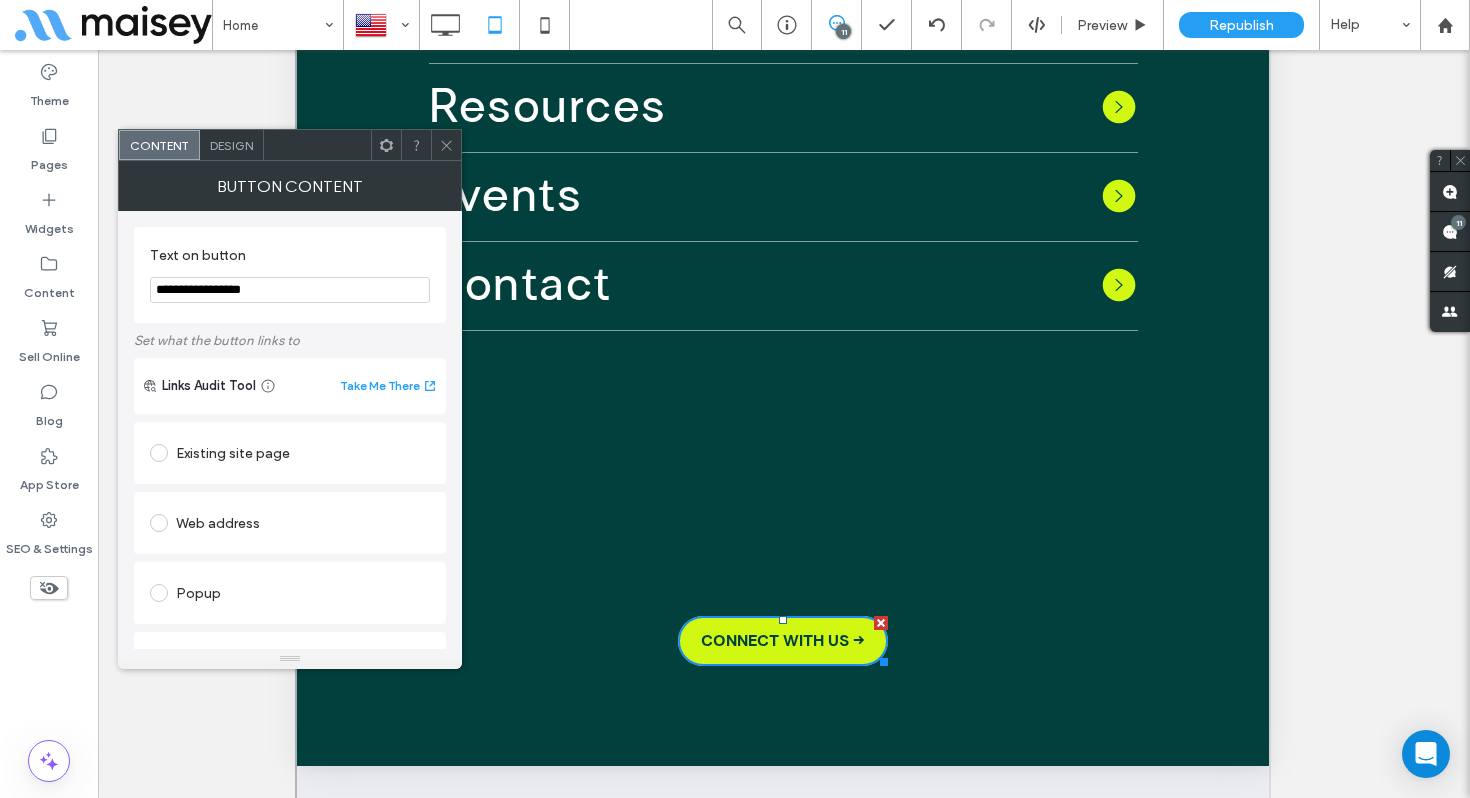 drag, startPoint x: 276, startPoint y: 287, endPoint x: 126, endPoint y: 270, distance: 150.96027 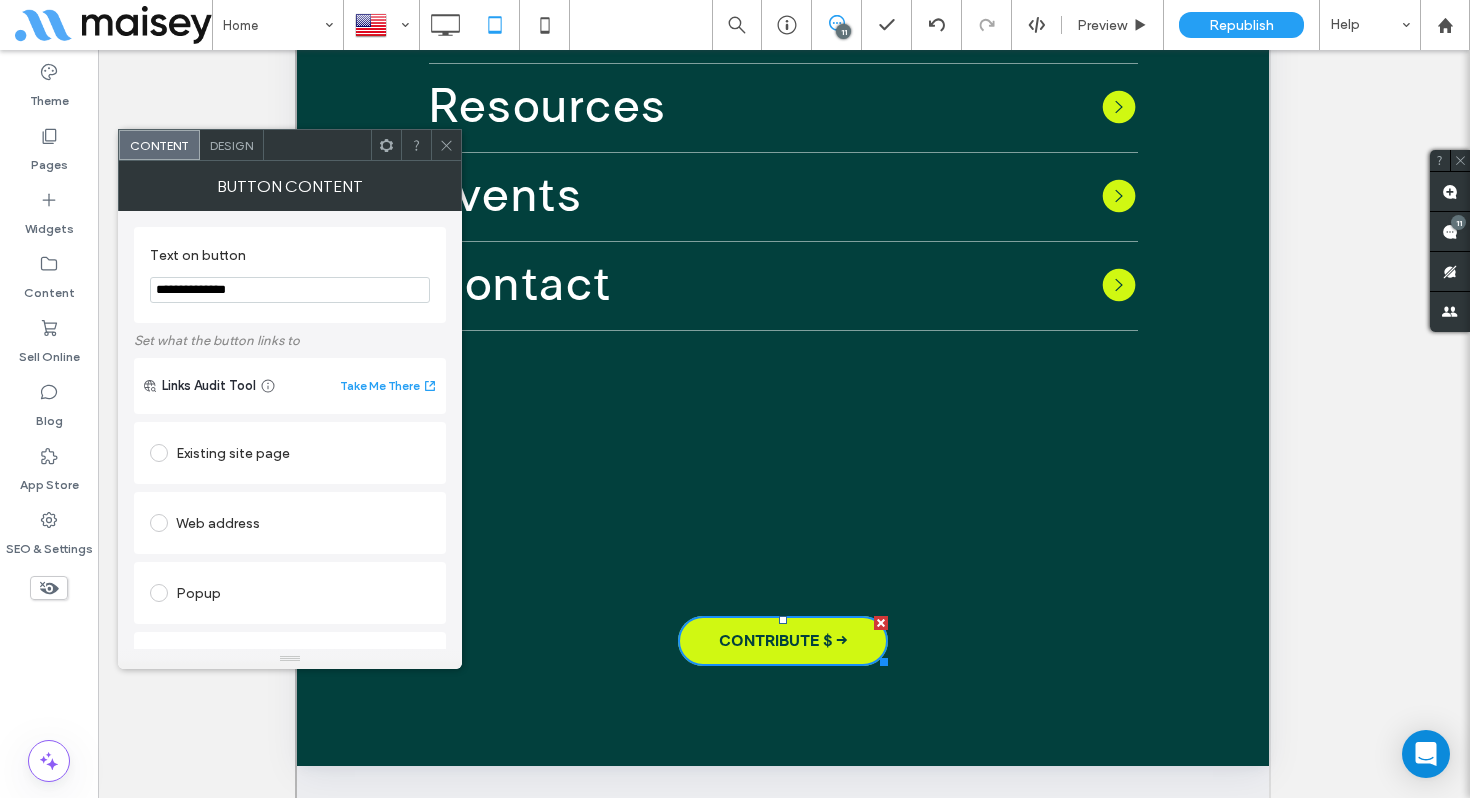 type on "**********" 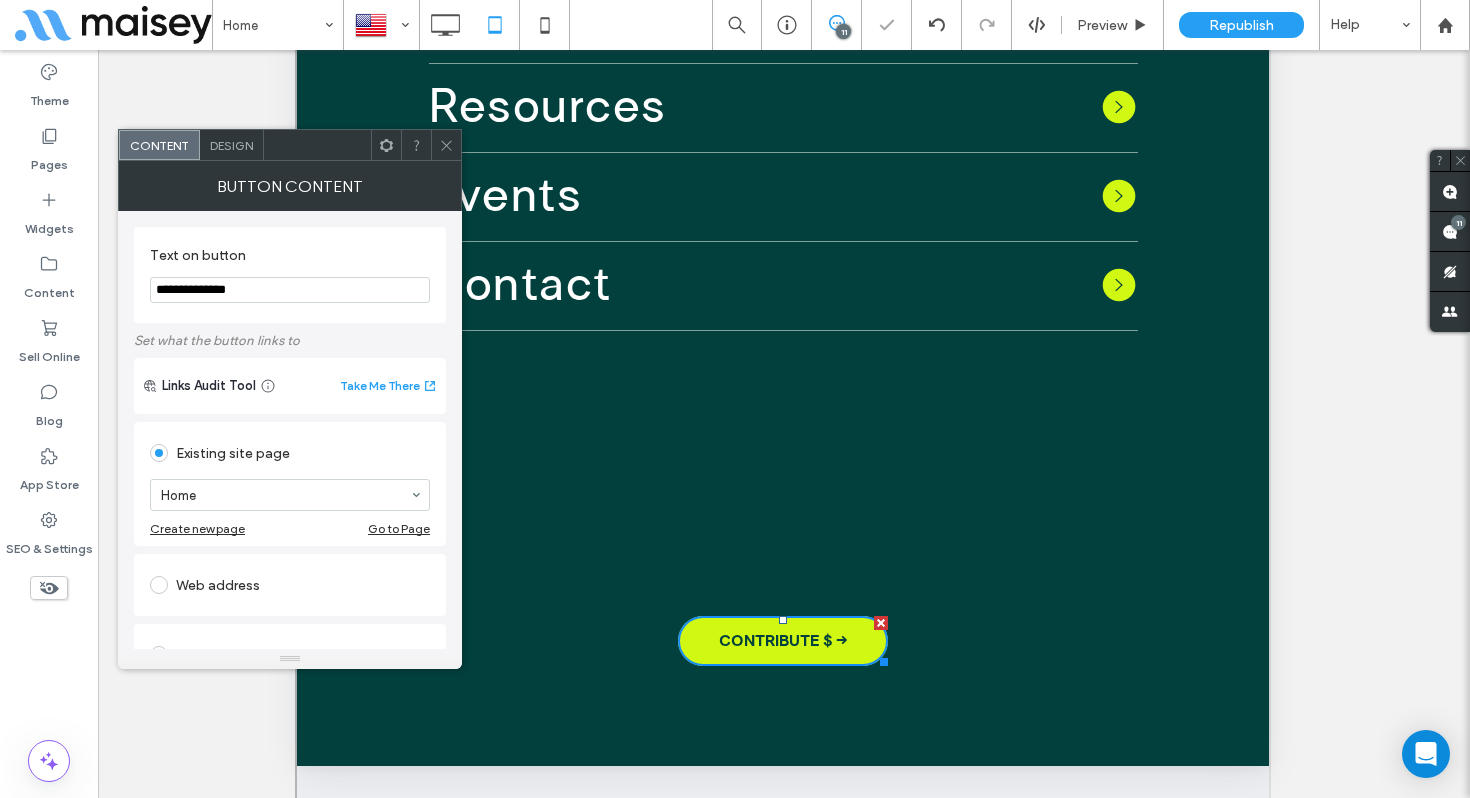 click on "Web address" at bounding box center [290, 585] 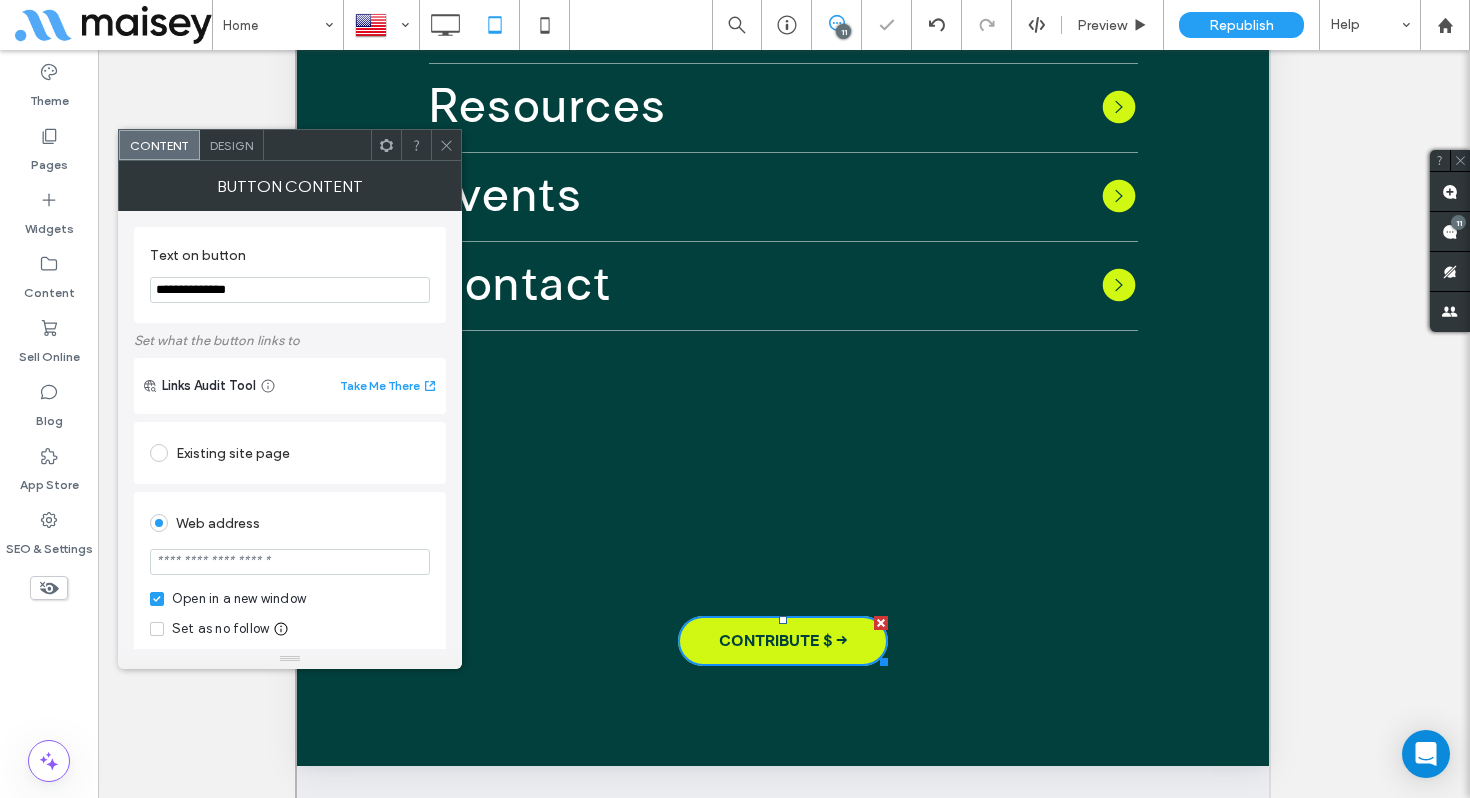 click at bounding box center (290, 562) 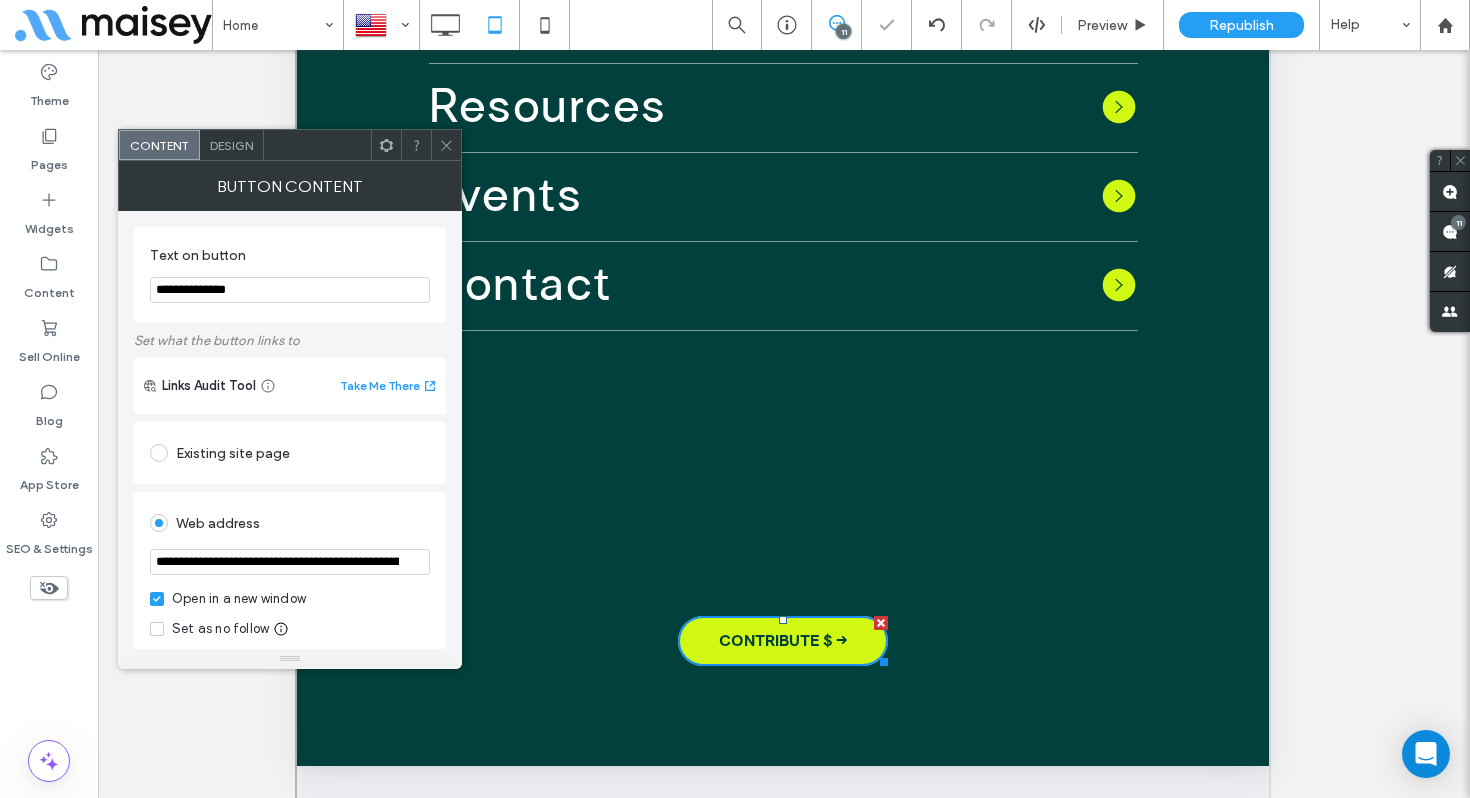 scroll, scrollTop: 0, scrollLeft: 136, axis: horizontal 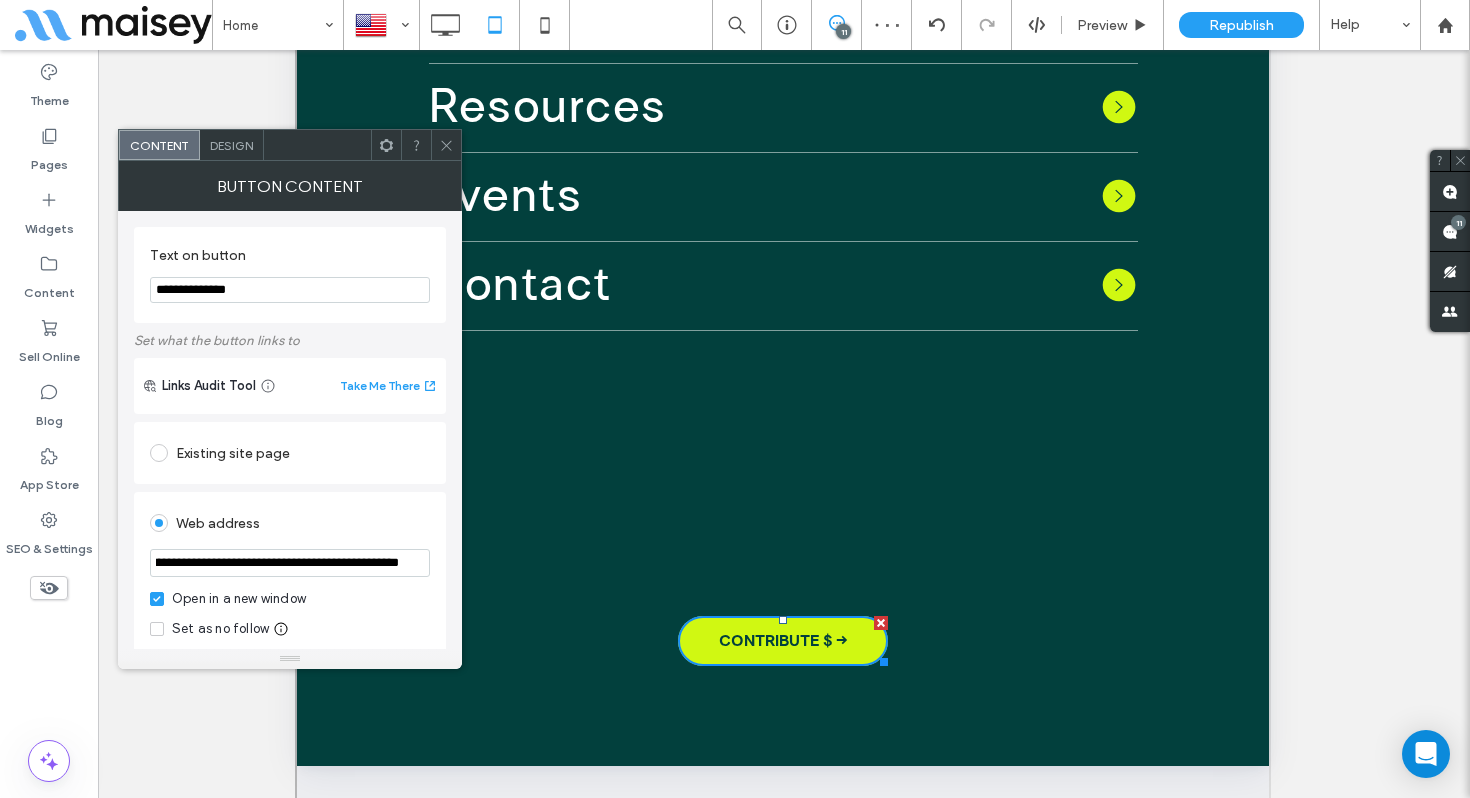 type on "**********" 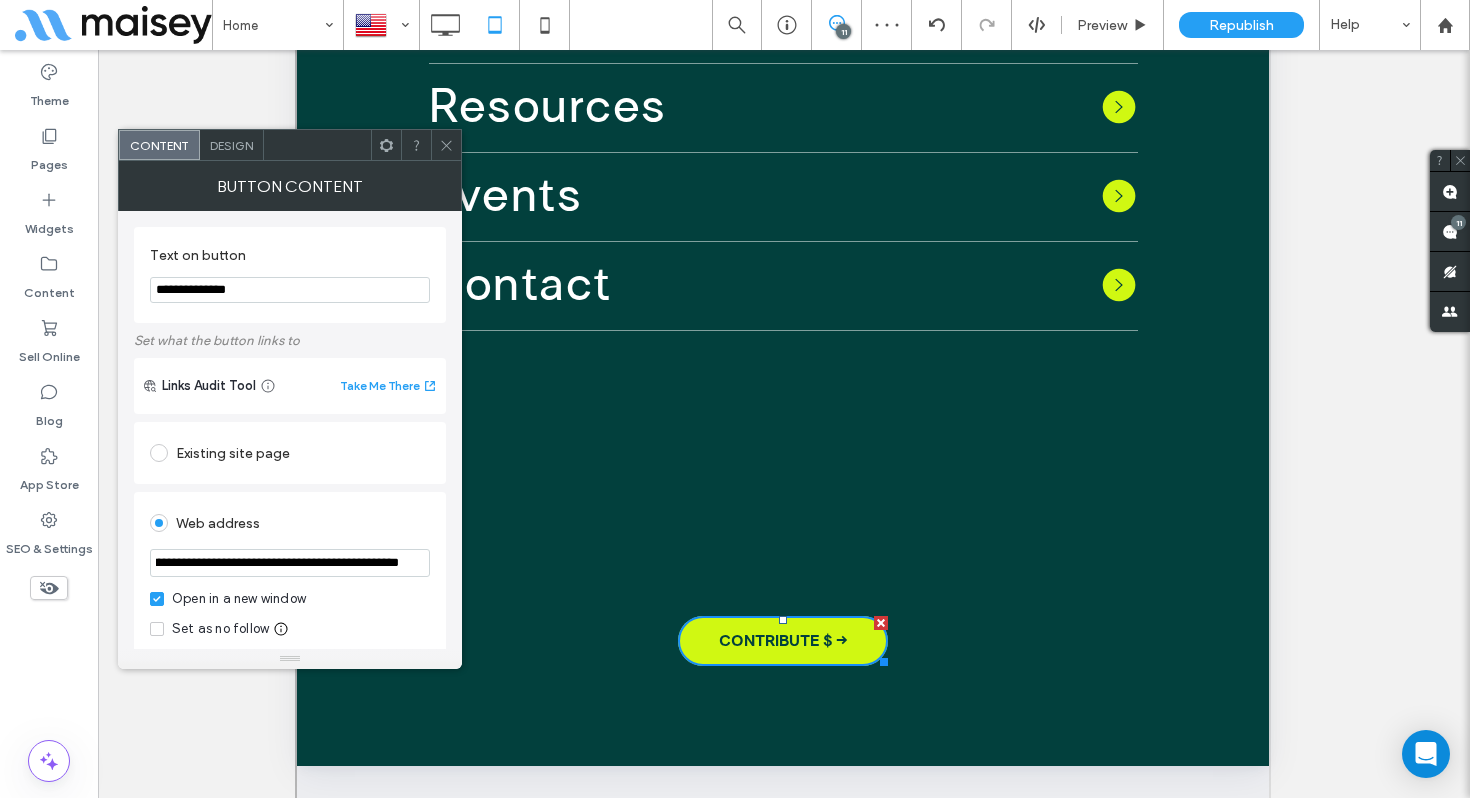 scroll, scrollTop: 0, scrollLeft: 0, axis: both 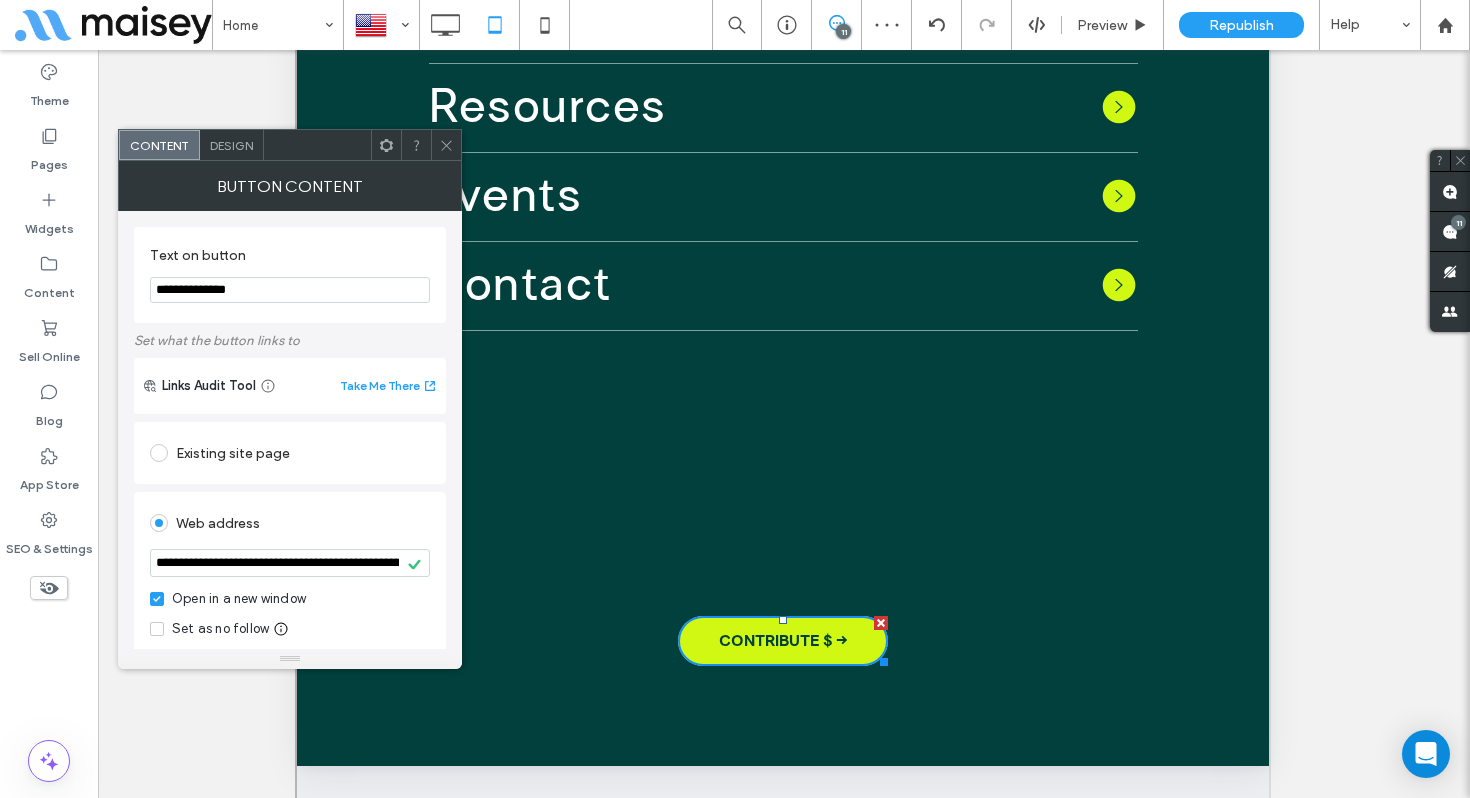 click 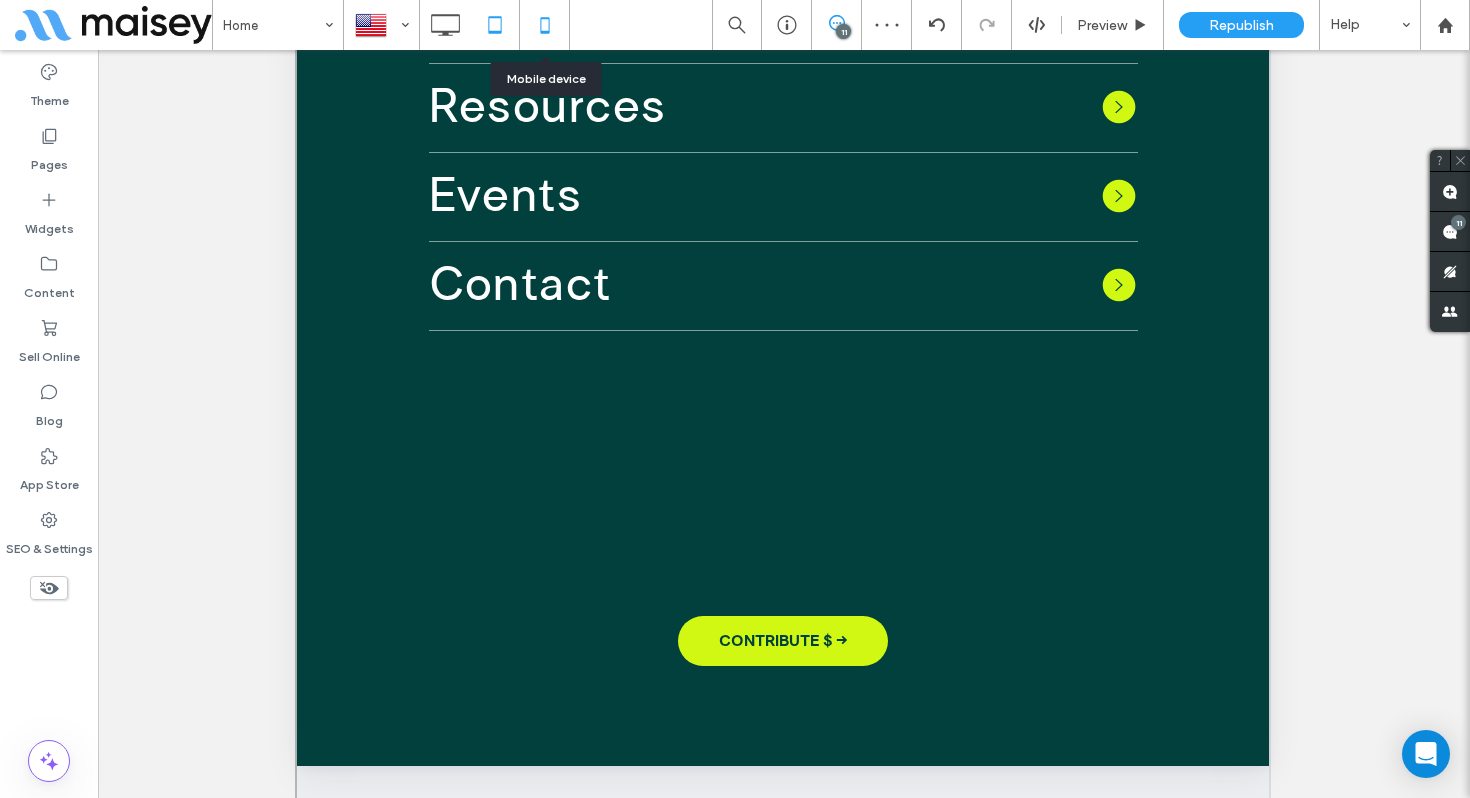 click 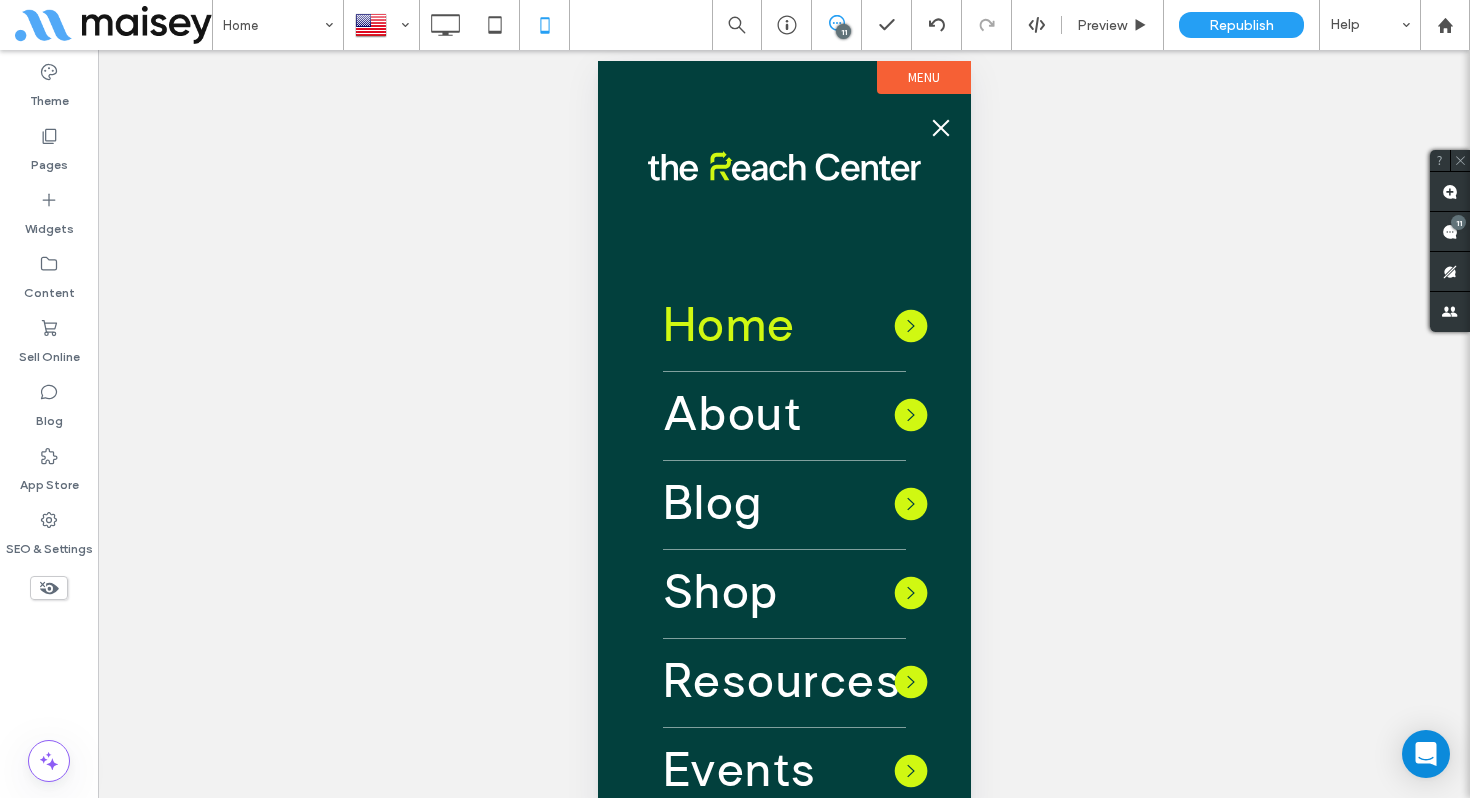 scroll, scrollTop: 29, scrollLeft: 0, axis: vertical 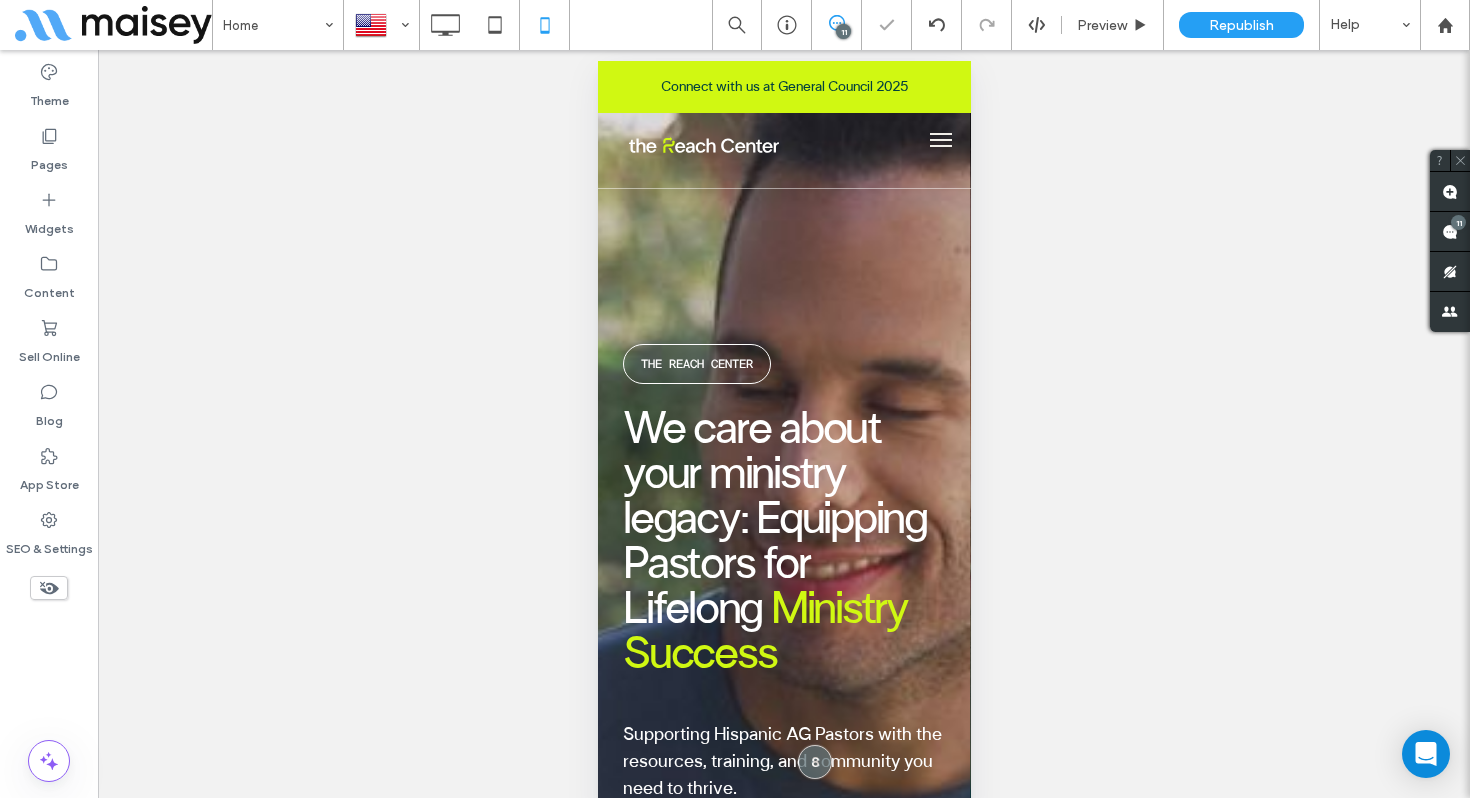 drag, startPoint x: 938, startPoint y: 145, endPoint x: 936, endPoint y: 168, distance: 23.086792 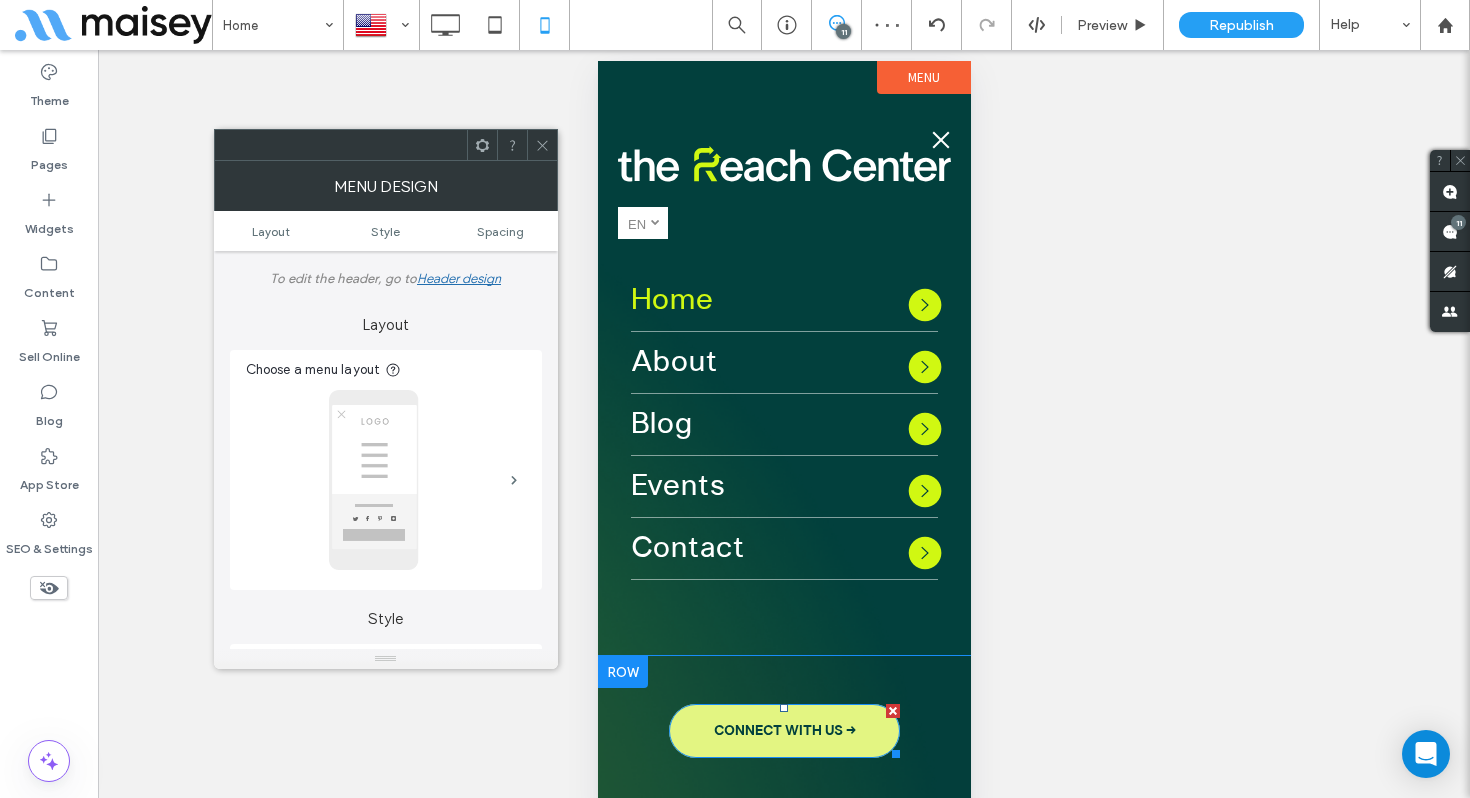 drag, startPoint x: 779, startPoint y: 737, endPoint x: 750, endPoint y: 741, distance: 29.274563 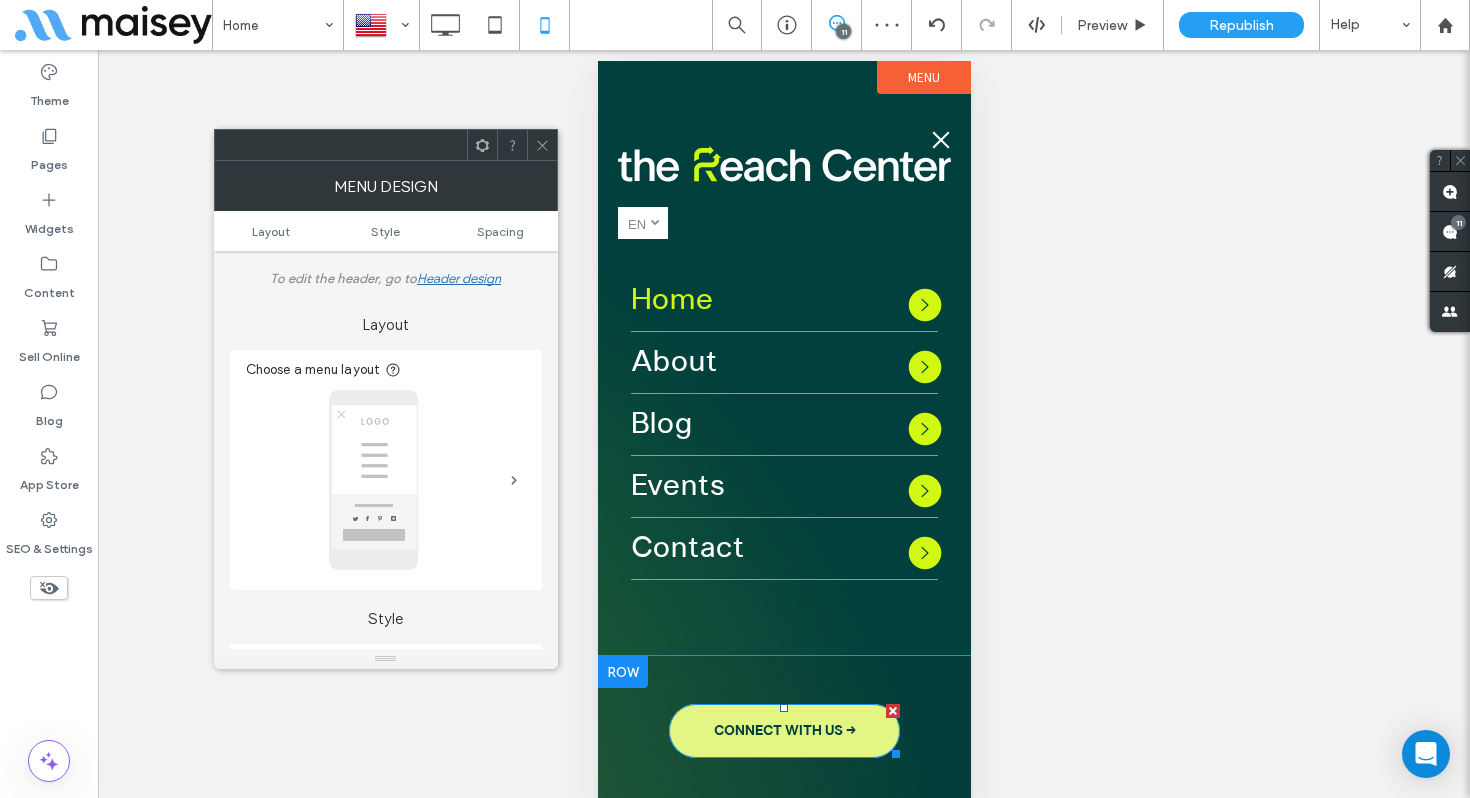 click on "CONNECT WITH US →" at bounding box center [784, 731] 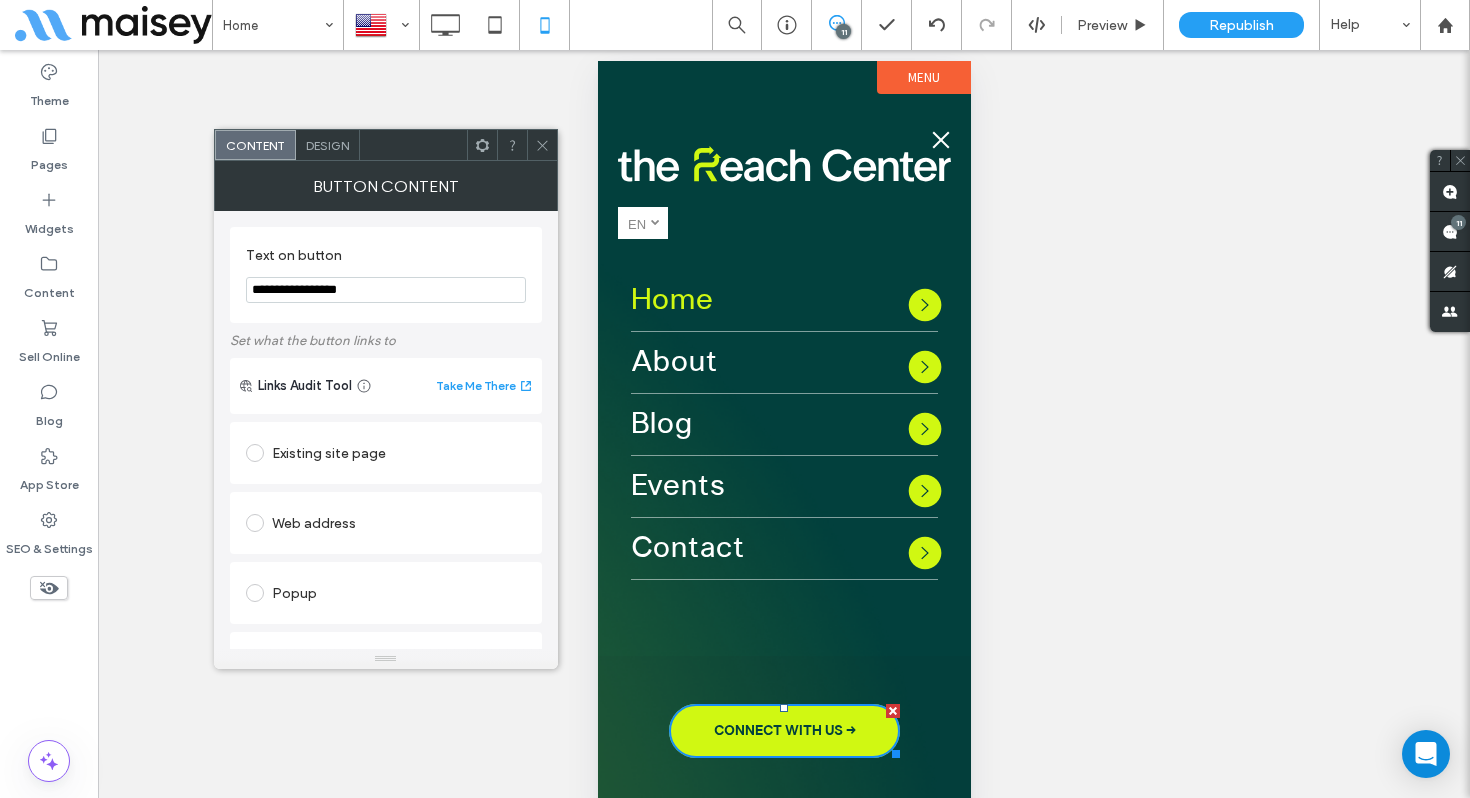 drag, startPoint x: 369, startPoint y: 296, endPoint x: 202, endPoint y: 257, distance: 171.49344 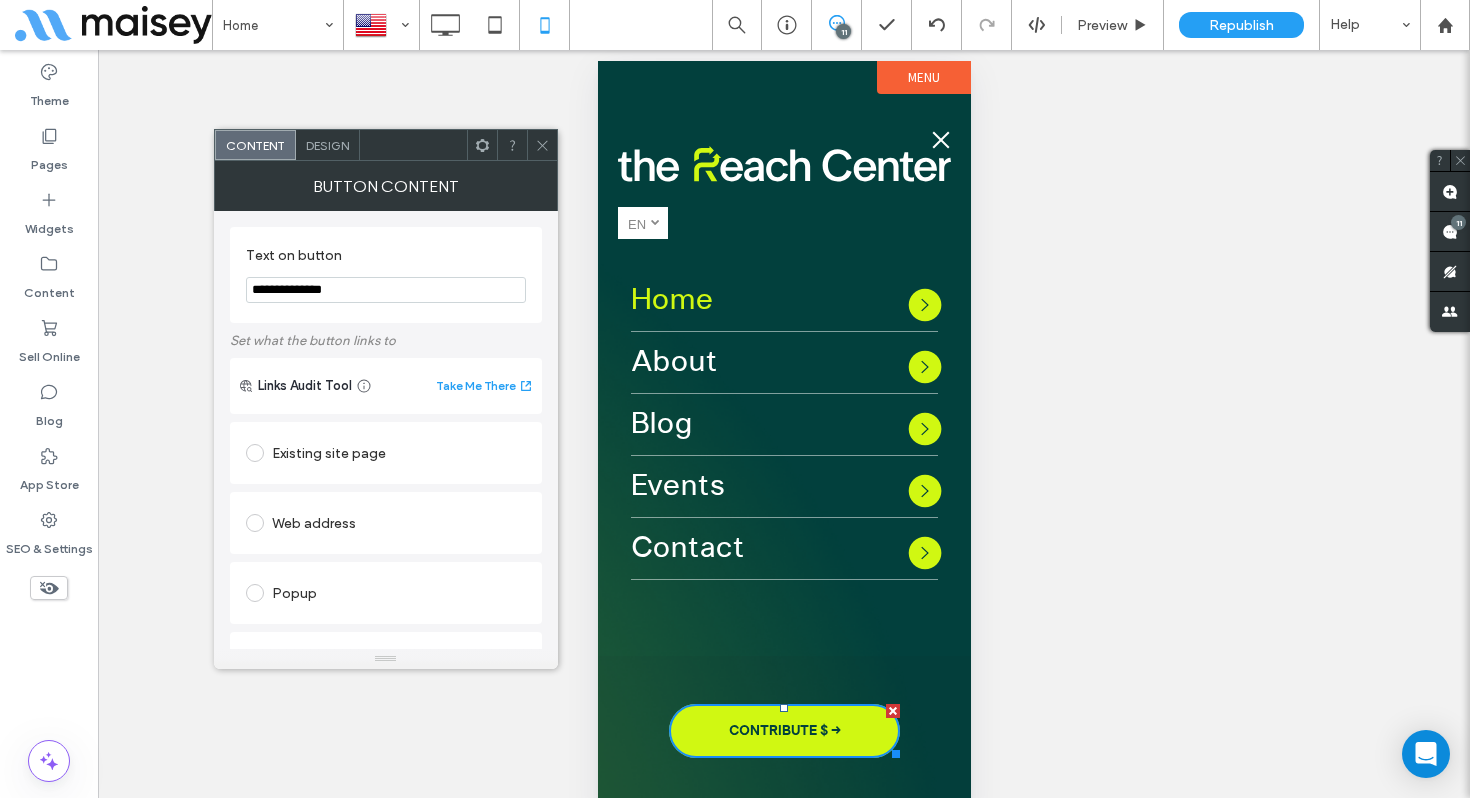 type on "**********" 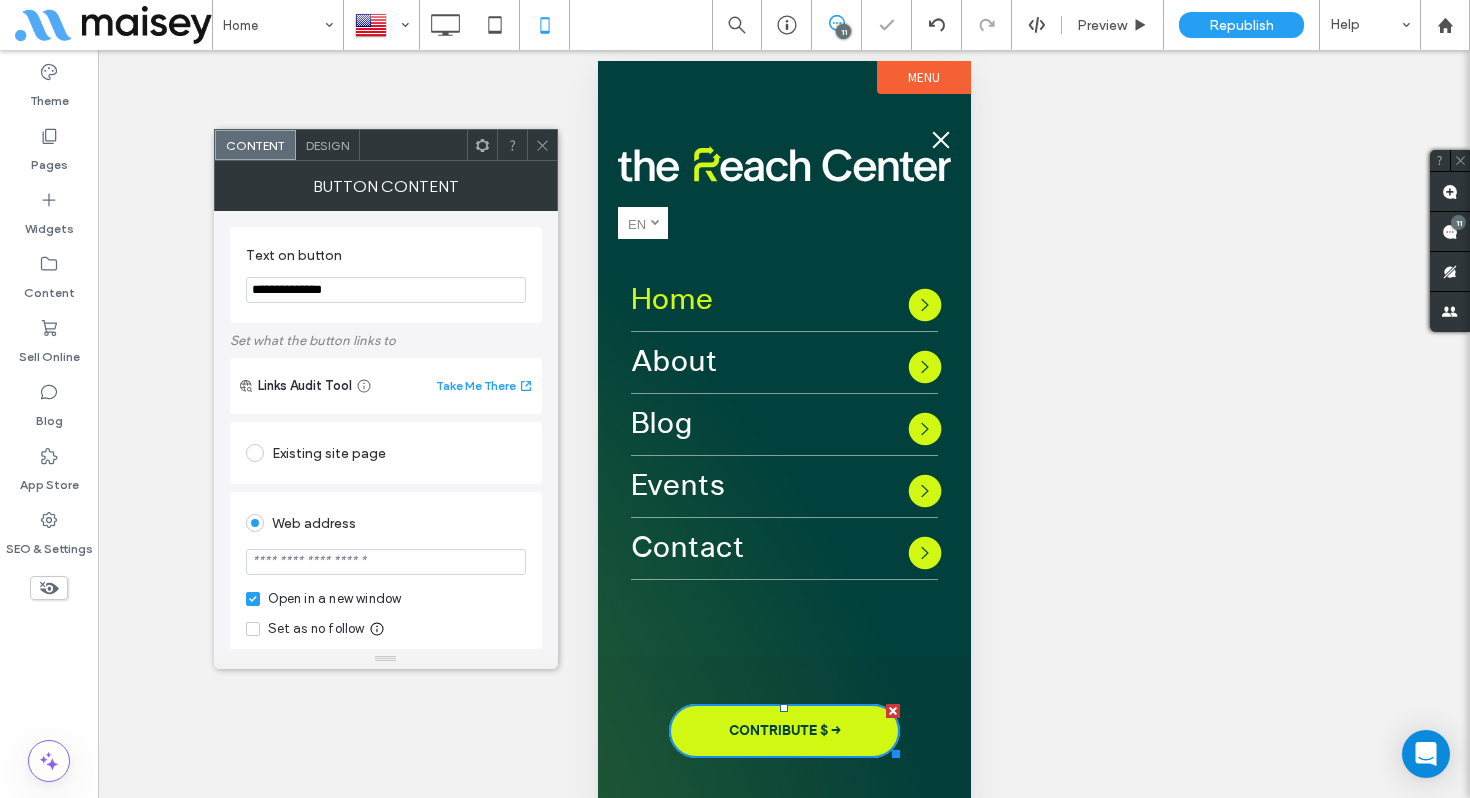 click at bounding box center (386, 562) 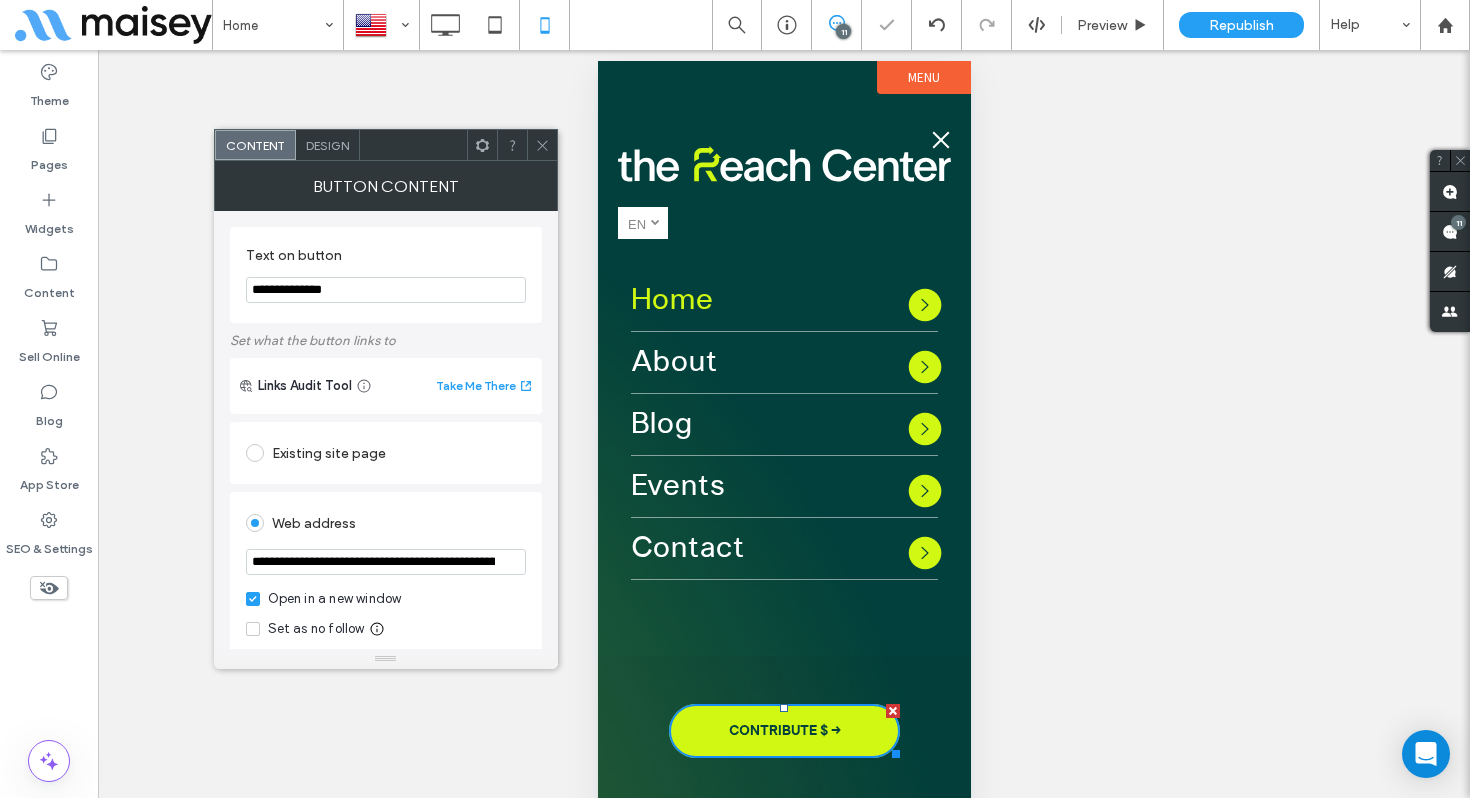 scroll, scrollTop: 0, scrollLeft: 136, axis: horizontal 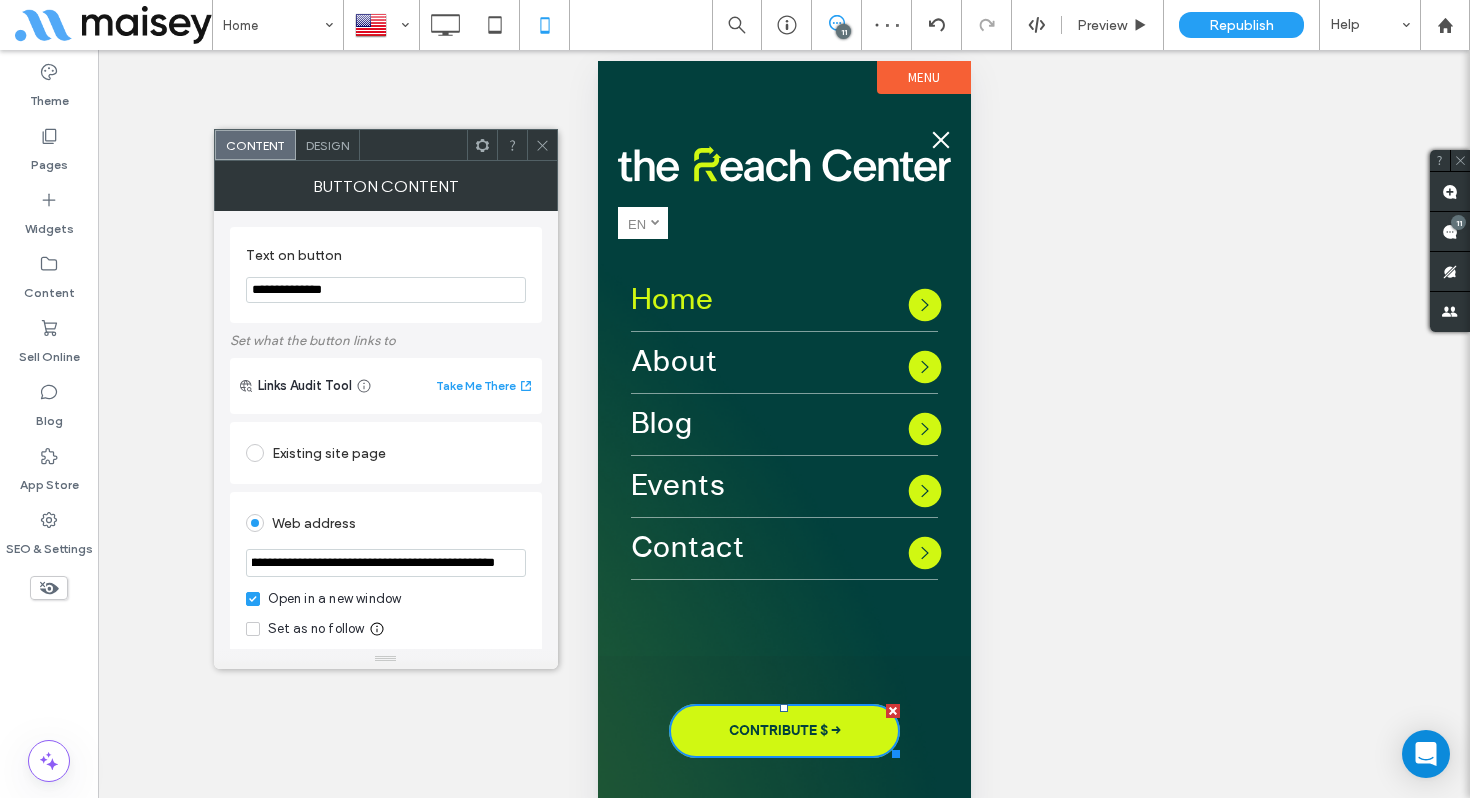 type on "**********" 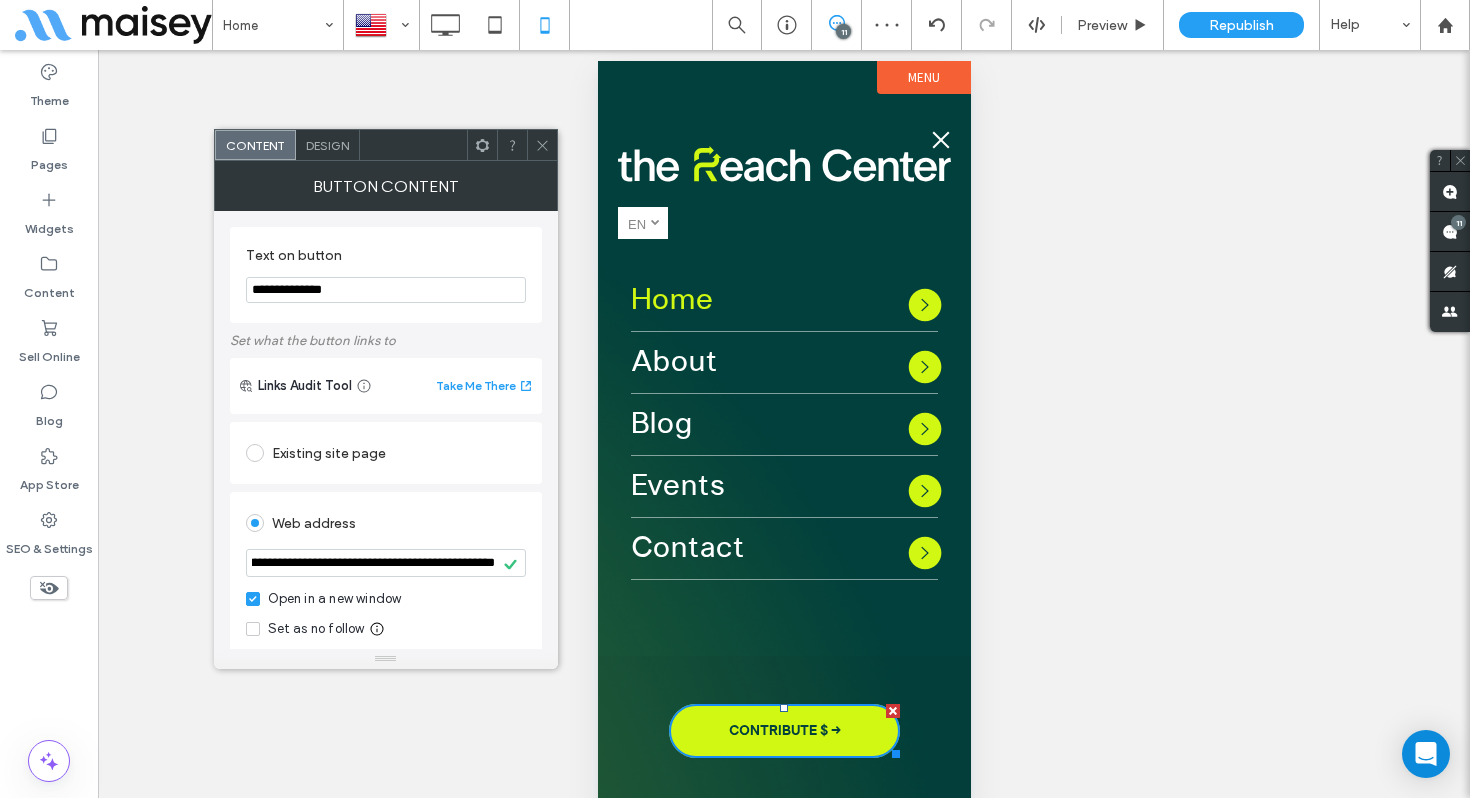 click 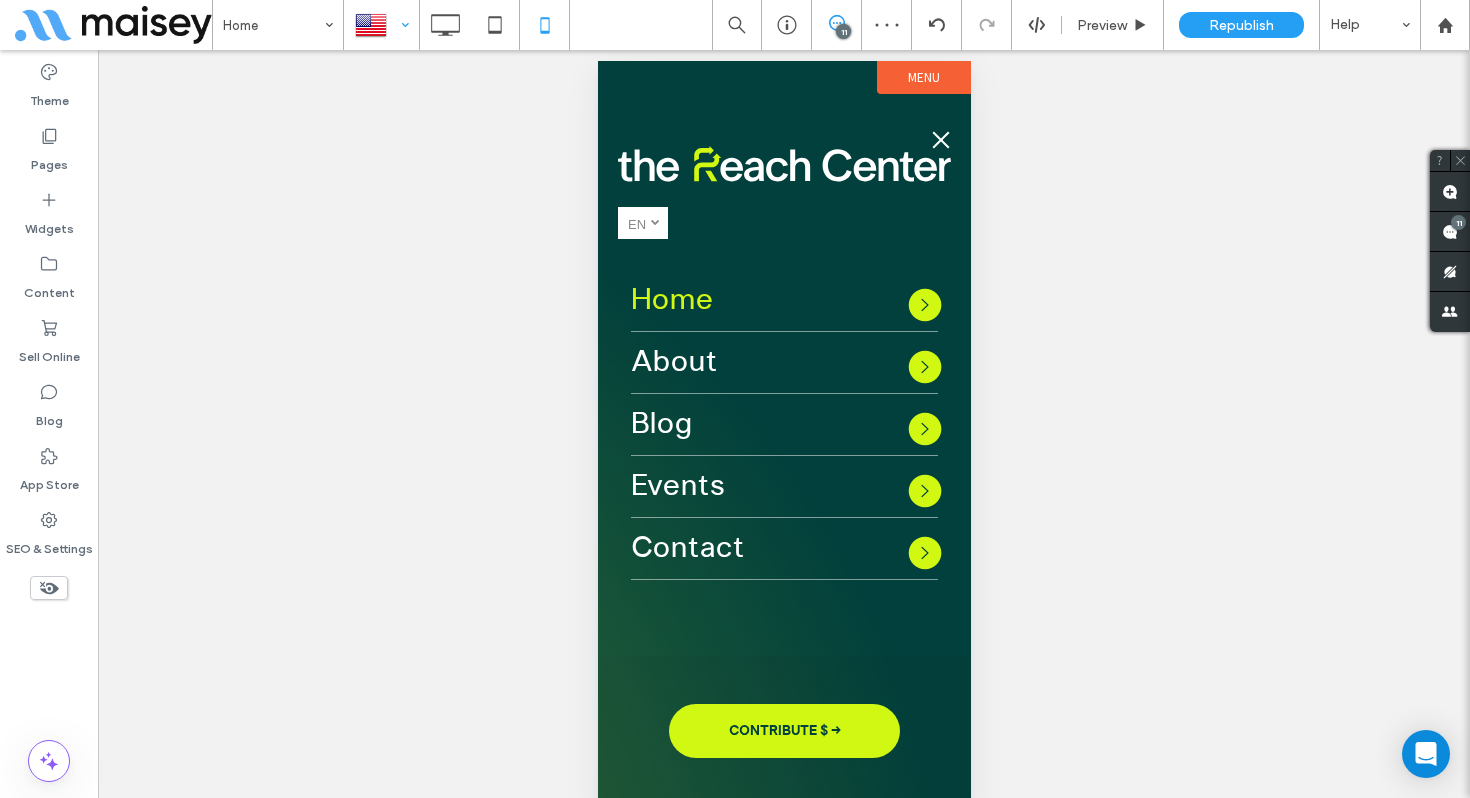 click at bounding box center [381, 25] 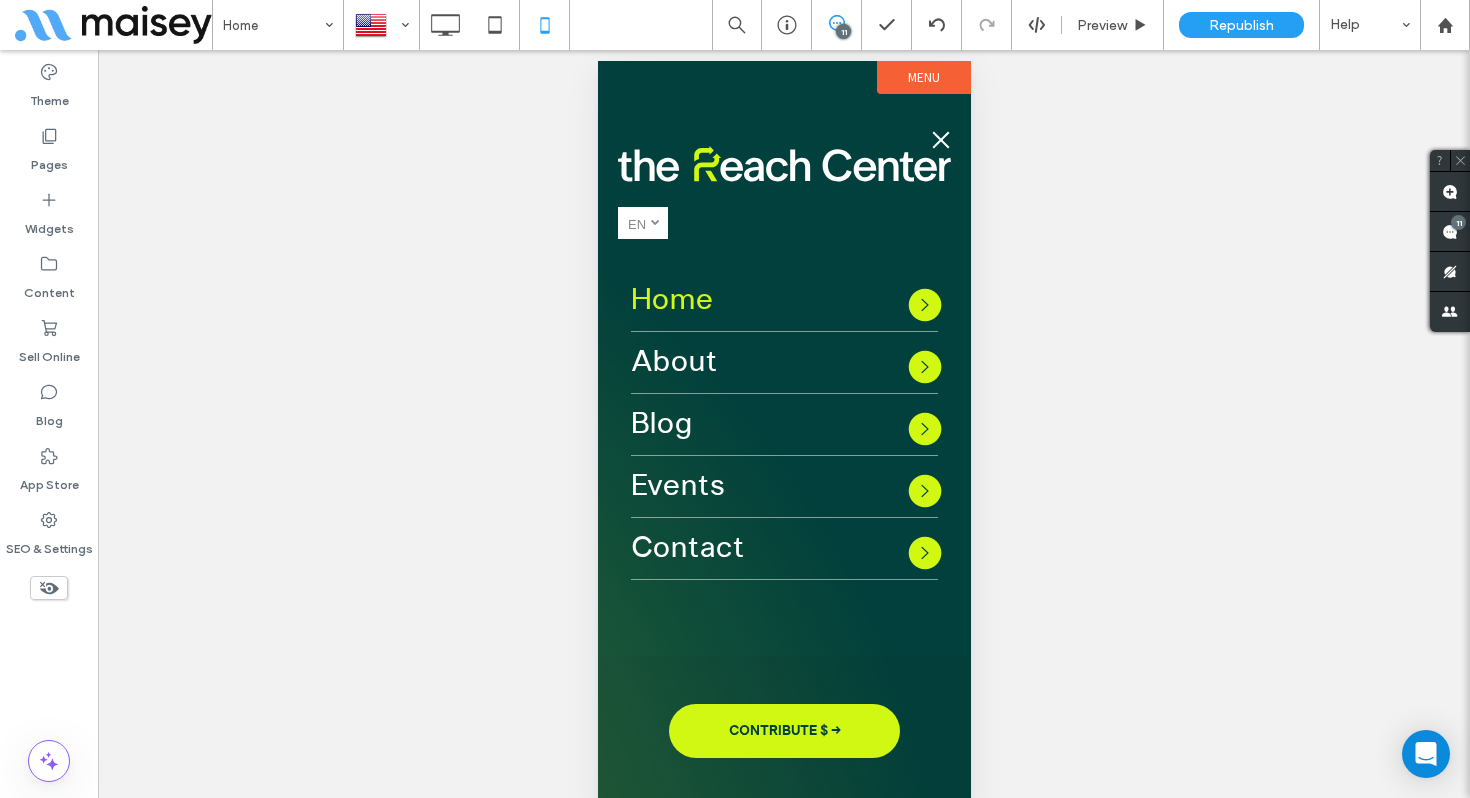 click at bounding box center [735, 399] 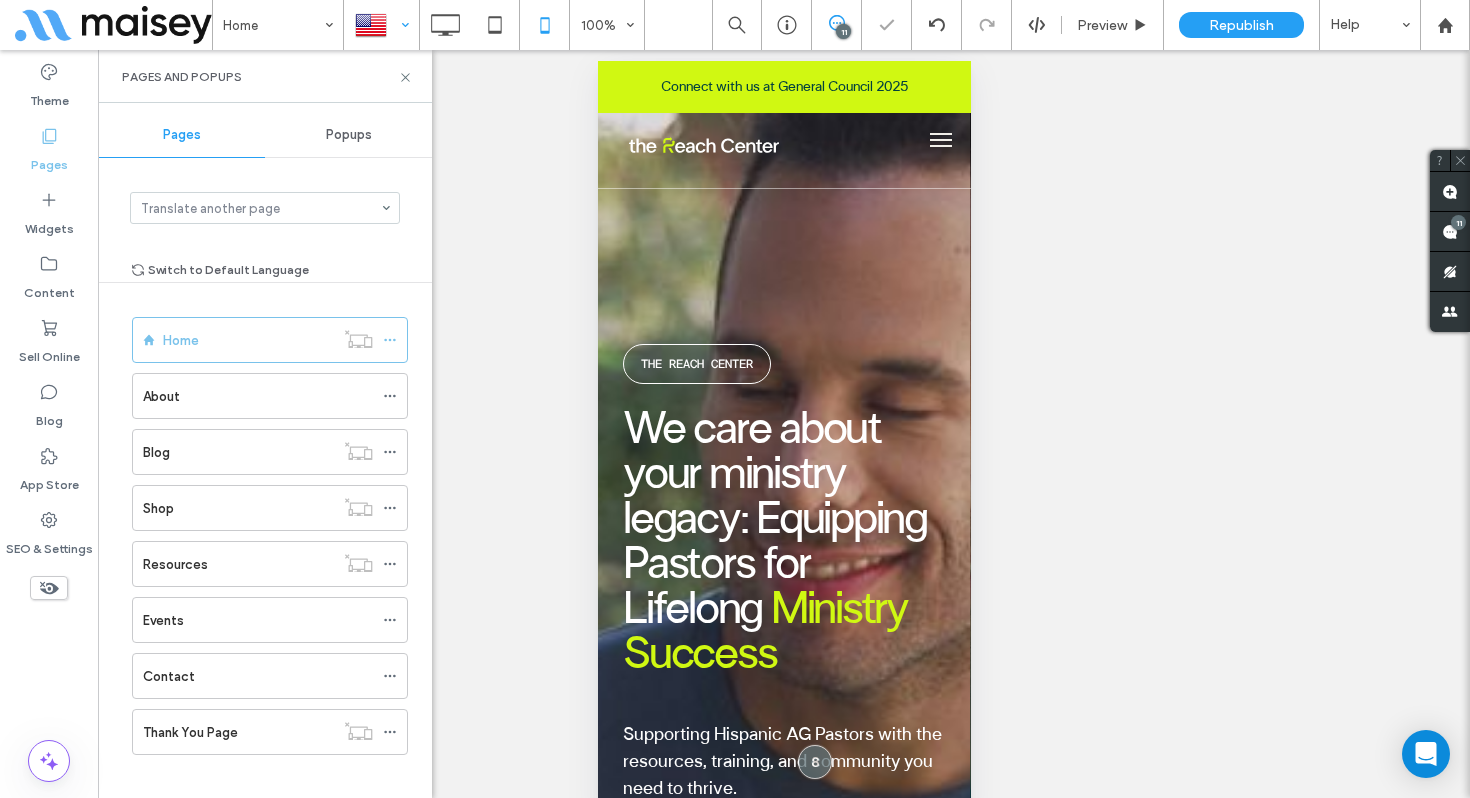 scroll, scrollTop: 0, scrollLeft: 0, axis: both 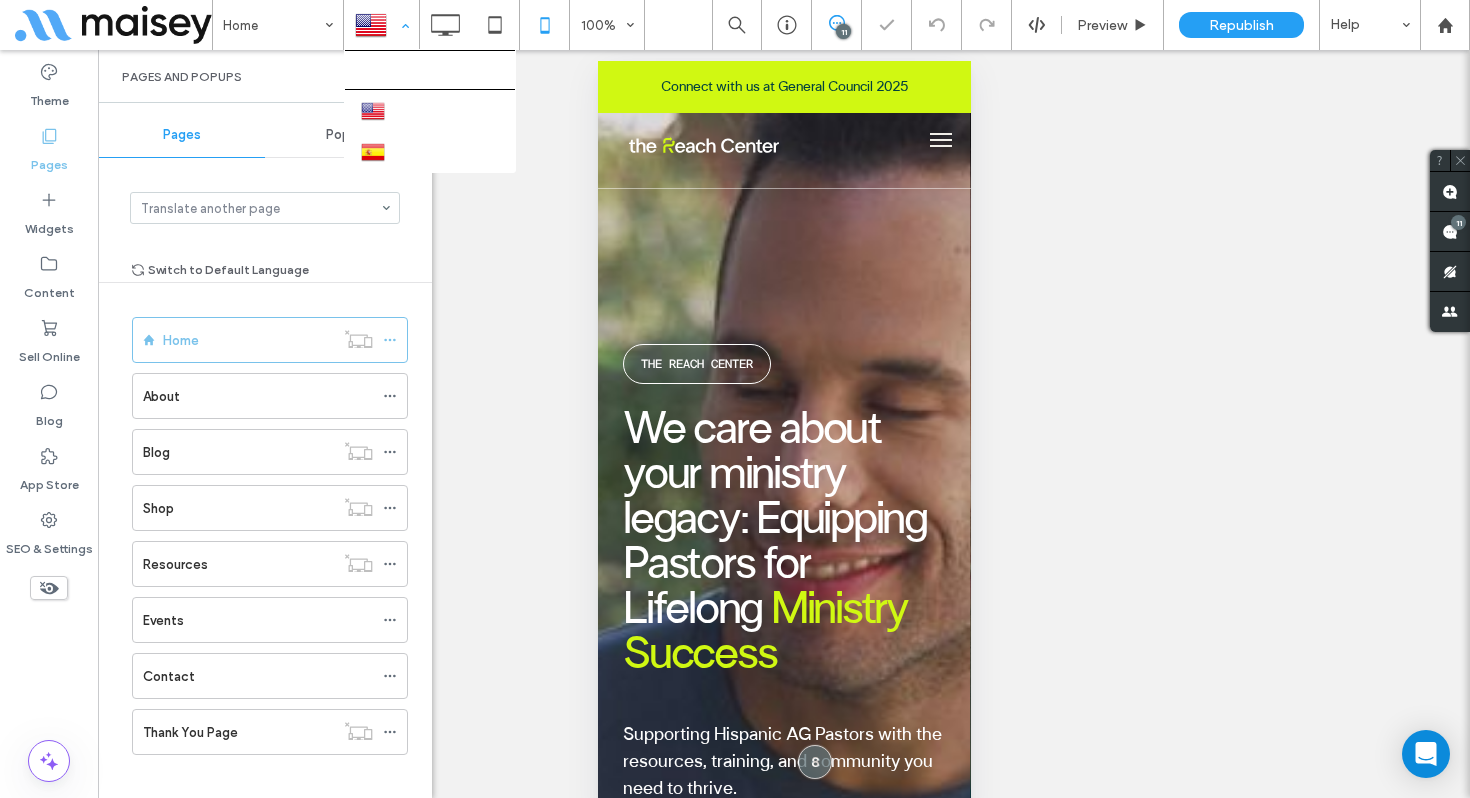 click at bounding box center [381, 25] 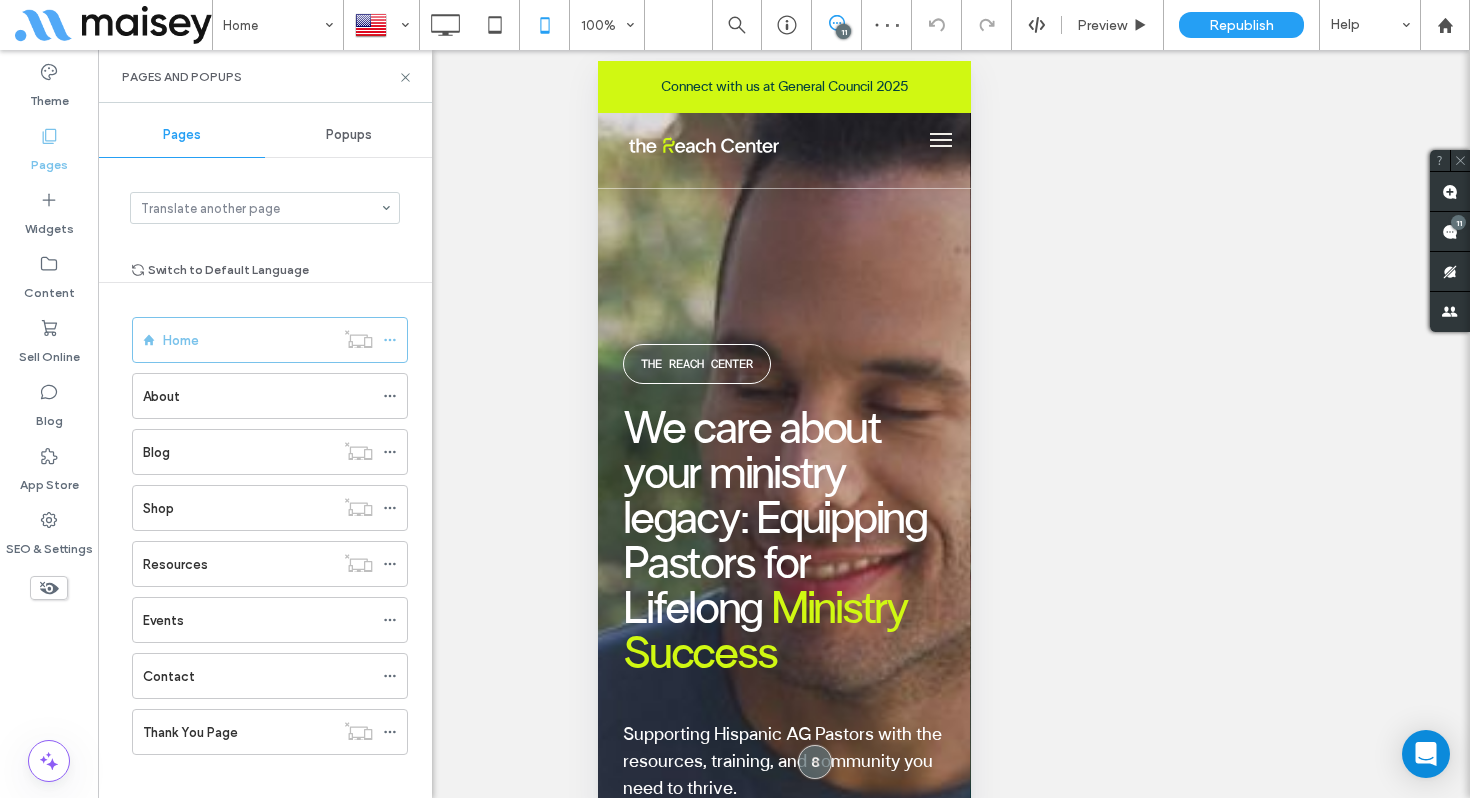 click at bounding box center (735, 399) 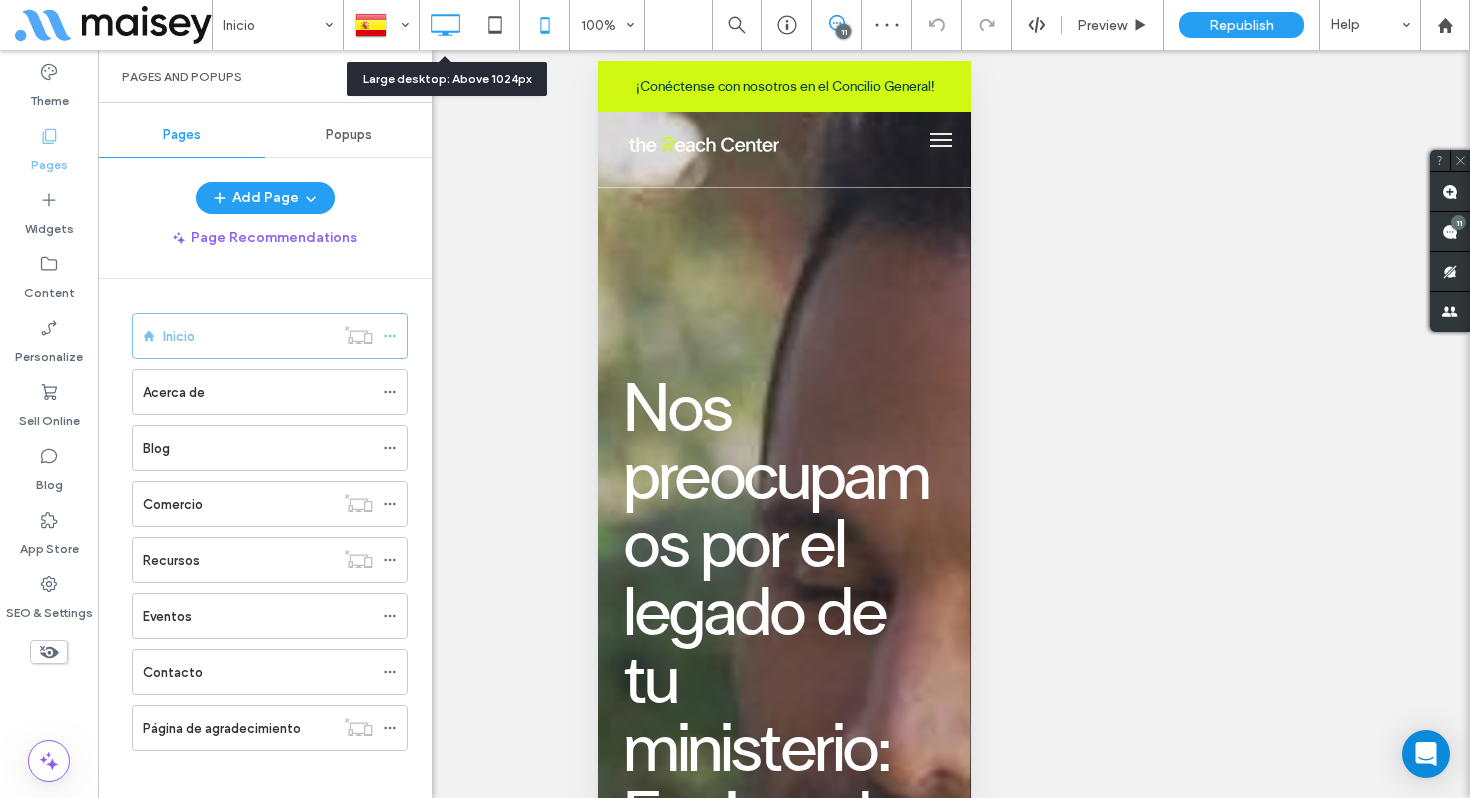 scroll, scrollTop: 0, scrollLeft: 0, axis: both 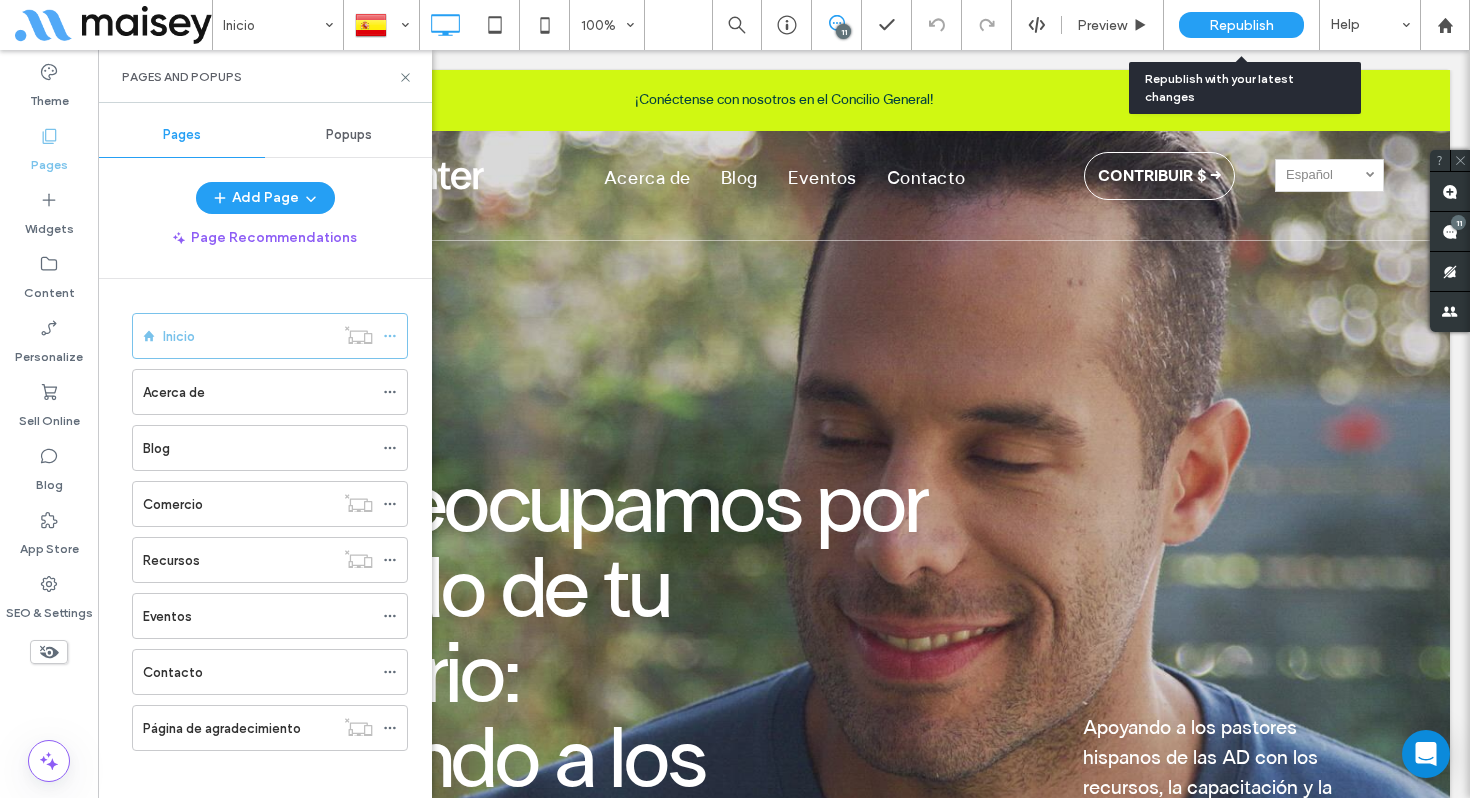 click on "Republish" at bounding box center (1241, 25) 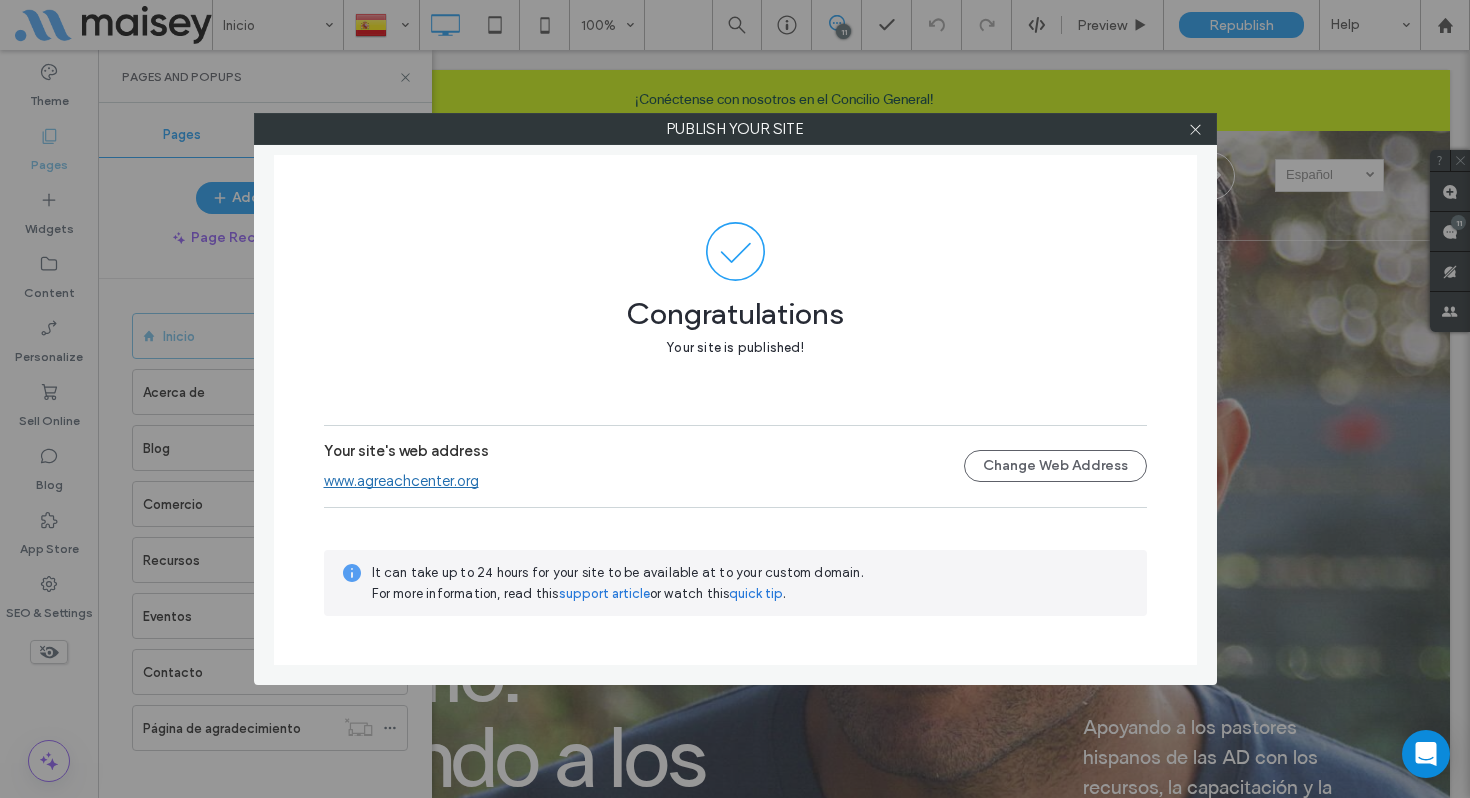 click 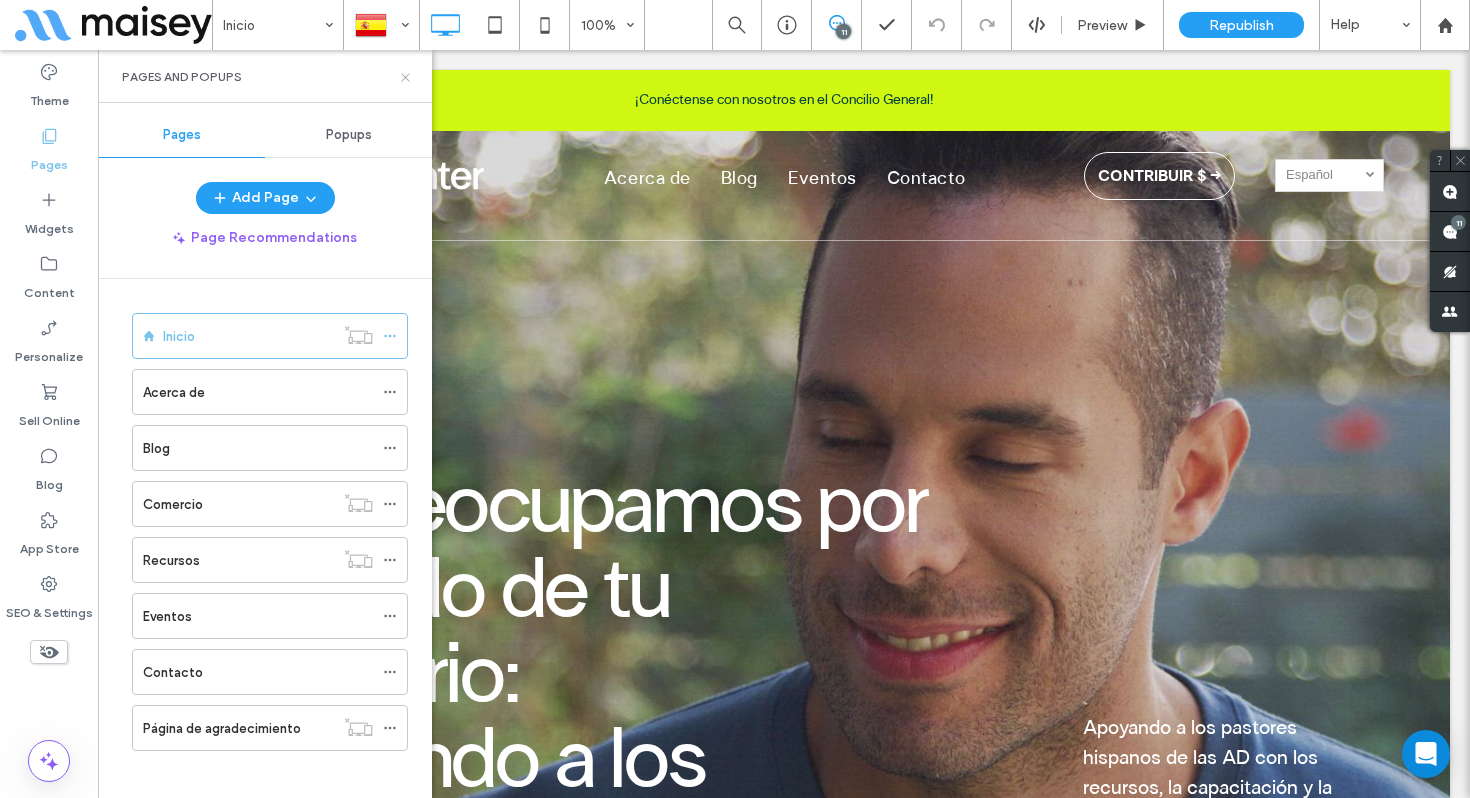 drag, startPoint x: 403, startPoint y: 82, endPoint x: 305, endPoint y: 35, distance: 108.68762 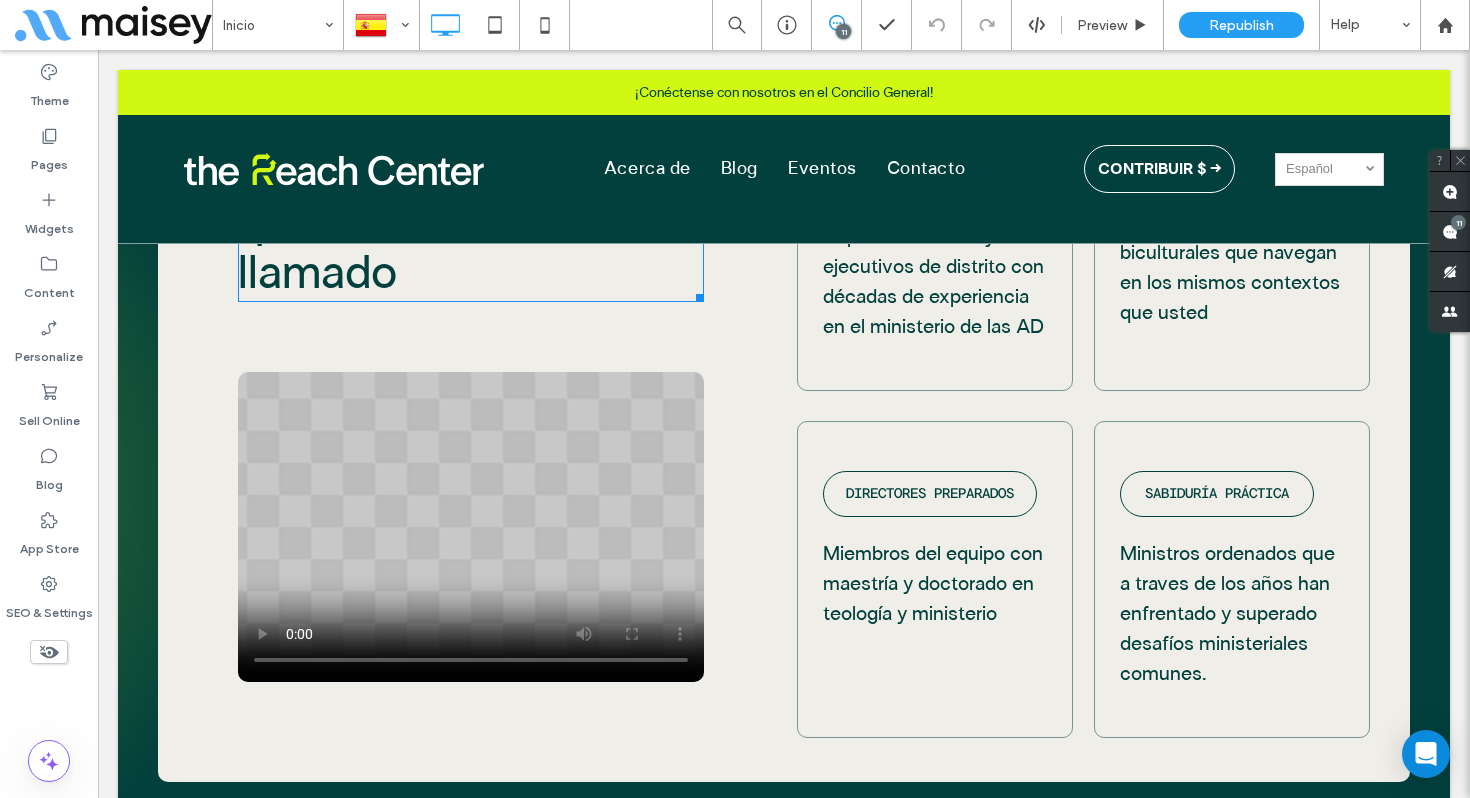 scroll, scrollTop: 1042, scrollLeft: 0, axis: vertical 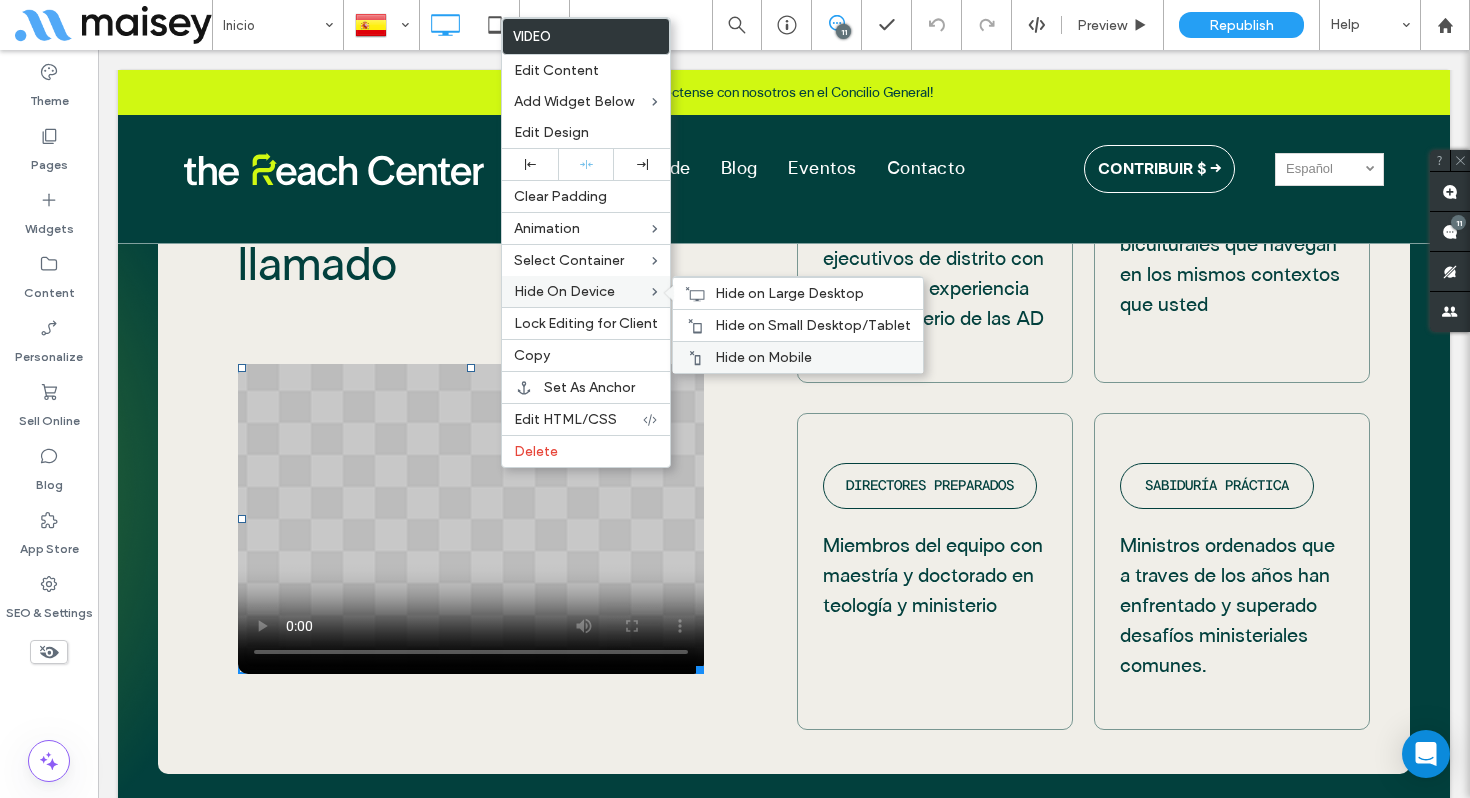 click on "Hide on Mobile" at bounding box center [763, 357] 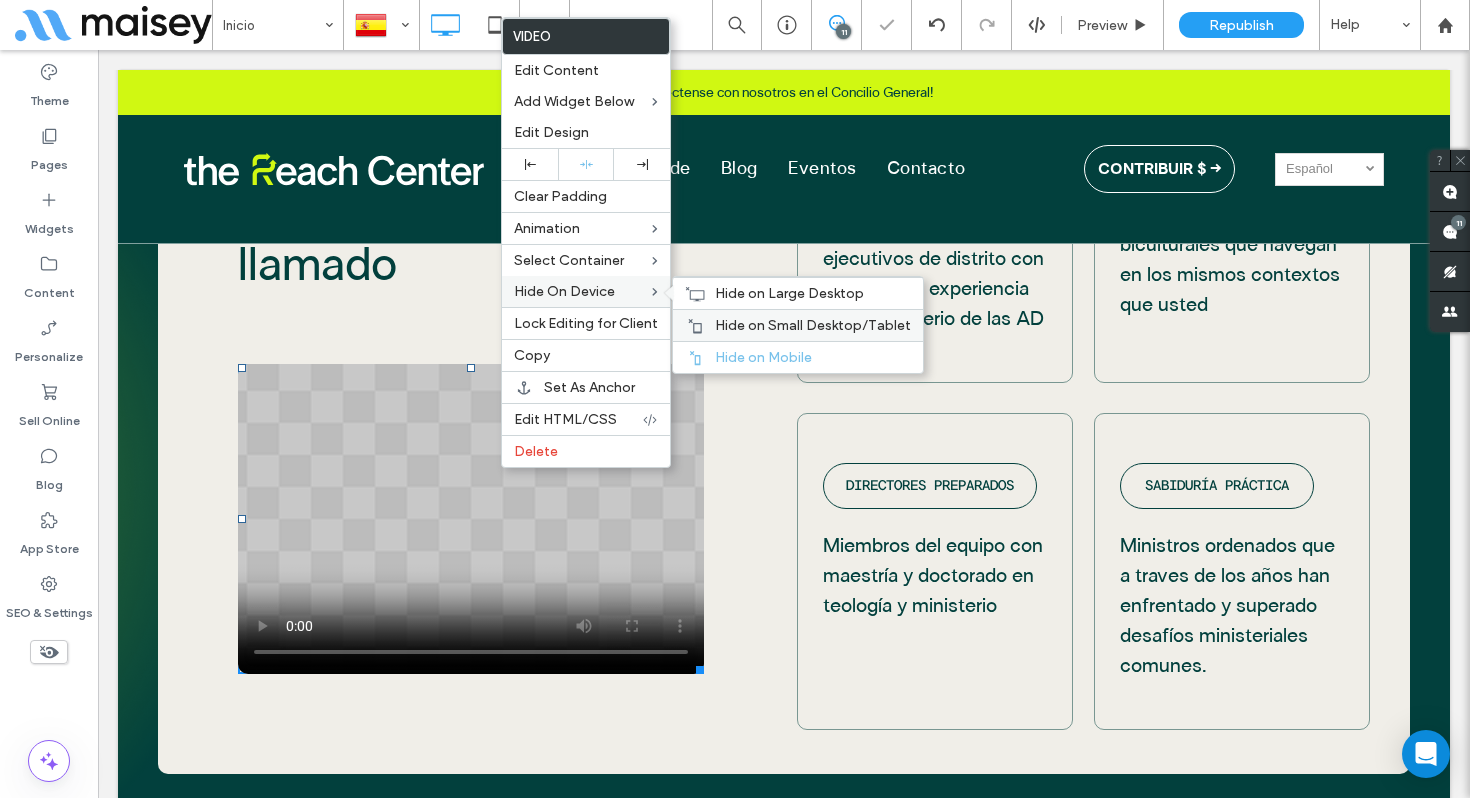 click on "Hide on Small Desktop/Tablet" at bounding box center [813, 325] 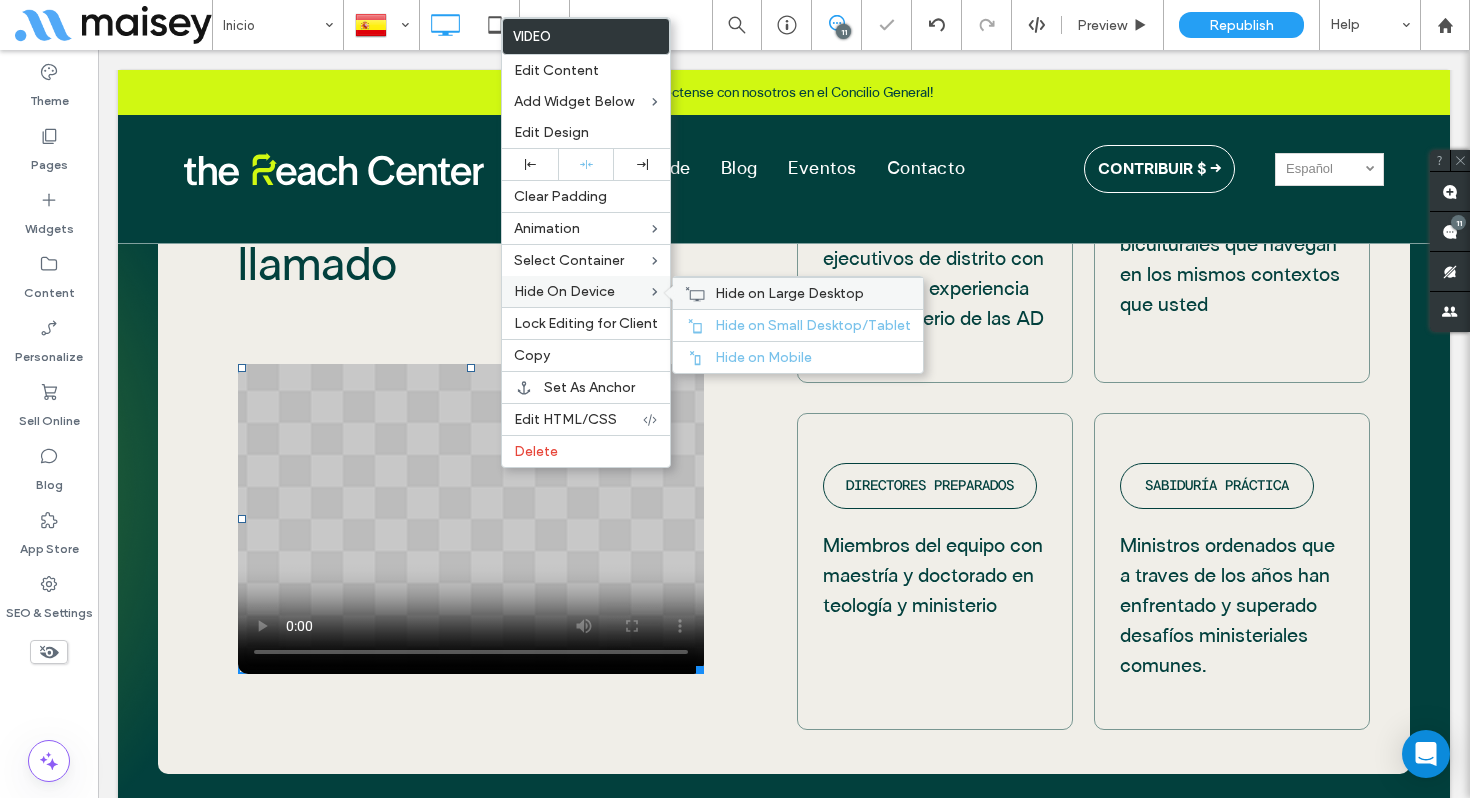 click 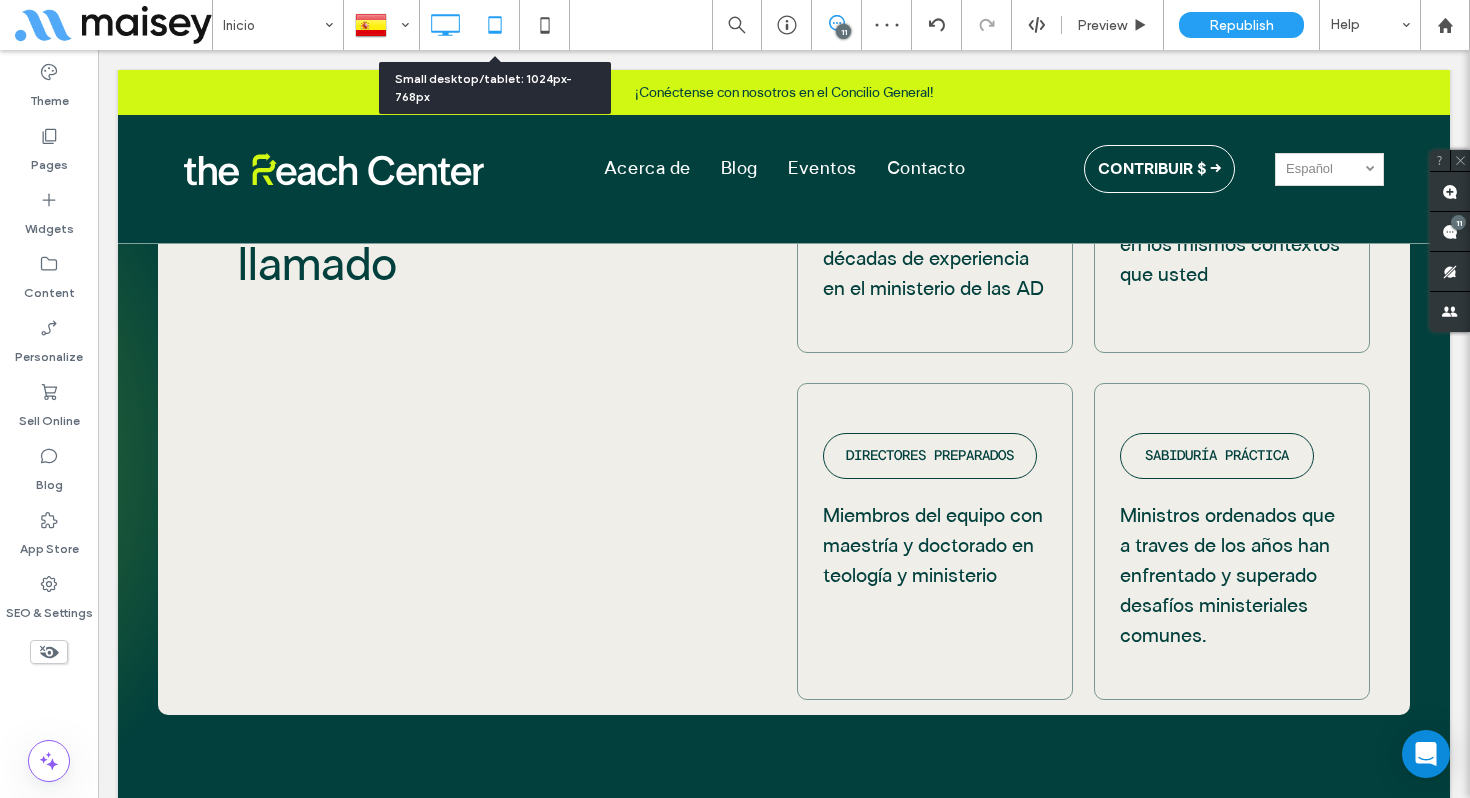click 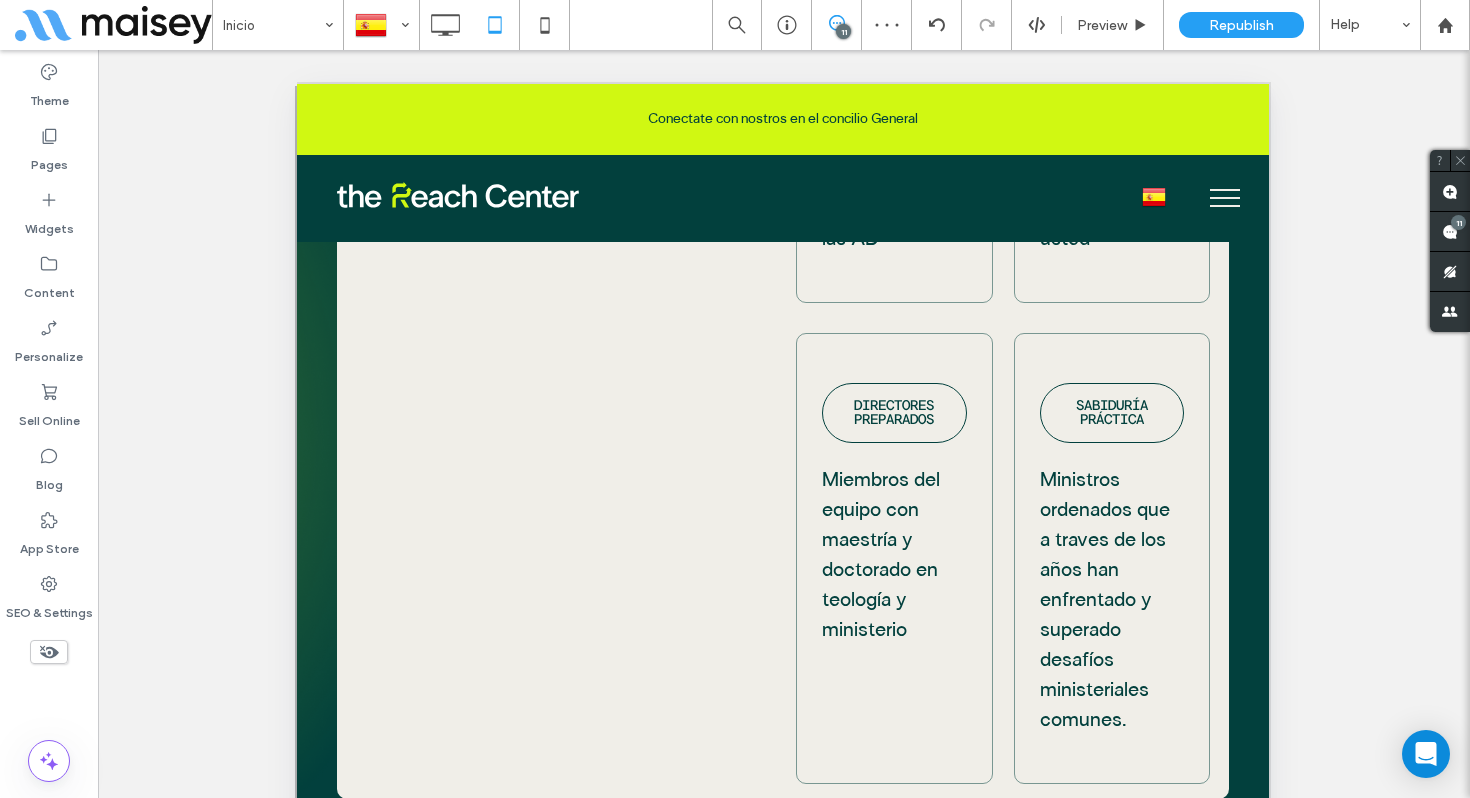 scroll, scrollTop: 1418, scrollLeft: 0, axis: vertical 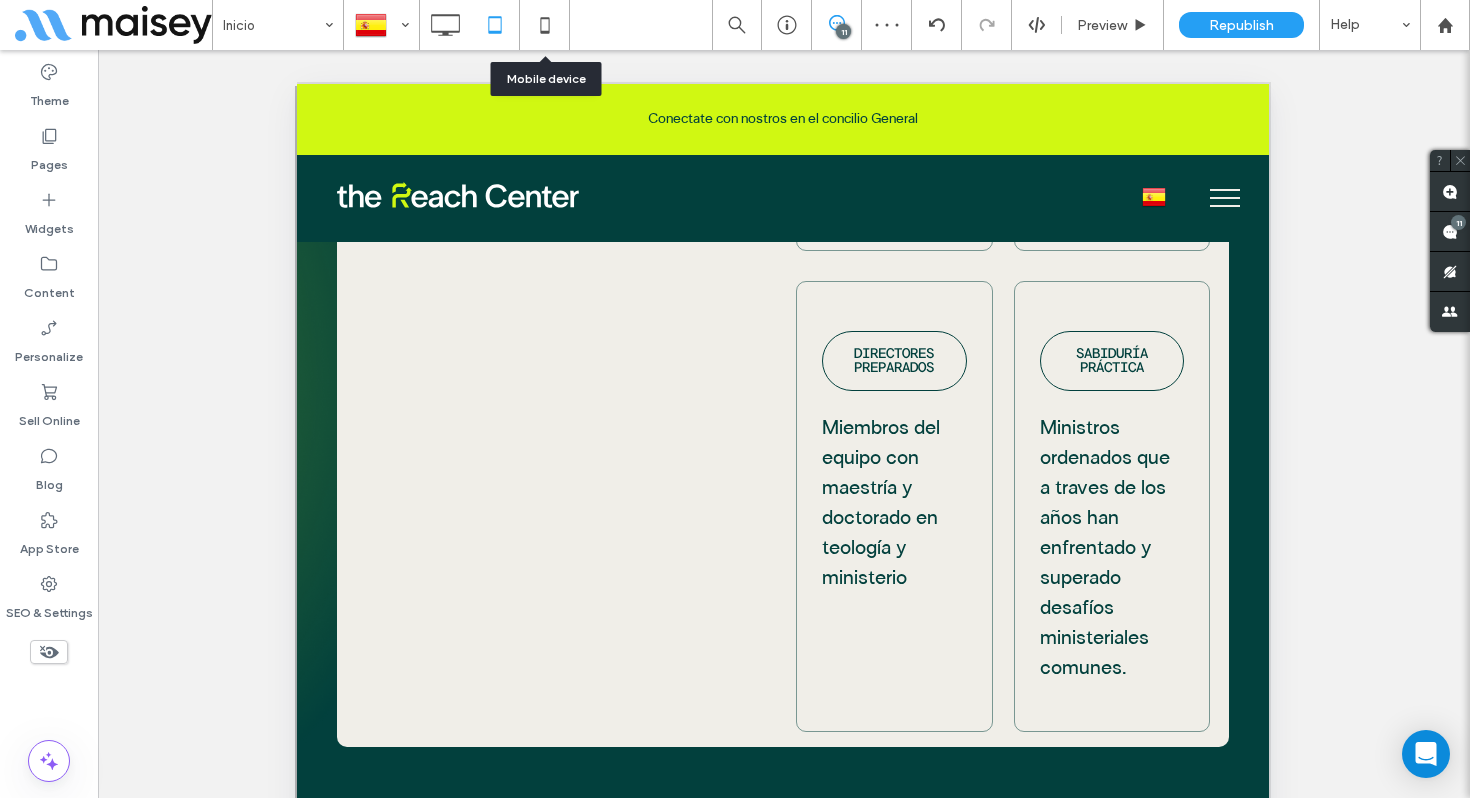 click 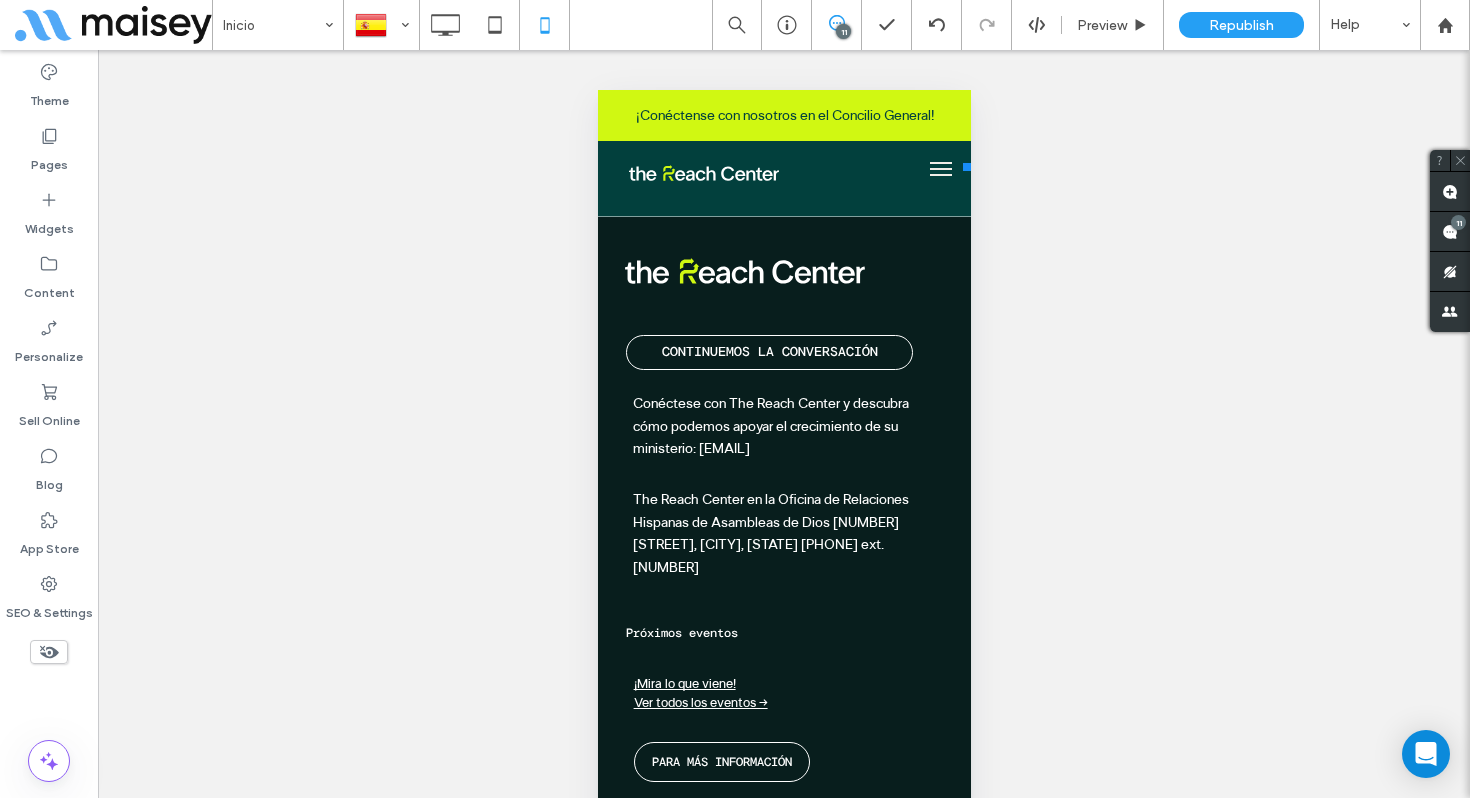 scroll, scrollTop: 8350, scrollLeft: 0, axis: vertical 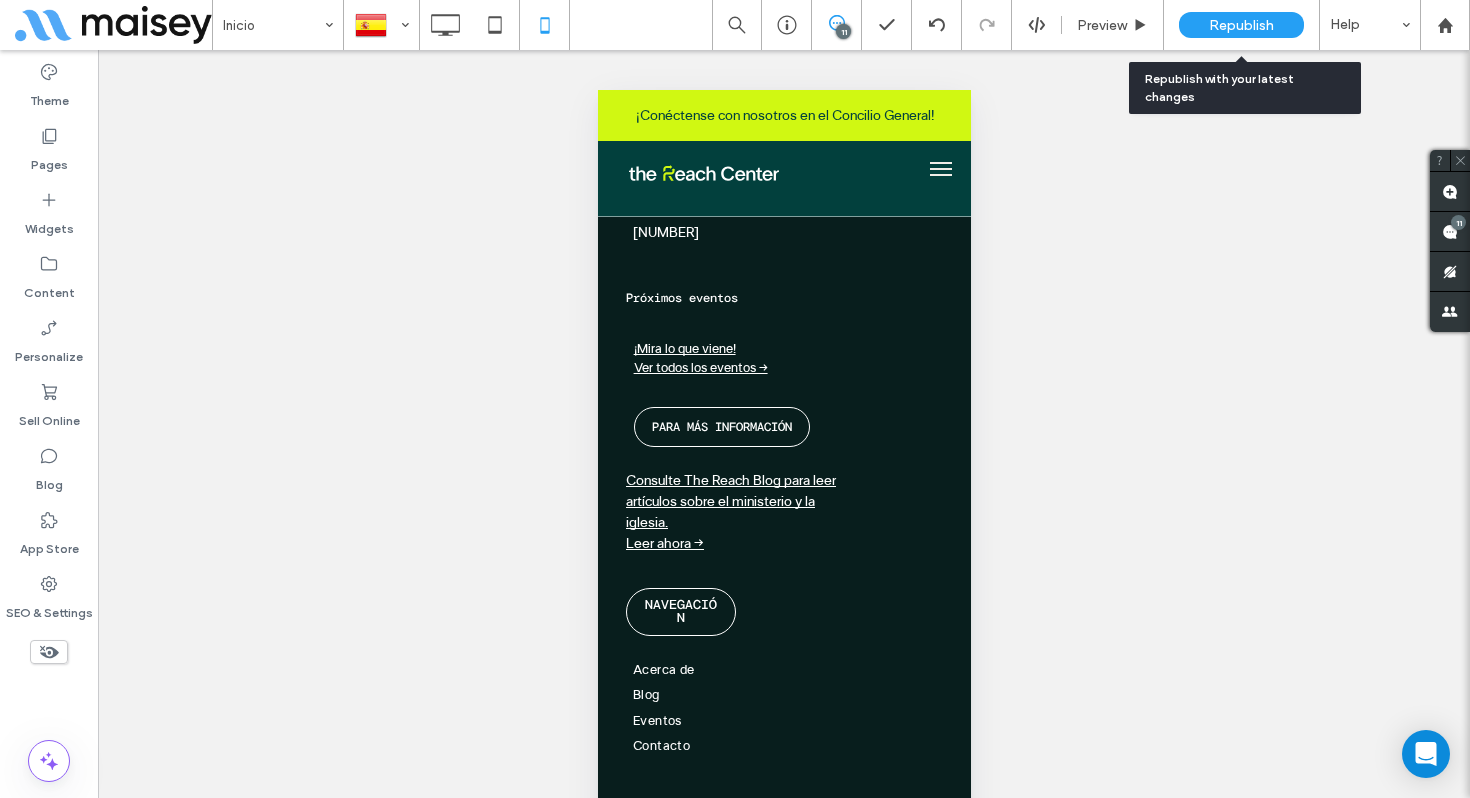 click on "Republish" at bounding box center (1241, 25) 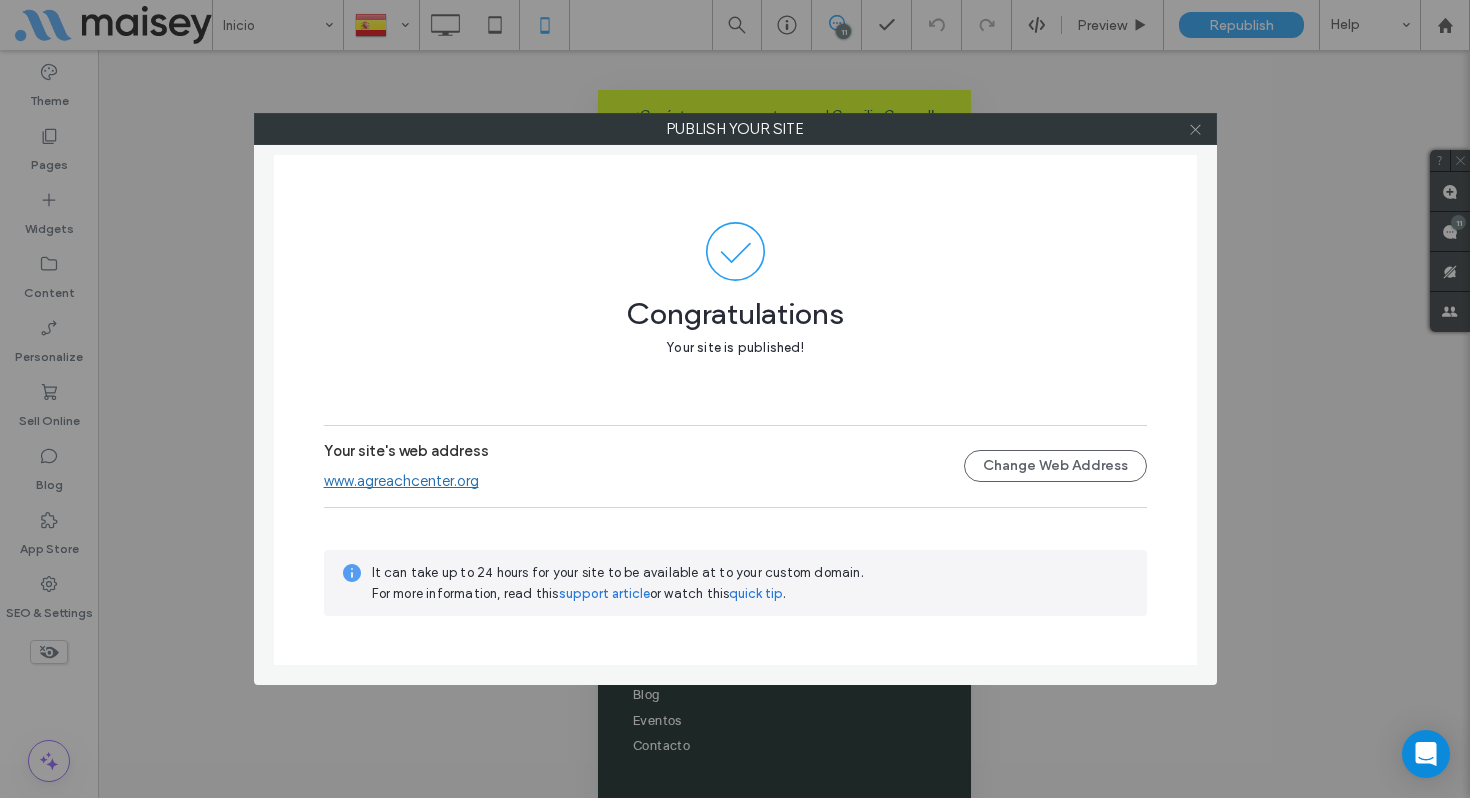 drag, startPoint x: 1191, startPoint y: 135, endPoint x: 853, endPoint y: 48, distance: 349.01718 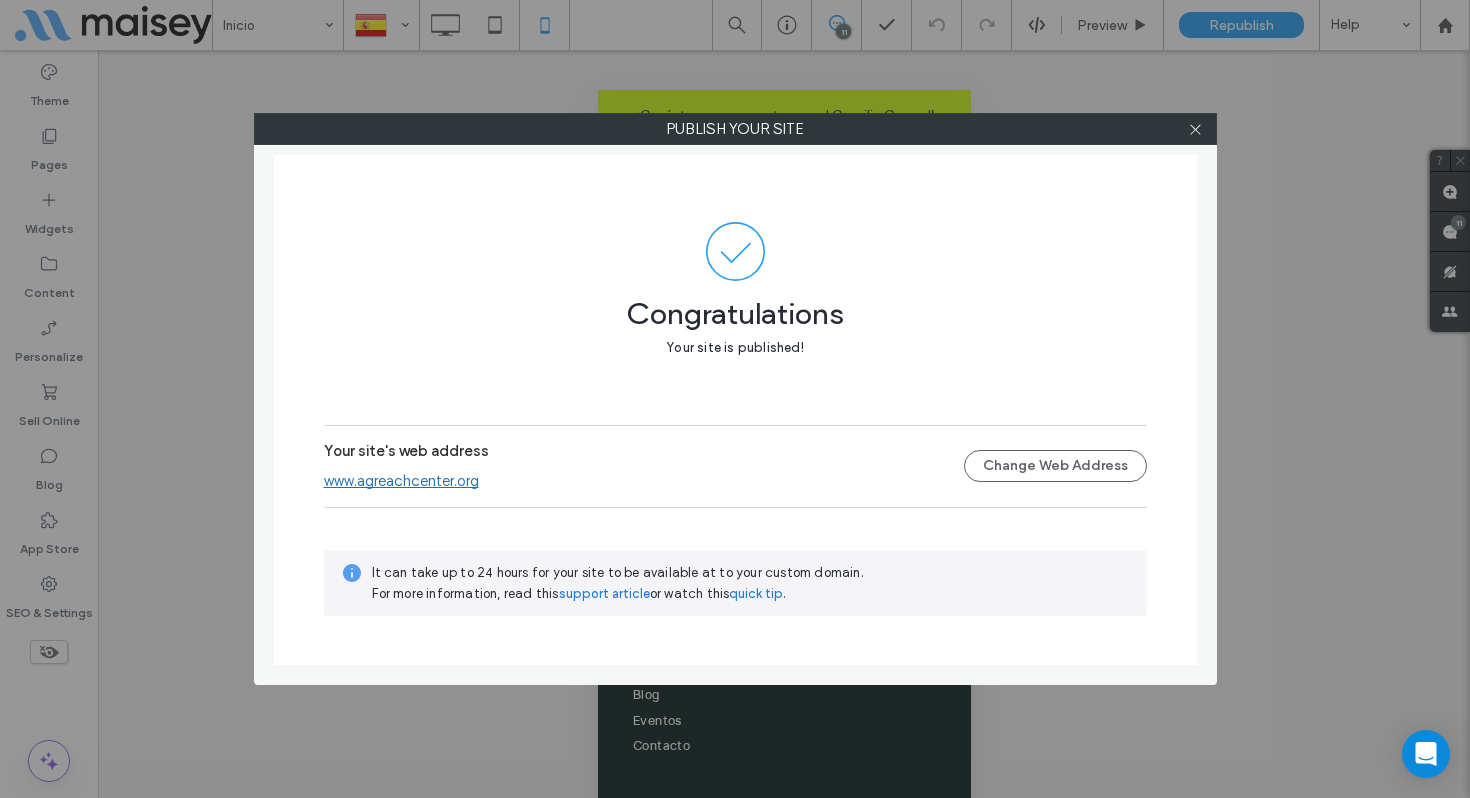 click 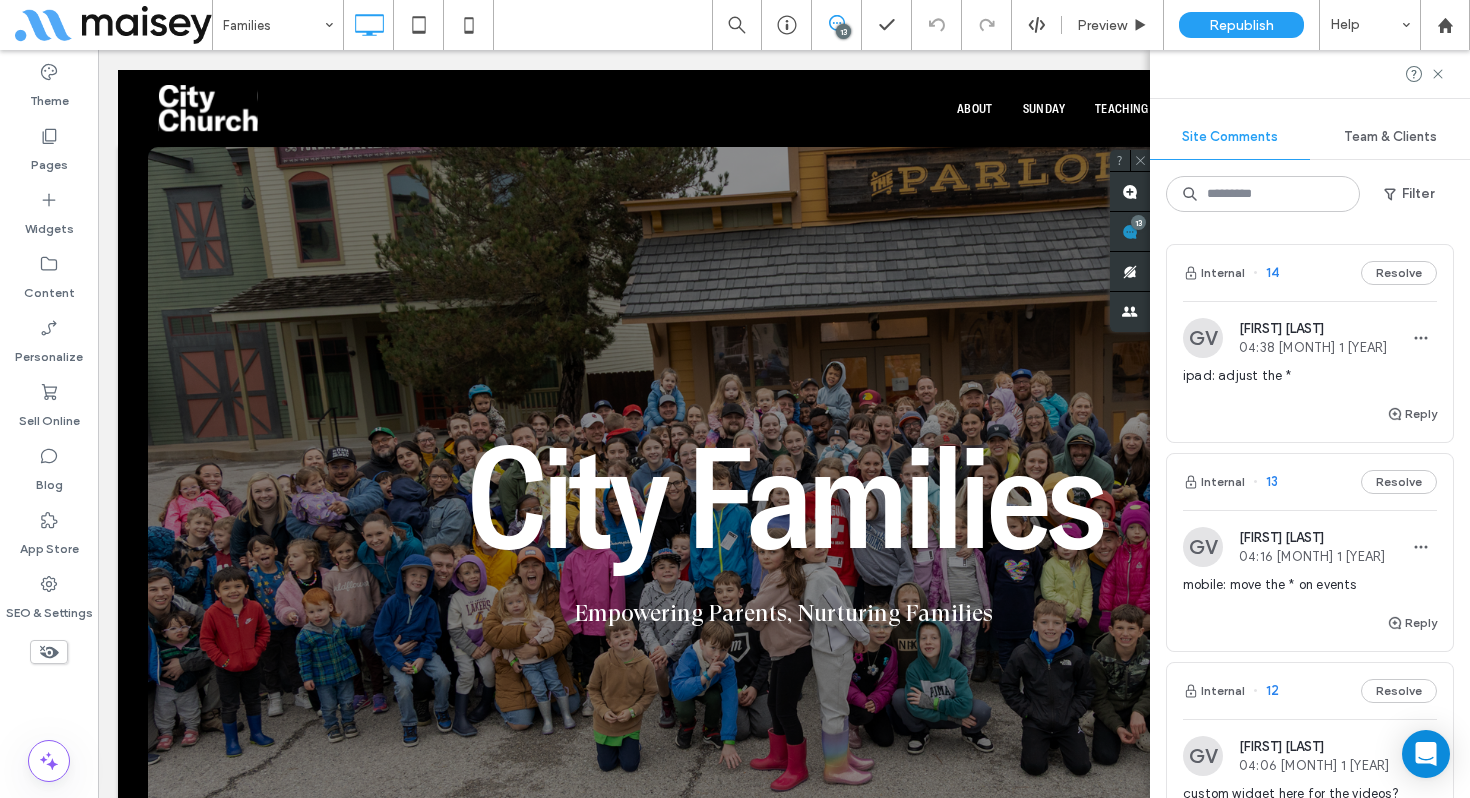 scroll, scrollTop: 0, scrollLeft: 0, axis: both 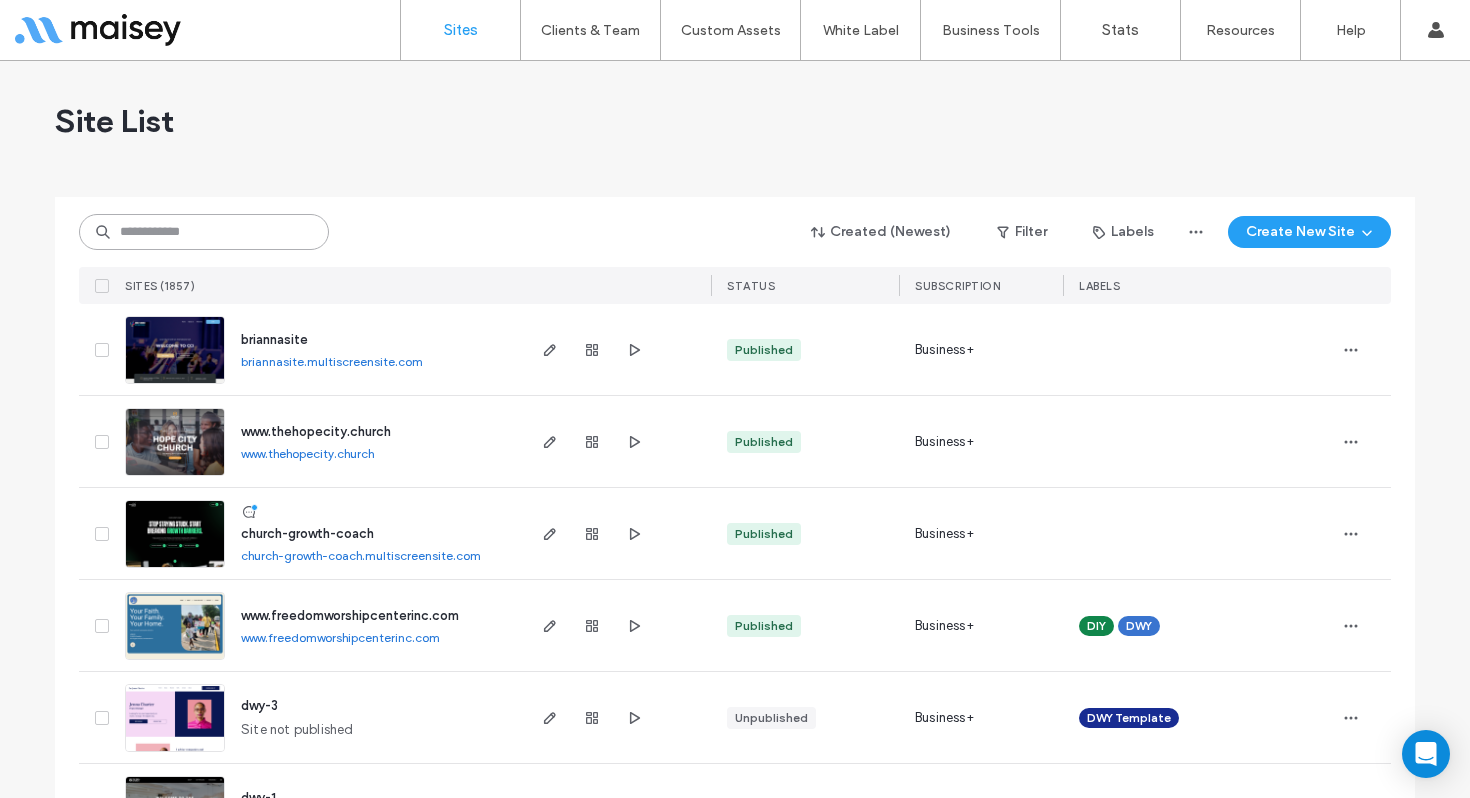 click at bounding box center [204, 232] 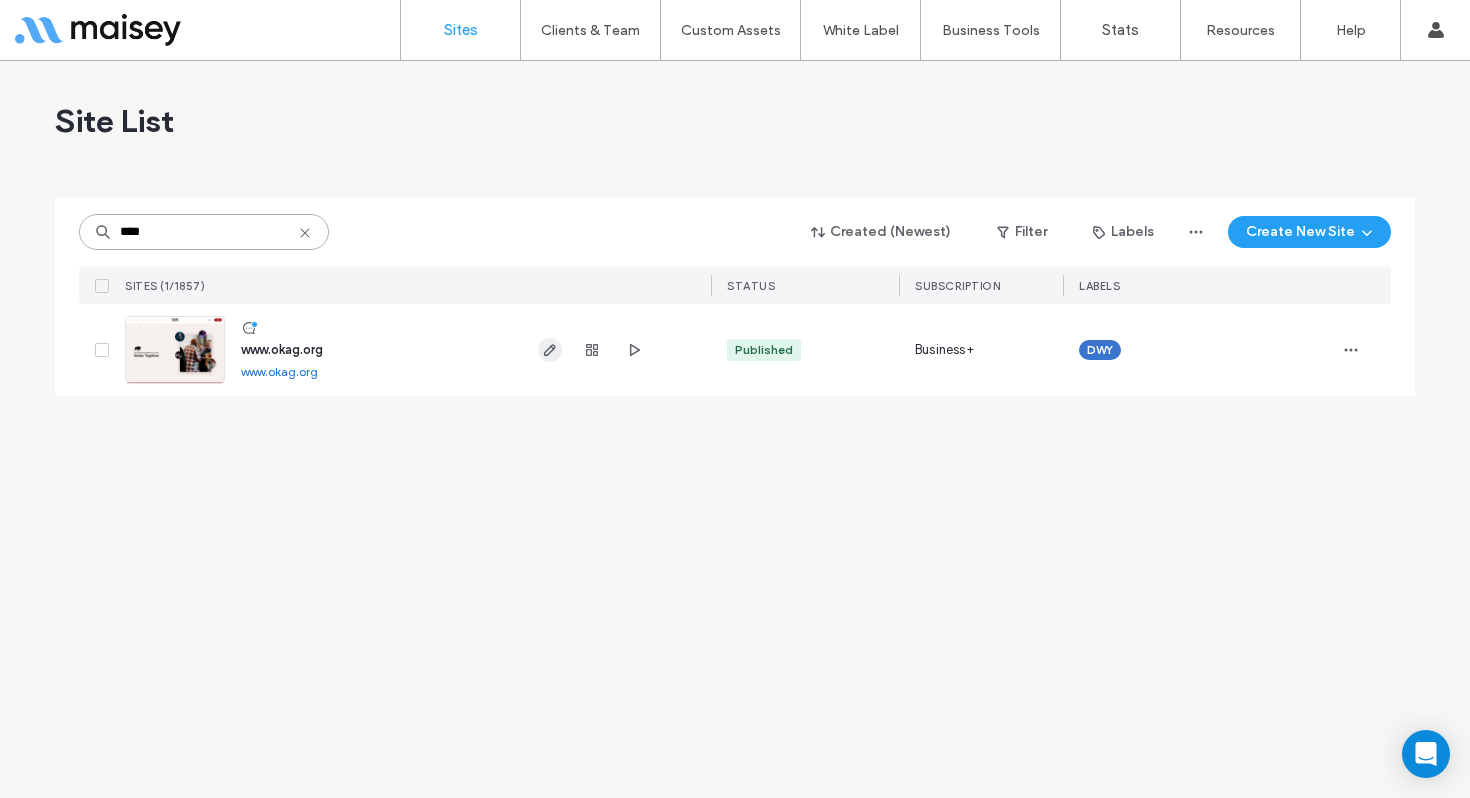 type on "****" 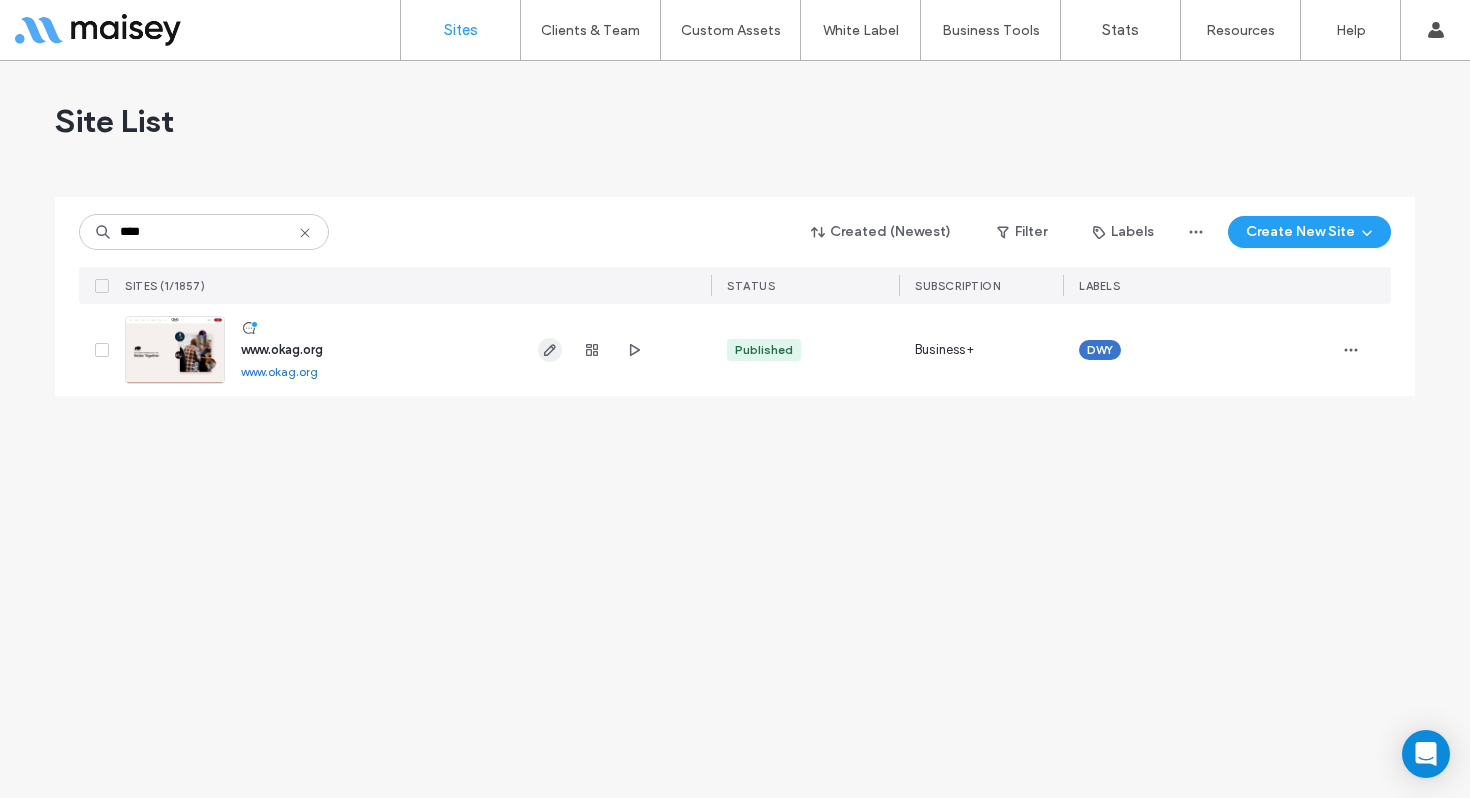 click 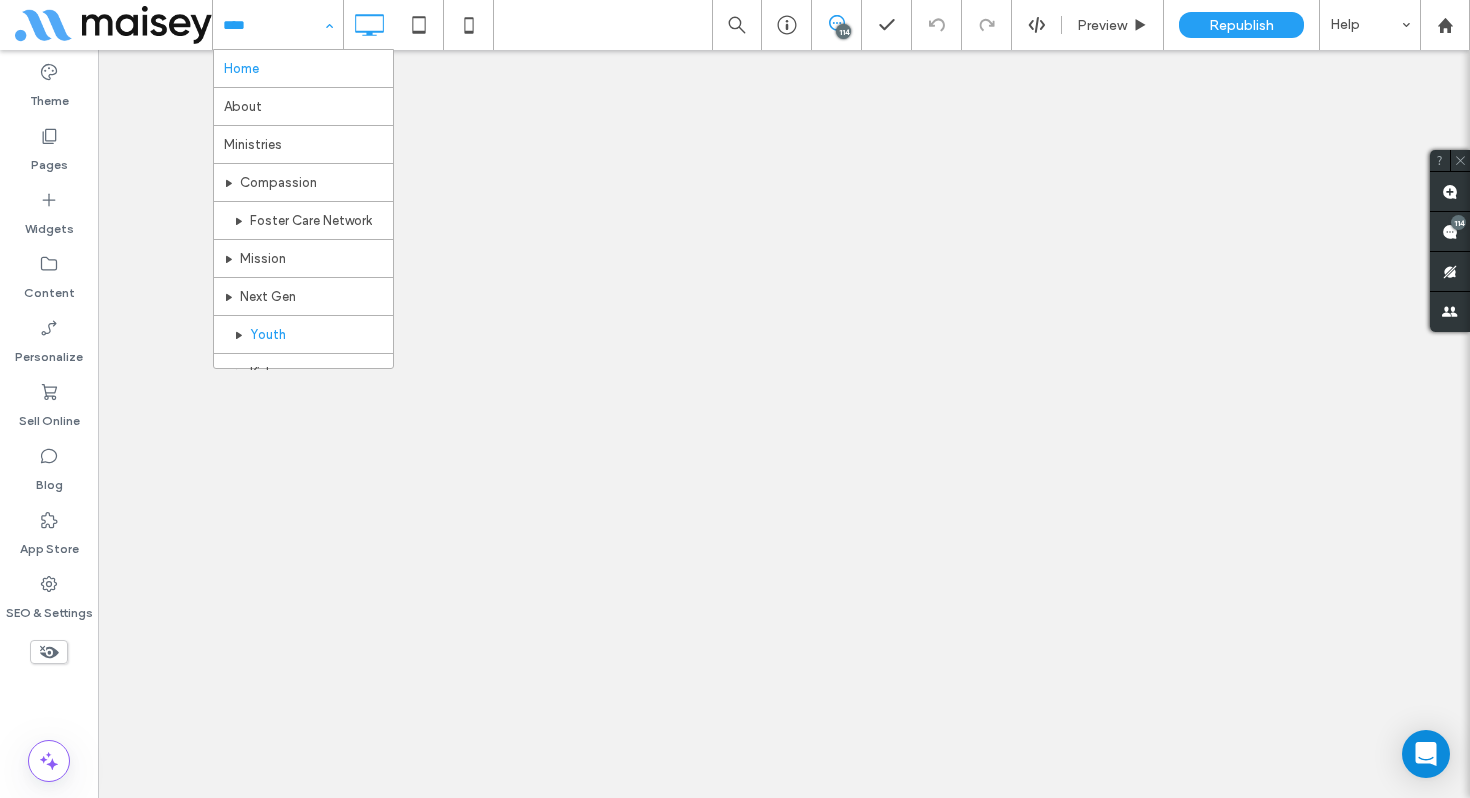 scroll, scrollTop: 0, scrollLeft: 0, axis: both 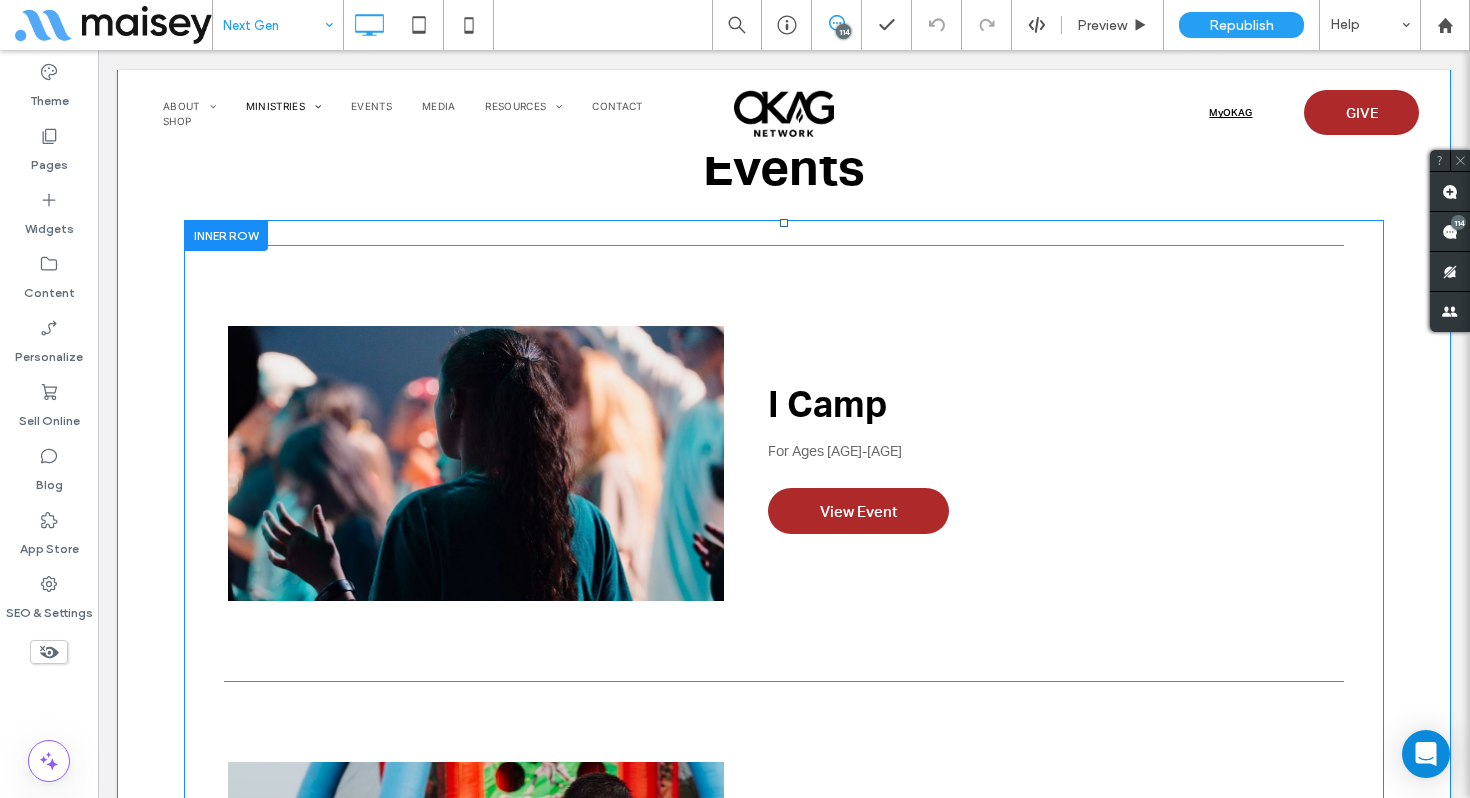 click at bounding box center [226, 235] 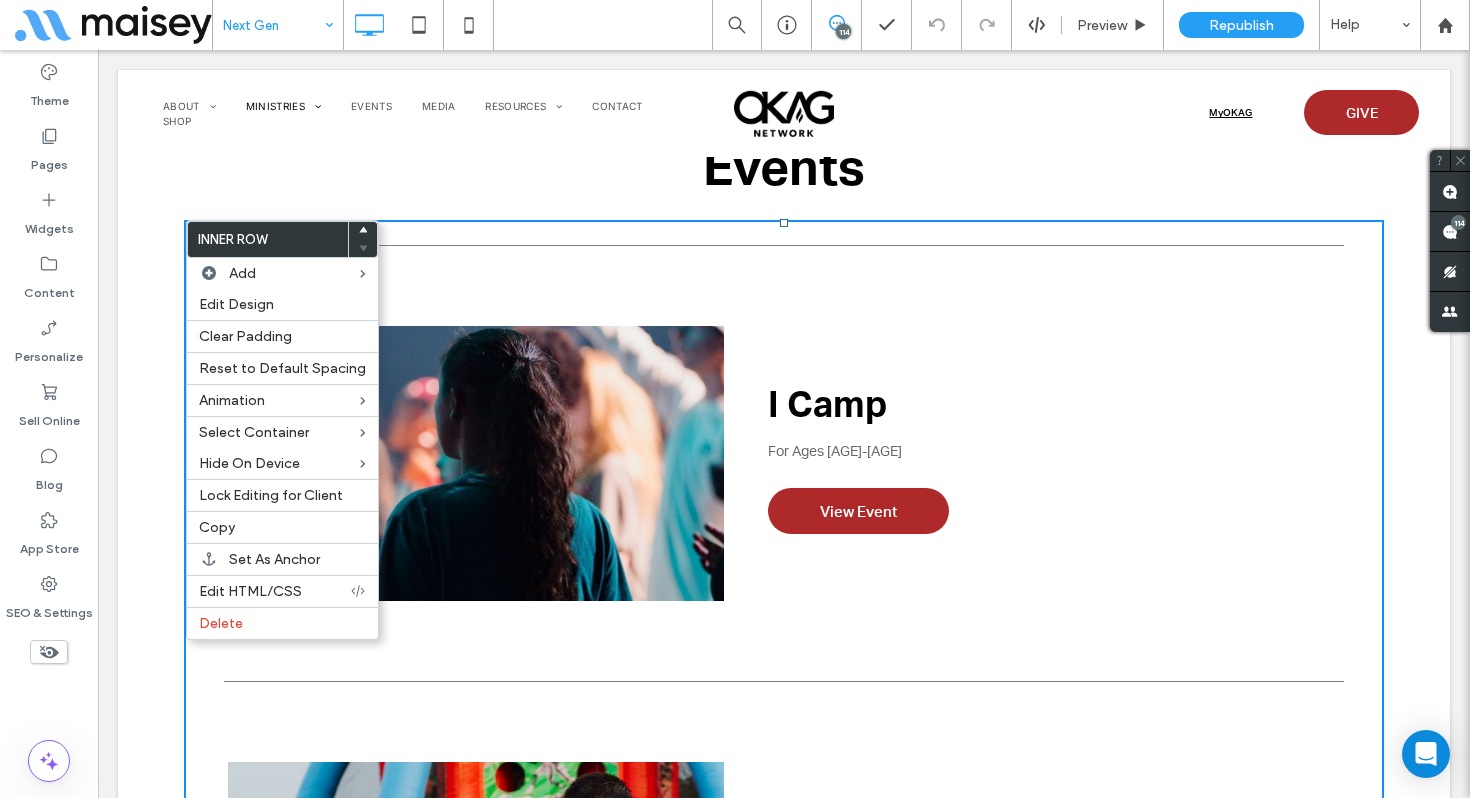 click on "Events" at bounding box center (784, 165) 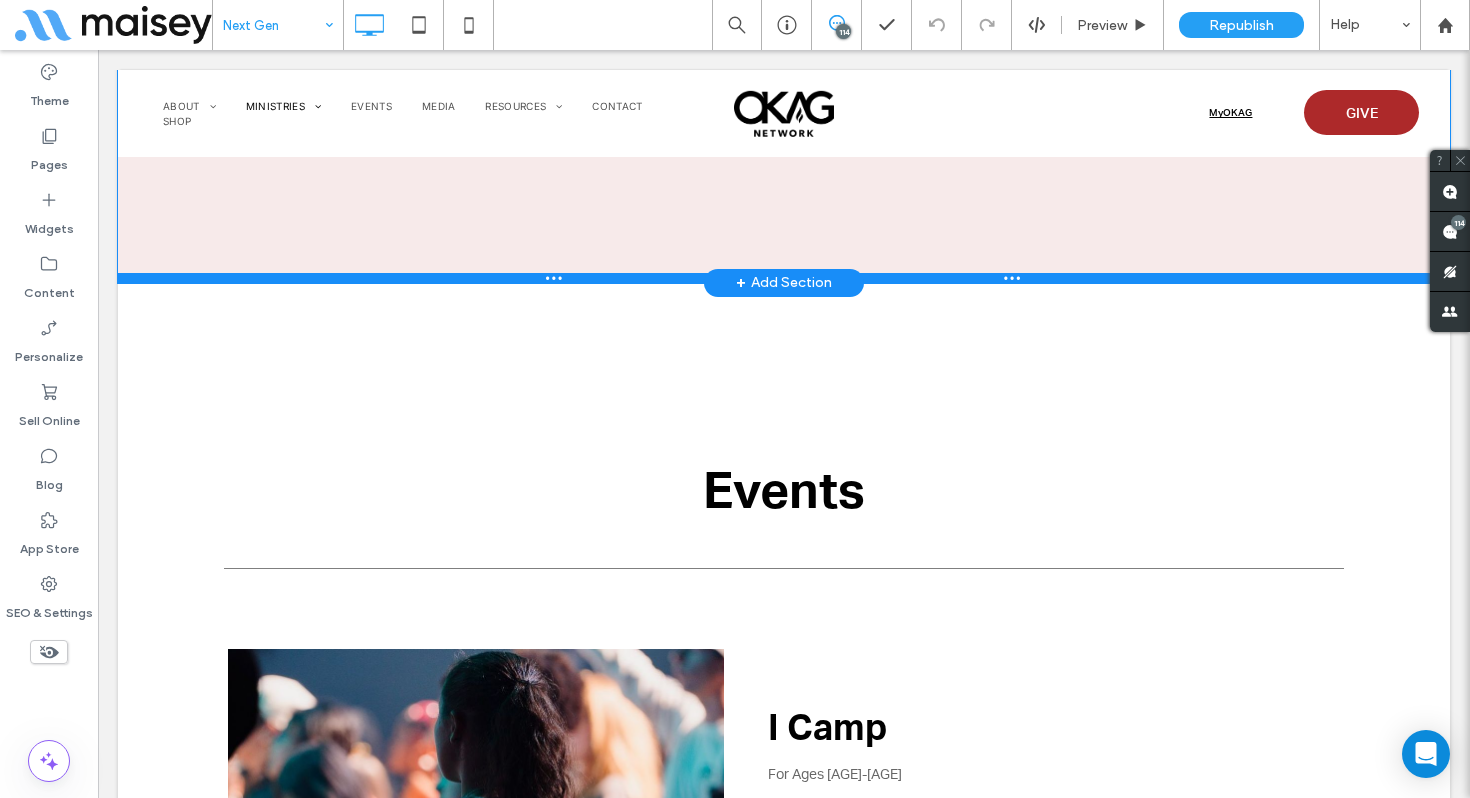 scroll, scrollTop: 2334, scrollLeft: 0, axis: vertical 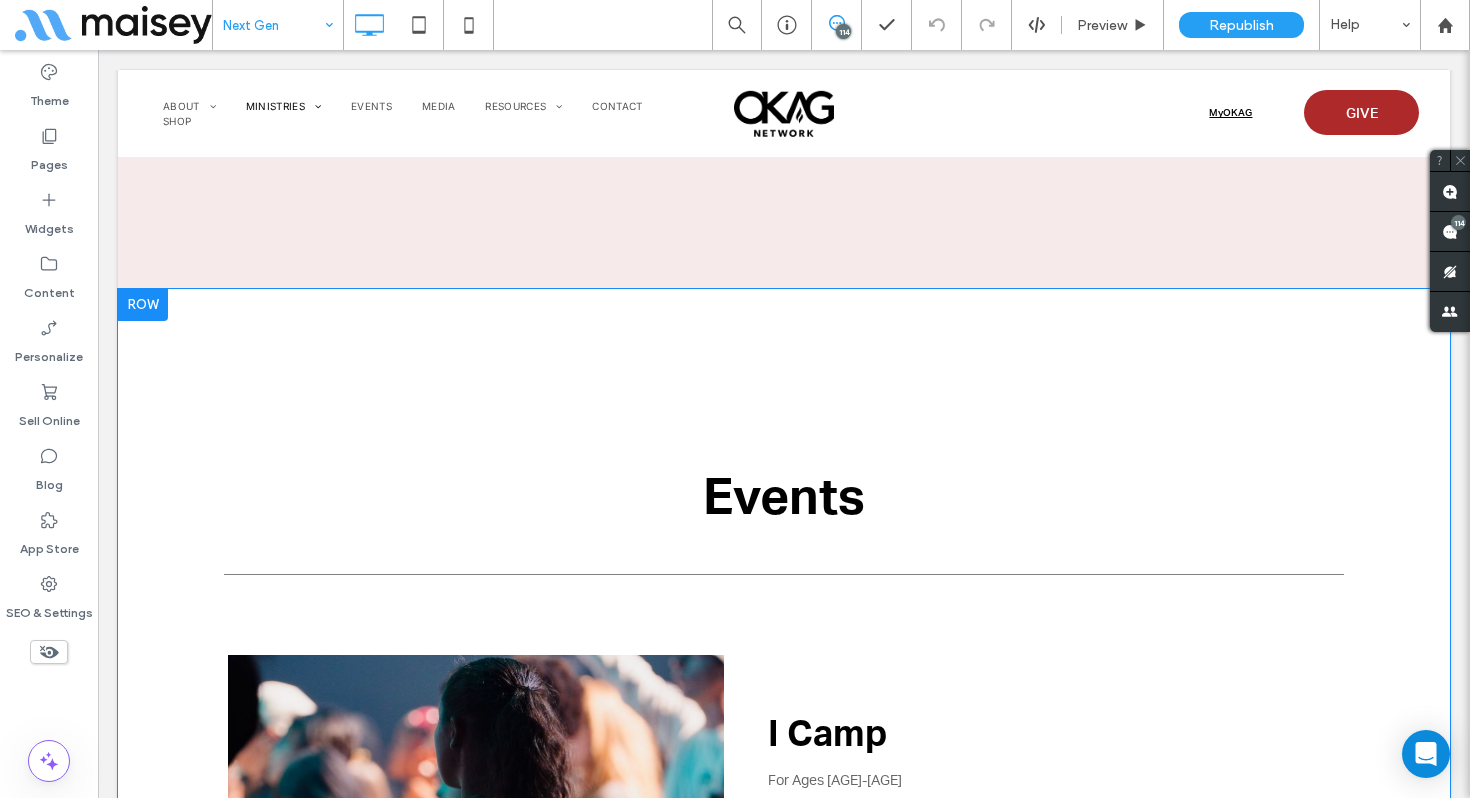 click at bounding box center [143, 305] 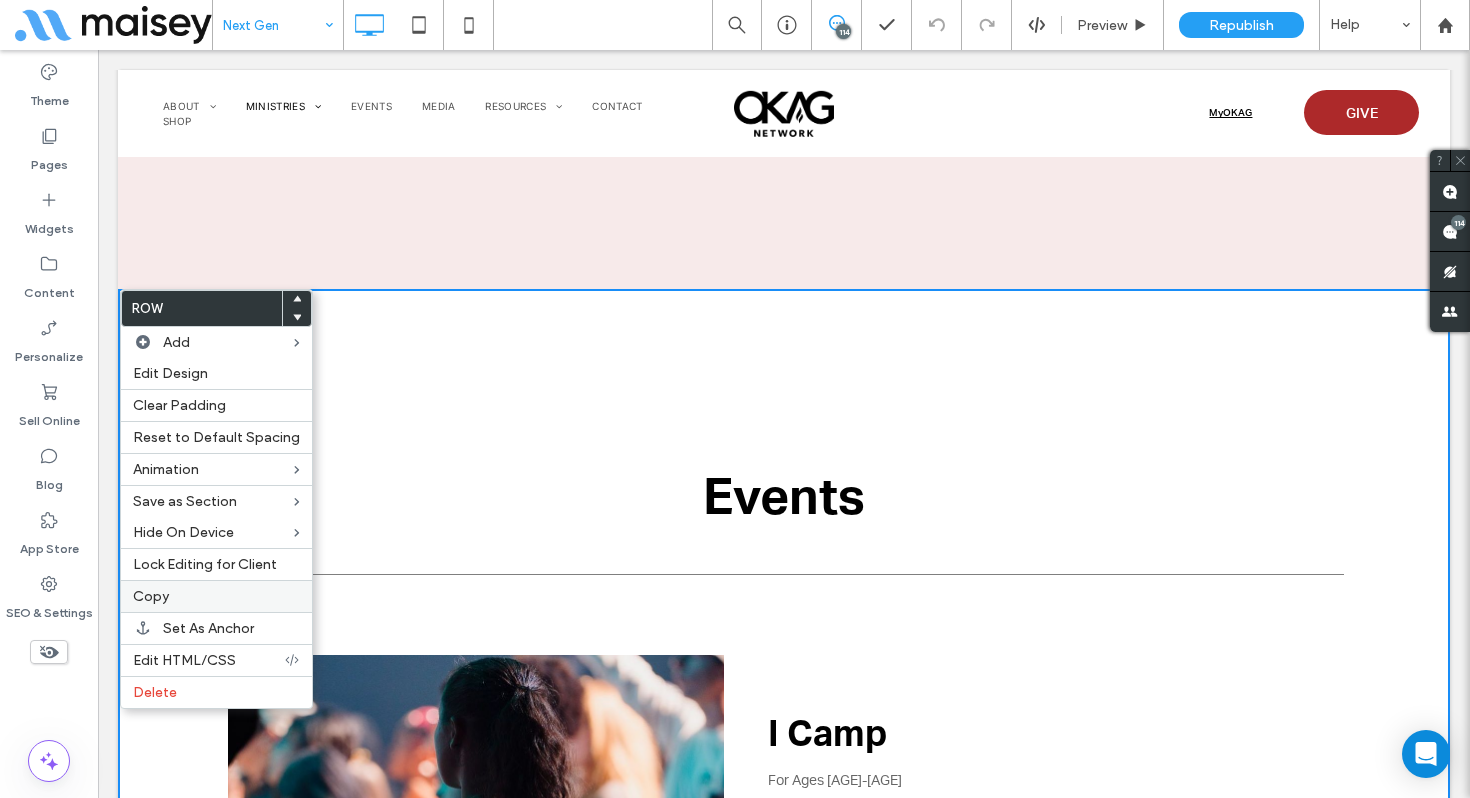 click on "Copy" at bounding box center [216, 596] 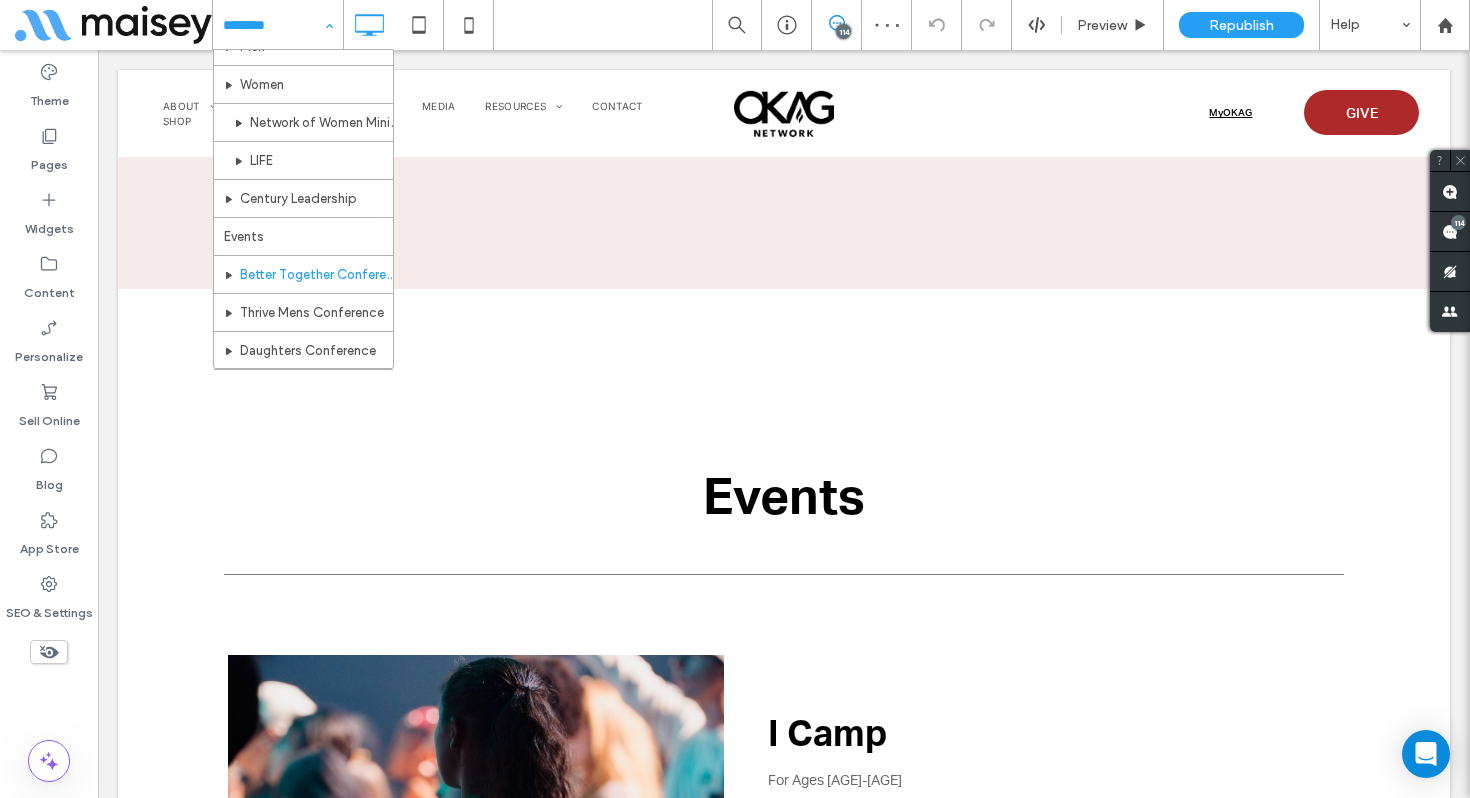 scroll, scrollTop: 442, scrollLeft: 0, axis: vertical 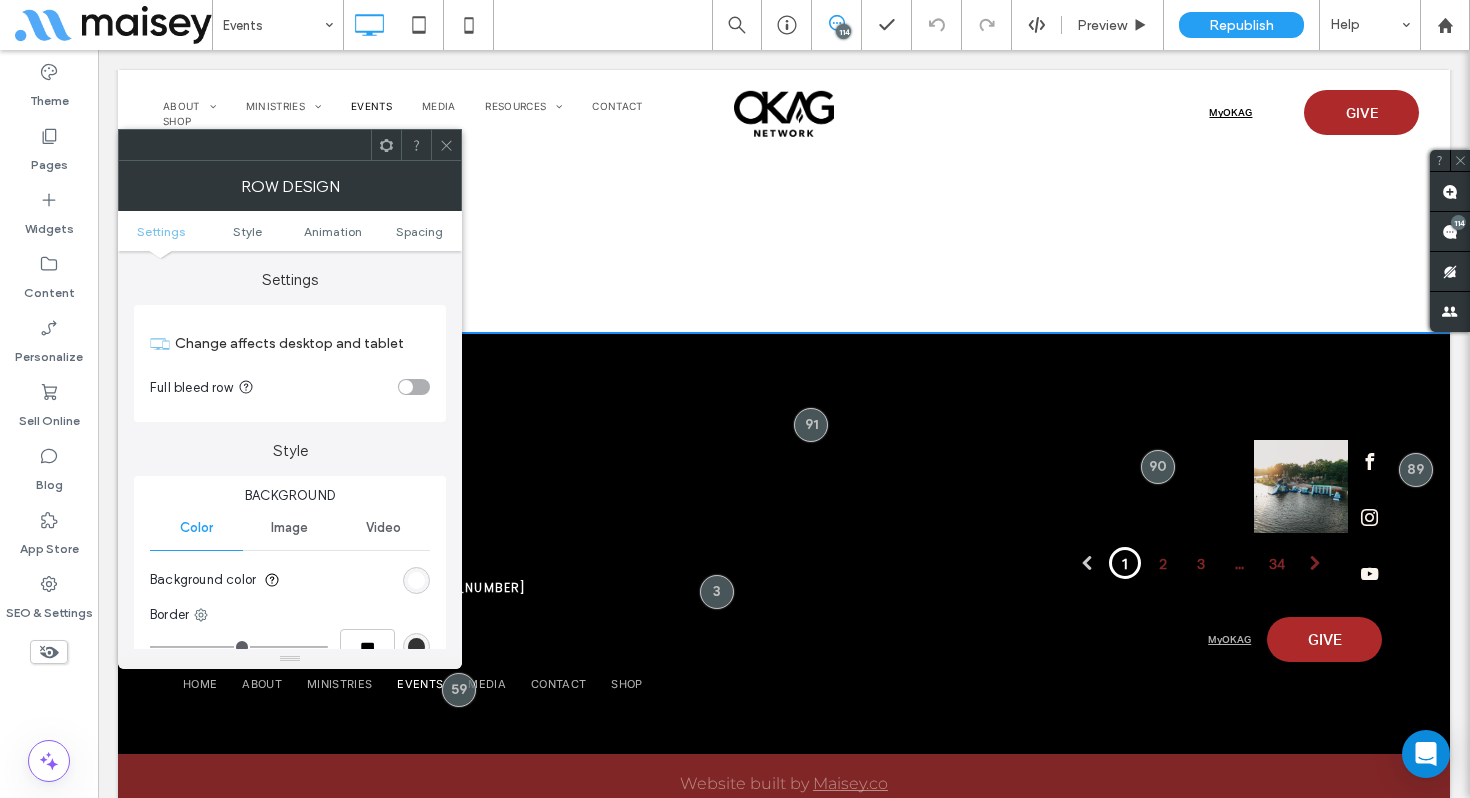 click 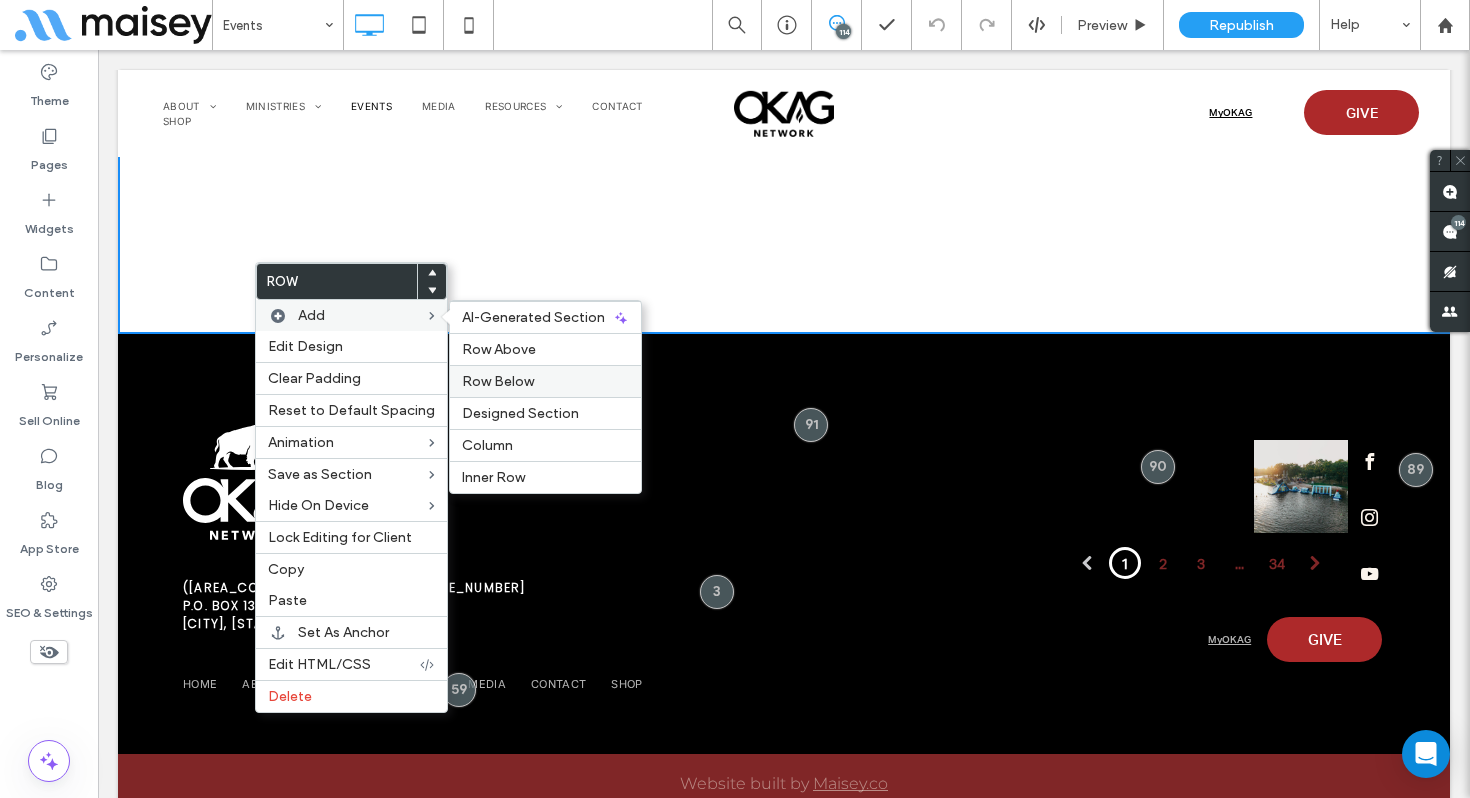 click on "Row Below" at bounding box center (498, 381) 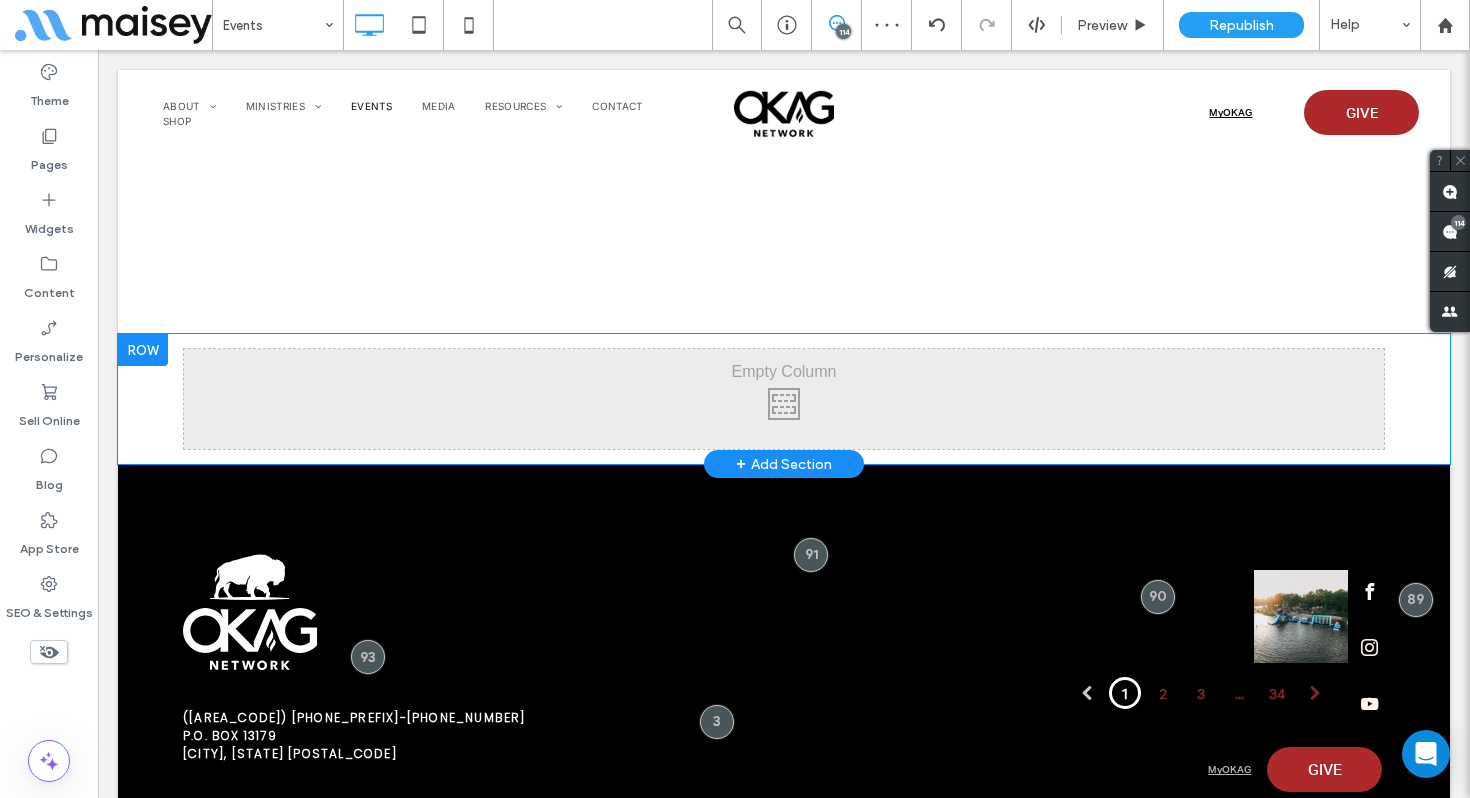 click at bounding box center (143, 350) 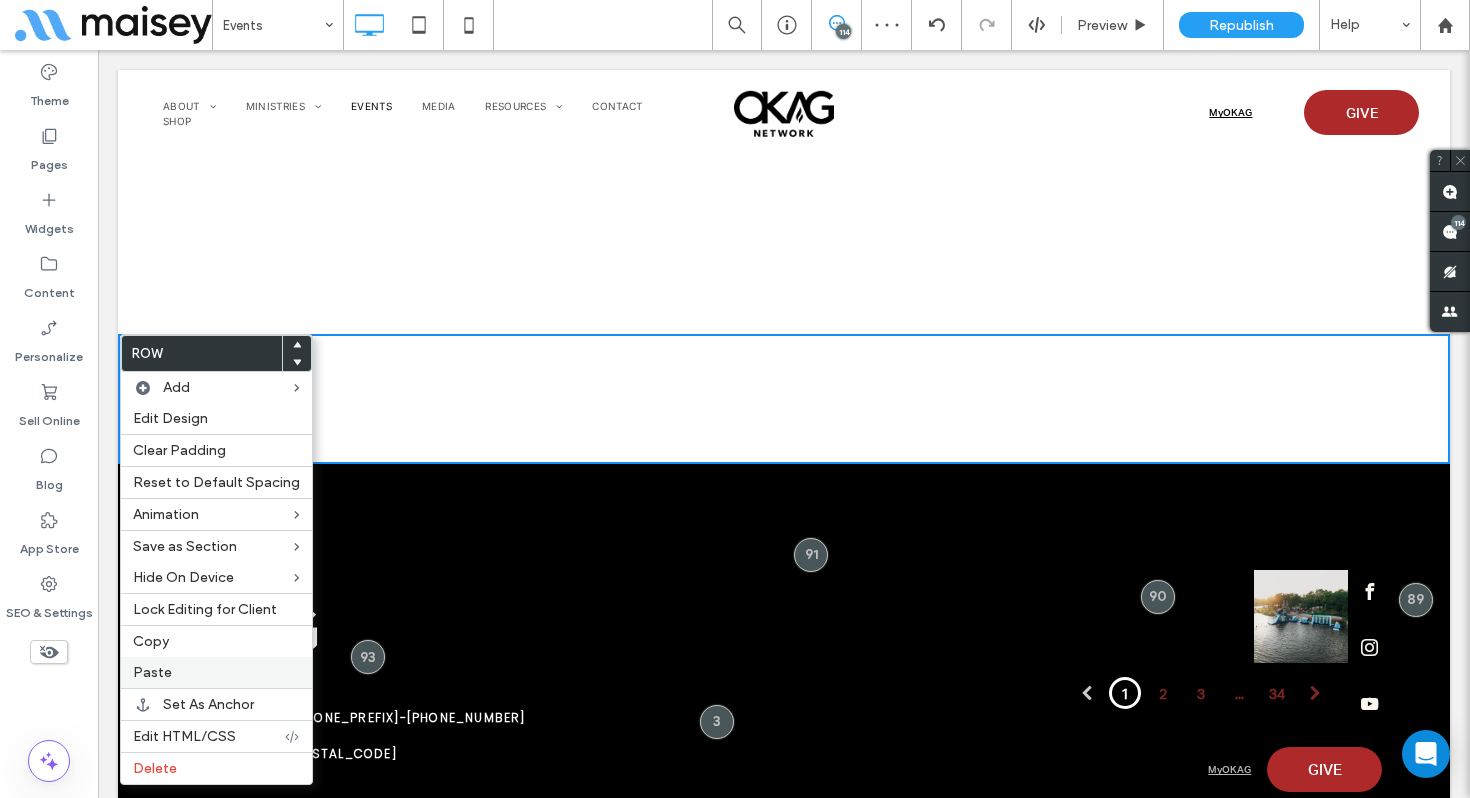 click on "Paste" at bounding box center (216, 672) 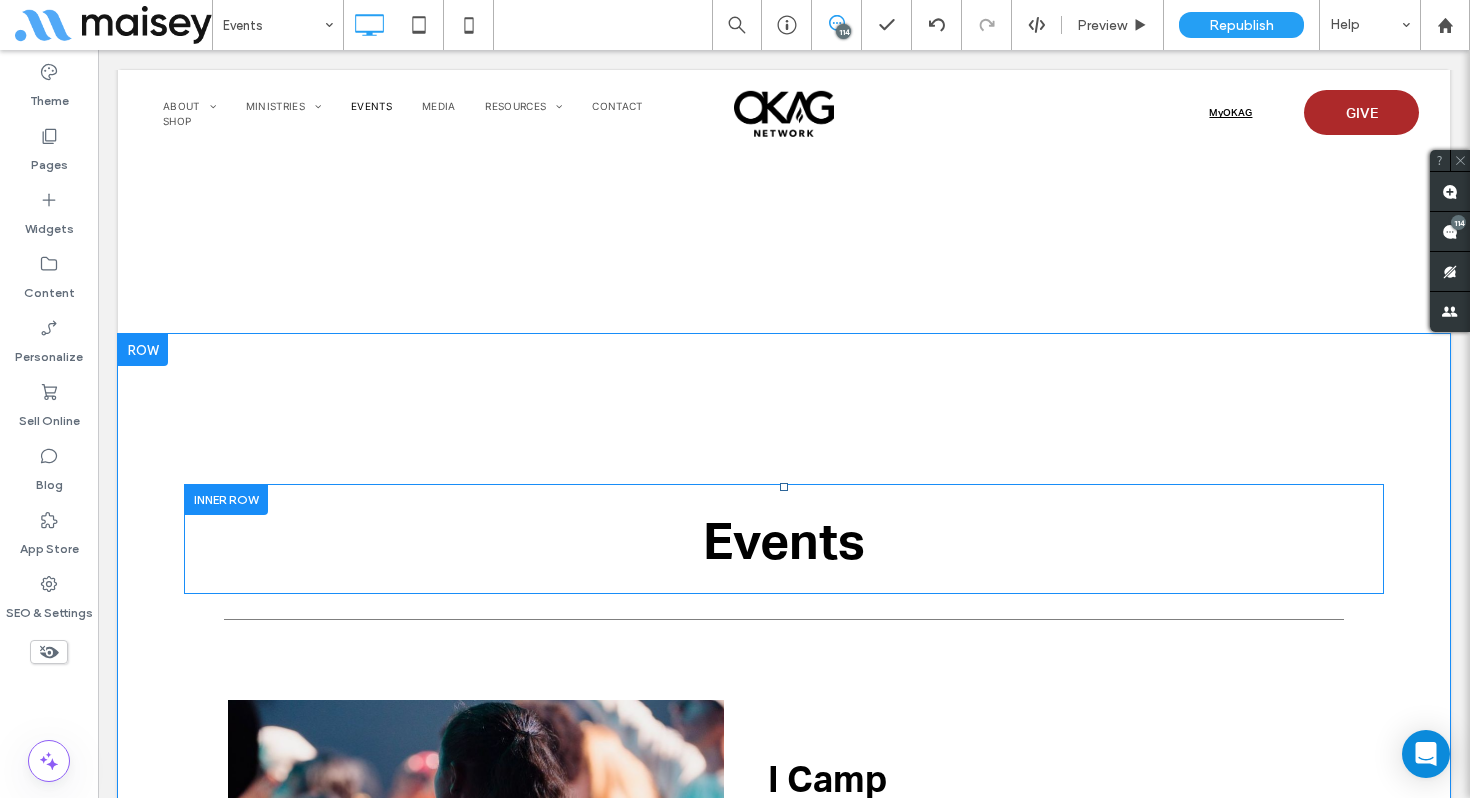 click at bounding box center [226, 499] 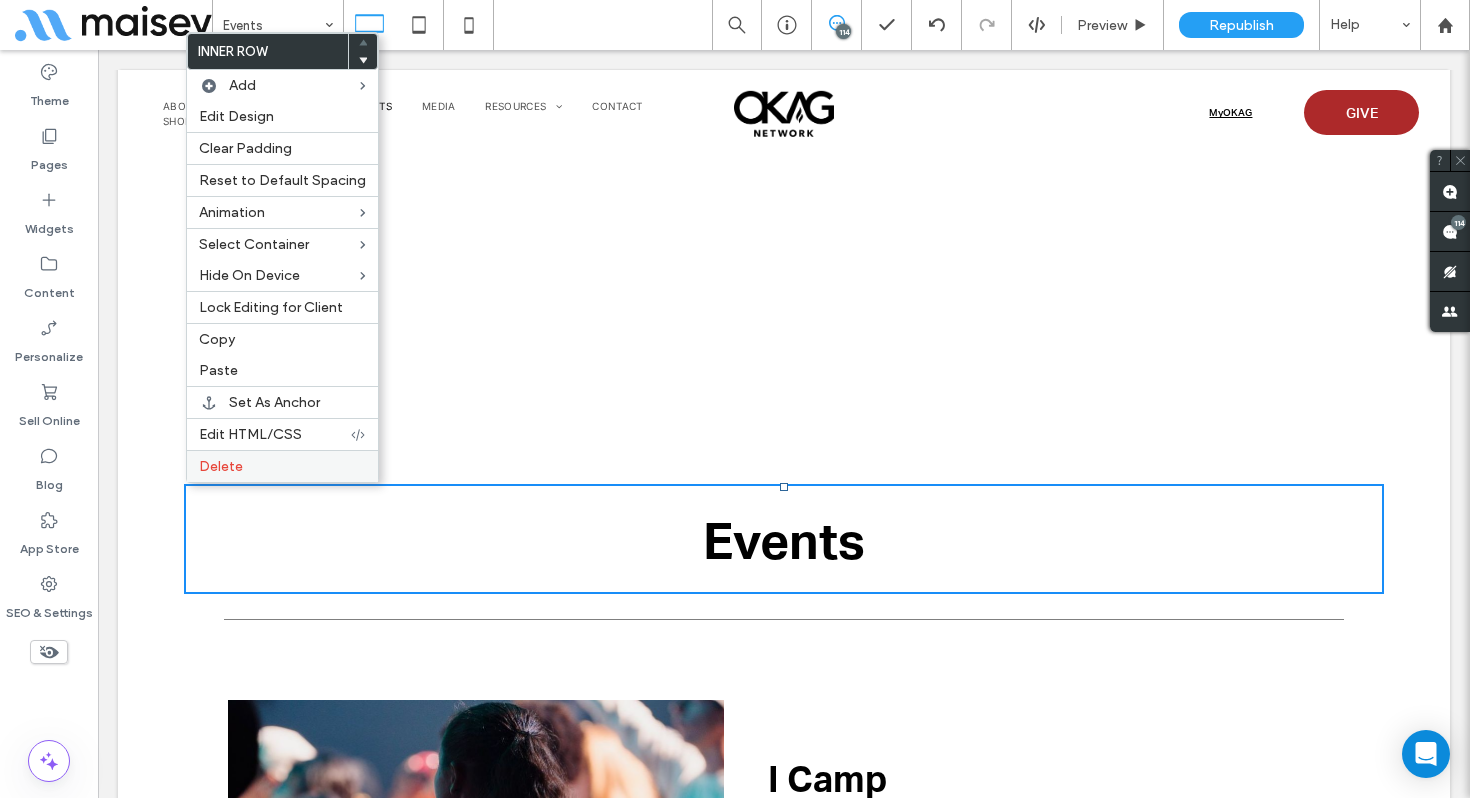 click on "Delete" at bounding box center [282, 466] 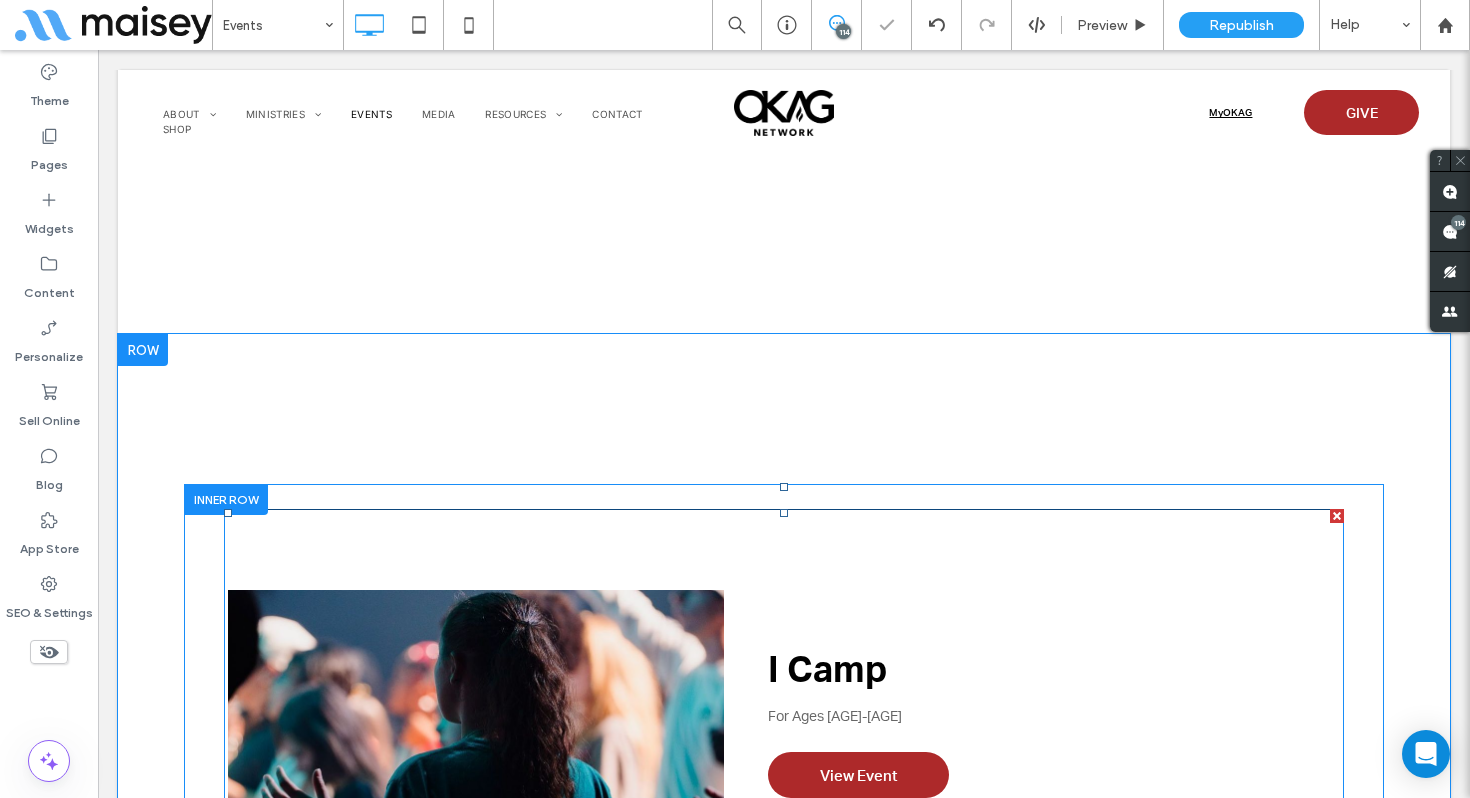 scroll, scrollTop: 4260, scrollLeft: 0, axis: vertical 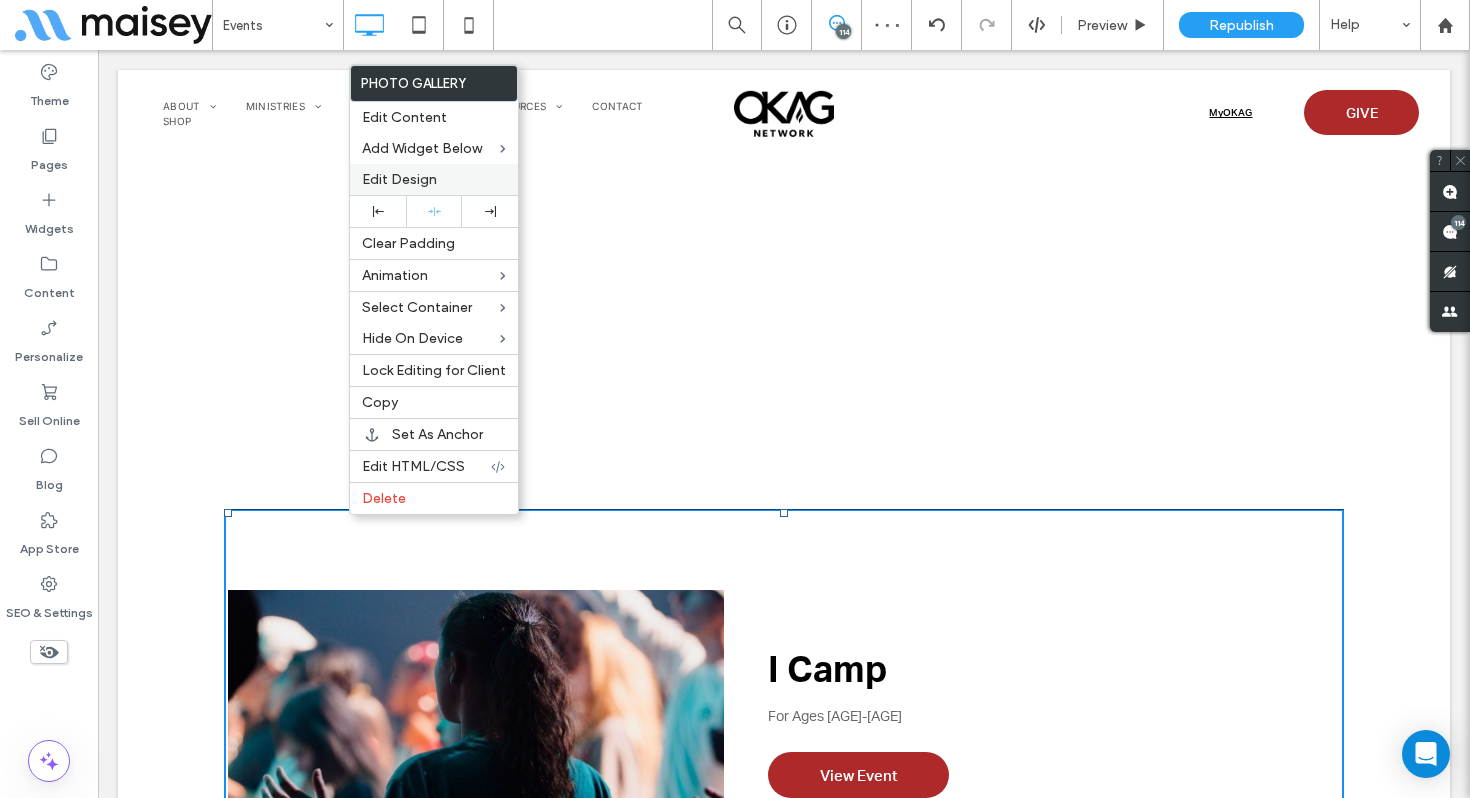 click on "Edit Design" at bounding box center (399, 179) 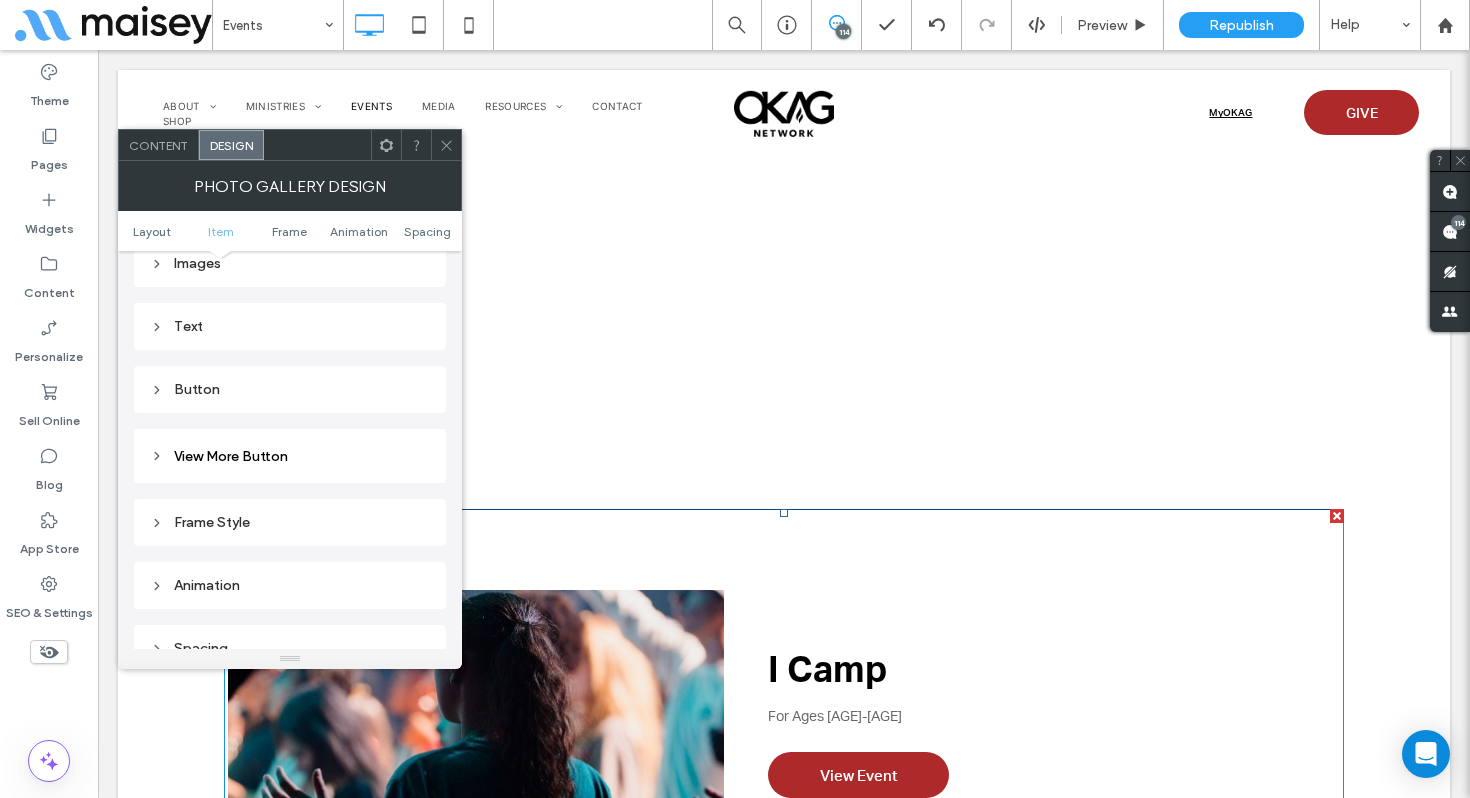 scroll, scrollTop: 786, scrollLeft: 0, axis: vertical 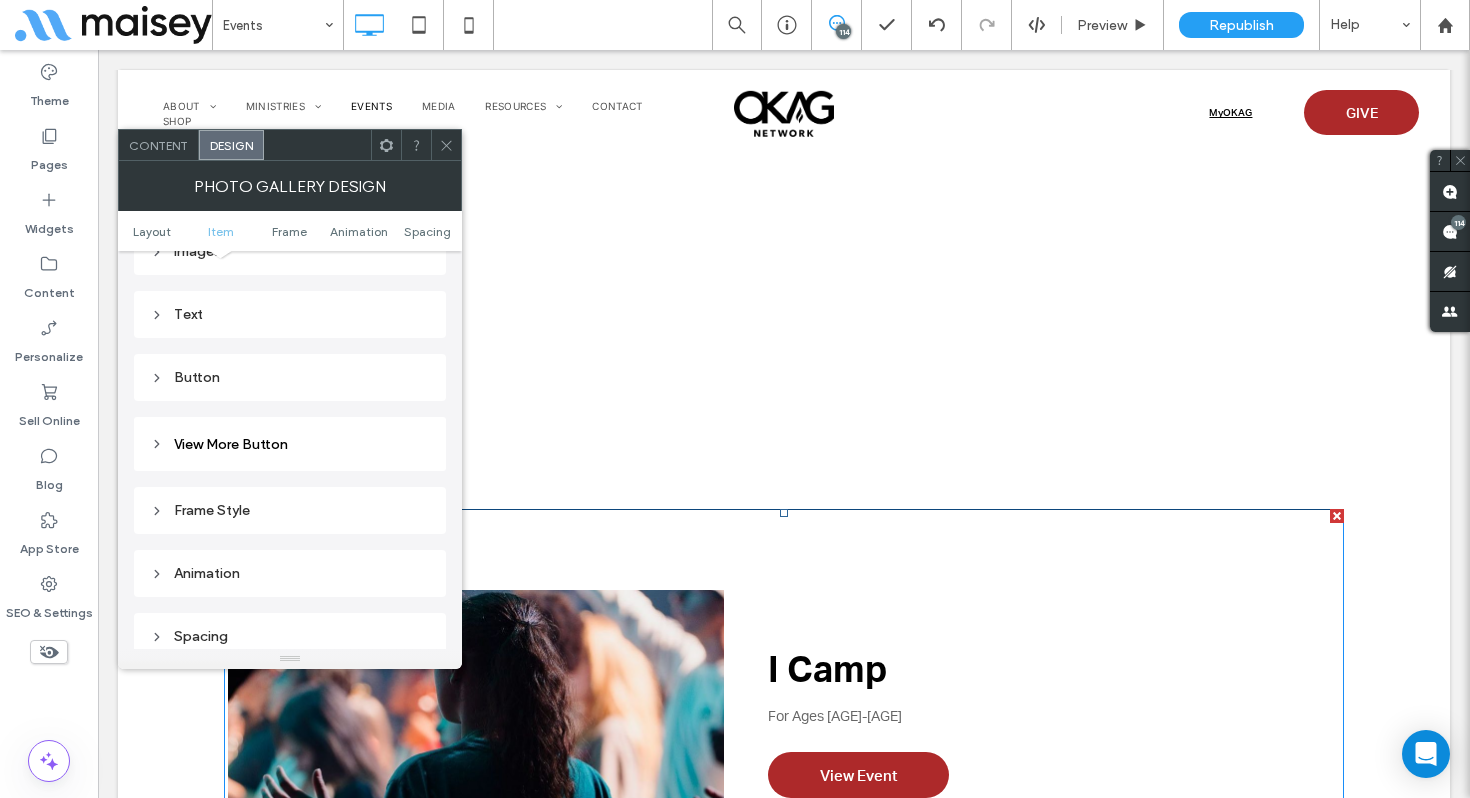 click on "Content" at bounding box center [158, 145] 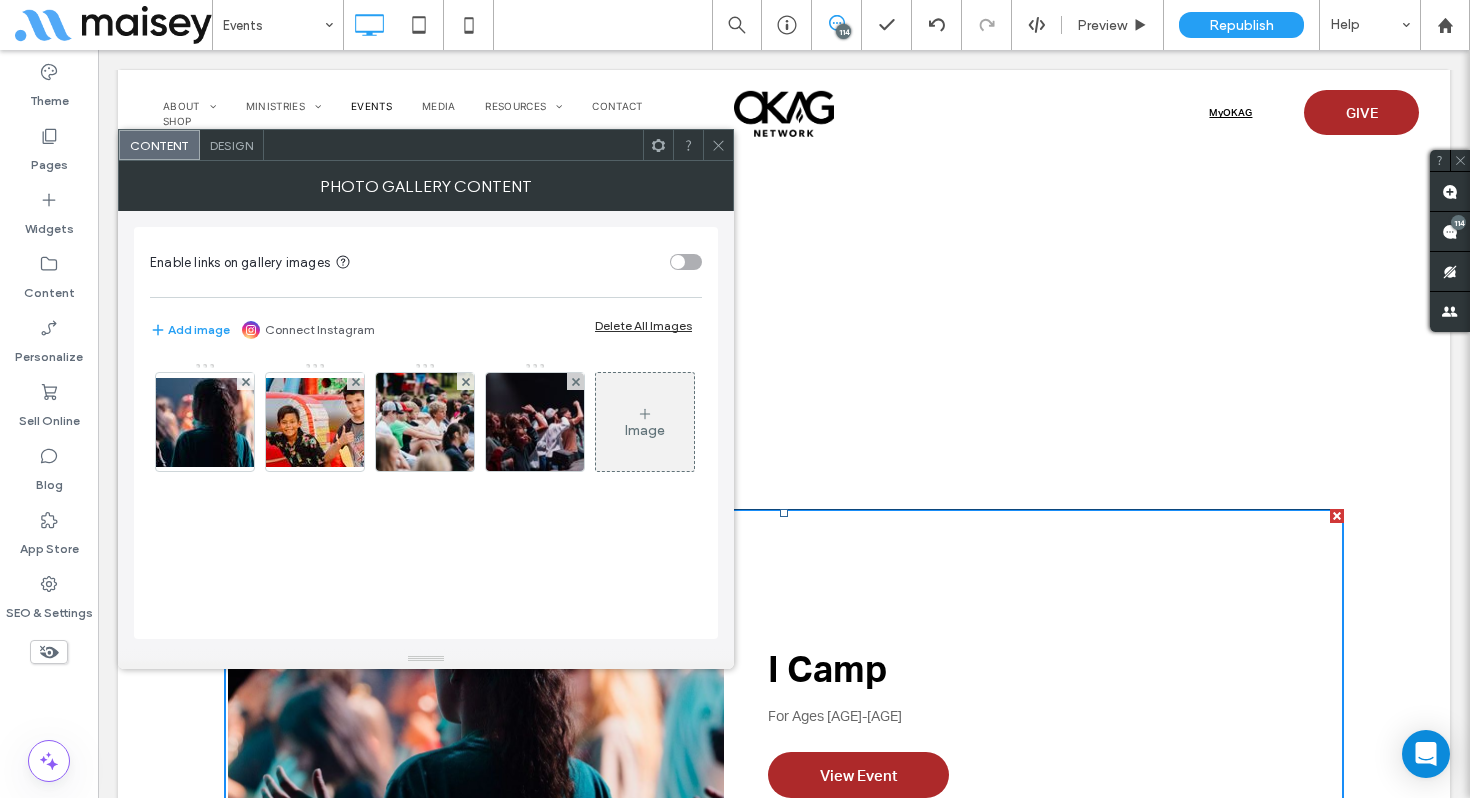 click 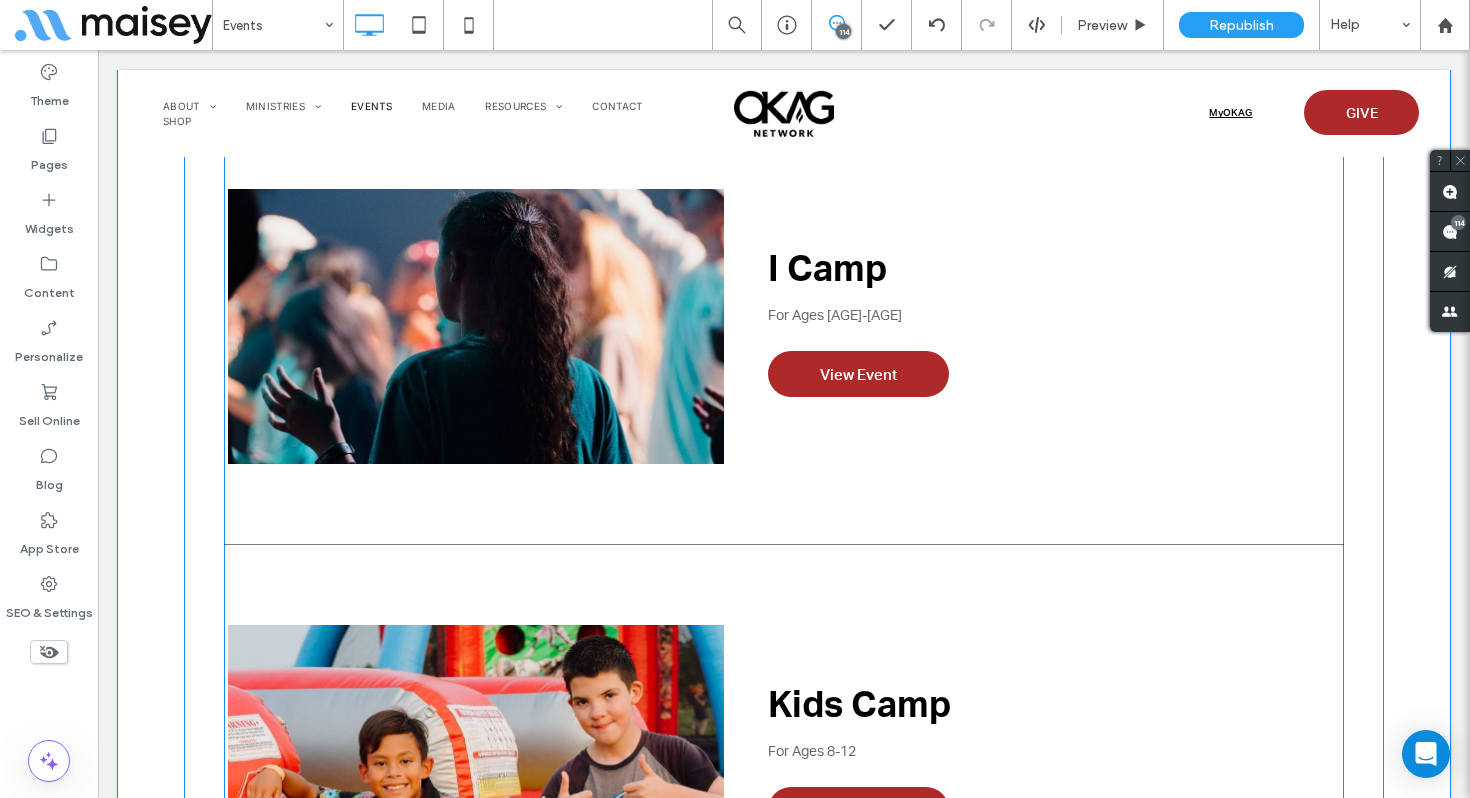 scroll, scrollTop: 4670, scrollLeft: 0, axis: vertical 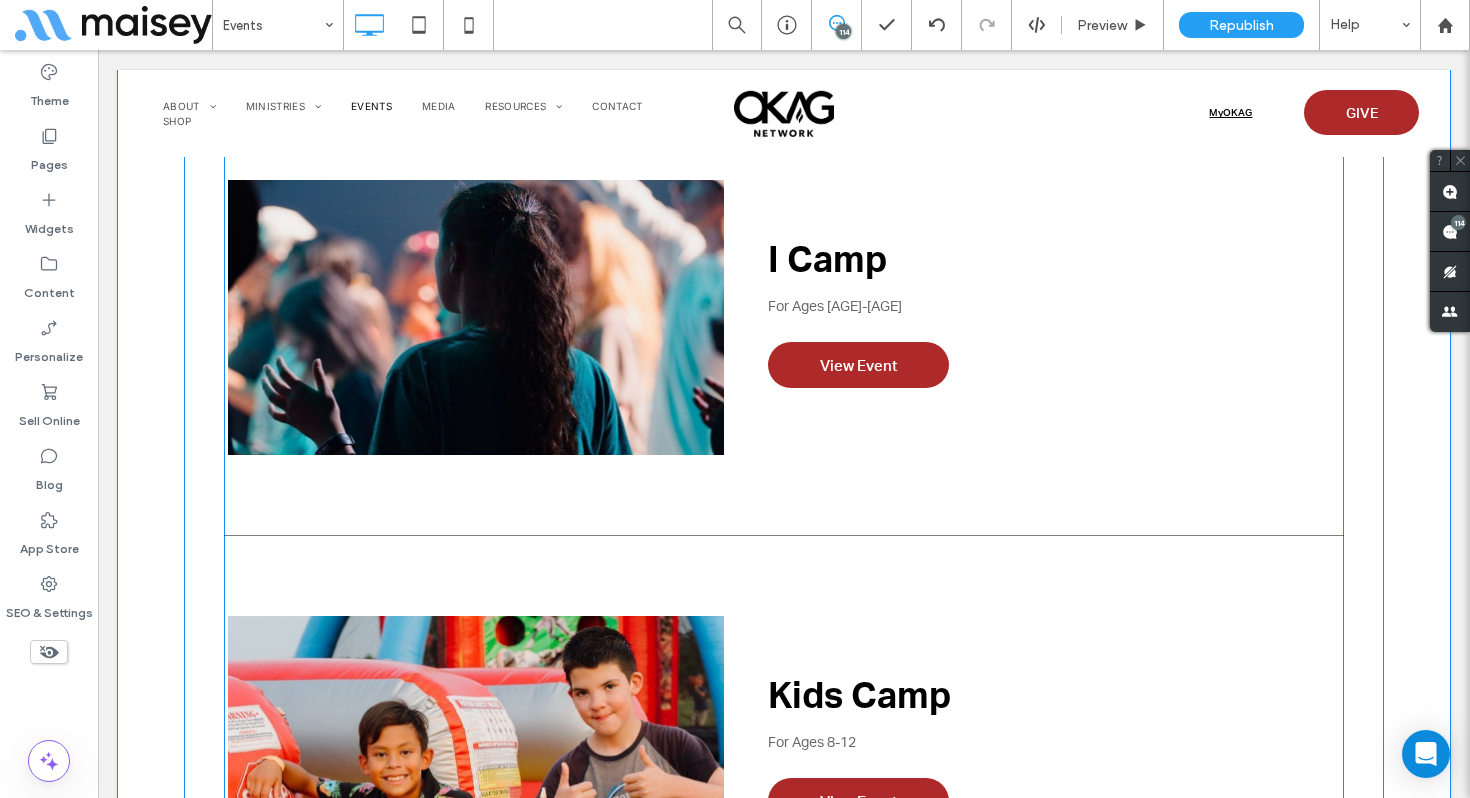 click on "I Camp
For Ages 11-14
View Event" at bounding box center (784, 317) 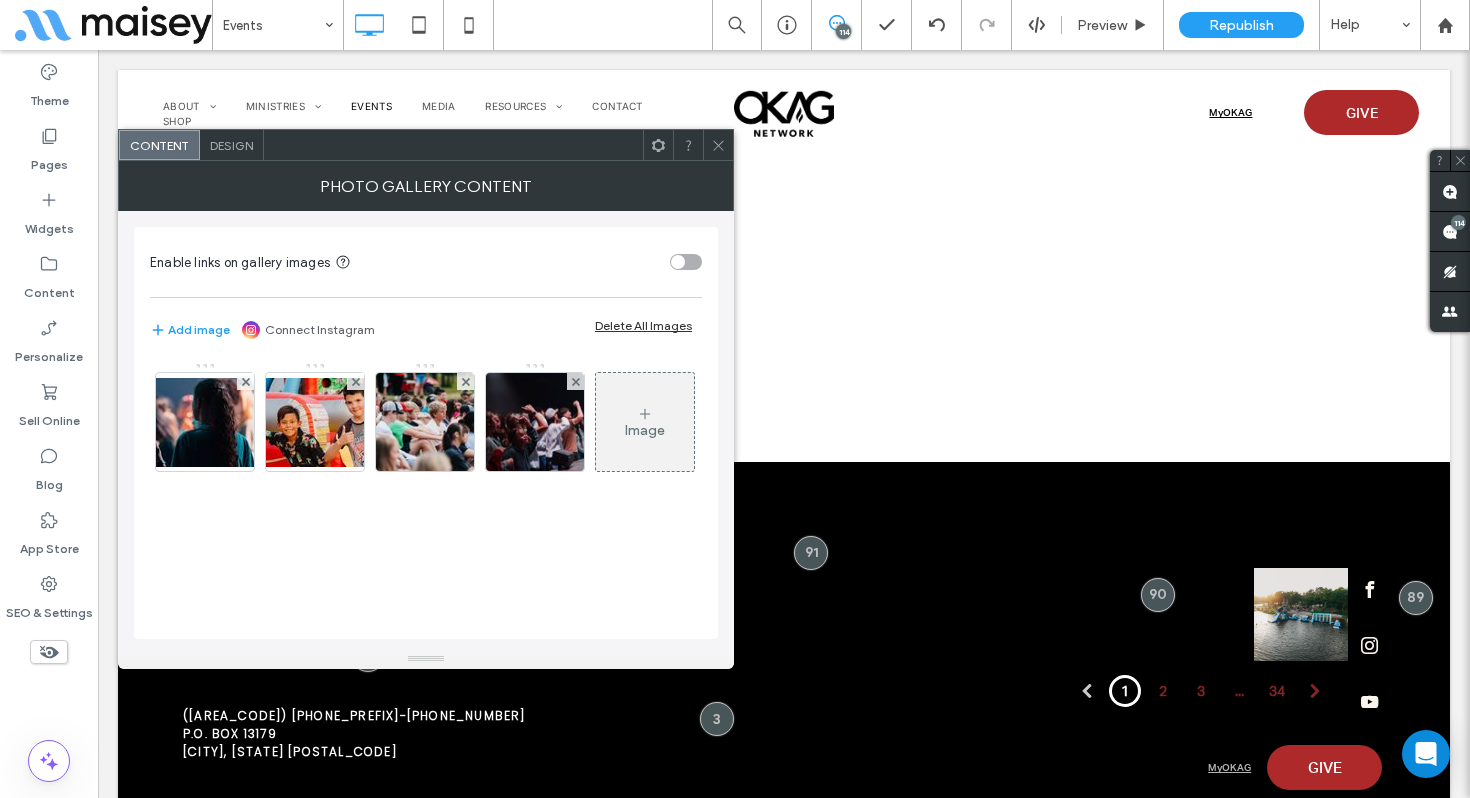 scroll, scrollTop: 6357, scrollLeft: 0, axis: vertical 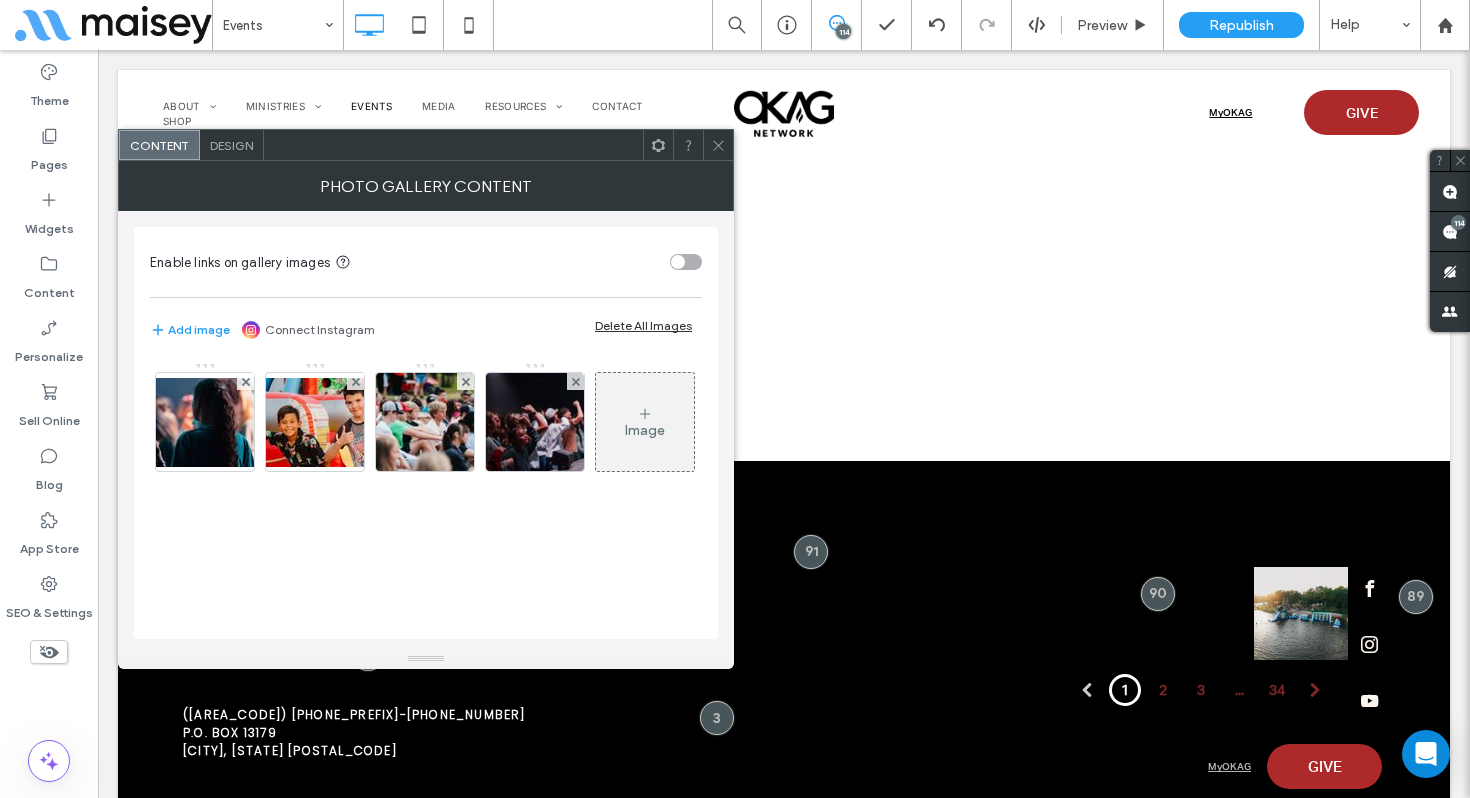 click on "Content Design" at bounding box center (426, 145) 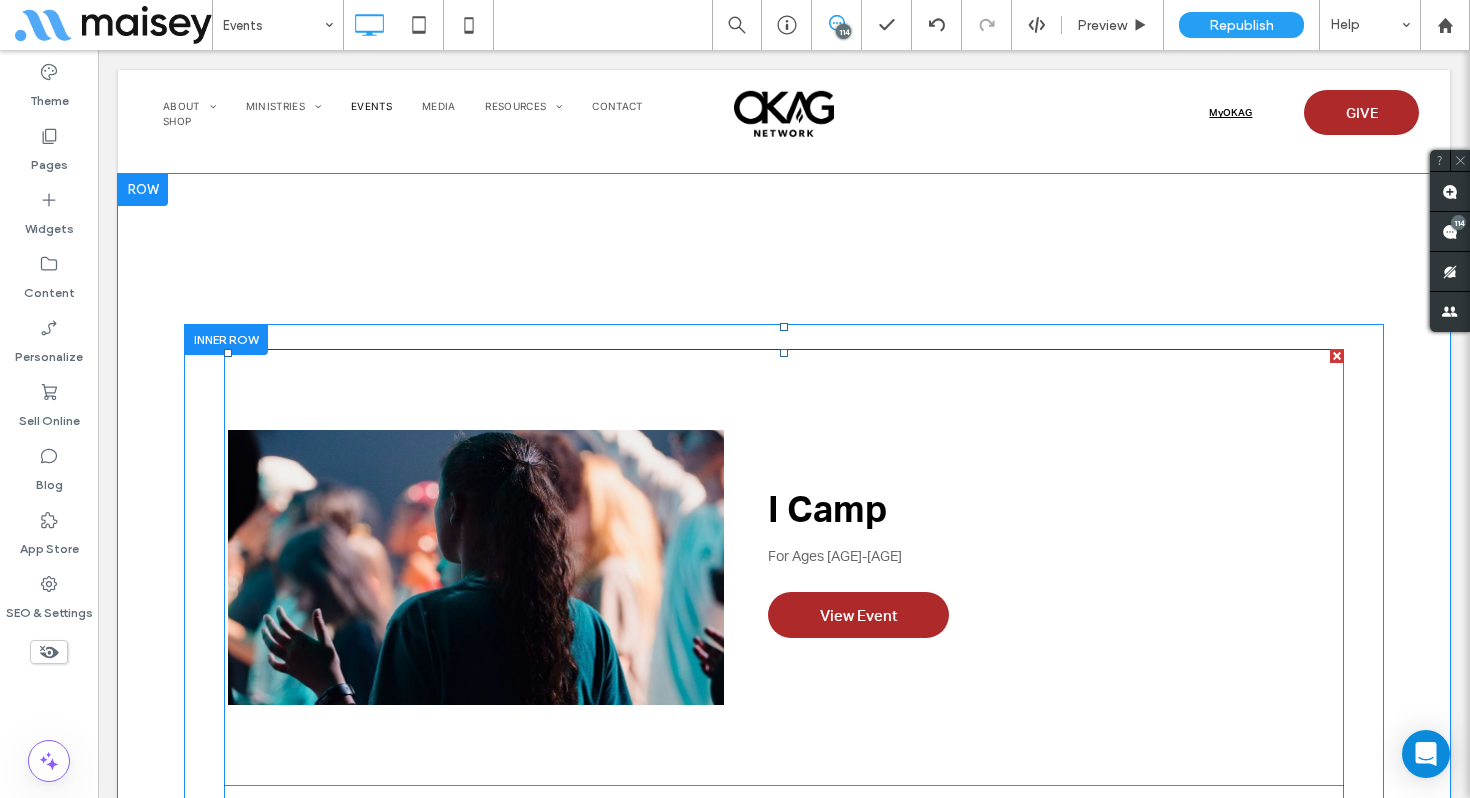 scroll, scrollTop: 4413, scrollLeft: 0, axis: vertical 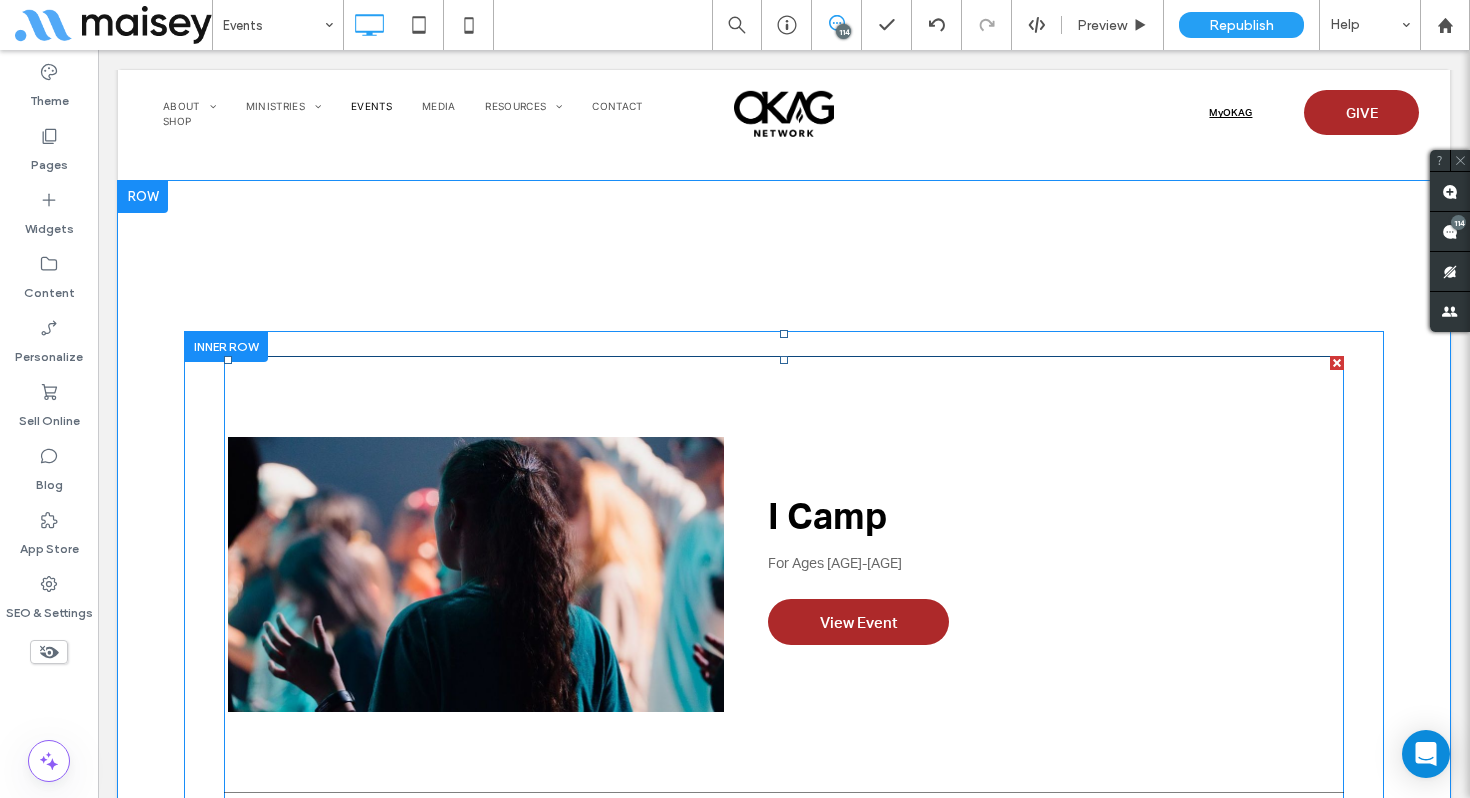 click on "I Camp
For Ages 11-14
View Event" at bounding box center (784, 574) 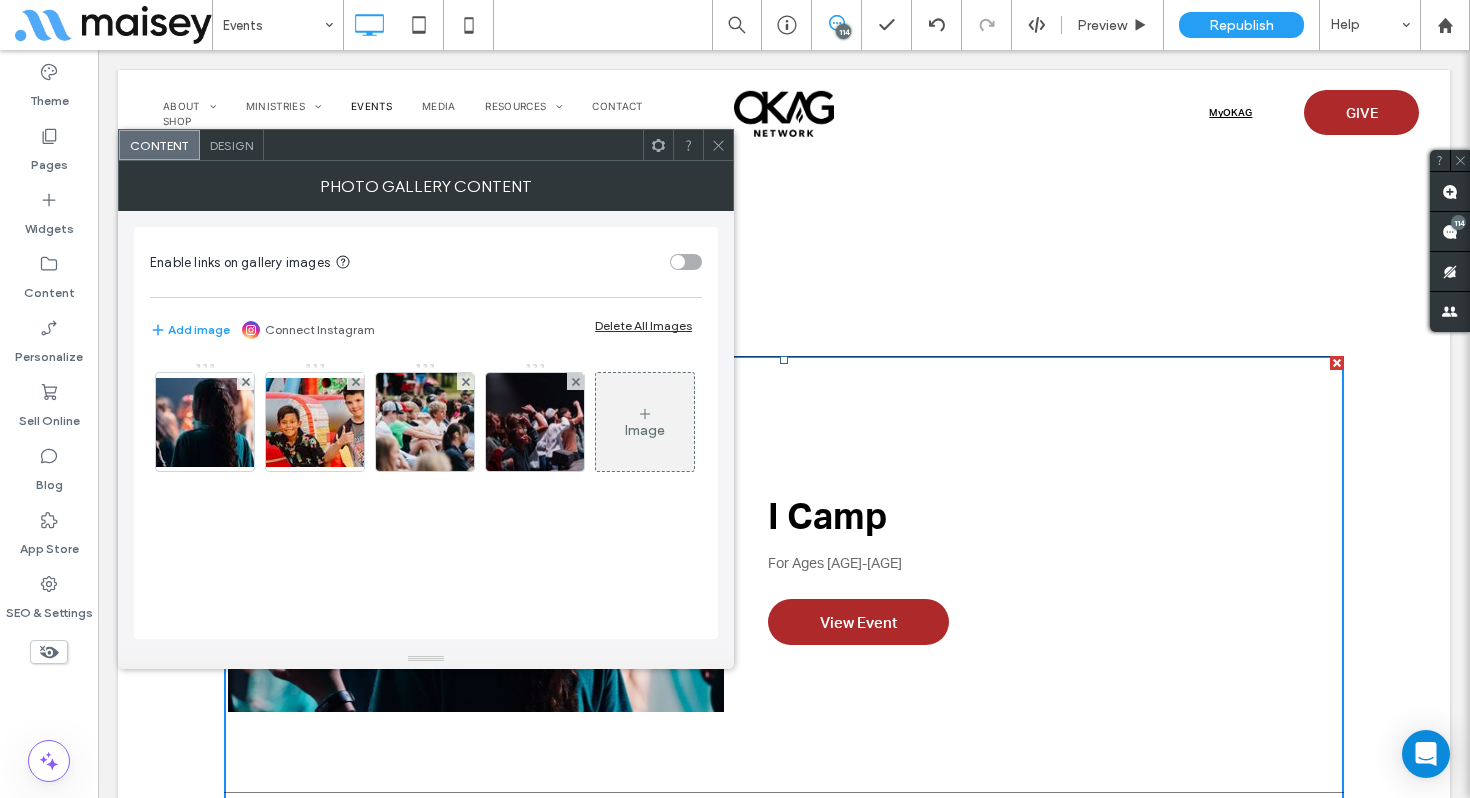 click on "Design" at bounding box center [231, 145] 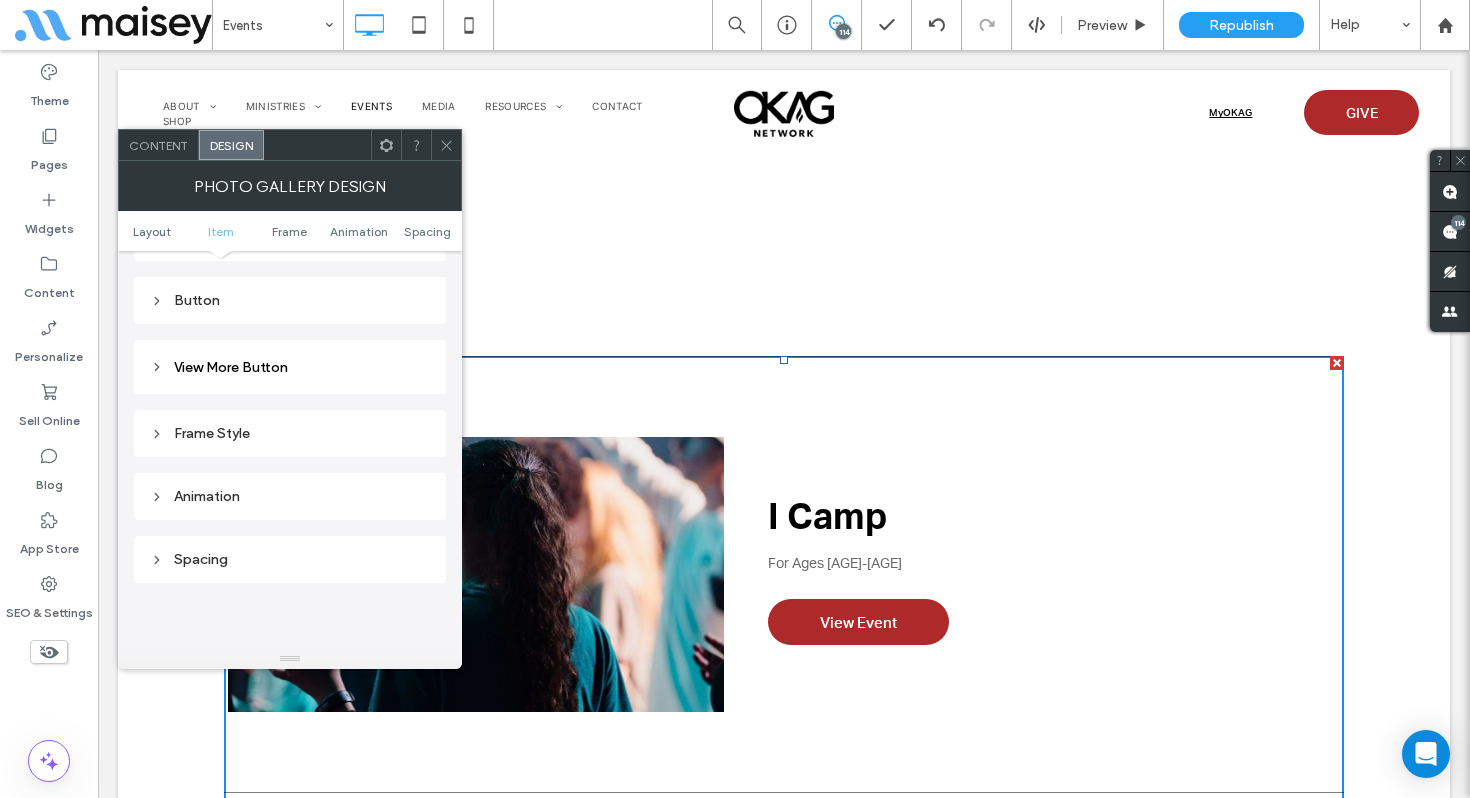 scroll, scrollTop: 874, scrollLeft: 0, axis: vertical 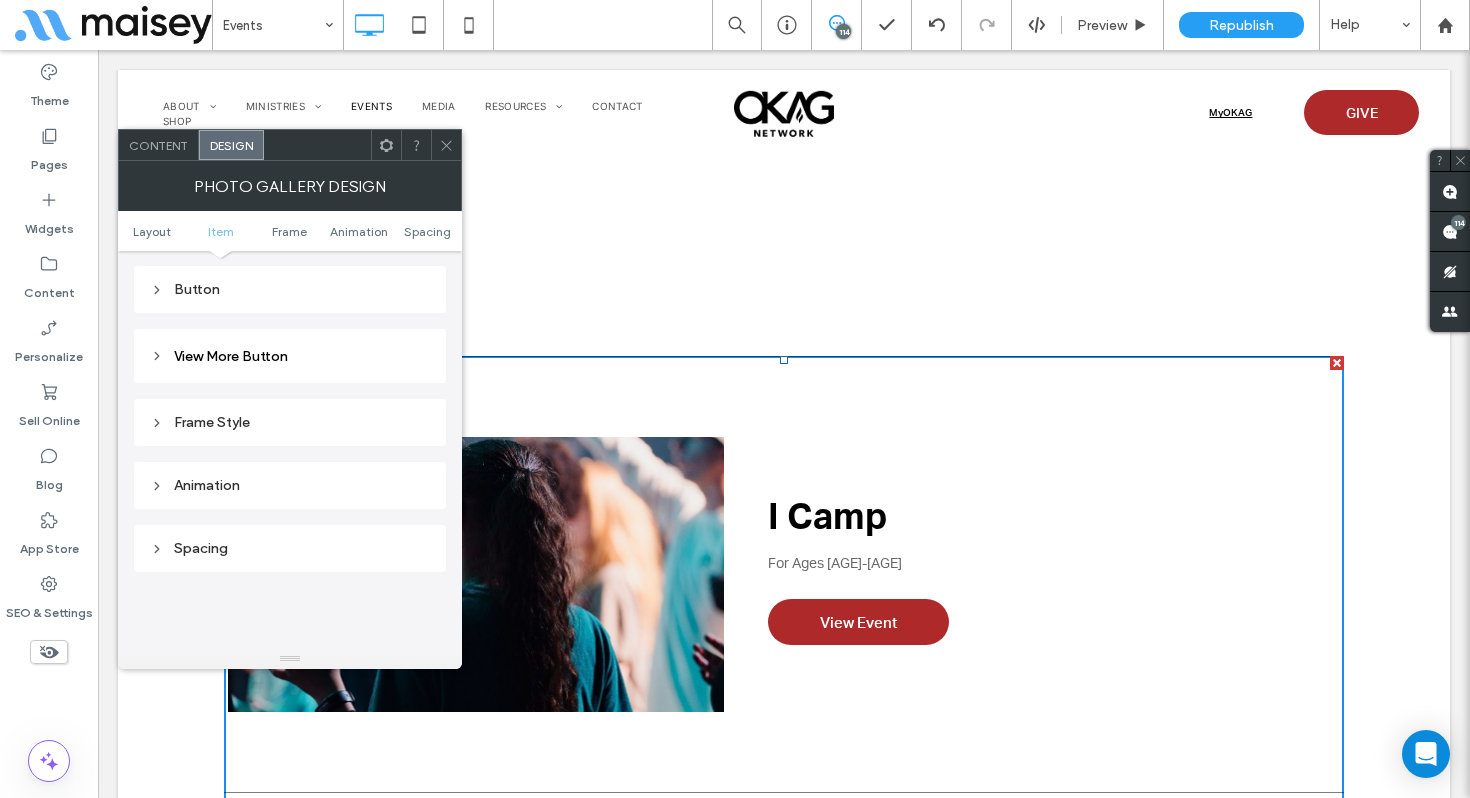 click on "Frame Style" at bounding box center (290, 422) 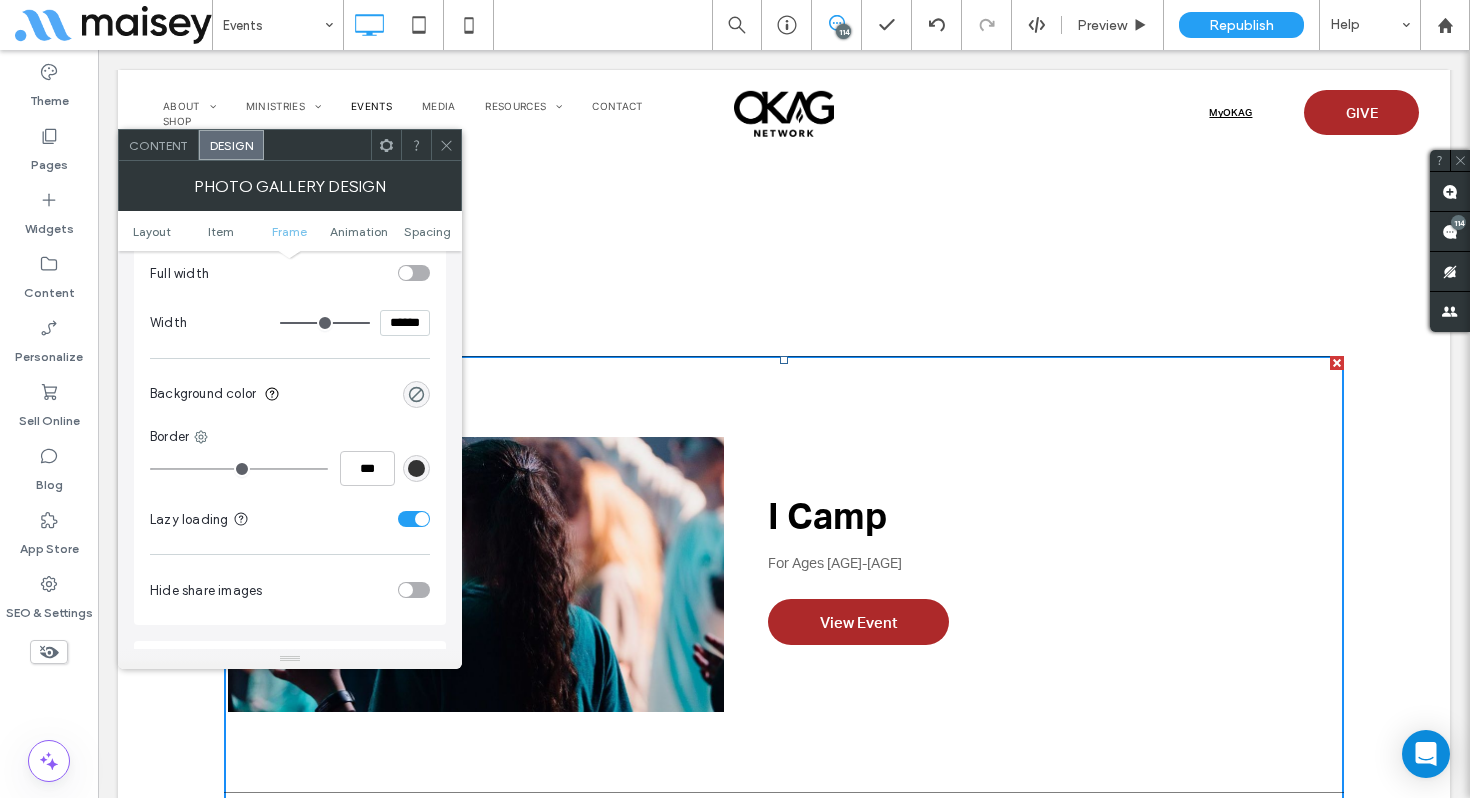 scroll, scrollTop: 1121, scrollLeft: 0, axis: vertical 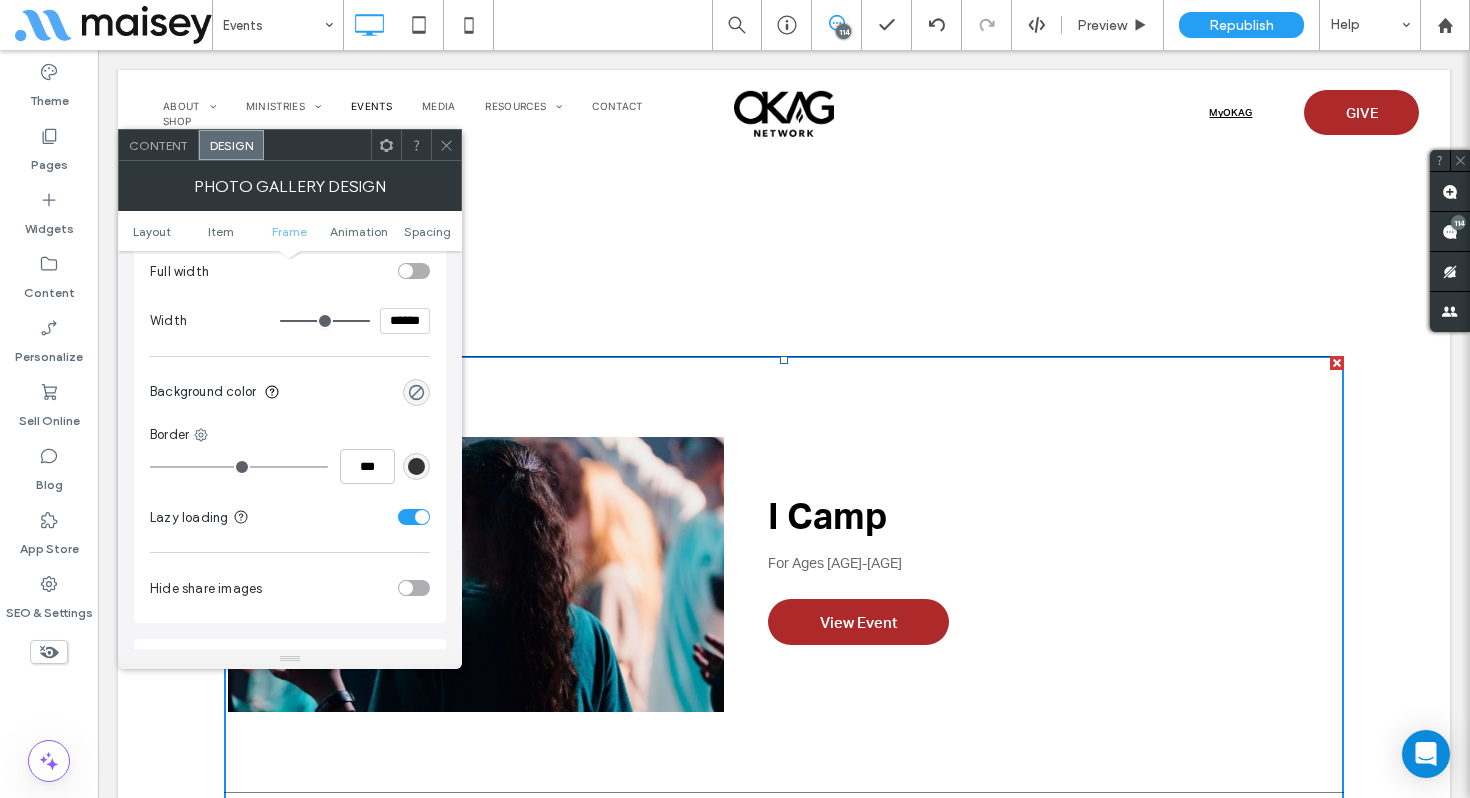 click at bounding box center (416, 466) 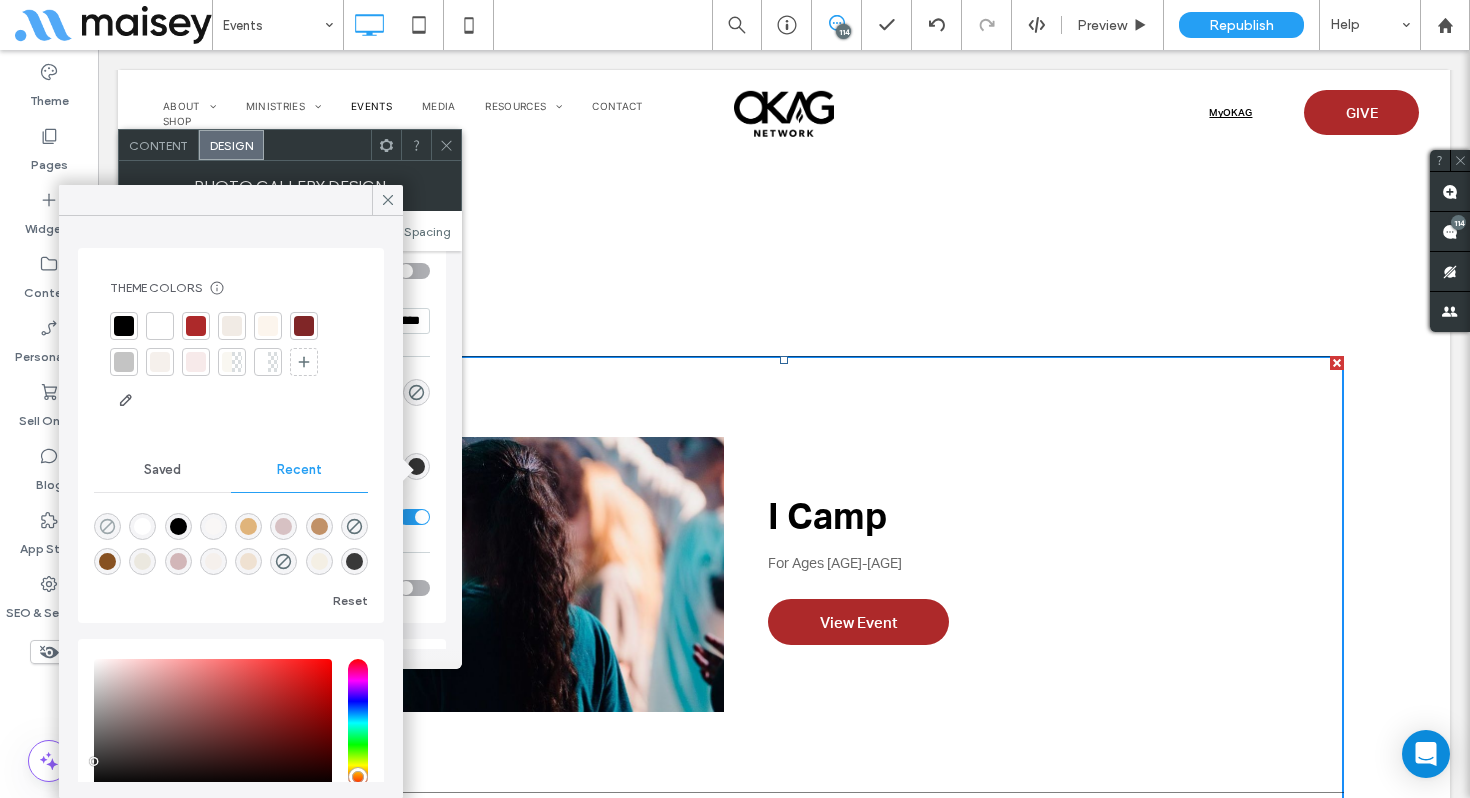 click 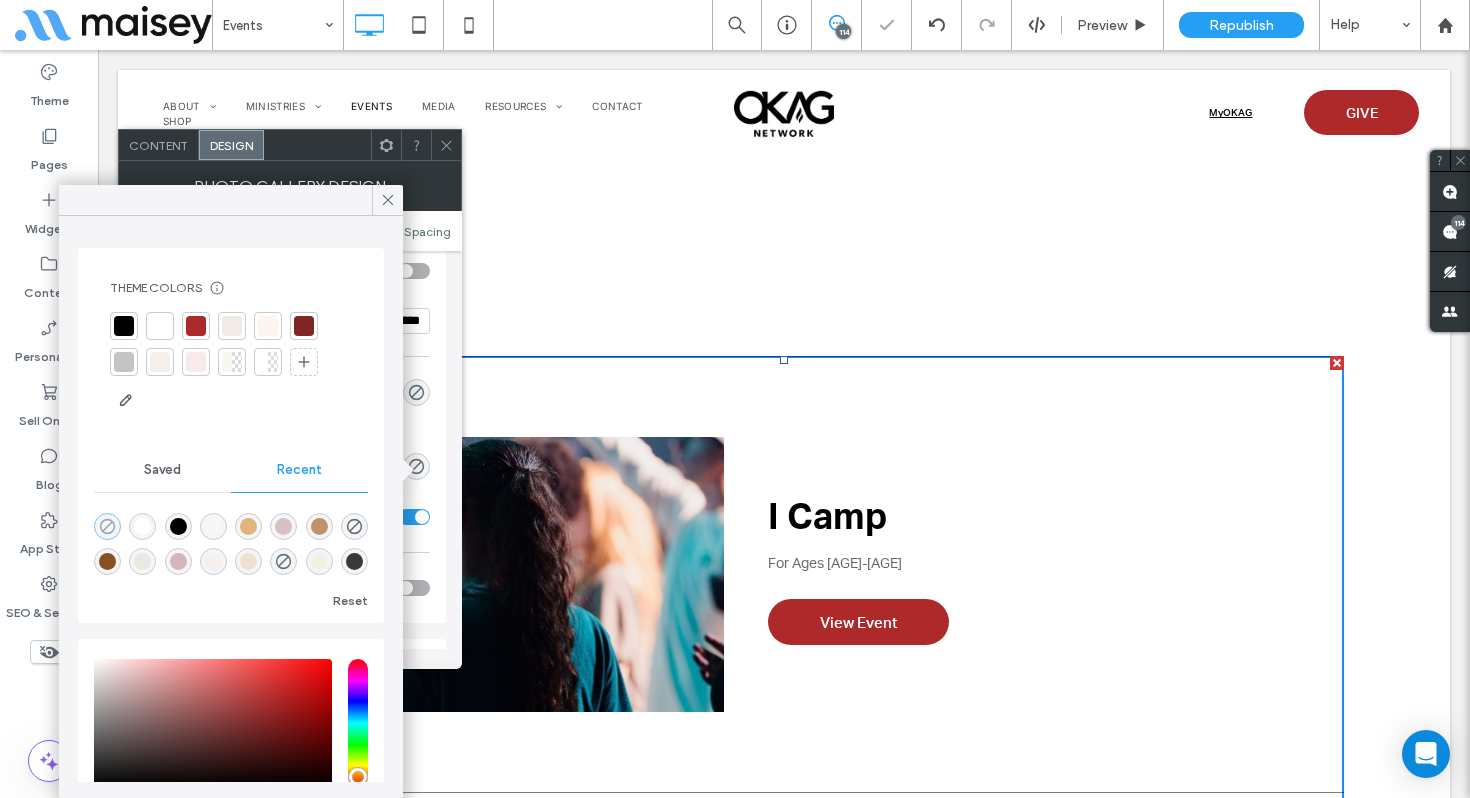 type on "*" 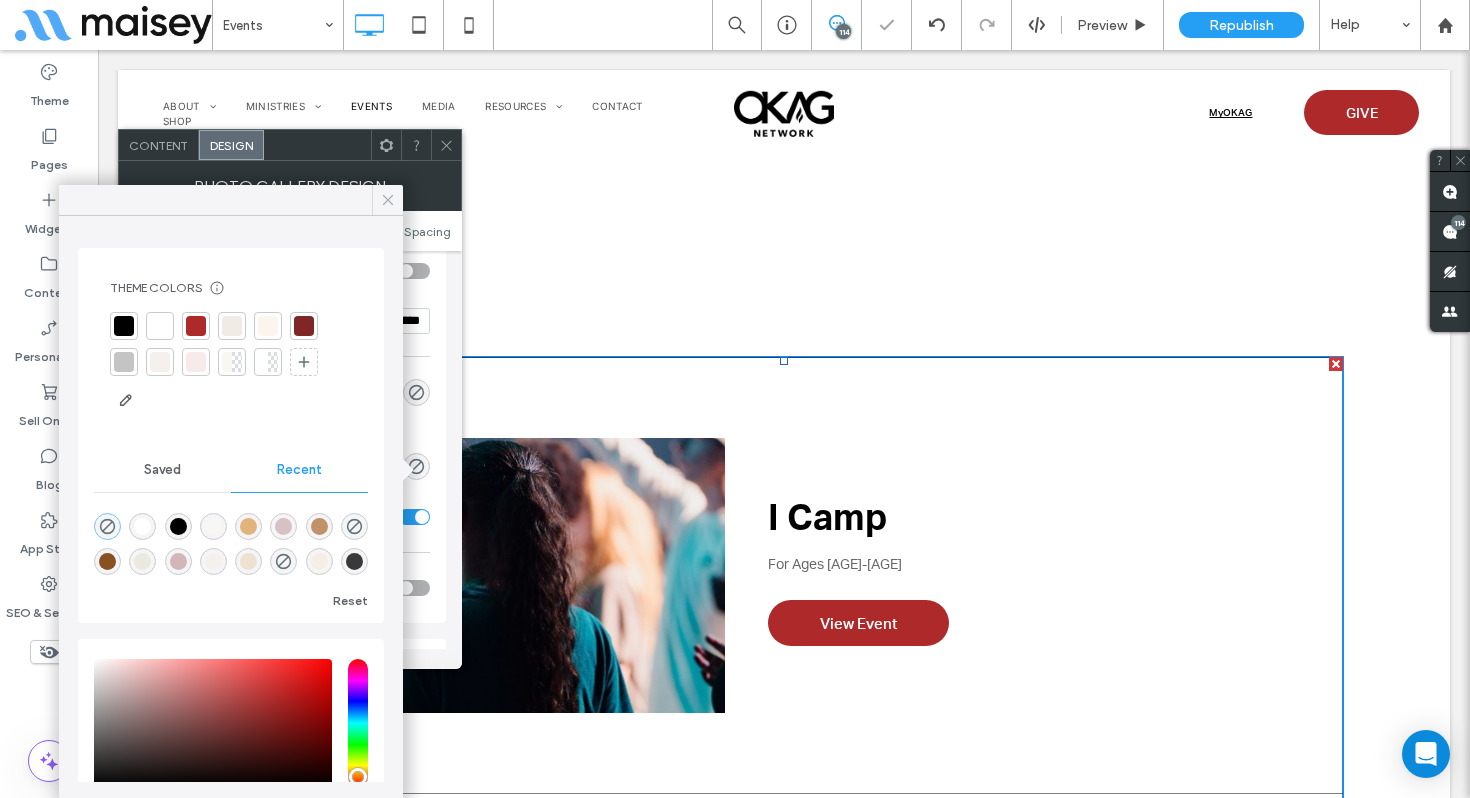 drag, startPoint x: 386, startPoint y: 196, endPoint x: 429, endPoint y: 153, distance: 60.811184 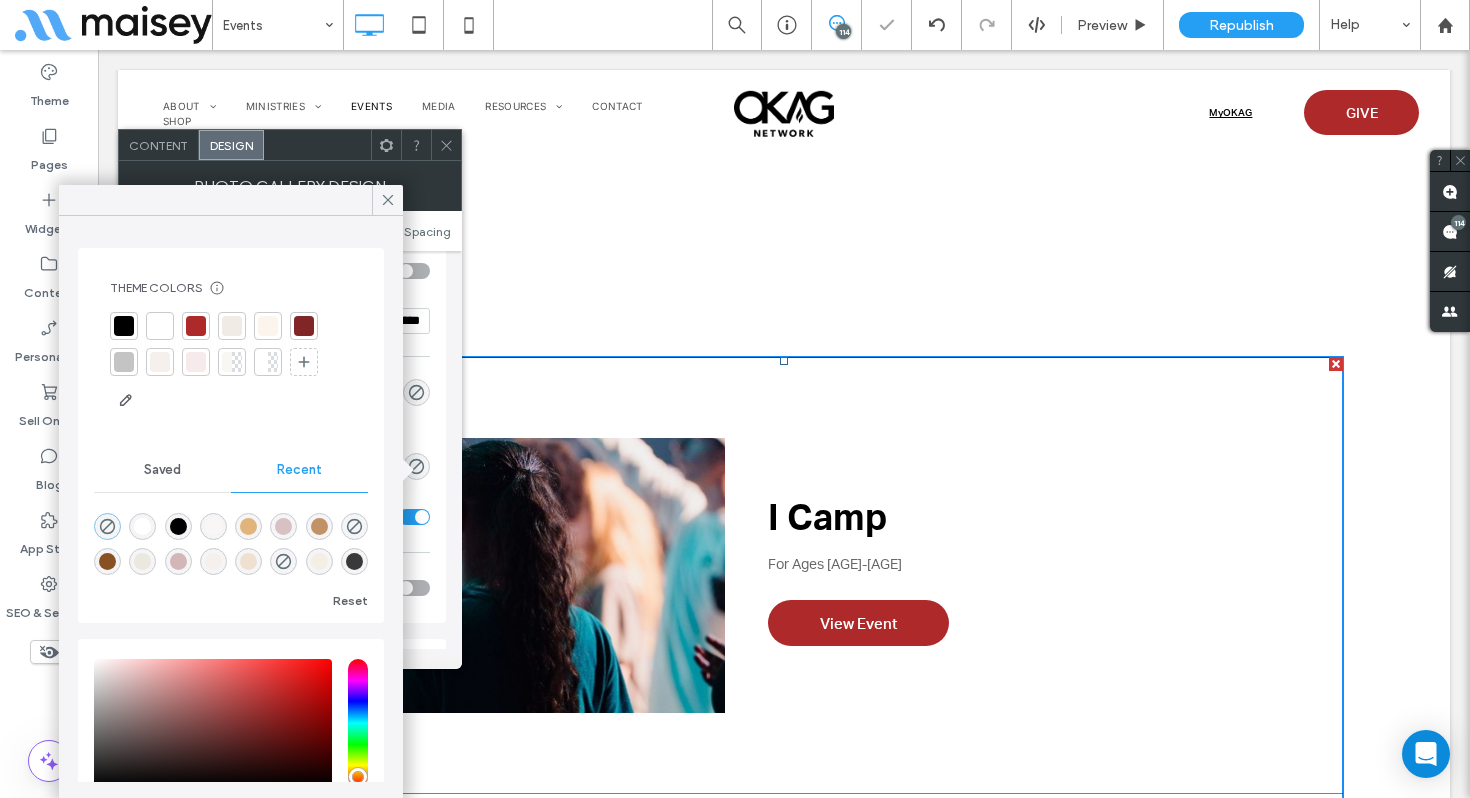 click 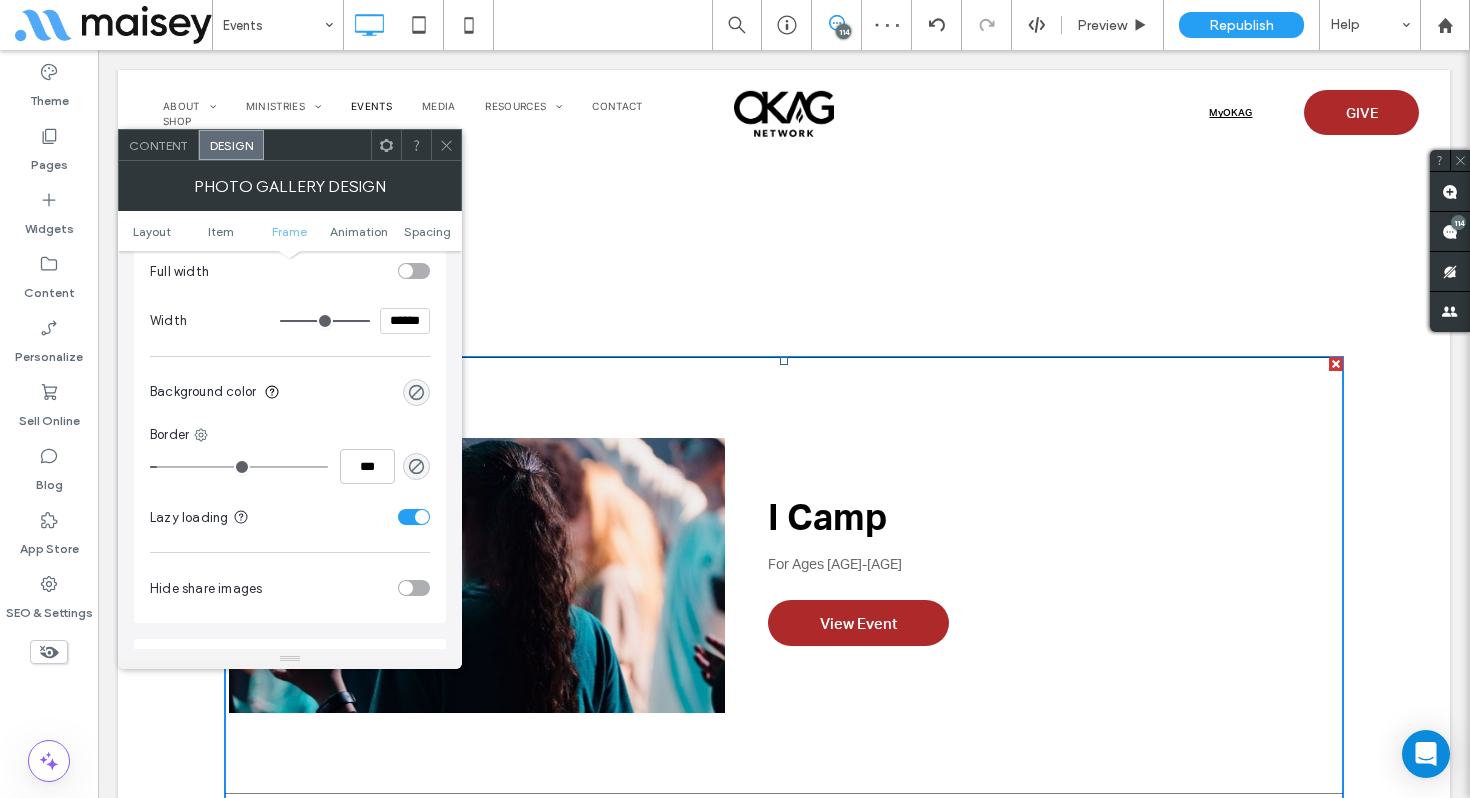 click 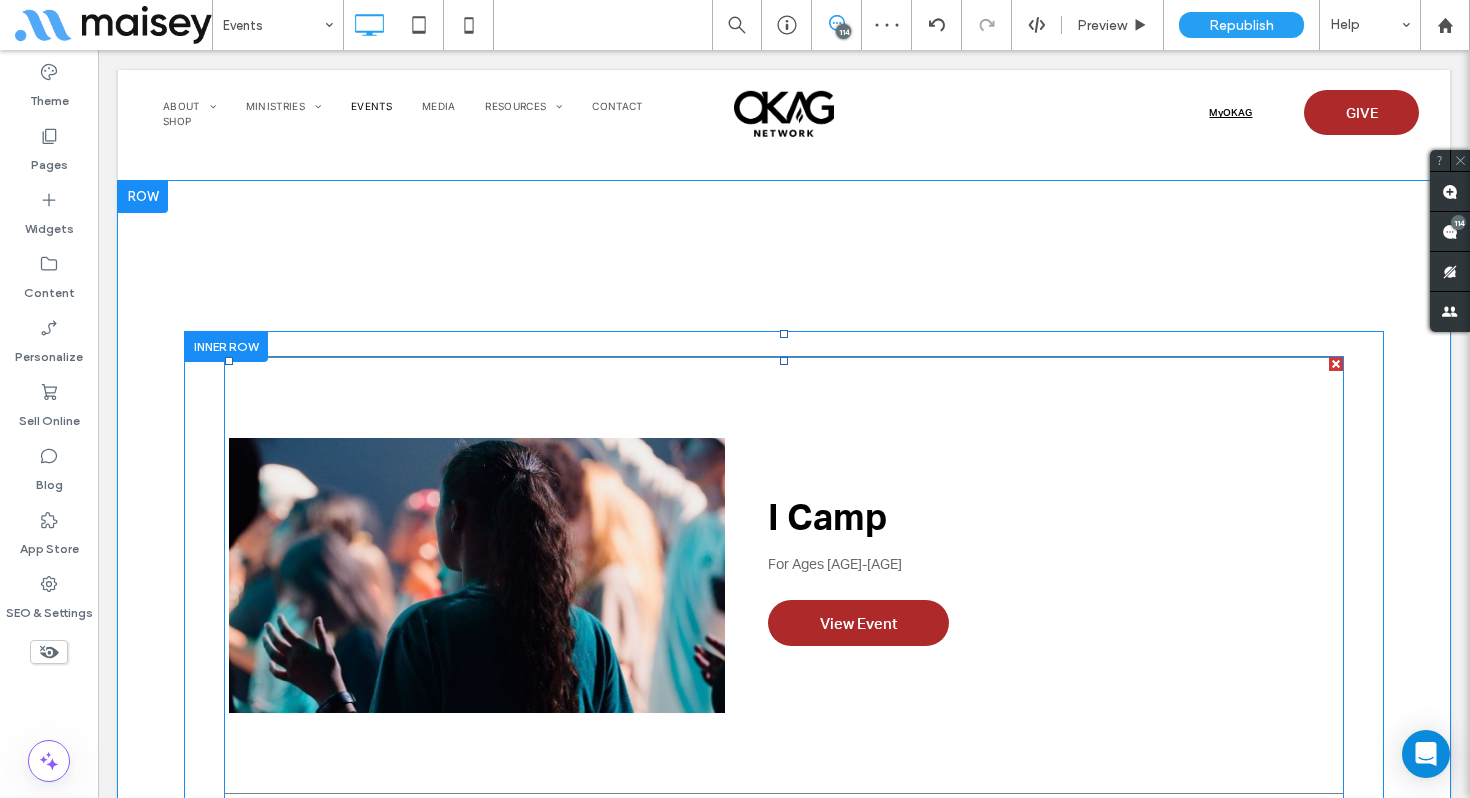 click on "I Camp
For Ages 11-14
View Event" at bounding box center [784, 575] 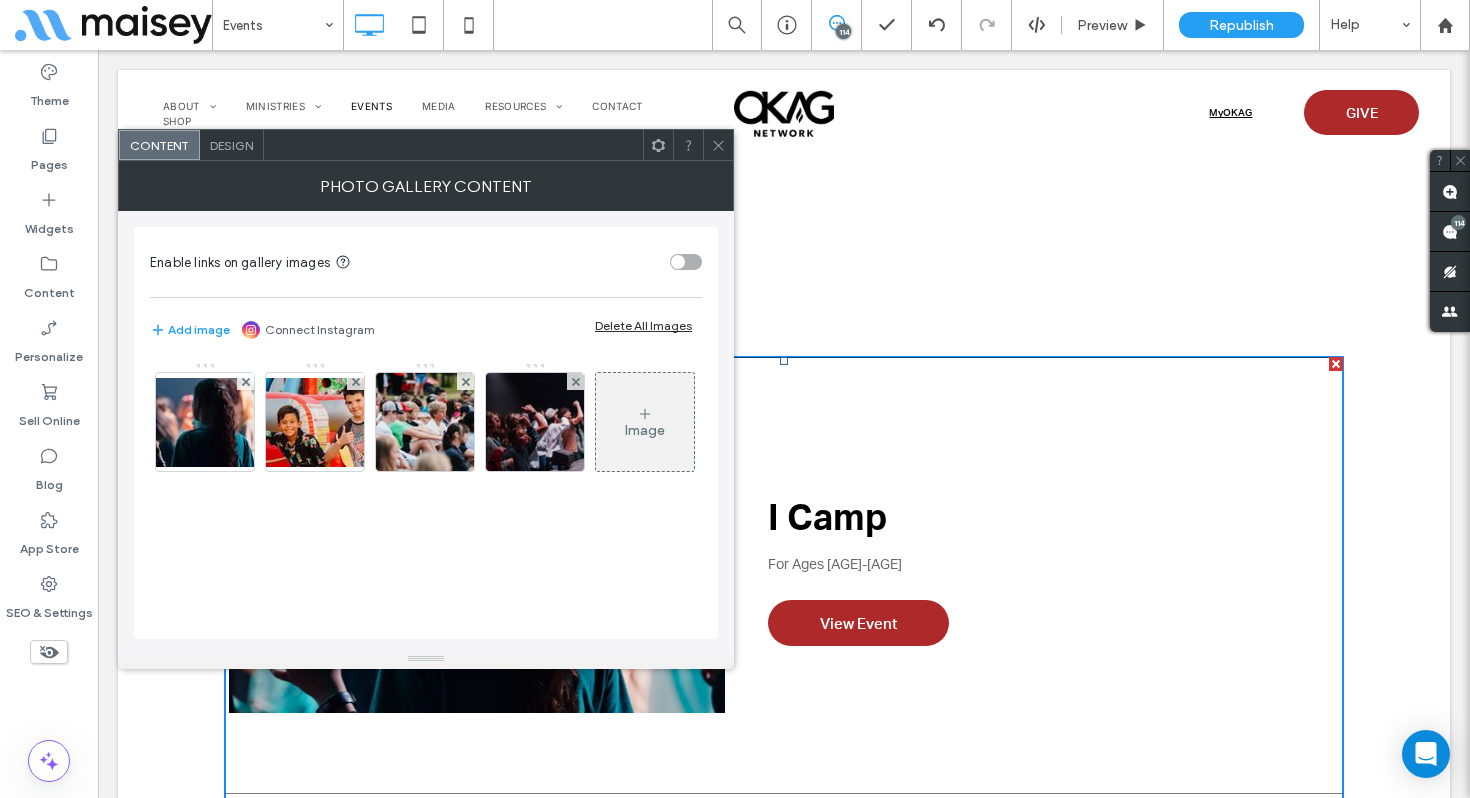click on "Design" at bounding box center [231, 145] 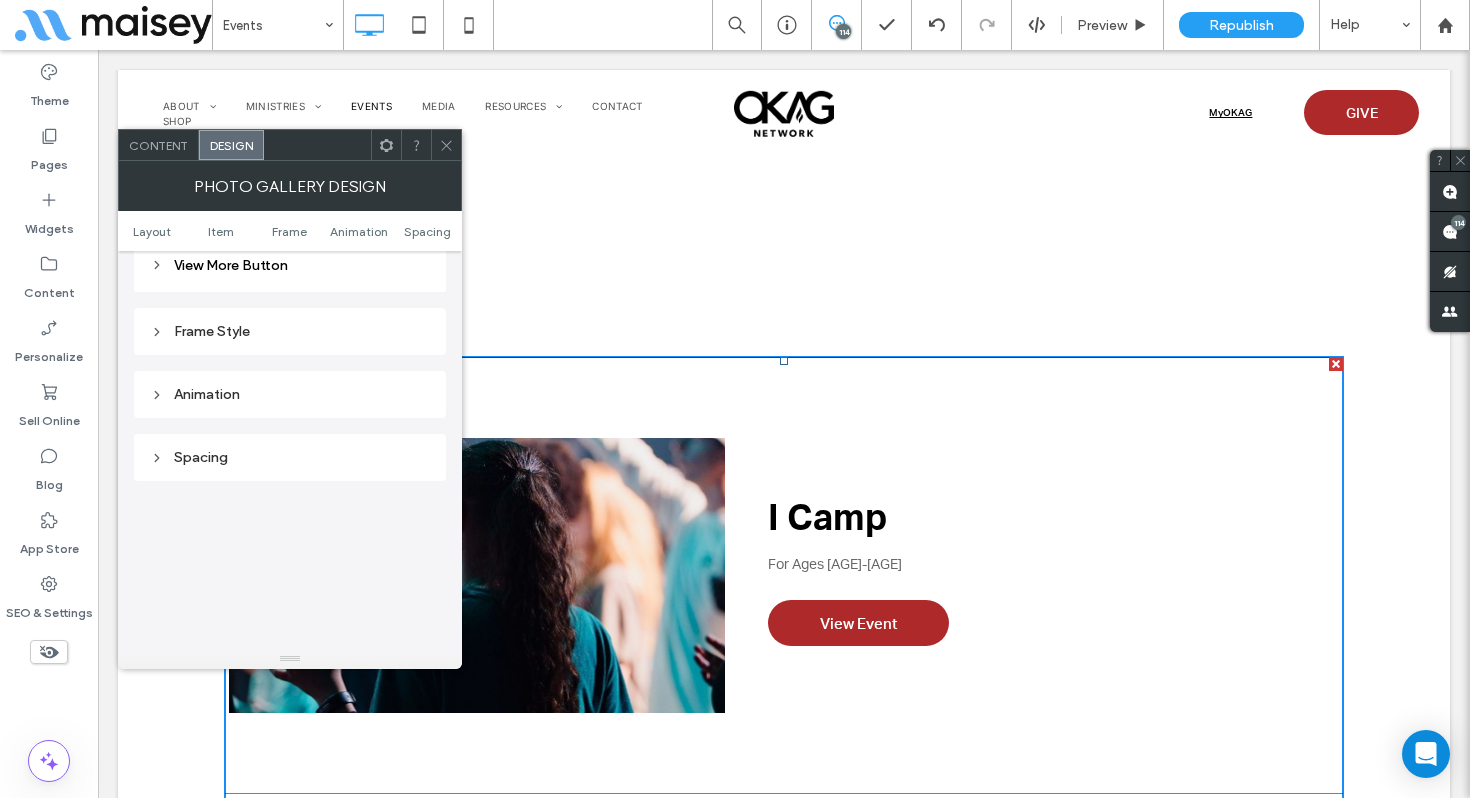 scroll, scrollTop: 950, scrollLeft: 0, axis: vertical 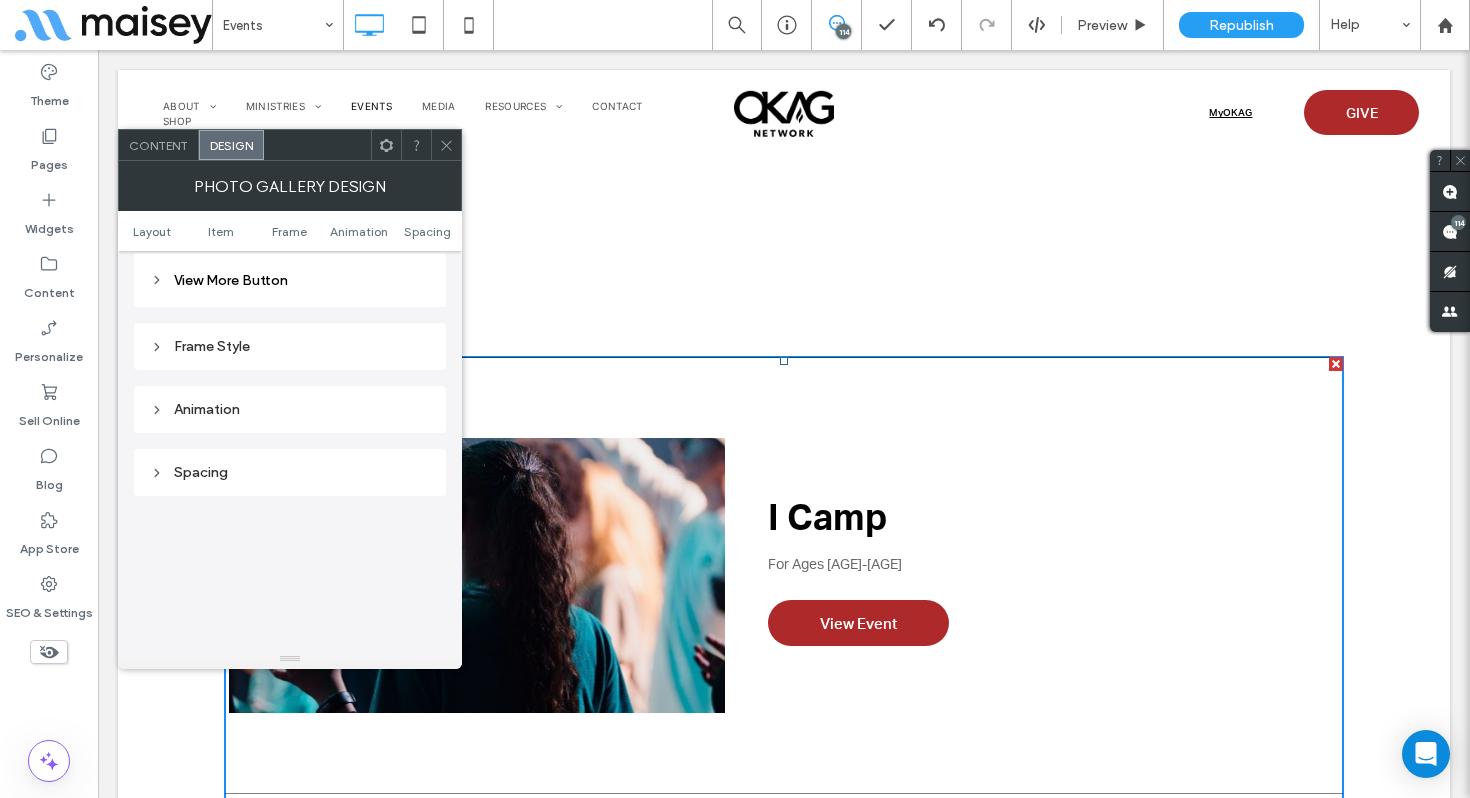 click on "Frame Style" at bounding box center [290, 346] 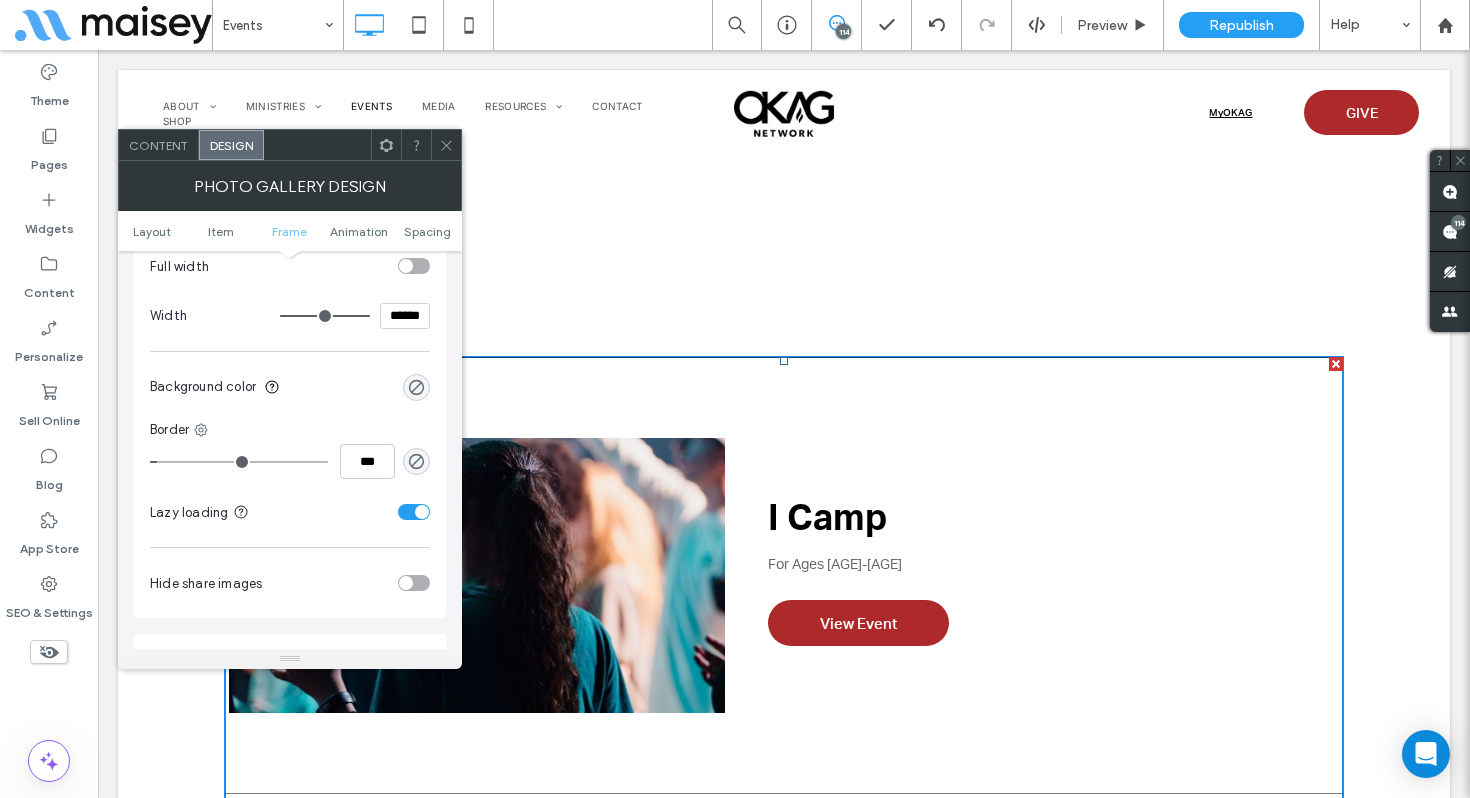 scroll, scrollTop: 1141, scrollLeft: 0, axis: vertical 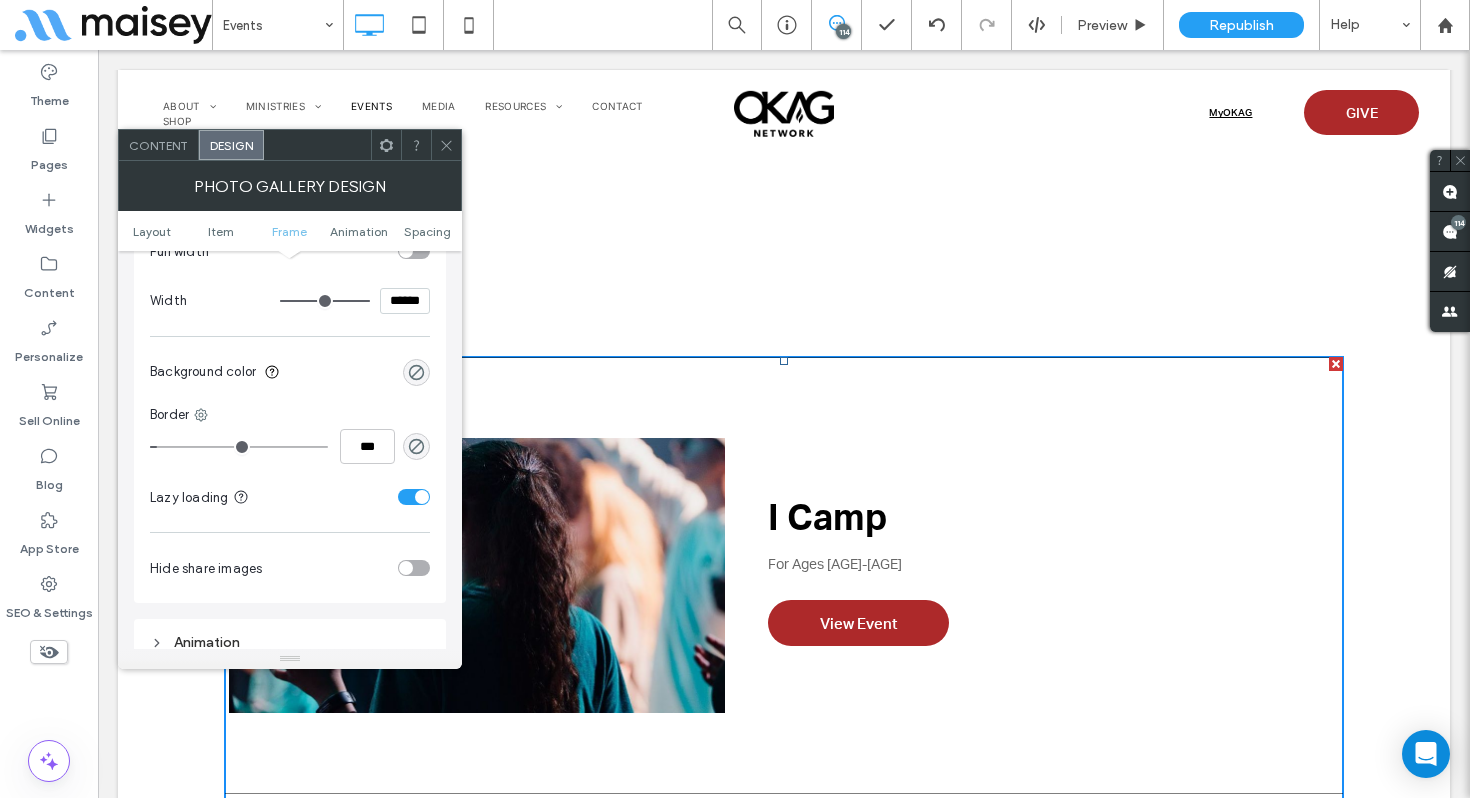 type on "*" 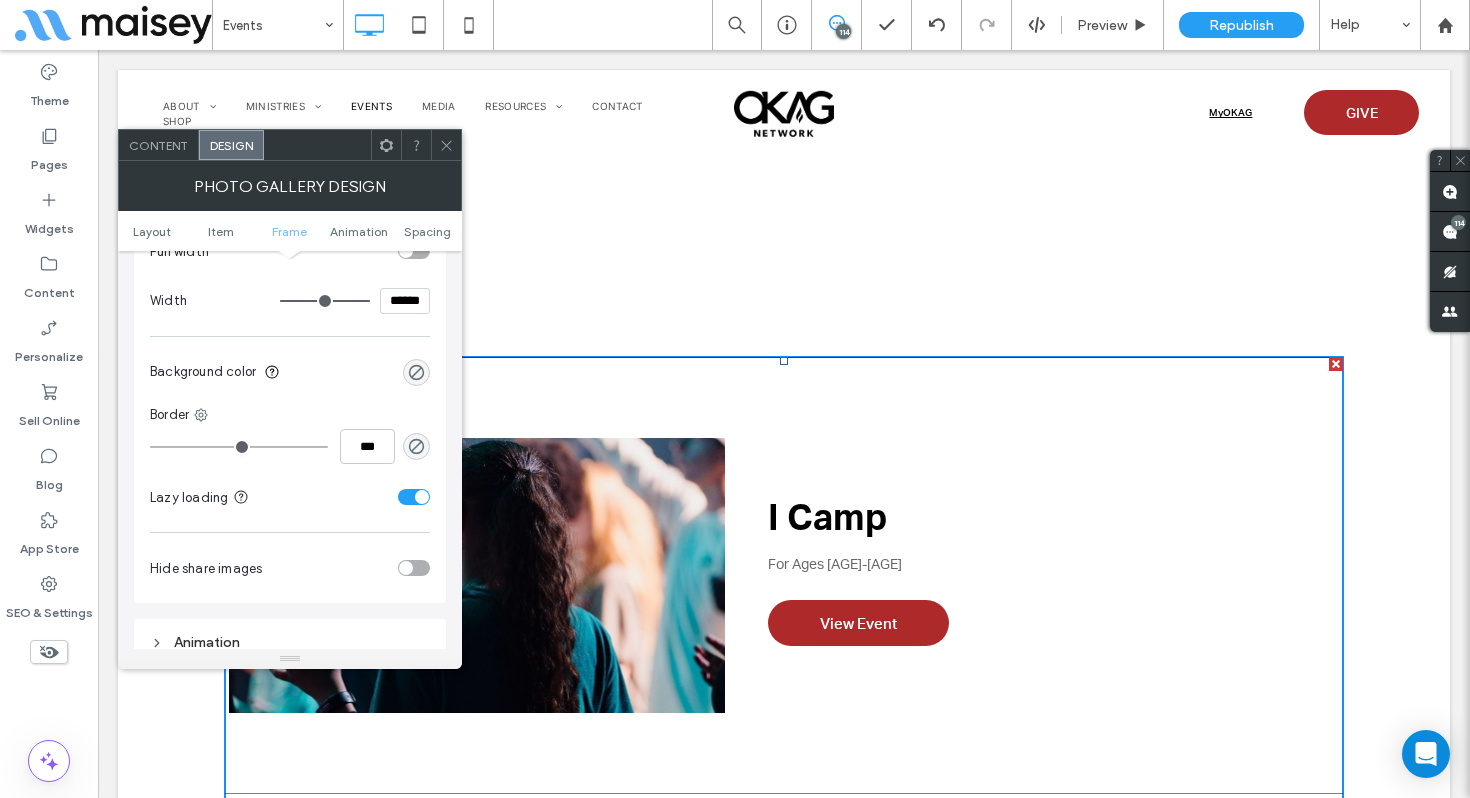 drag, startPoint x: 161, startPoint y: 448, endPoint x: 111, endPoint y: 439, distance: 50.803543 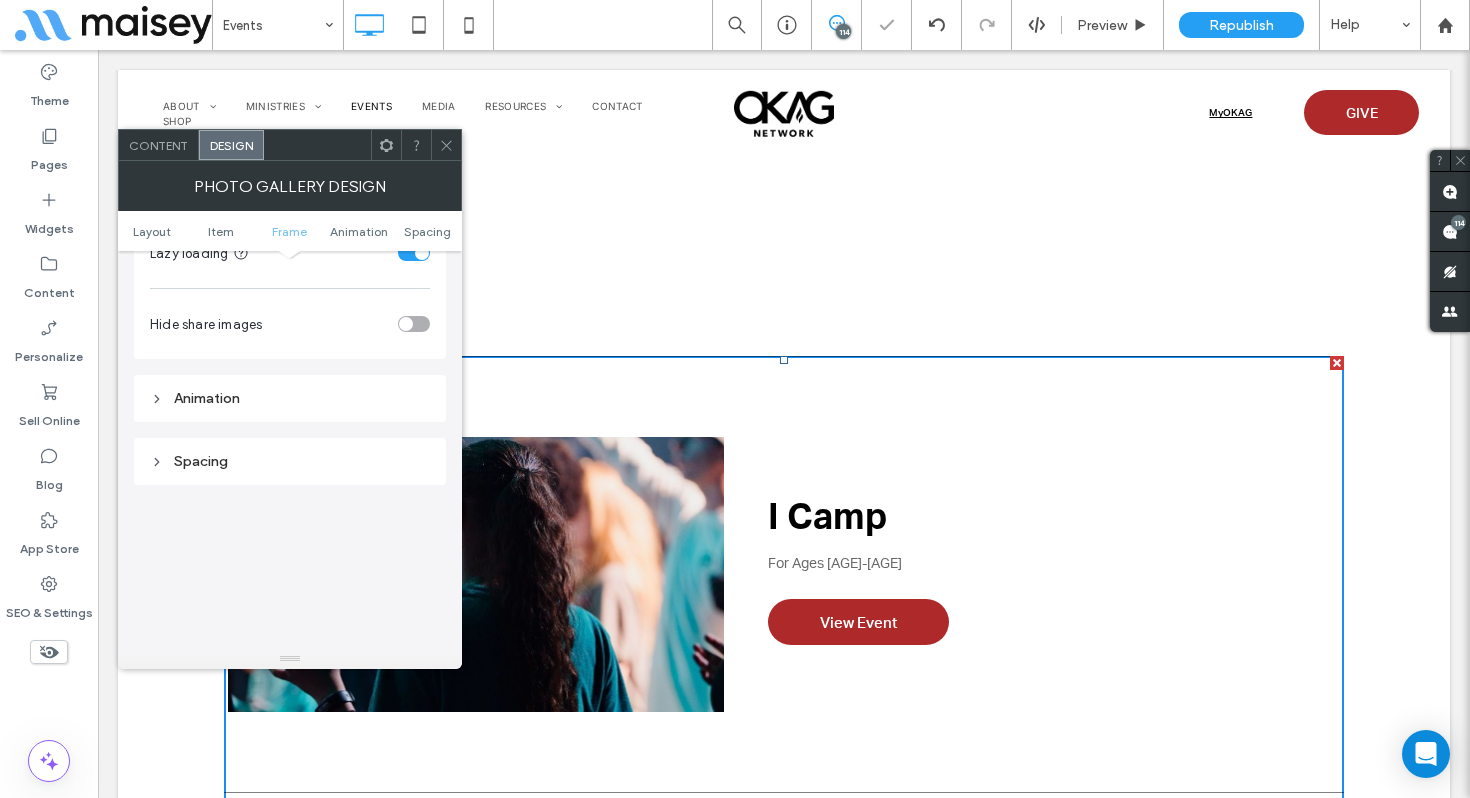 scroll, scrollTop: 1393, scrollLeft: 0, axis: vertical 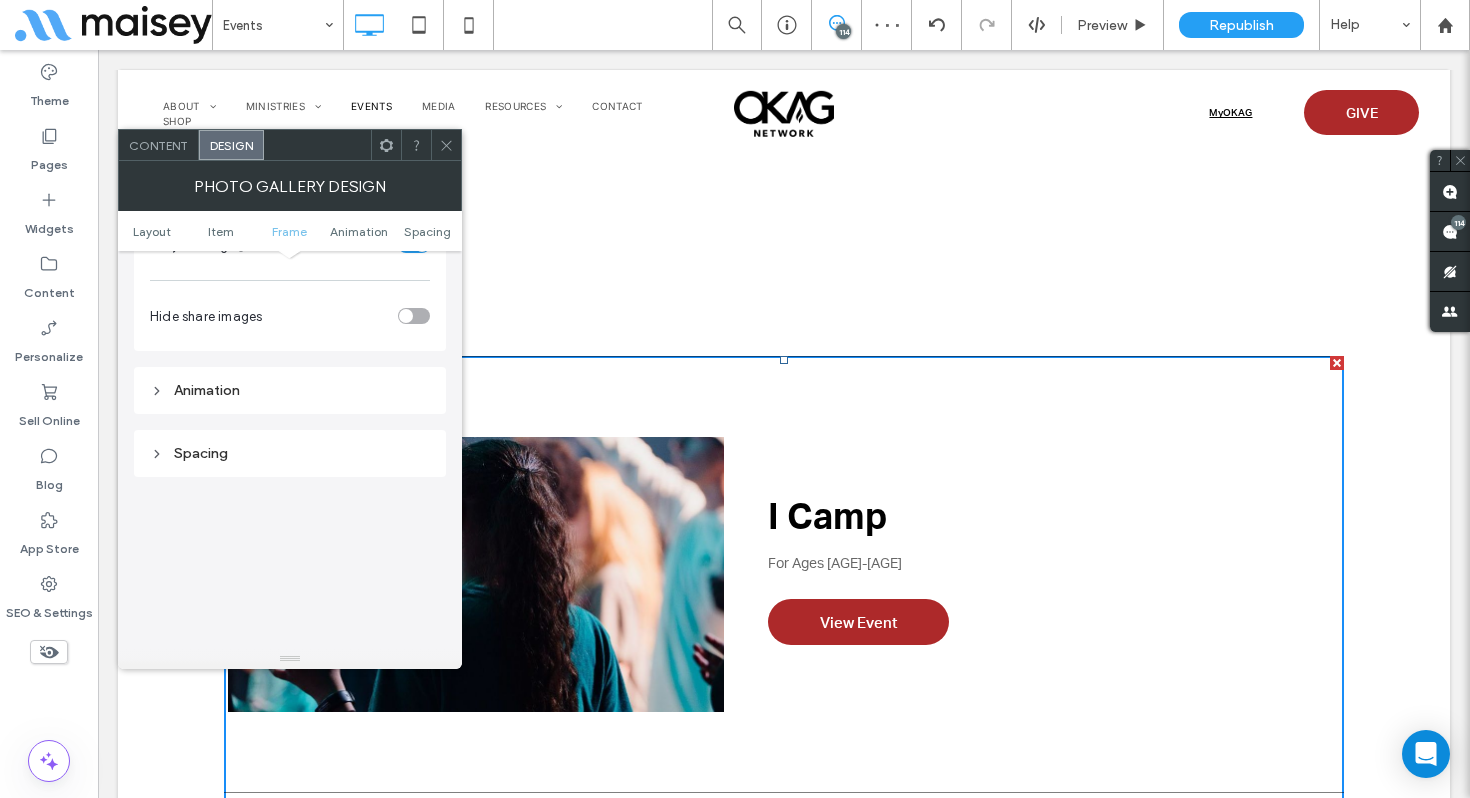 click at bounding box center (446, 145) 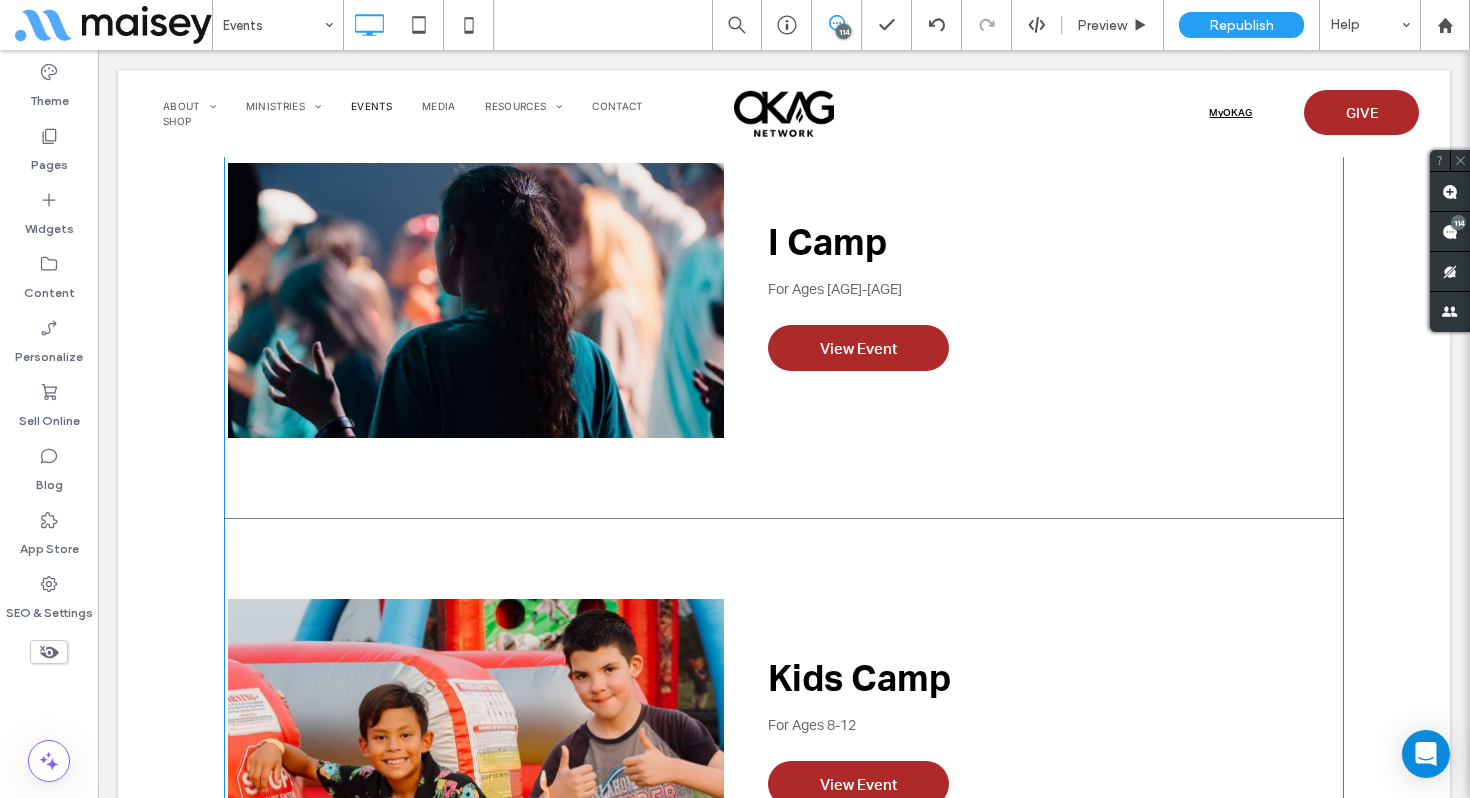 scroll, scrollTop: 4631, scrollLeft: 0, axis: vertical 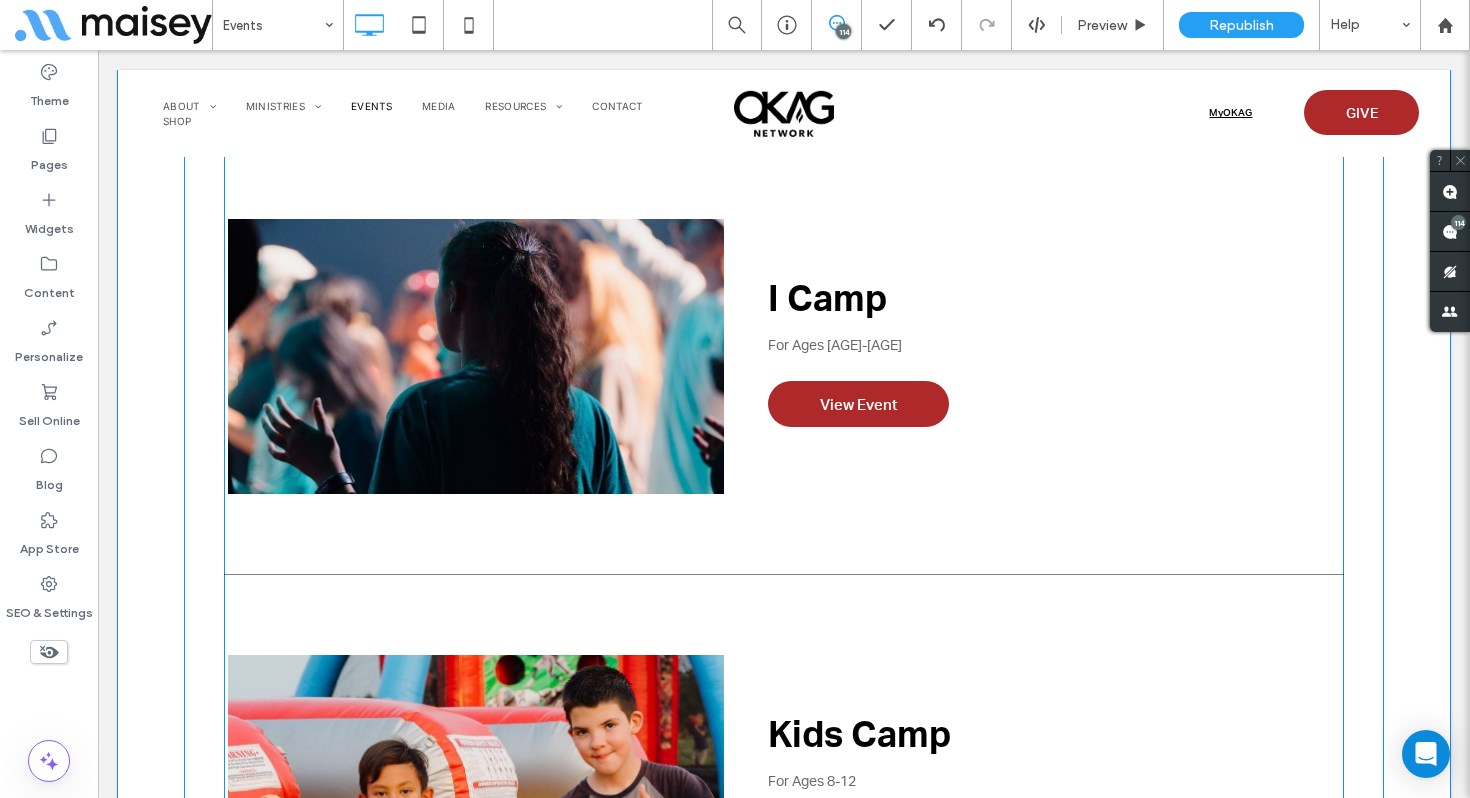 click at bounding box center (476, 356) 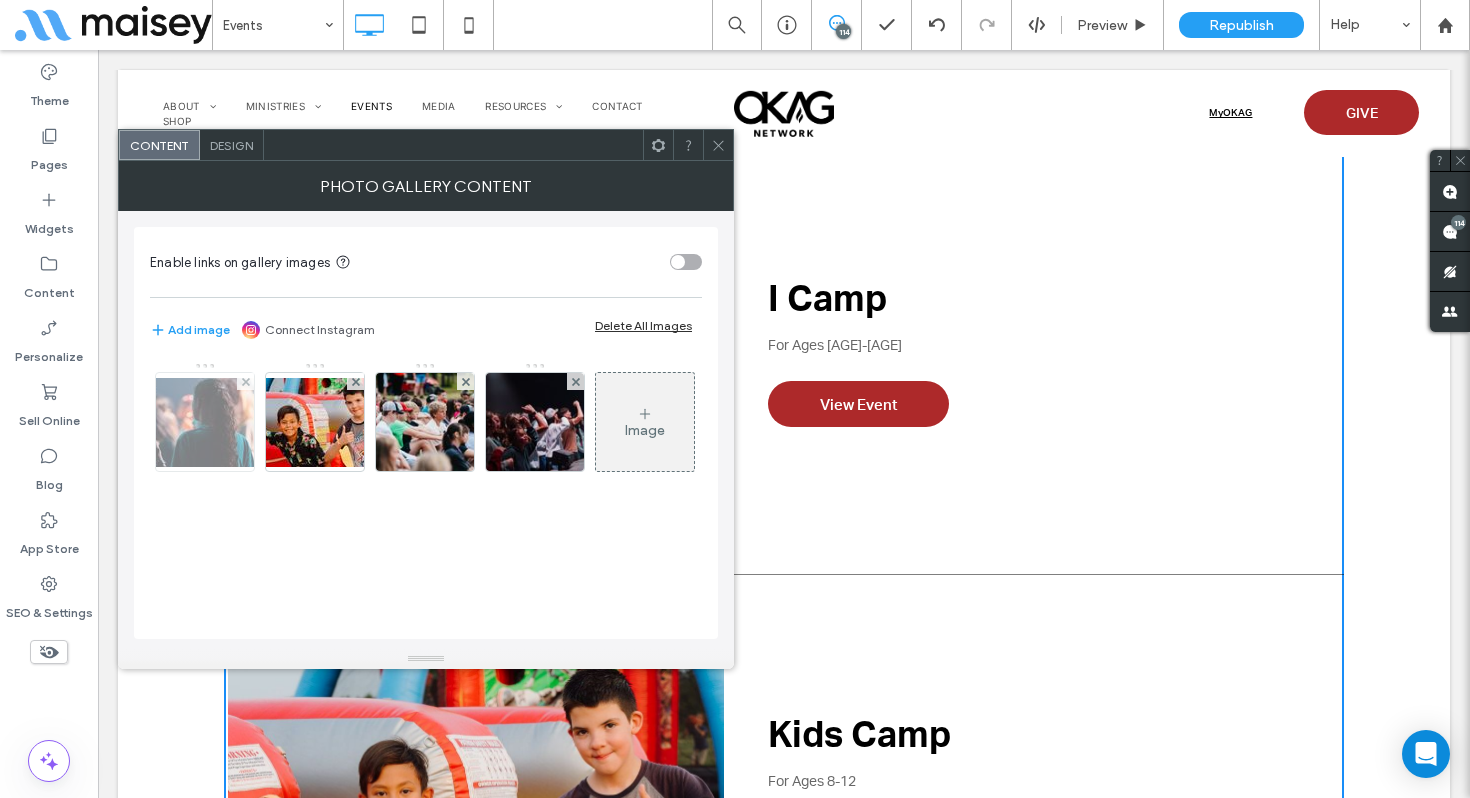click at bounding box center (205, 422) 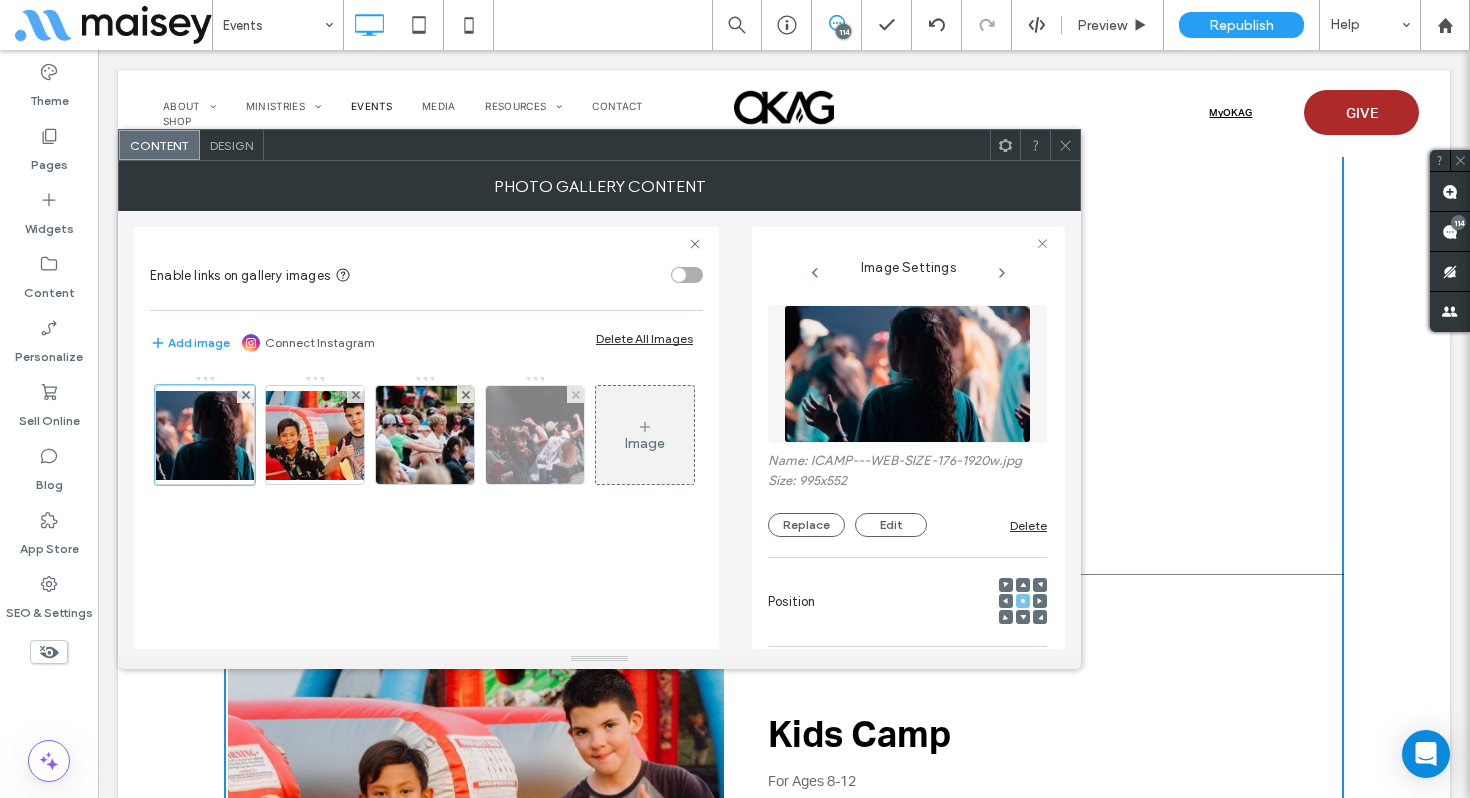 scroll, scrollTop: 0, scrollLeft: 147, axis: horizontal 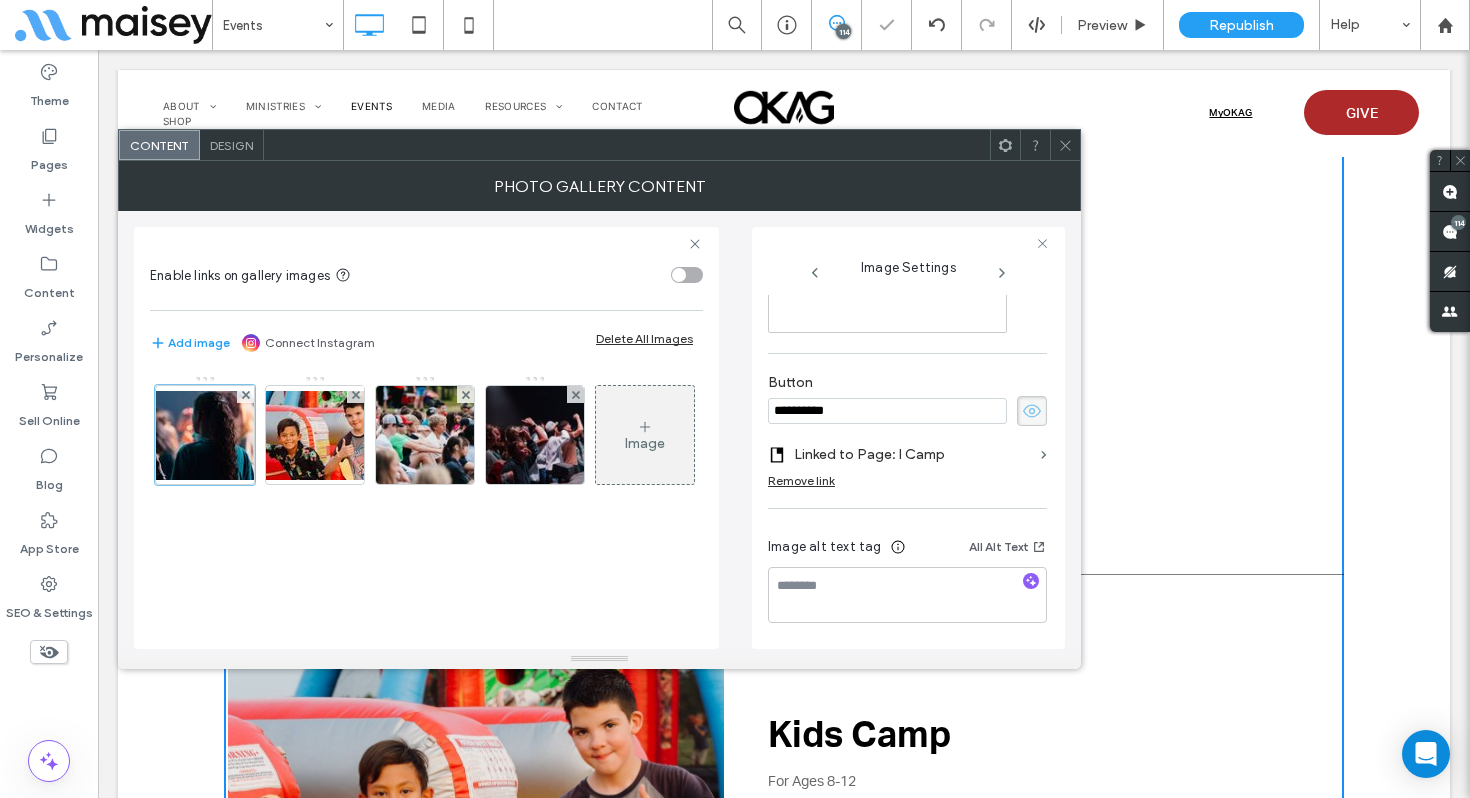 click 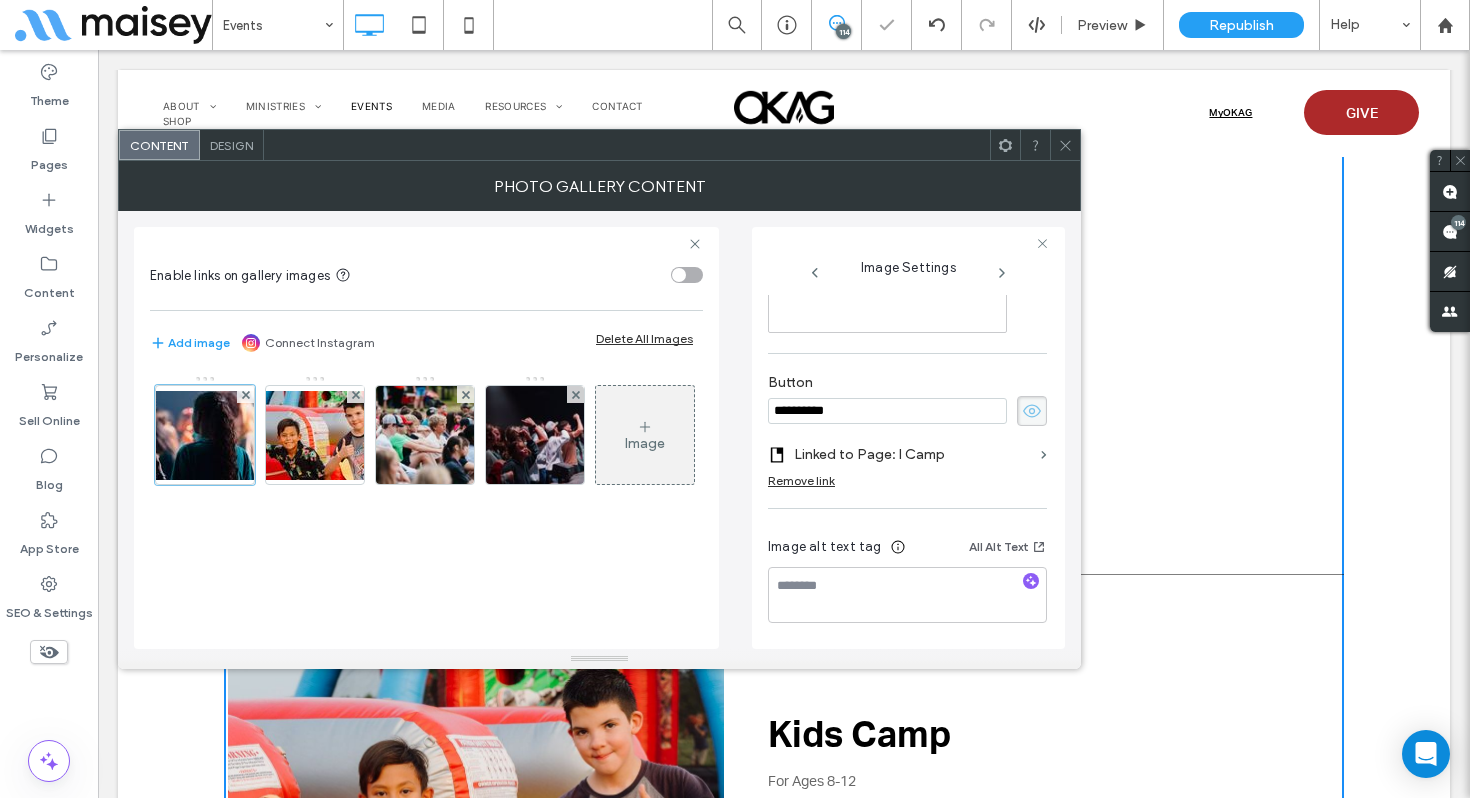 scroll, scrollTop: 505, scrollLeft: 0, axis: vertical 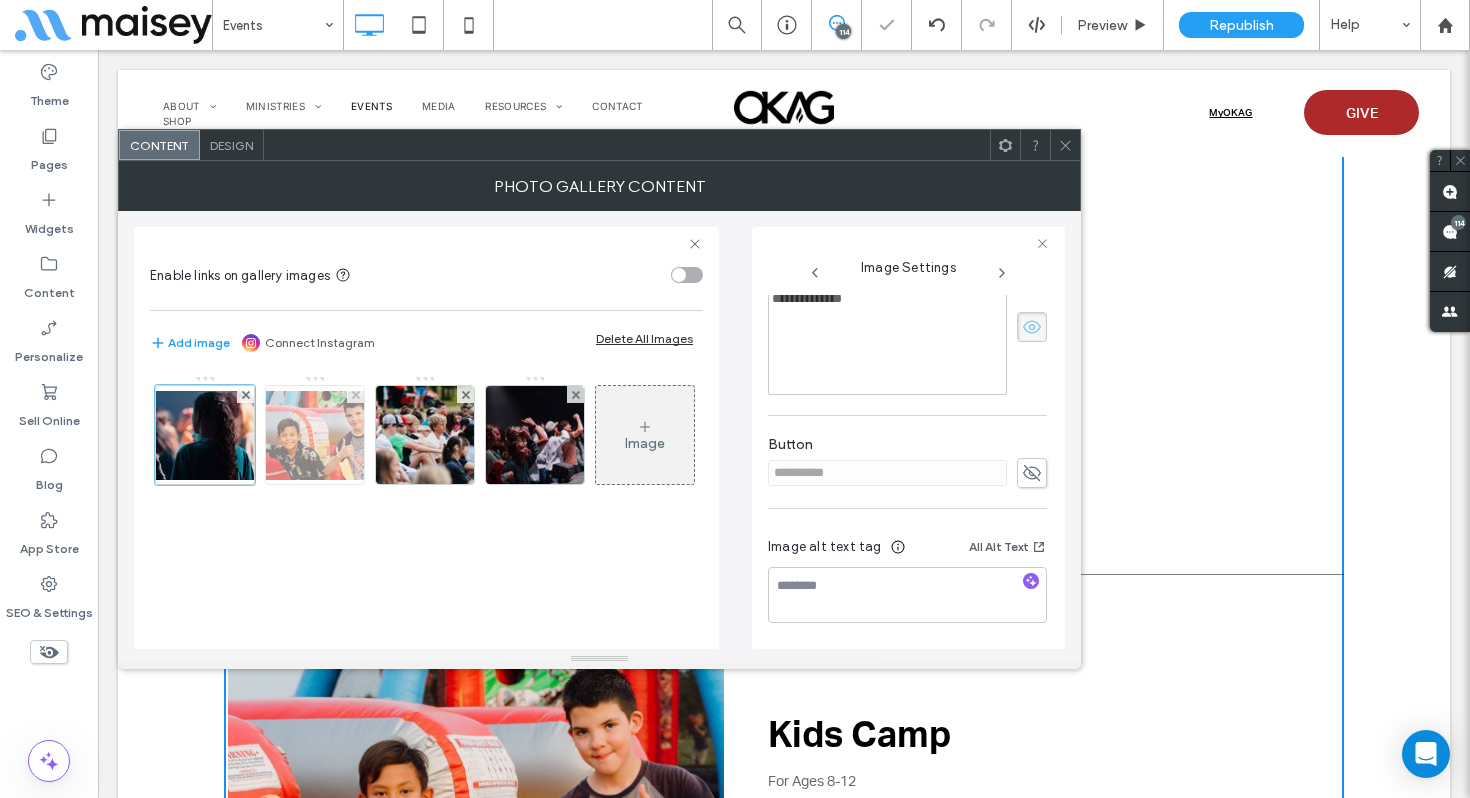 click at bounding box center (315, 435) 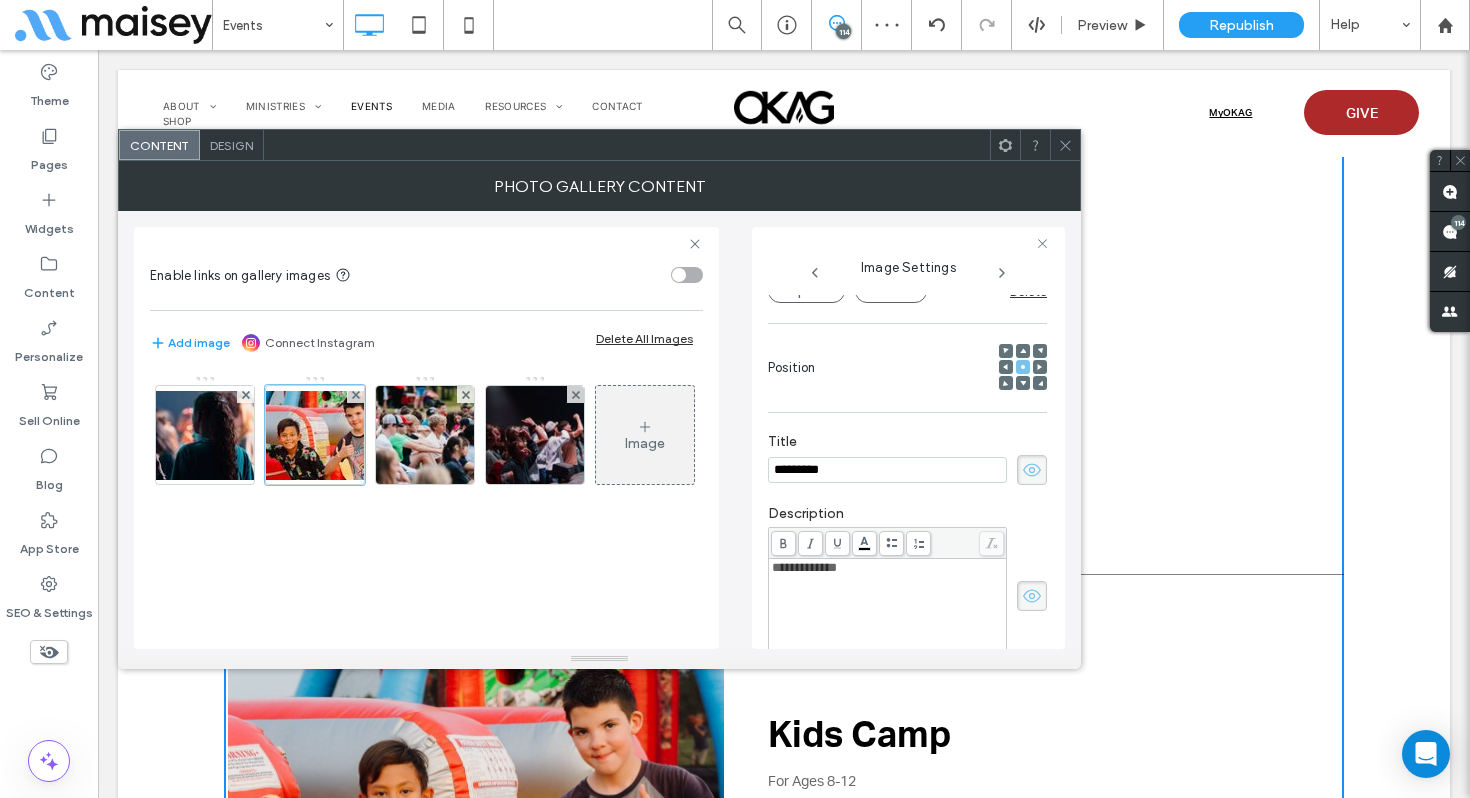 click 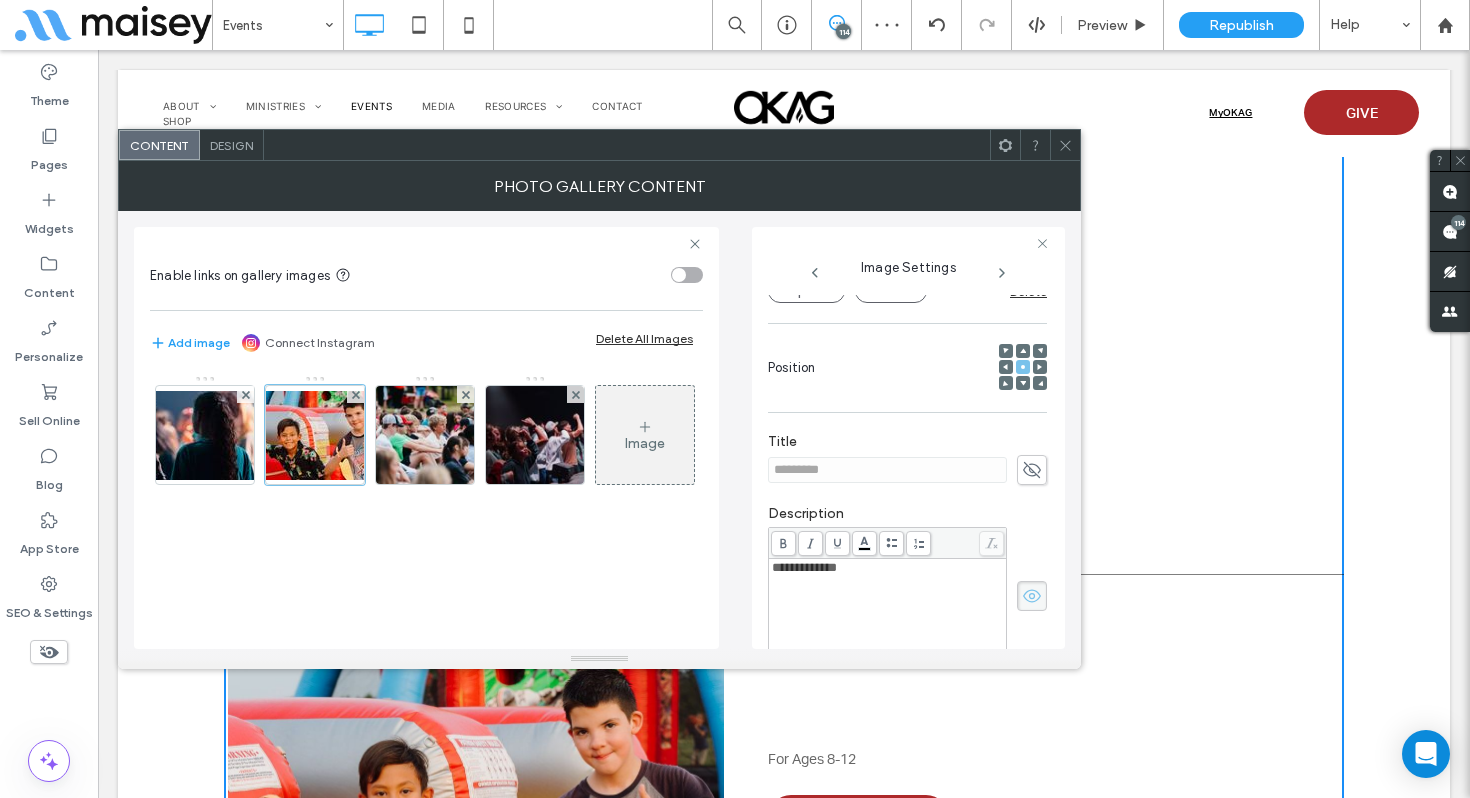 click 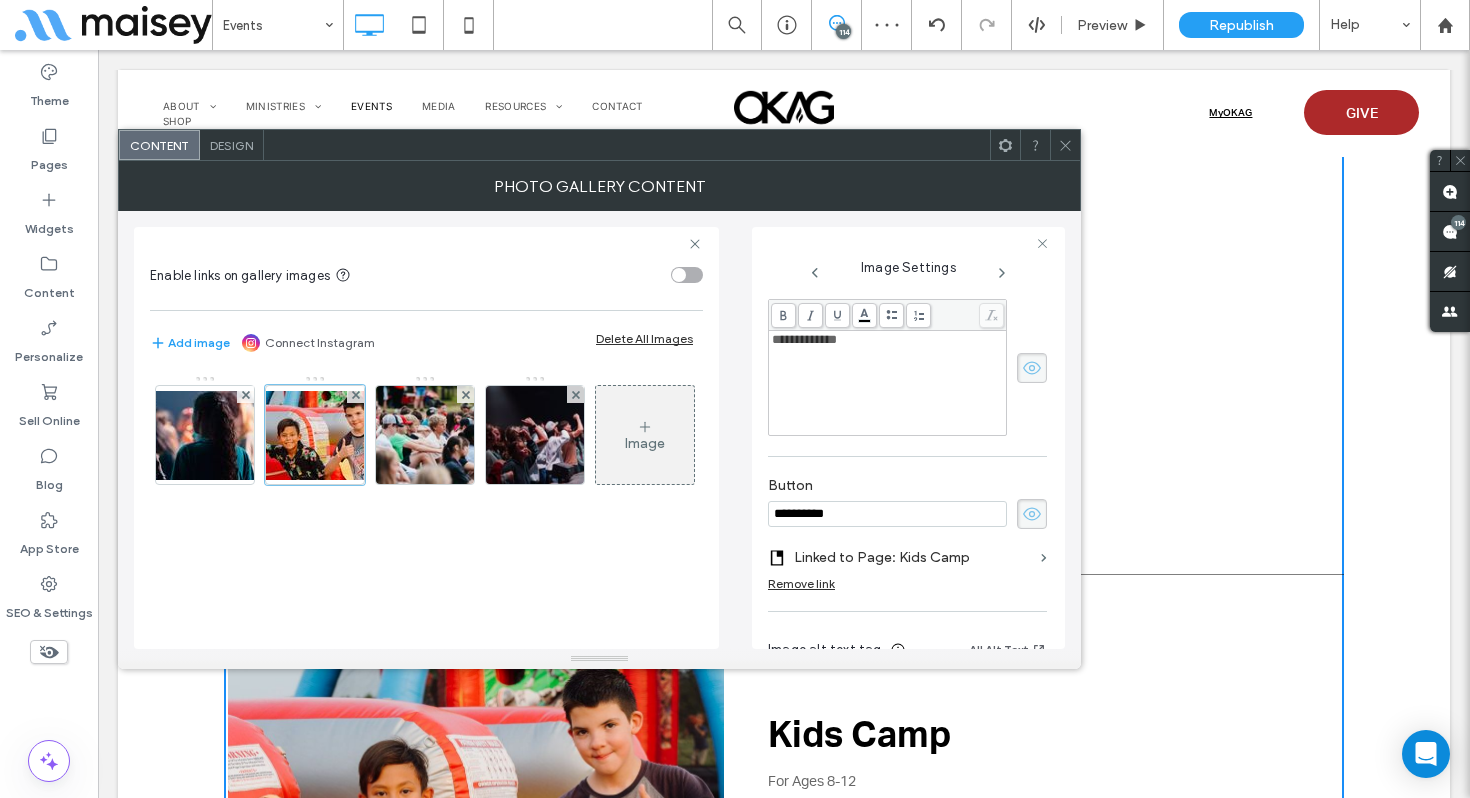 scroll, scrollTop: 482, scrollLeft: 0, axis: vertical 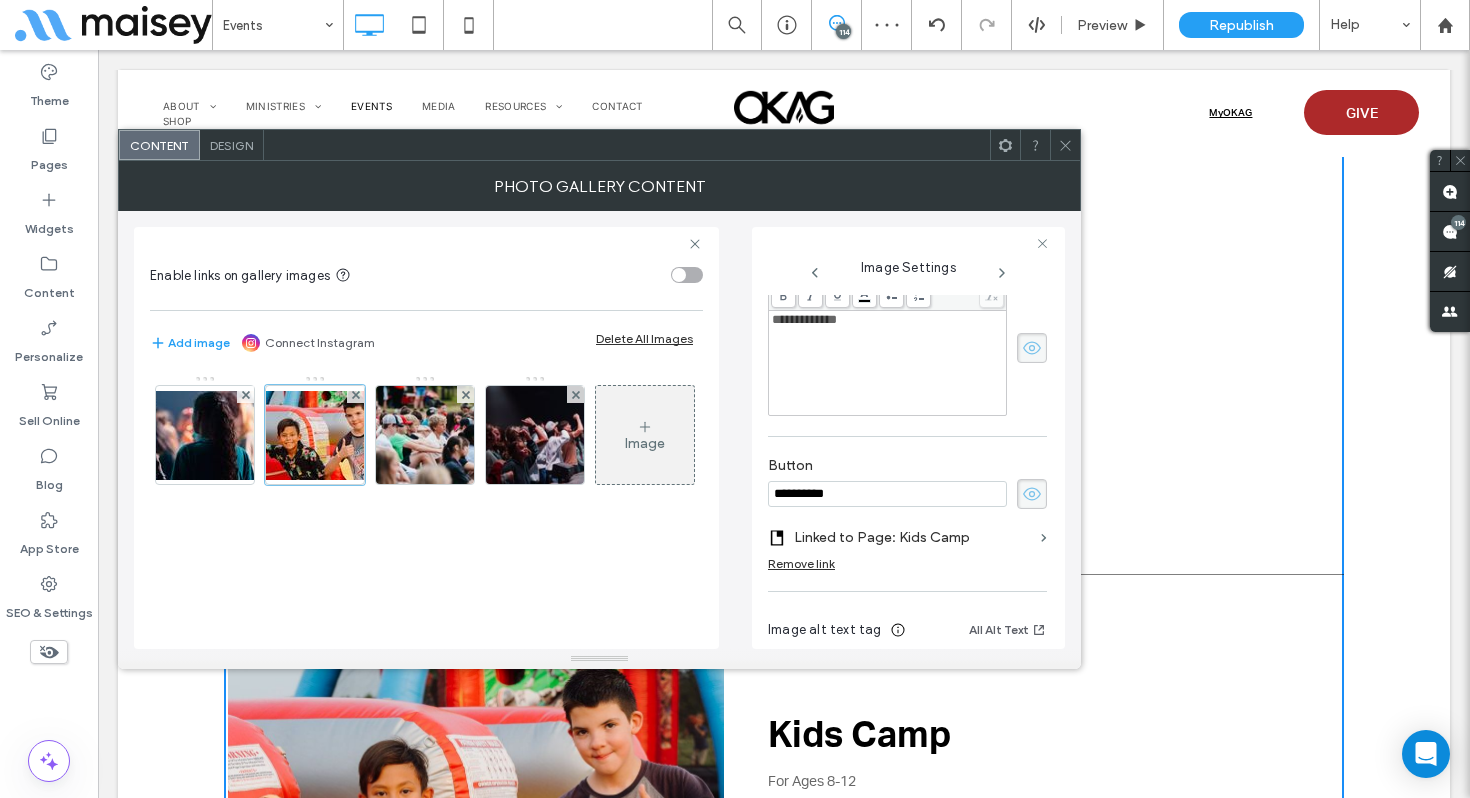 click 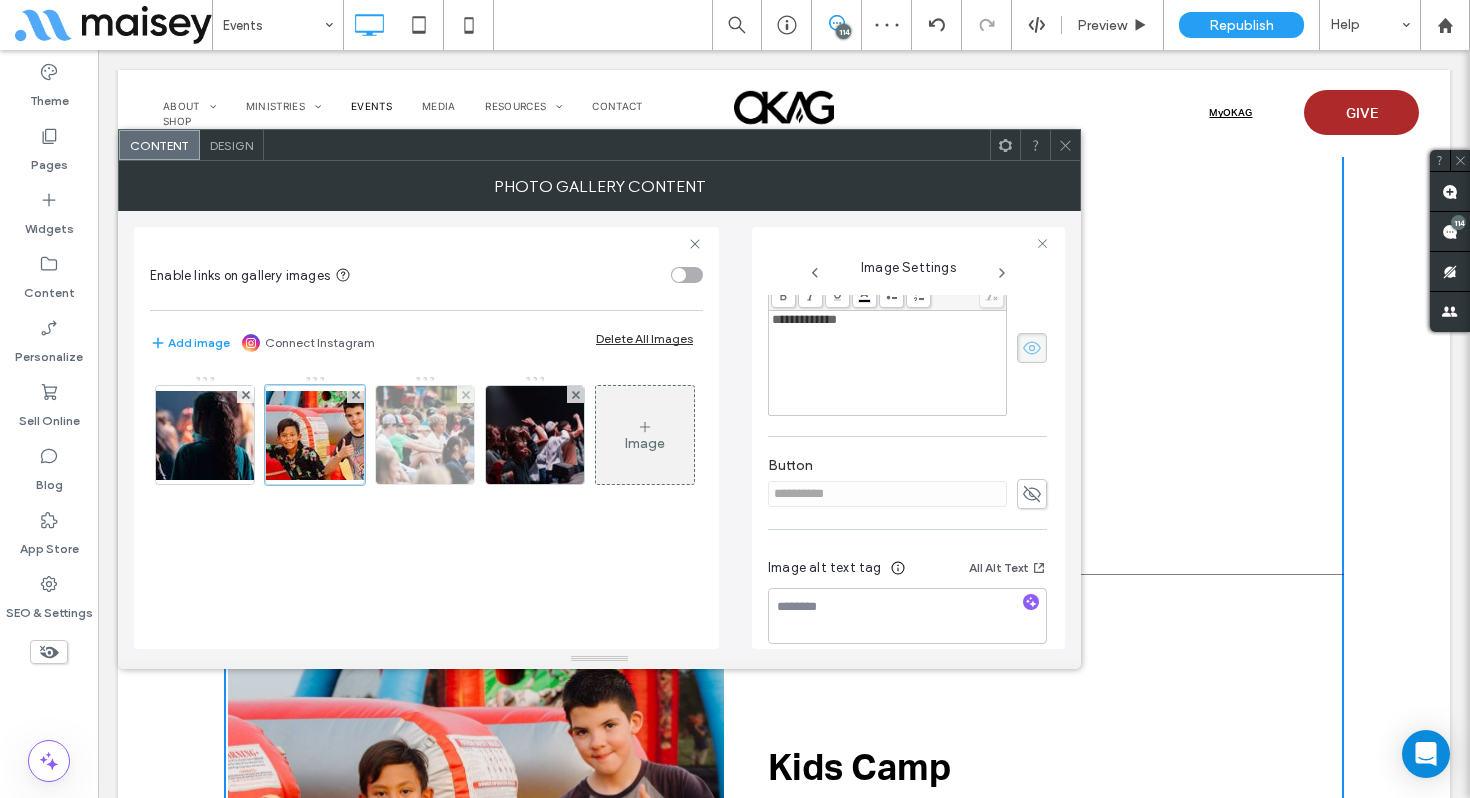 click at bounding box center (425, 435) 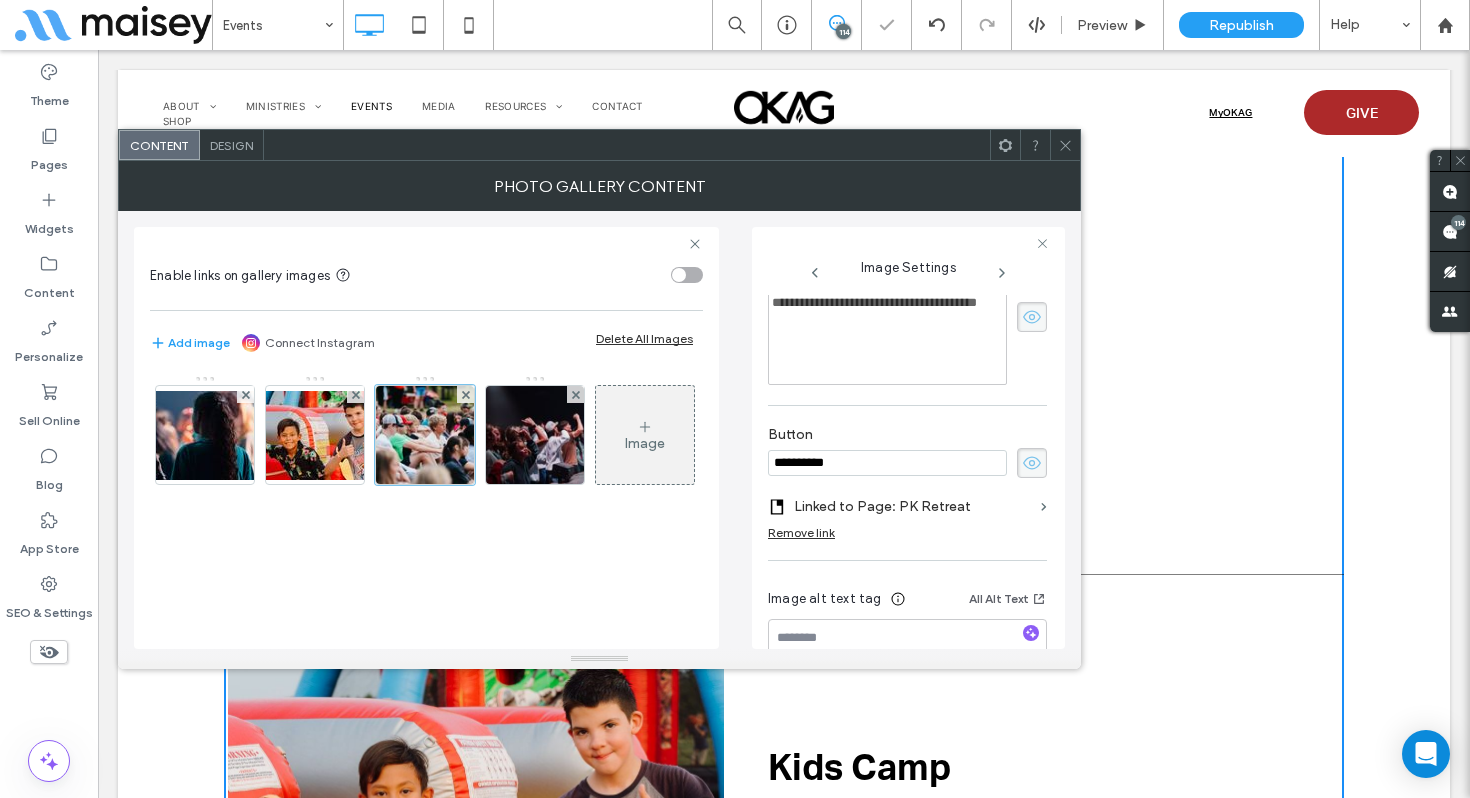 drag, startPoint x: 1017, startPoint y: 466, endPoint x: 1001, endPoint y: 472, distance: 17.088007 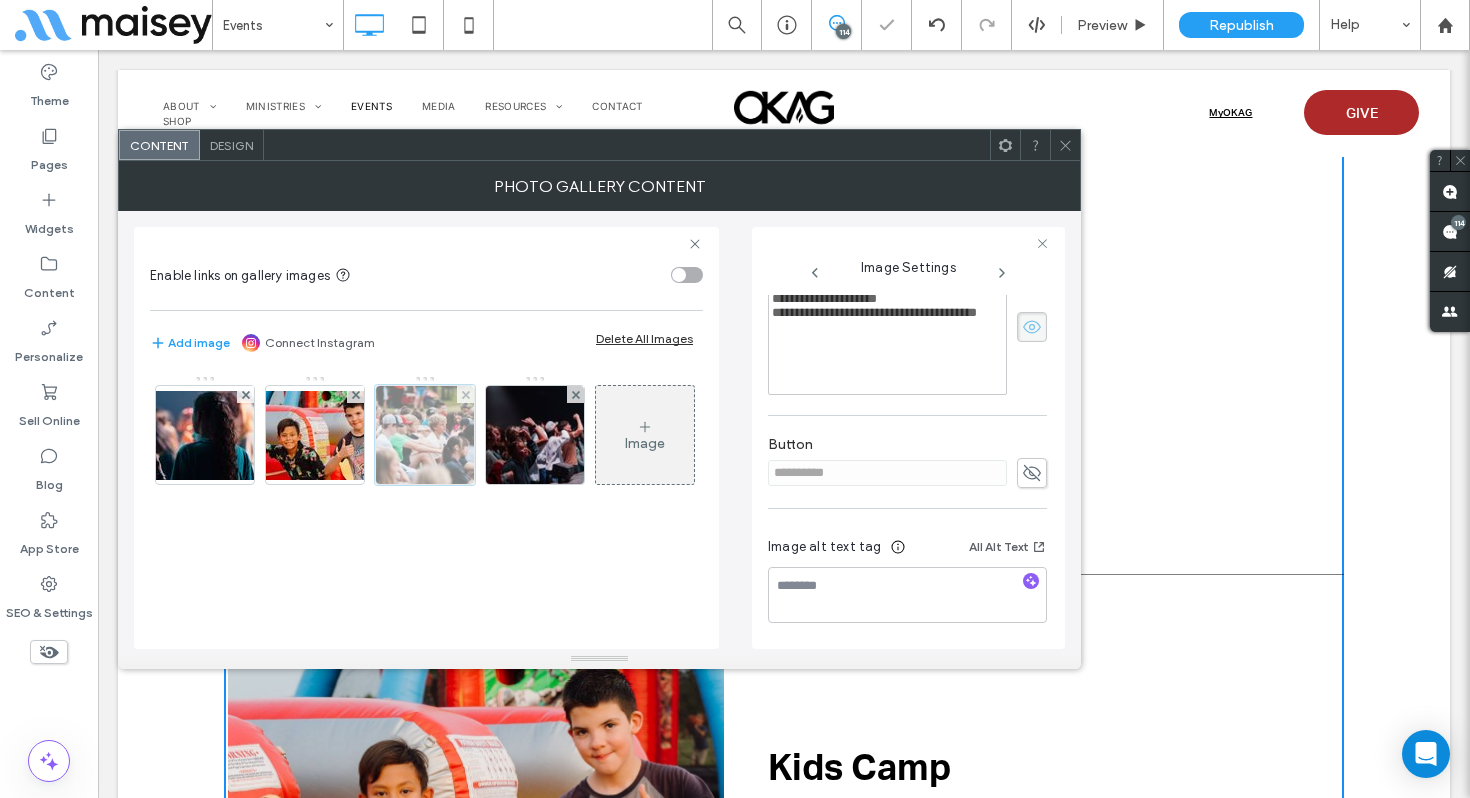 click at bounding box center [425, 435] 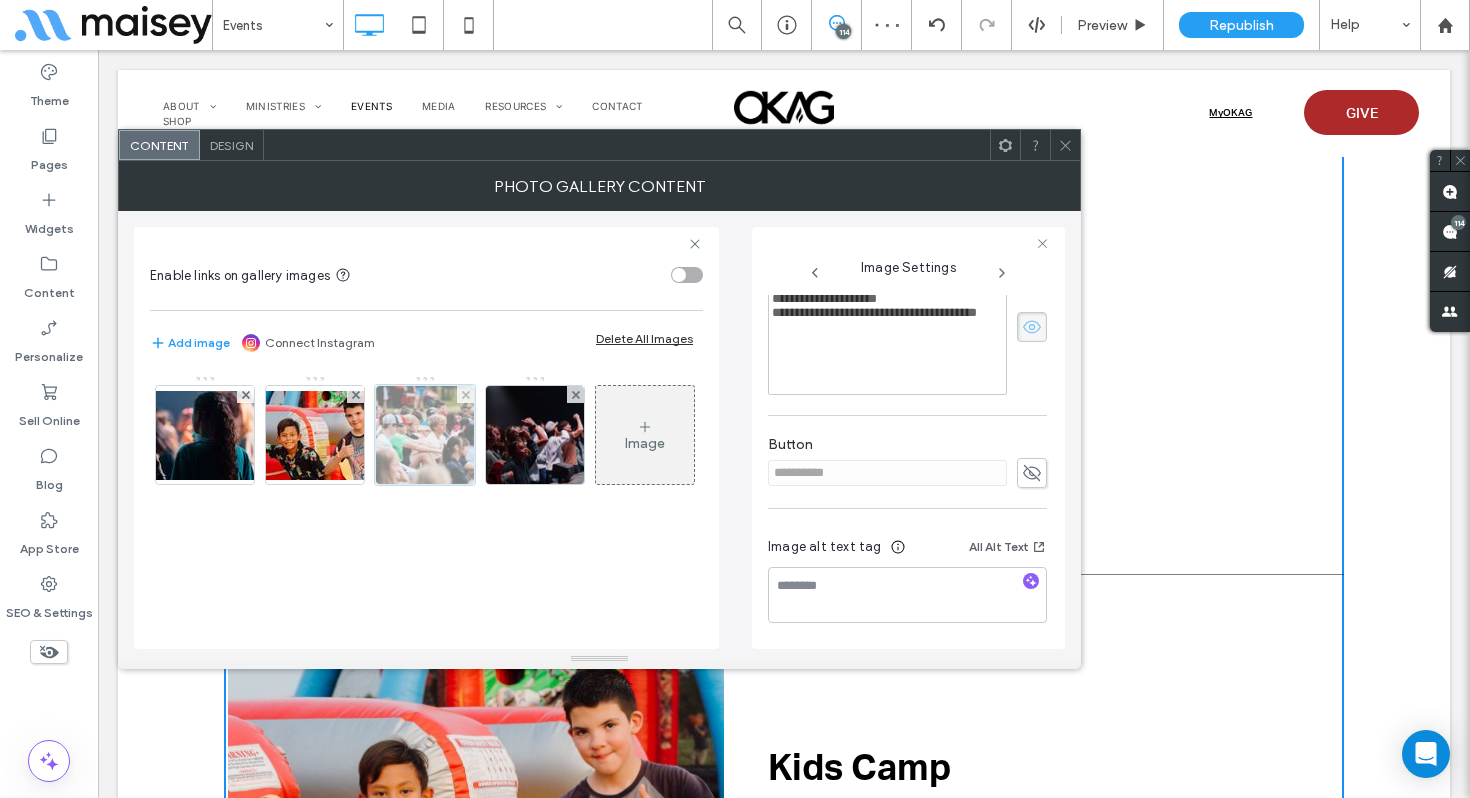 click at bounding box center [425, 435] 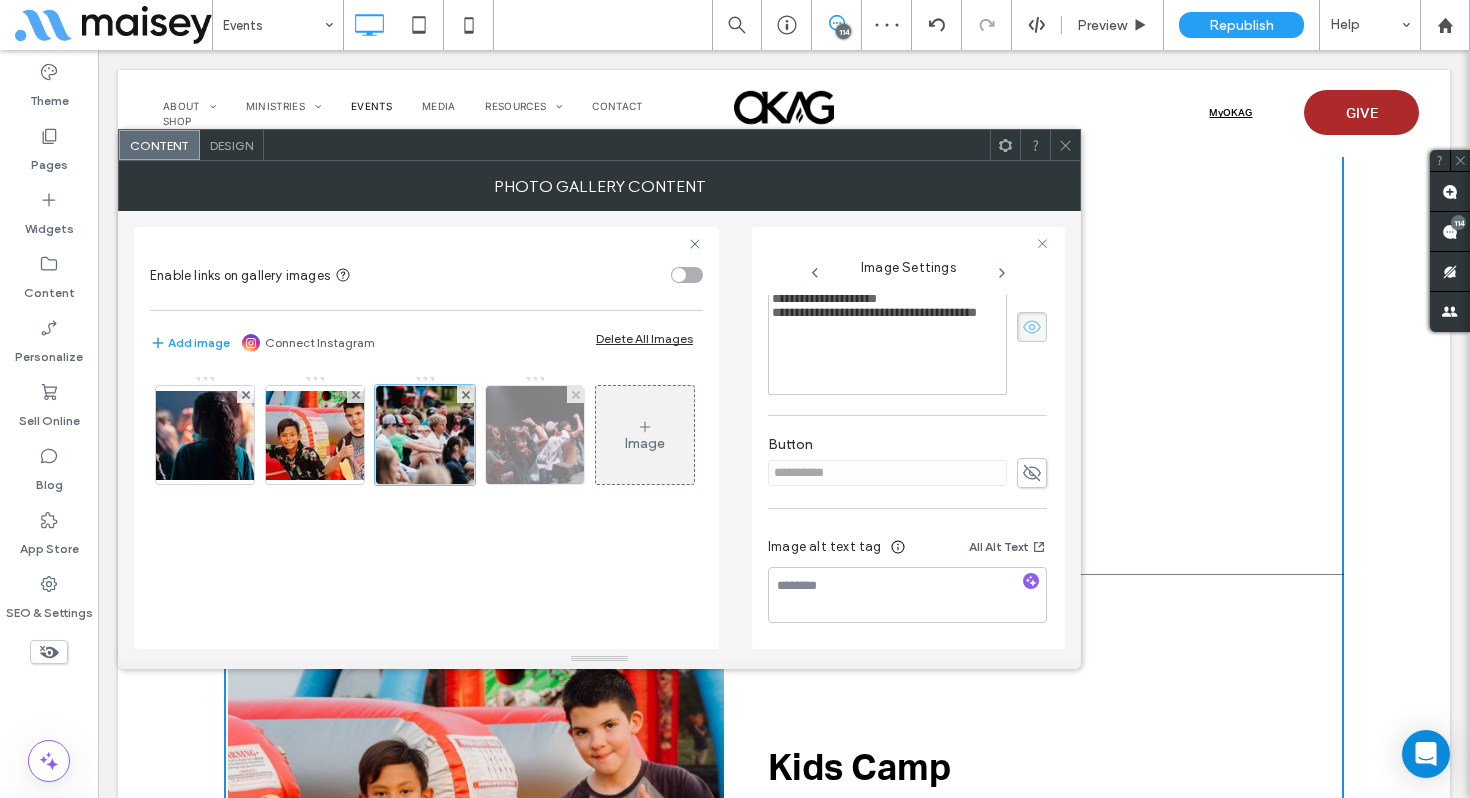 click at bounding box center (535, 435) 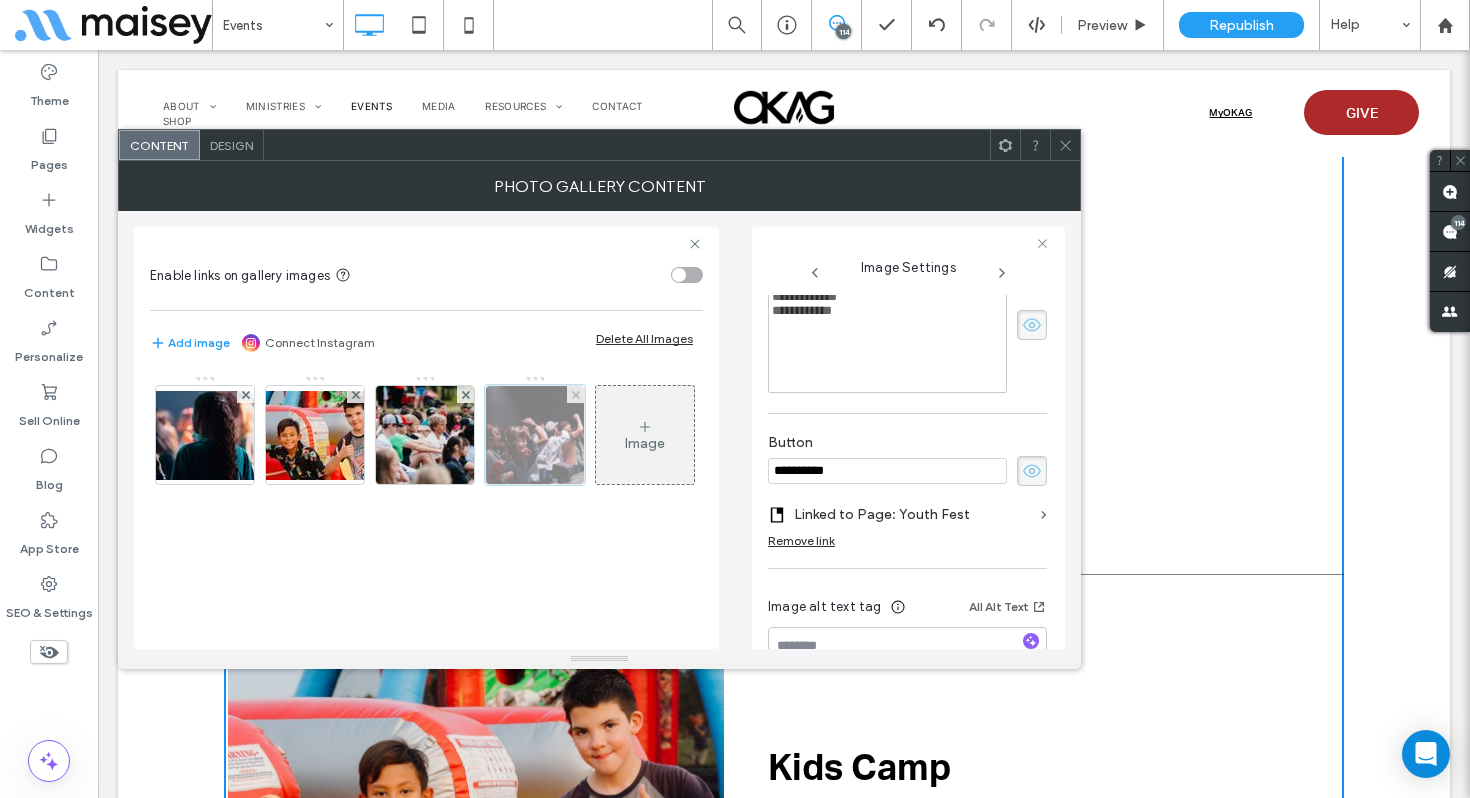 scroll, scrollTop: 250, scrollLeft: 0, axis: vertical 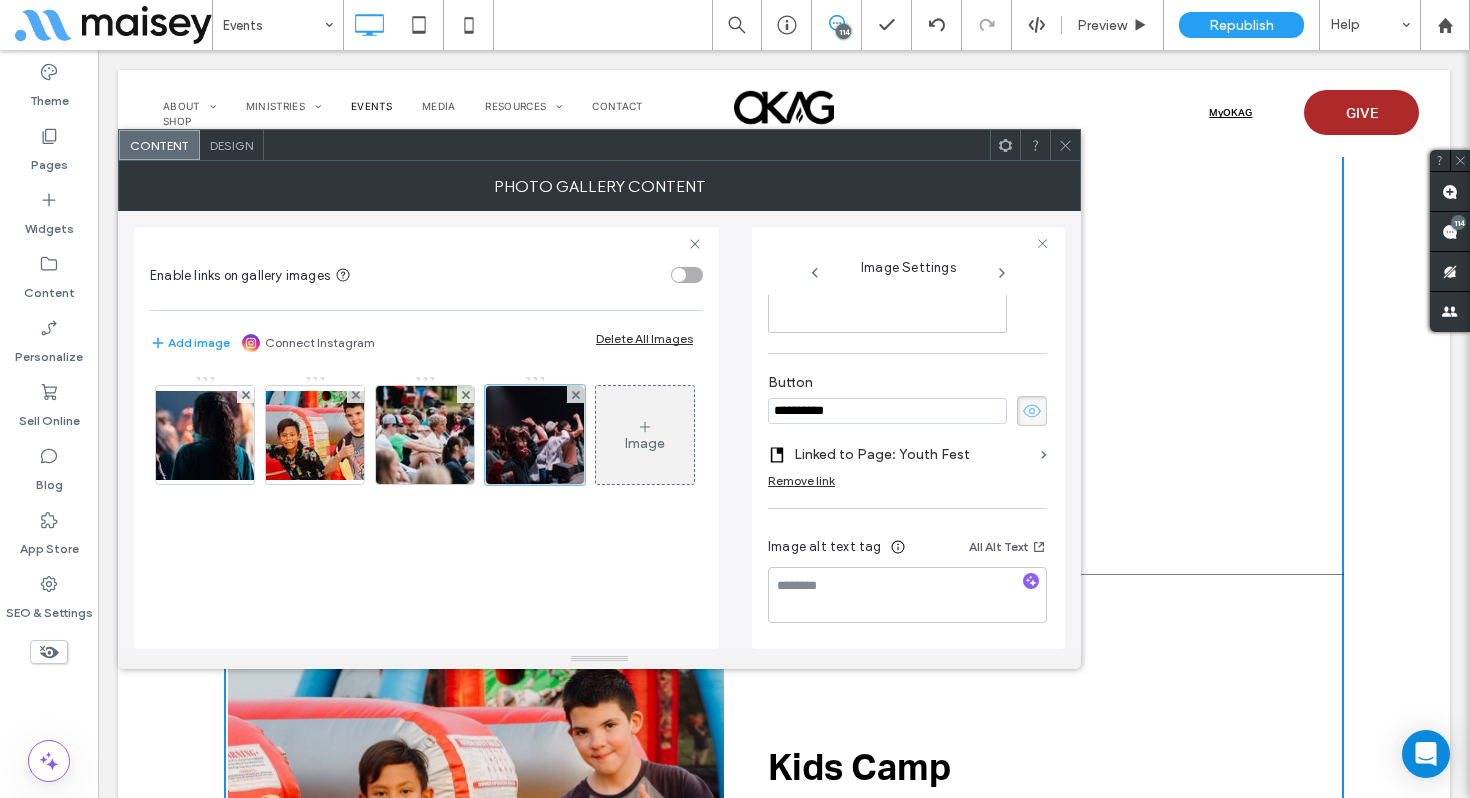 click 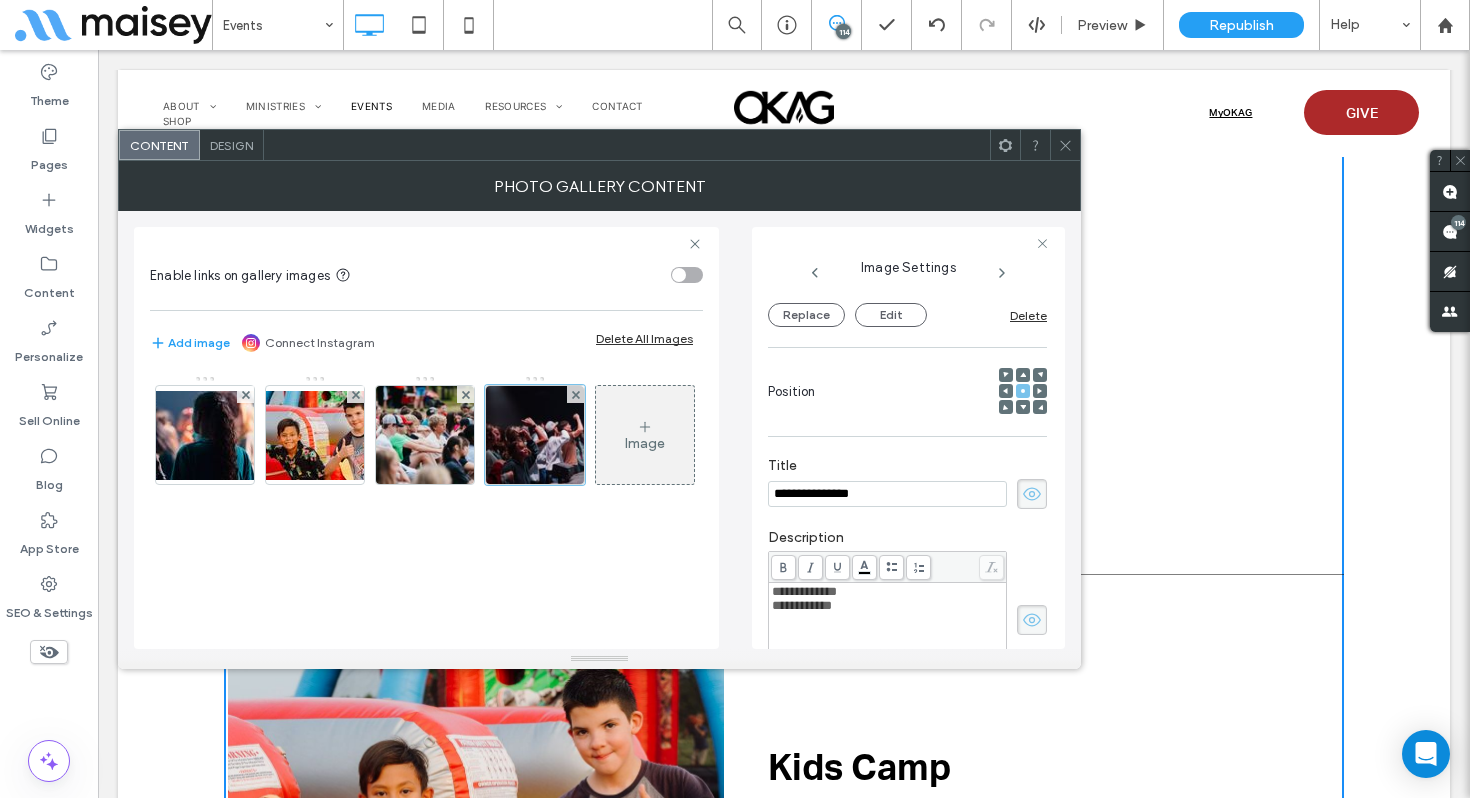 scroll, scrollTop: 0, scrollLeft: 0, axis: both 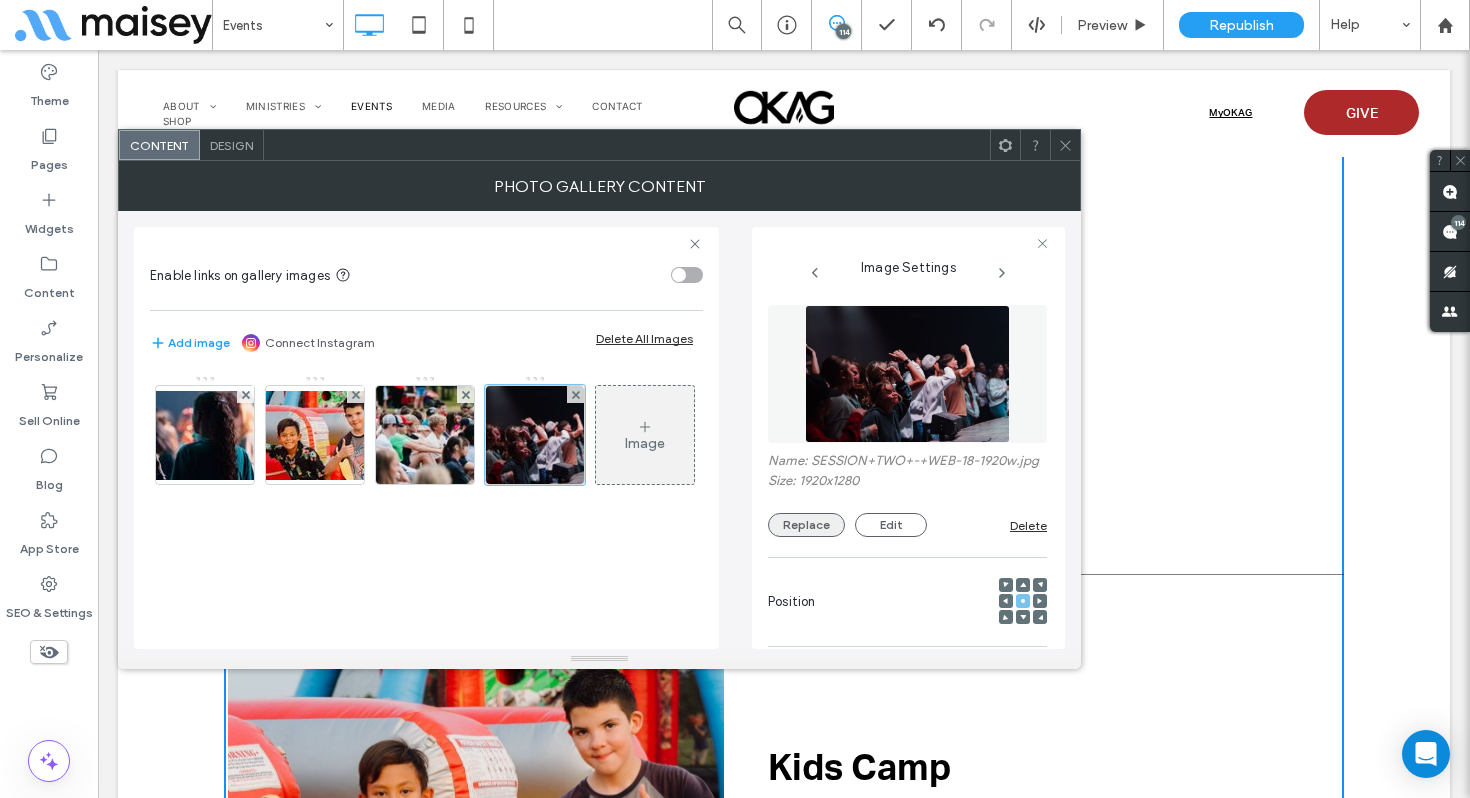 click on "Replace" at bounding box center (806, 525) 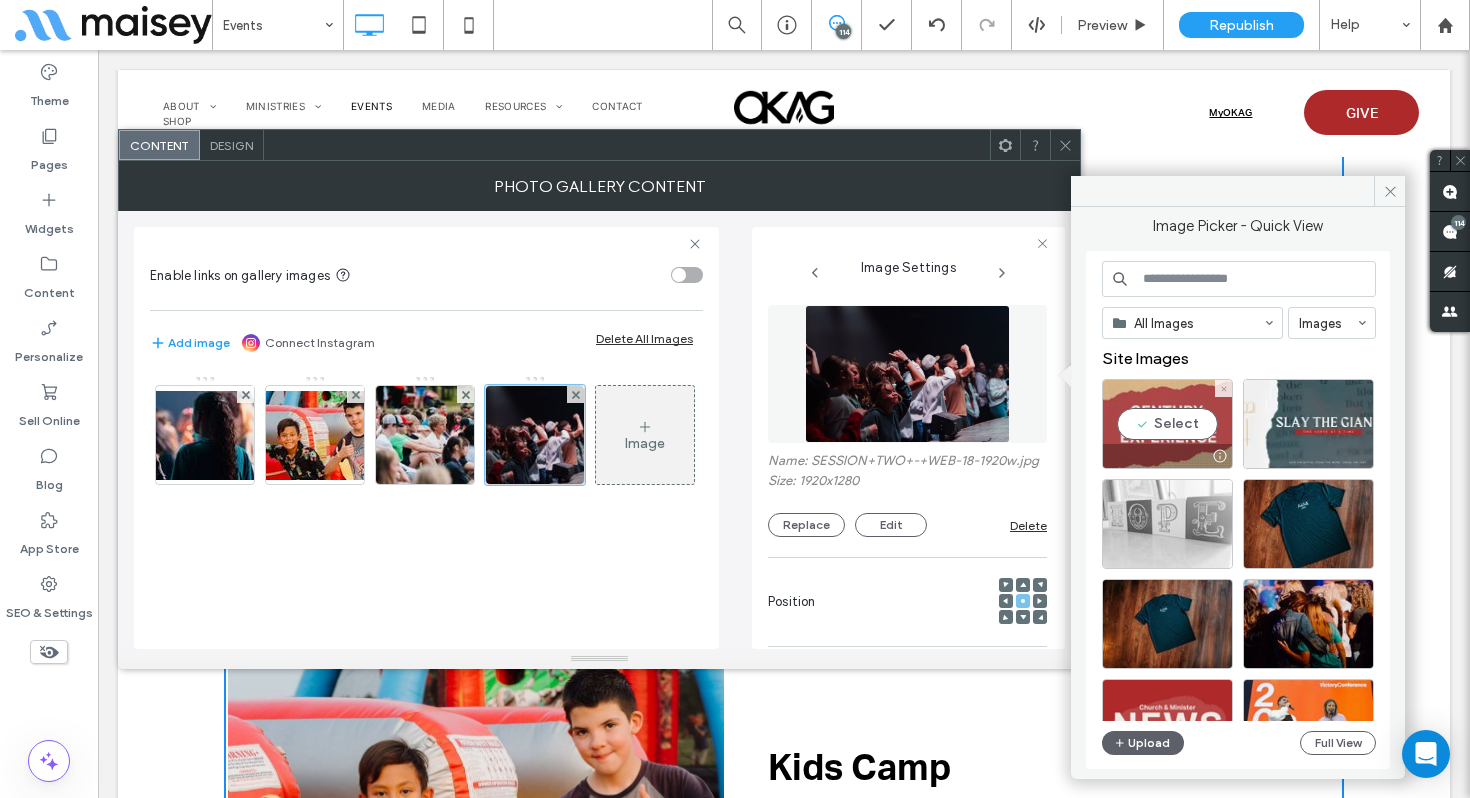 click on "Select" at bounding box center (1167, 424) 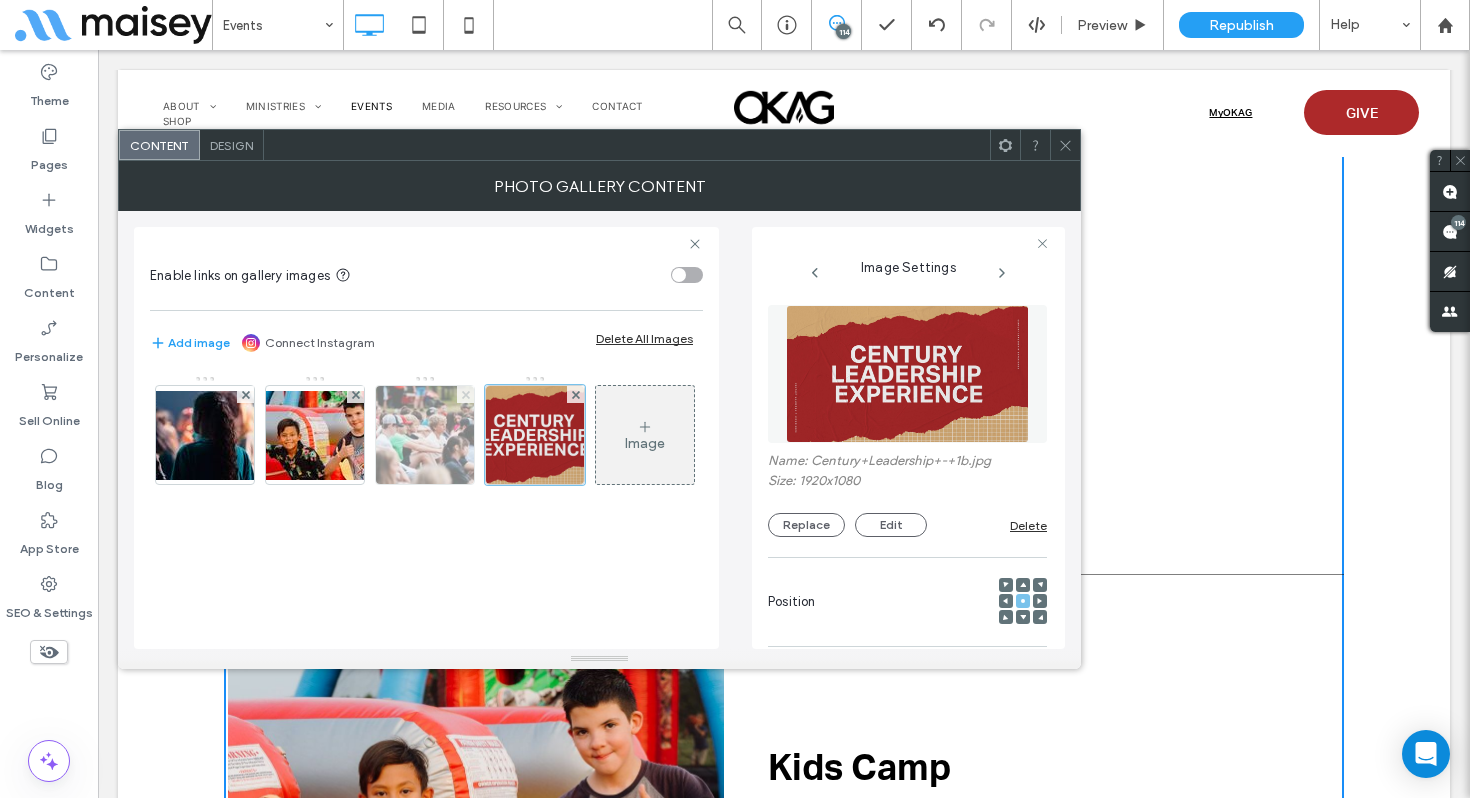 click 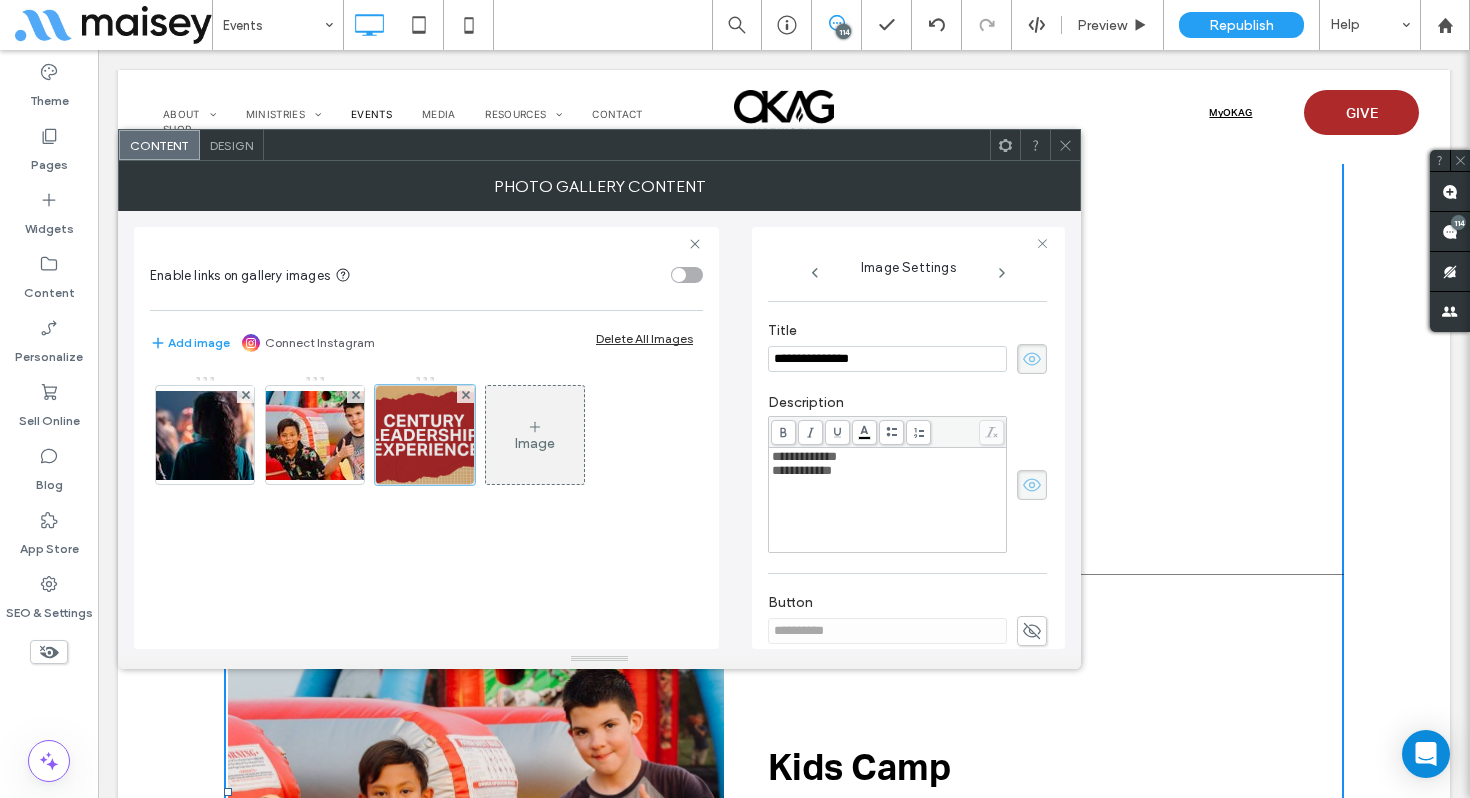 scroll, scrollTop: 347, scrollLeft: 0, axis: vertical 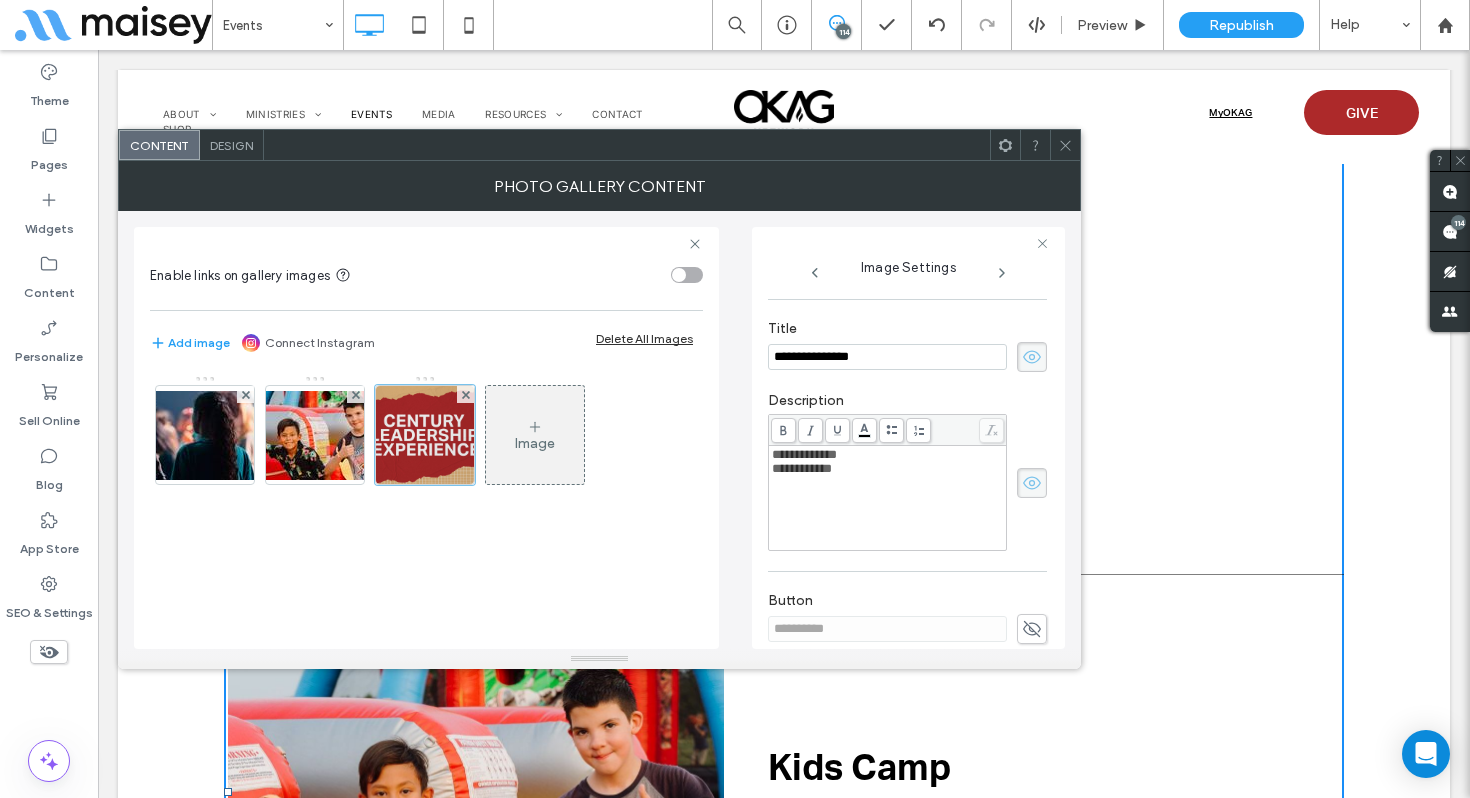 click on "**********" at bounding box center (887, 357) 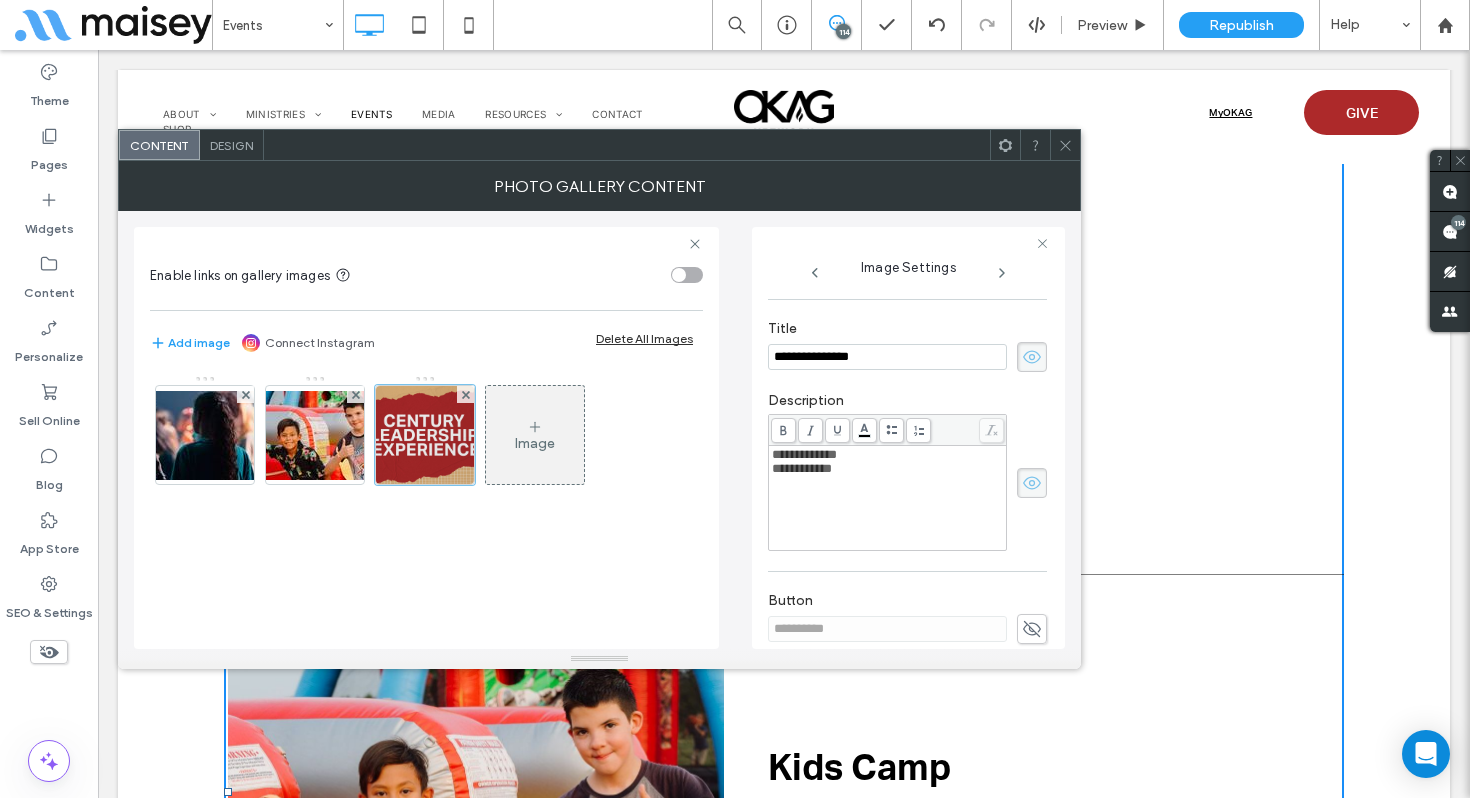 paste on "***" 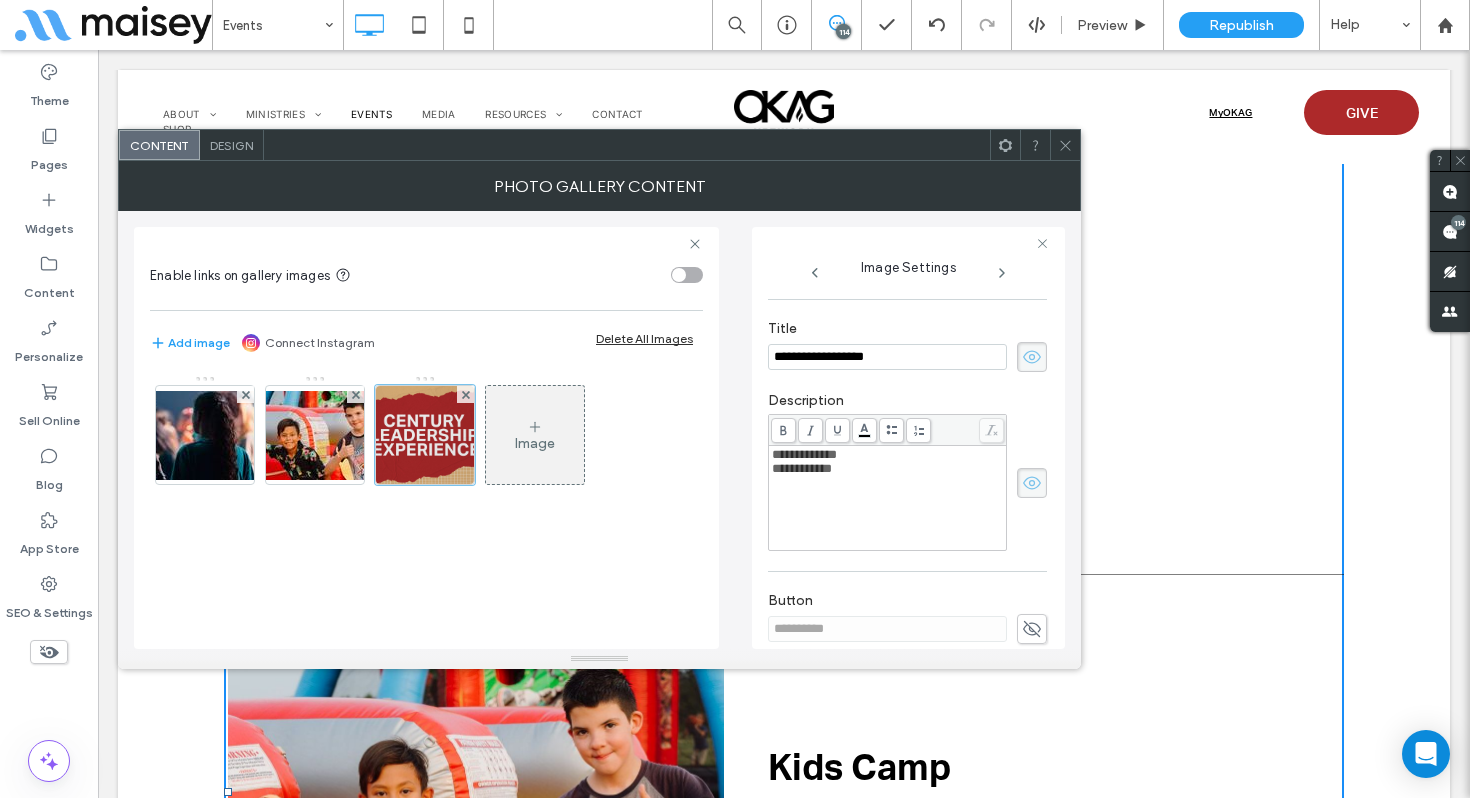 type on "**********" 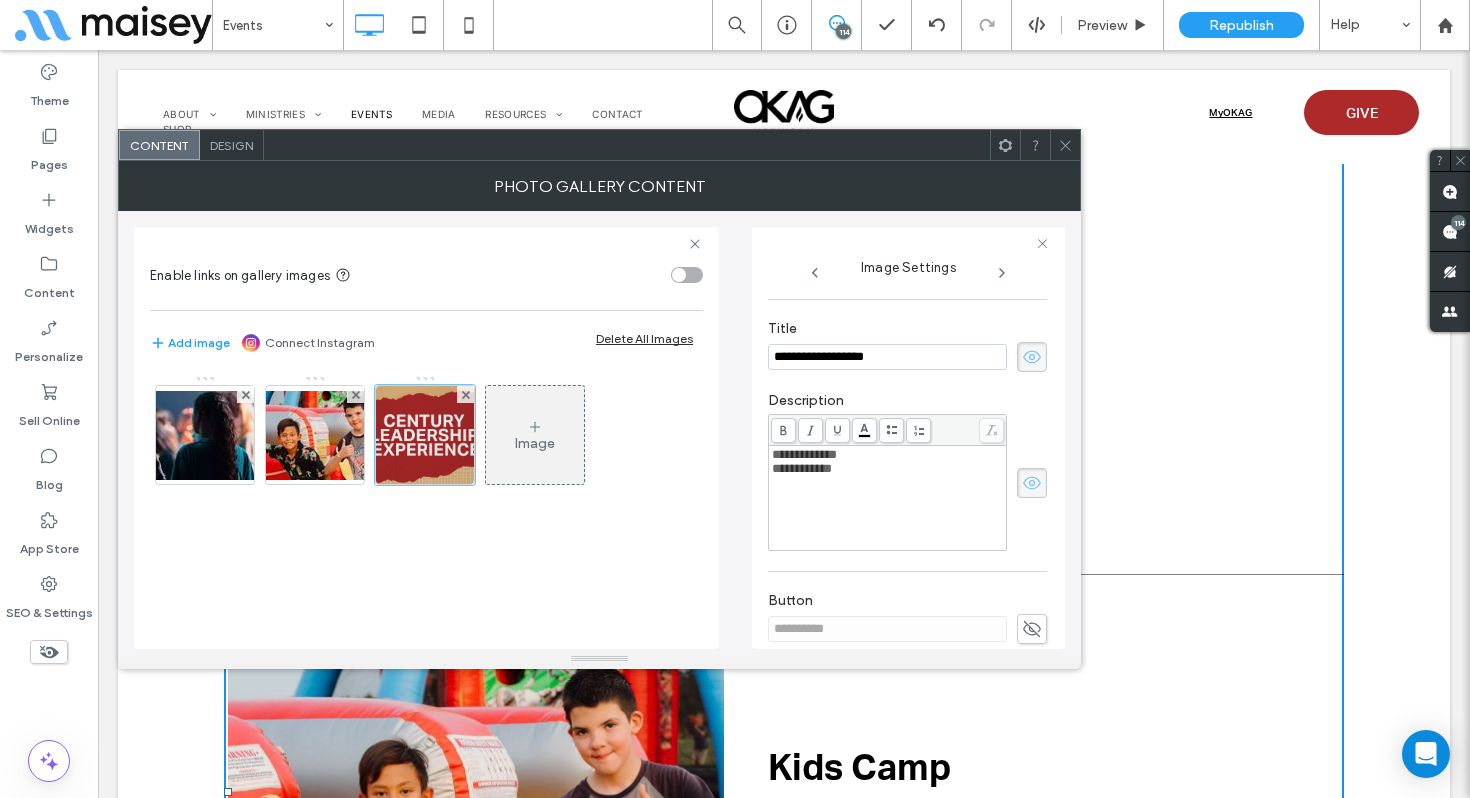 click on "**********" at bounding box center [888, 469] 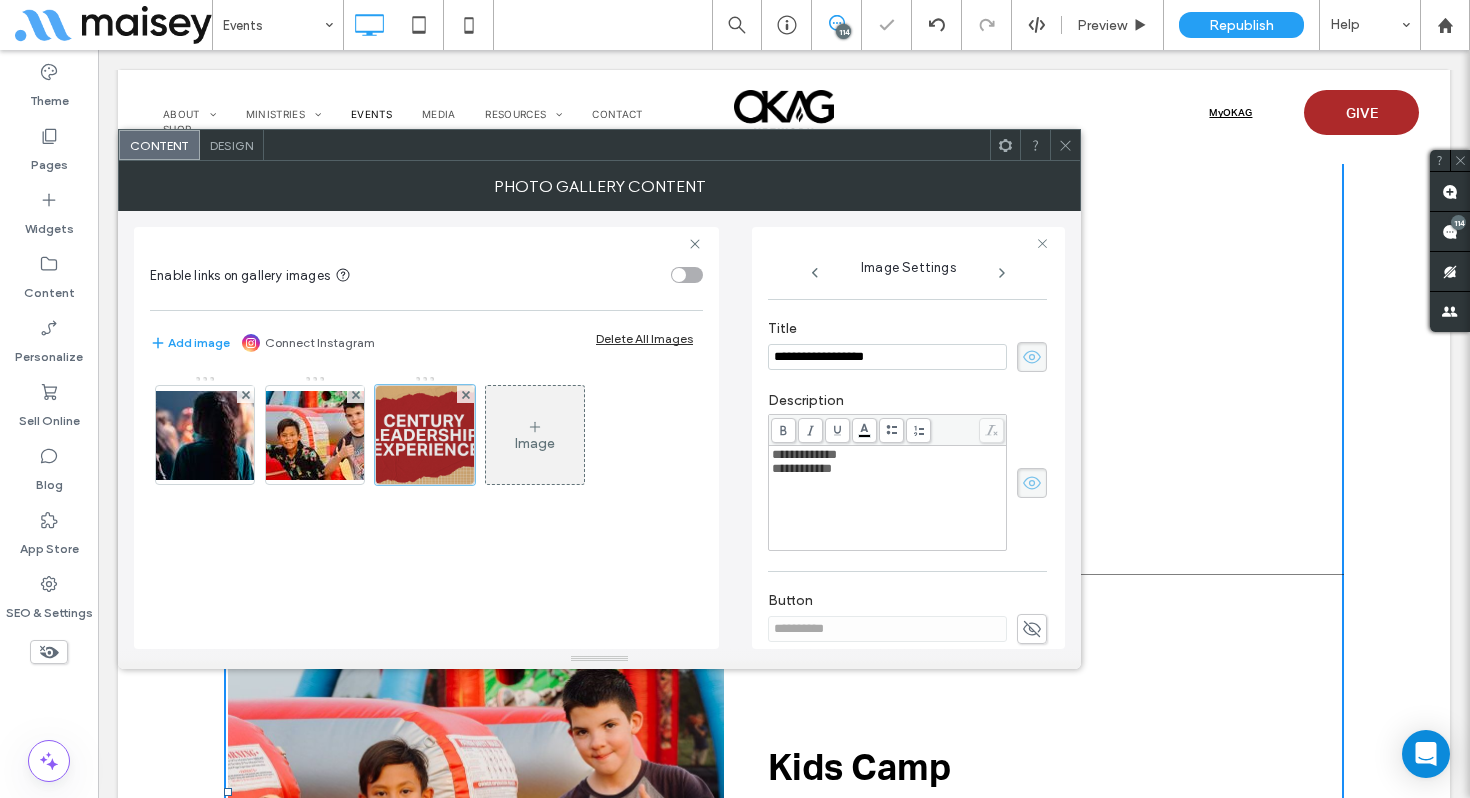 click on "**********" at bounding box center [888, 469] 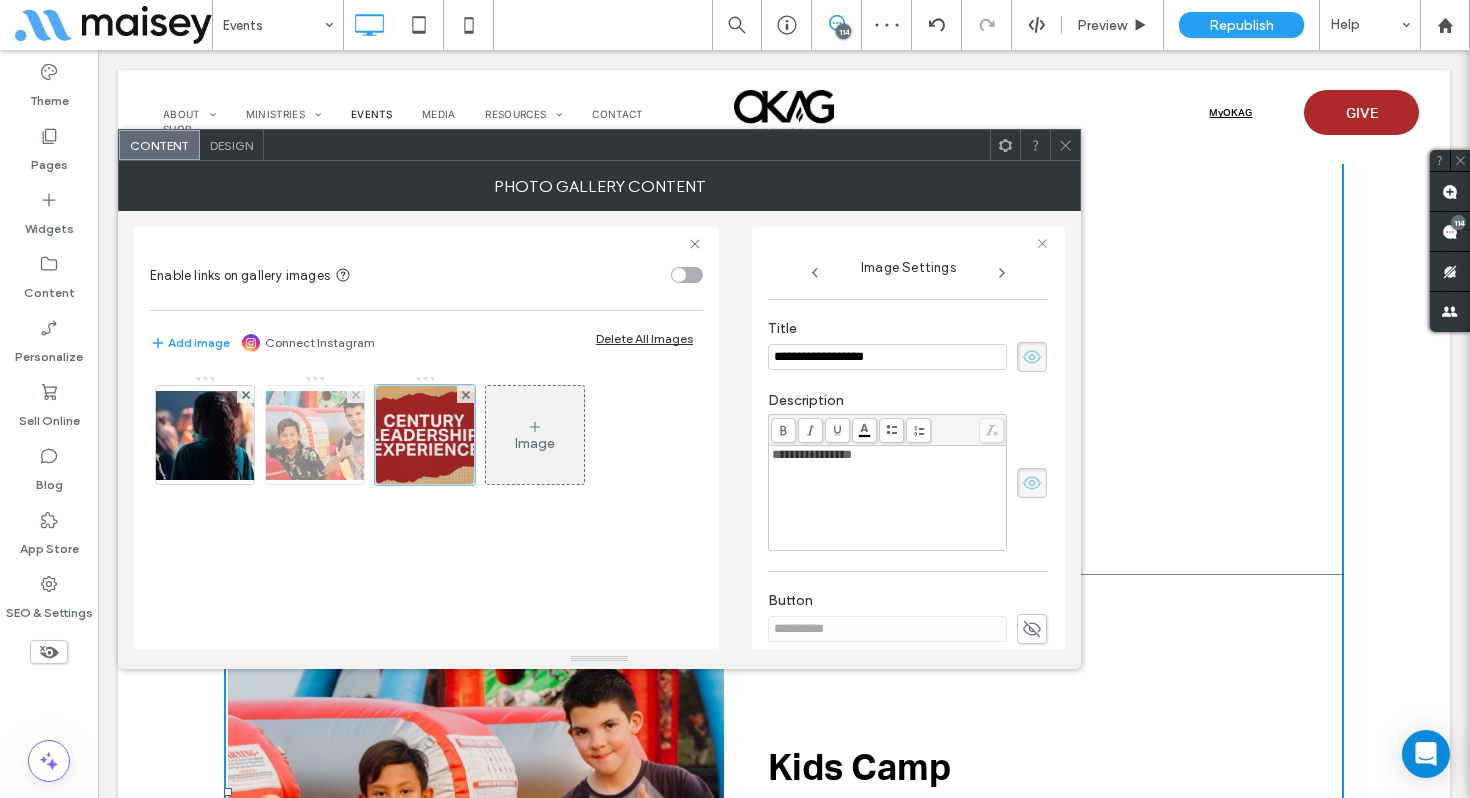 click at bounding box center [315, 435] 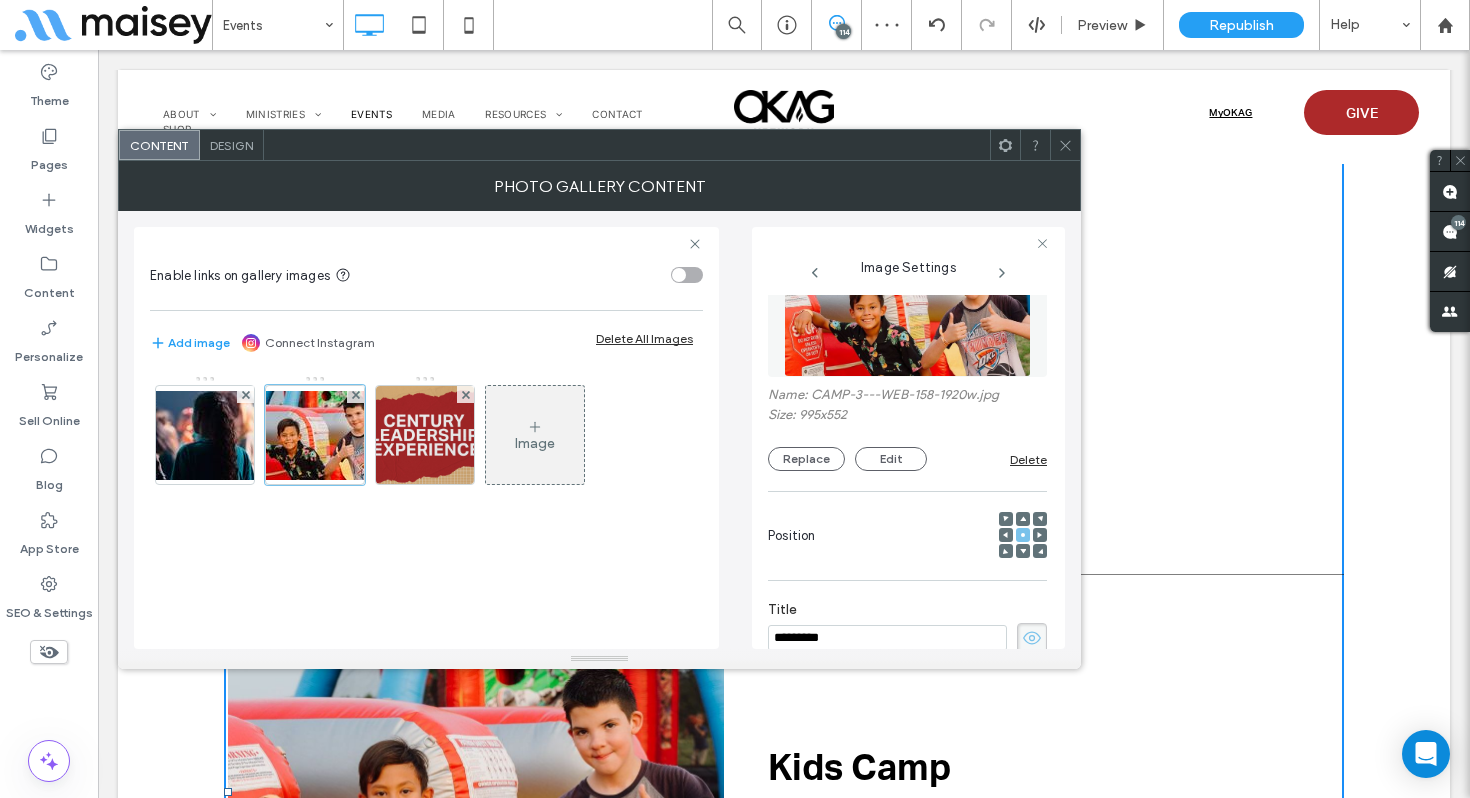 scroll, scrollTop: 61, scrollLeft: 0, axis: vertical 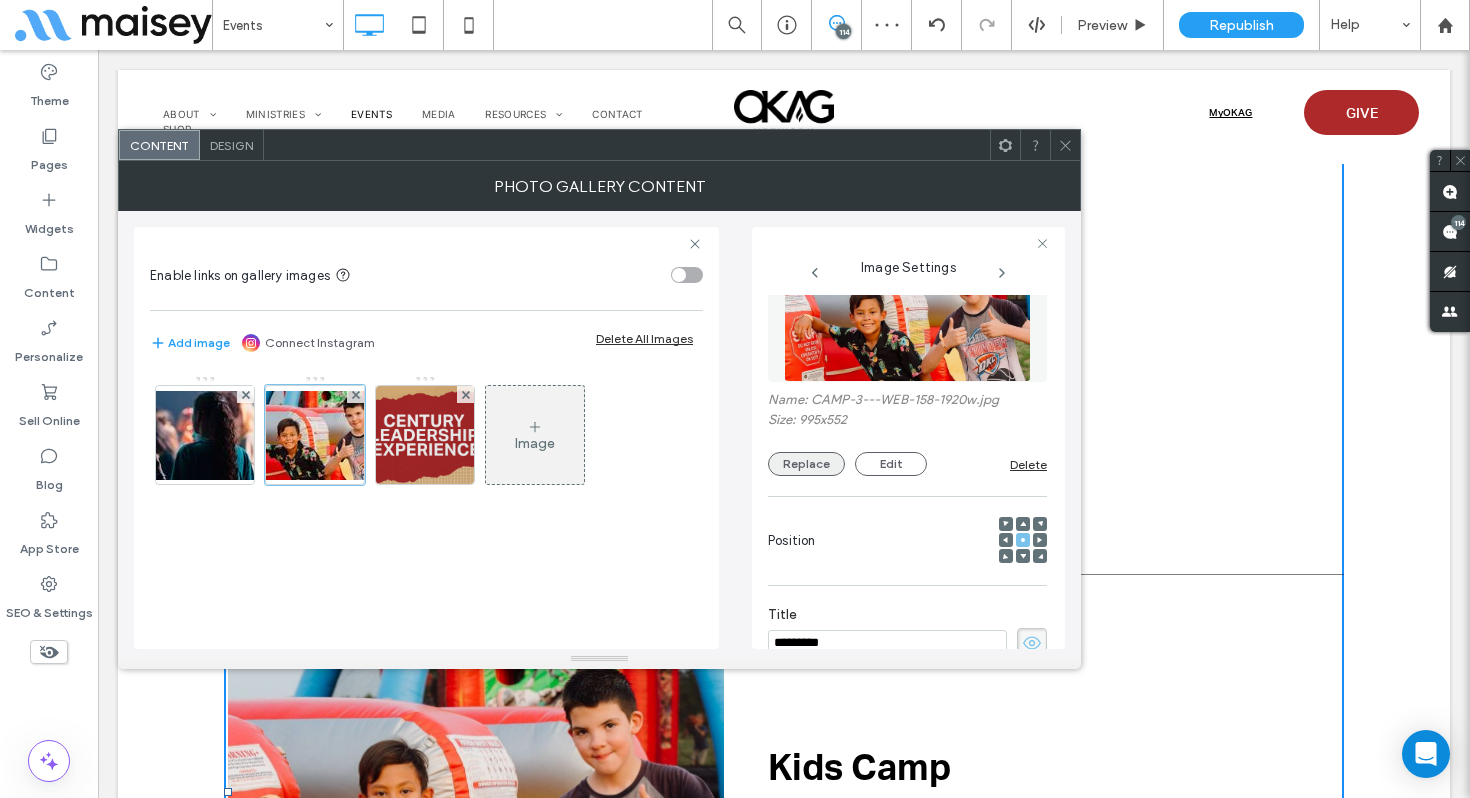 click on "Replace" at bounding box center [806, 464] 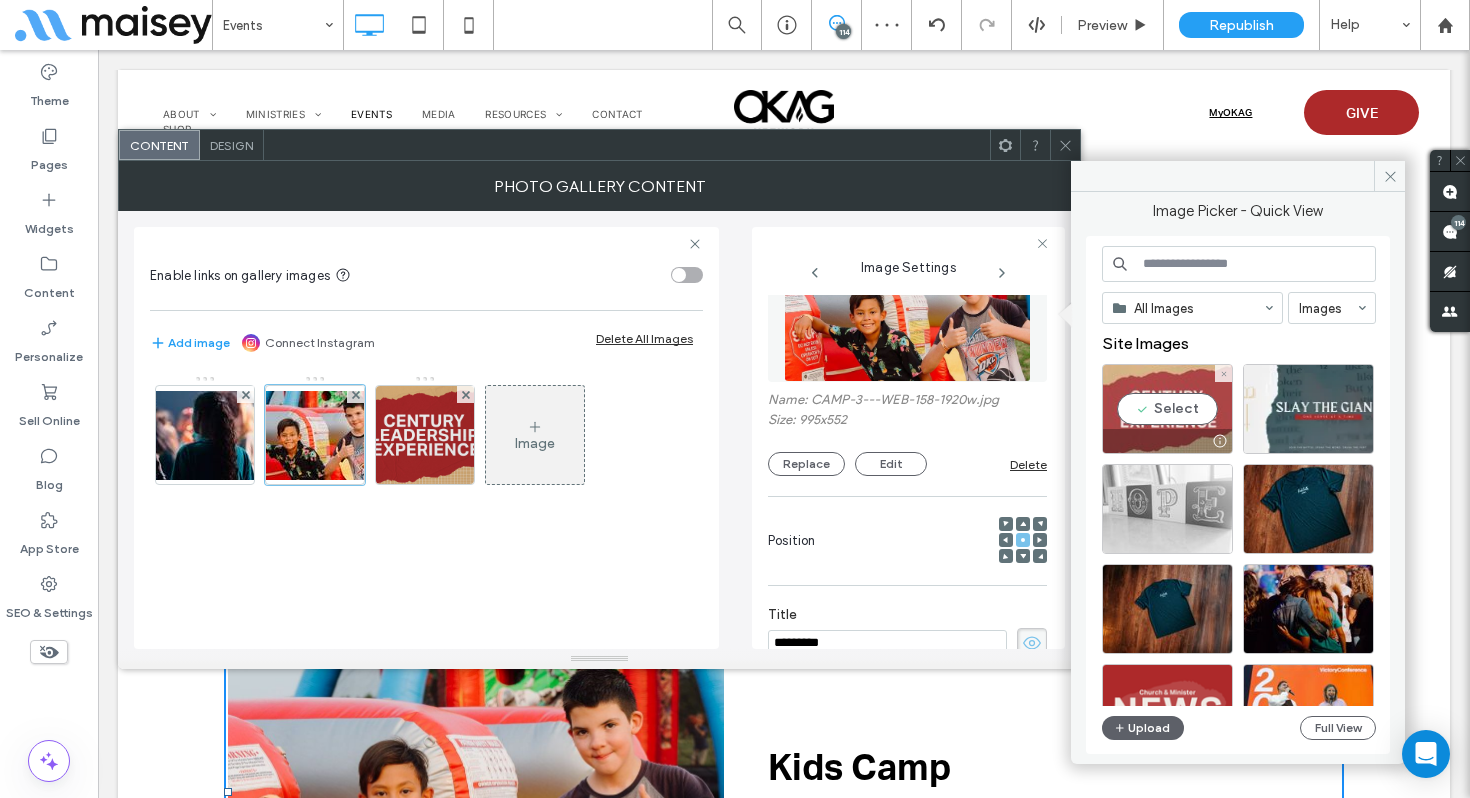 click on "Select" at bounding box center [1167, 409] 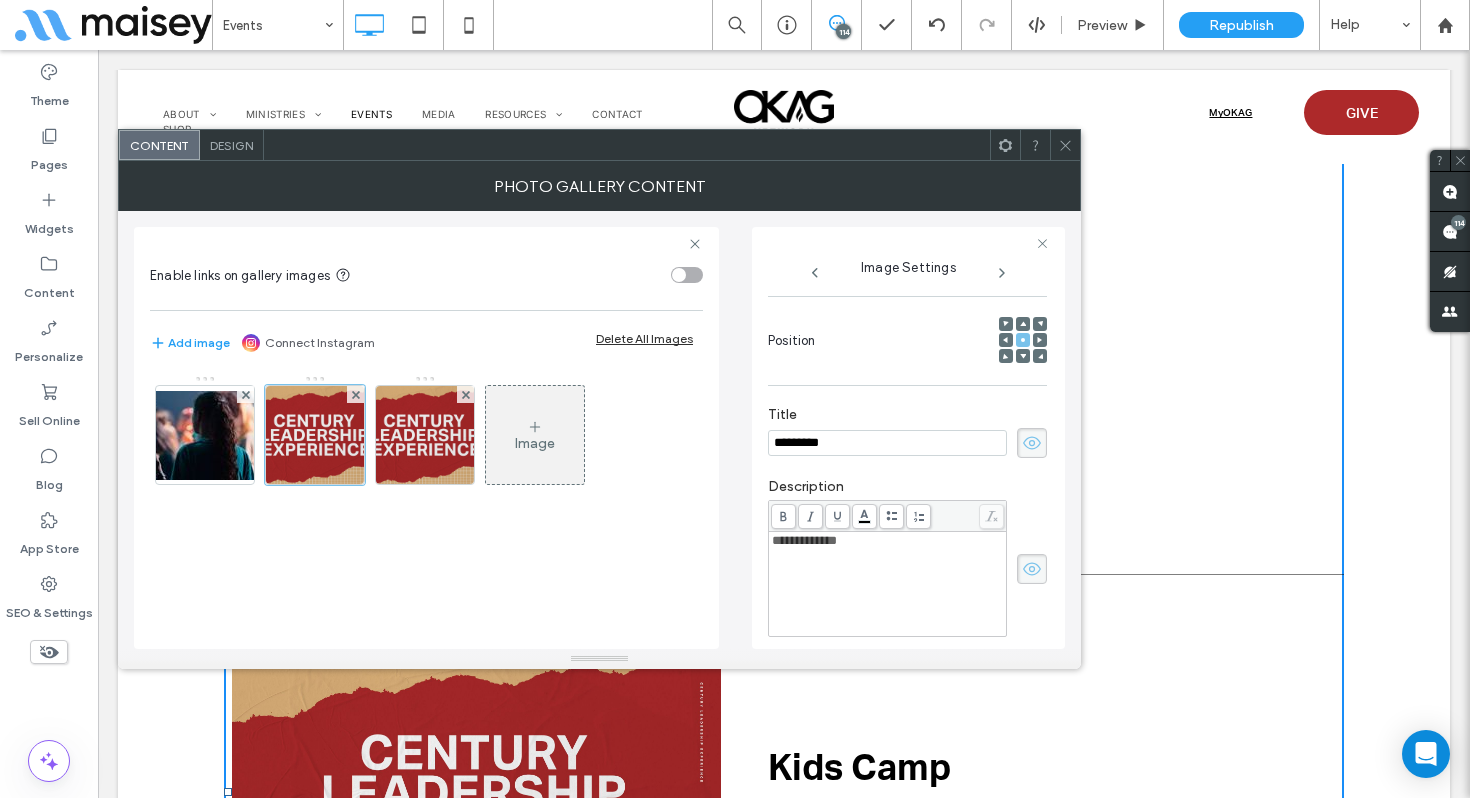 scroll, scrollTop: 286, scrollLeft: 0, axis: vertical 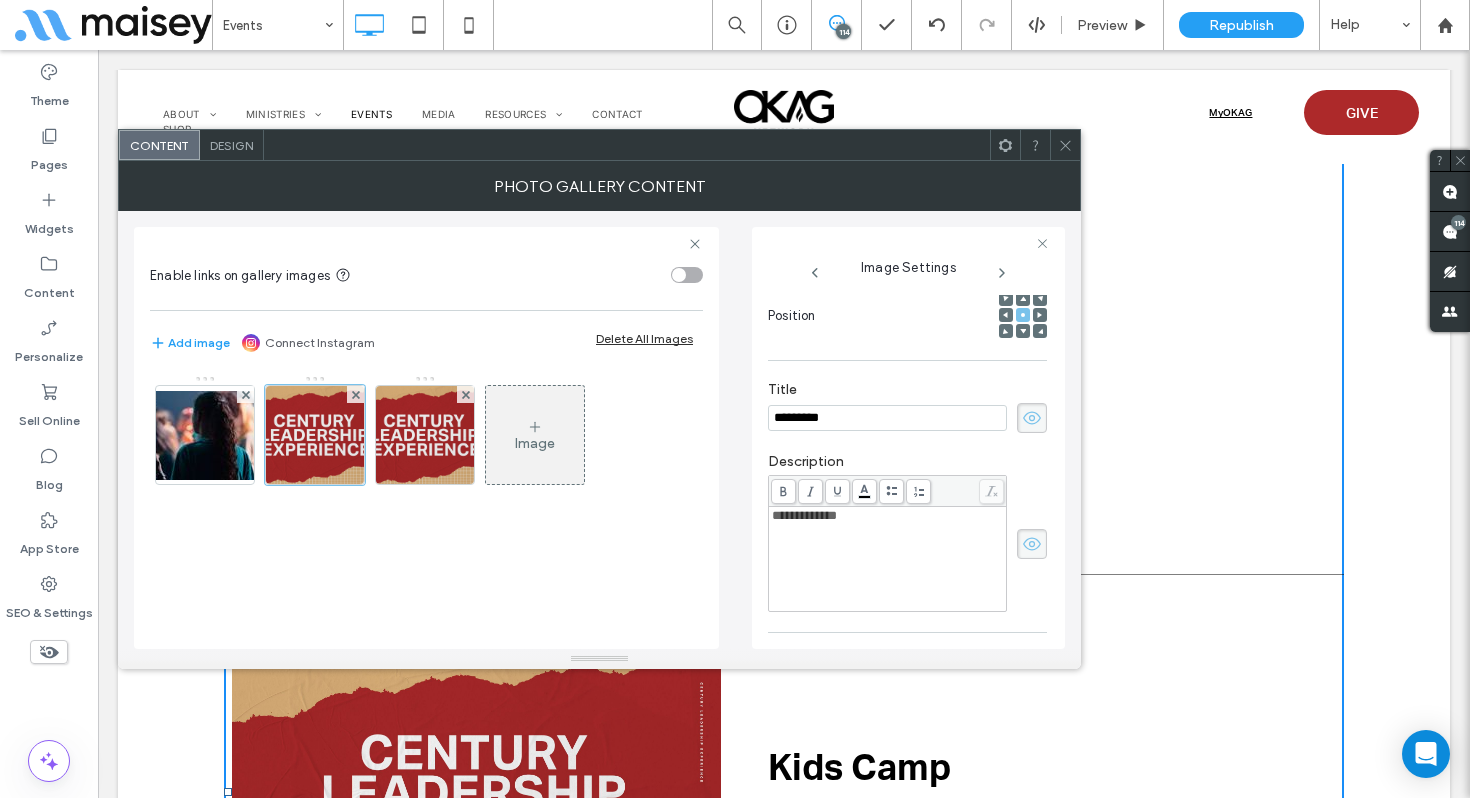 click on "**********" at bounding box center [888, 516] 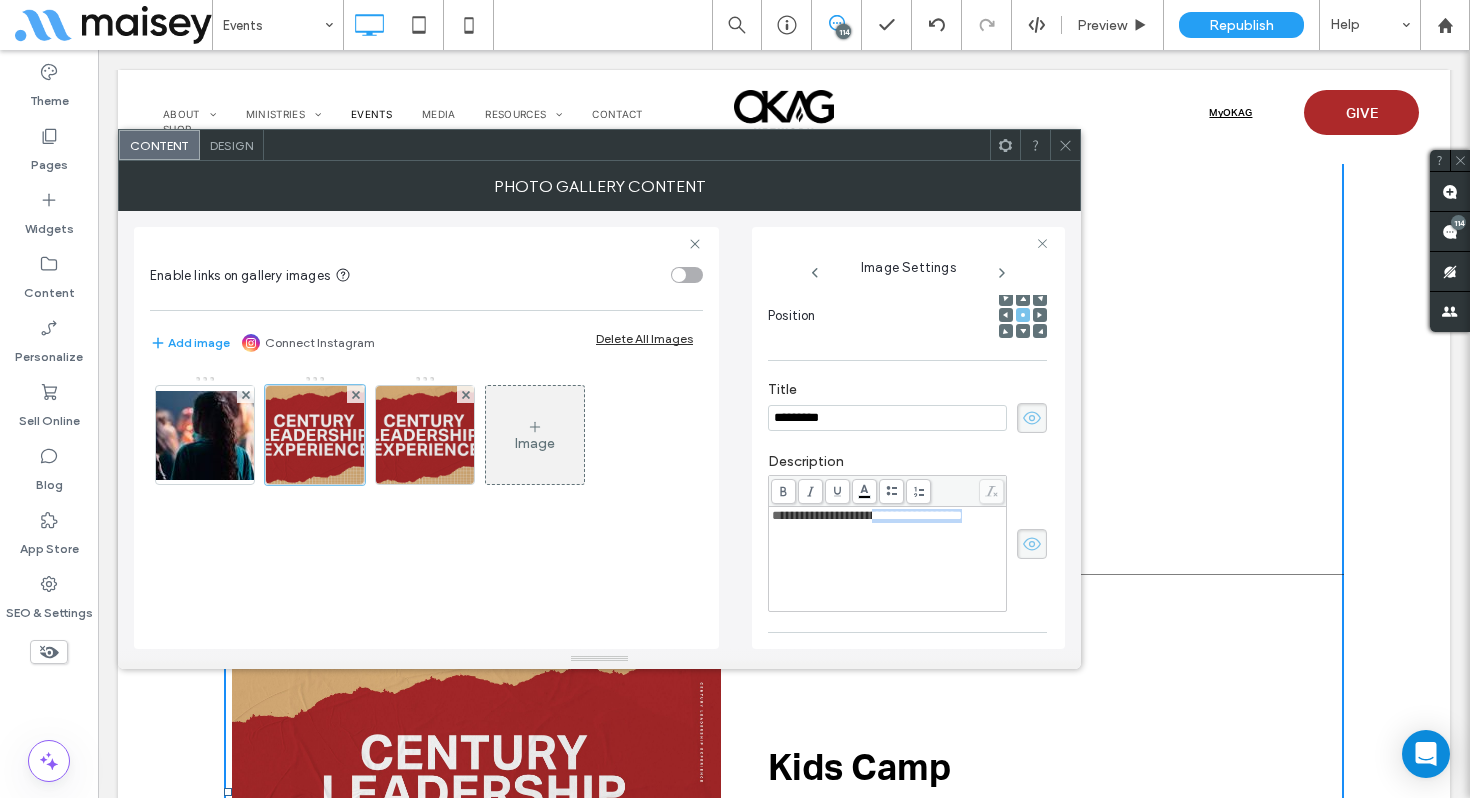 drag, startPoint x: 900, startPoint y: 523, endPoint x: 898, endPoint y: 533, distance: 10.198039 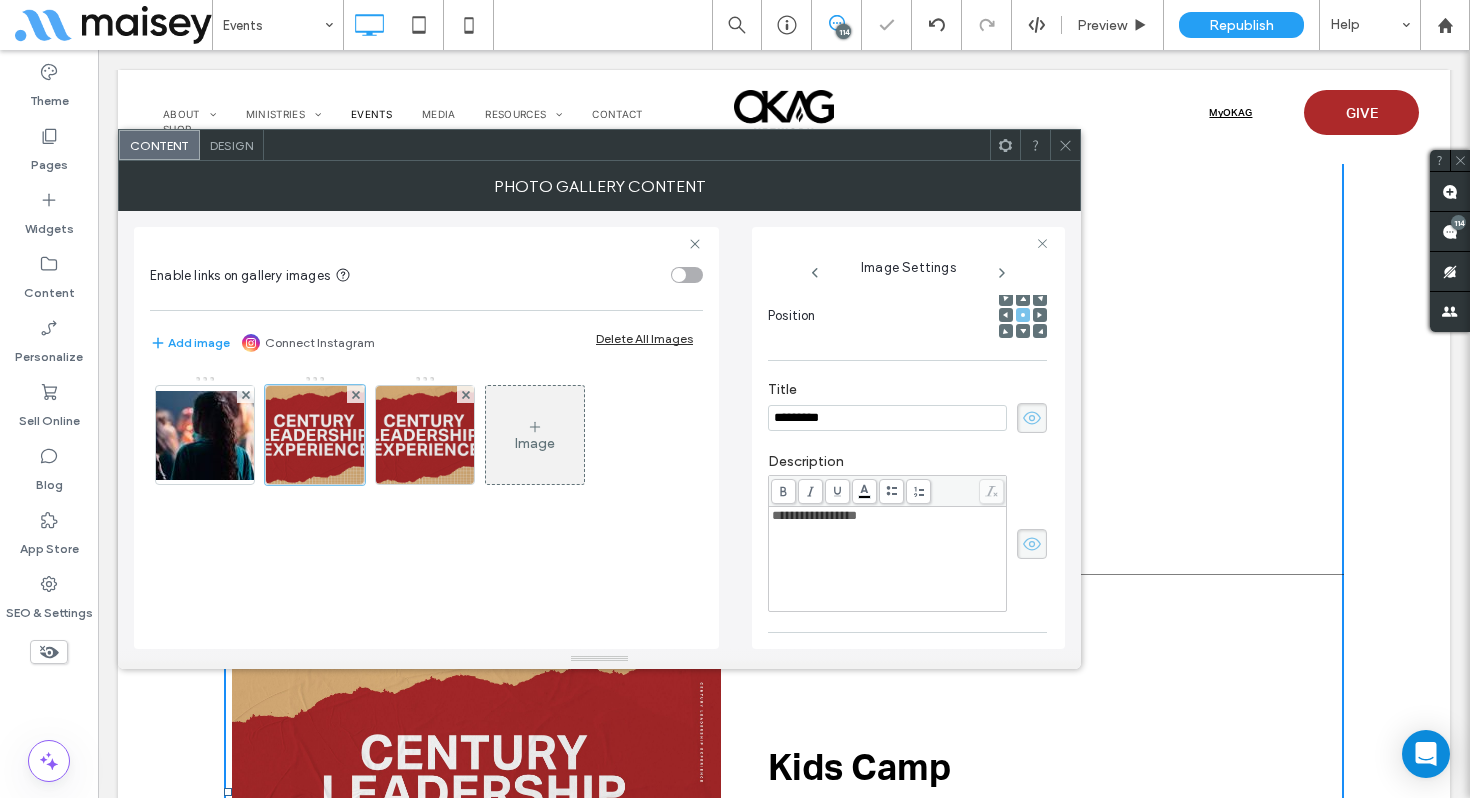 click on "*********" at bounding box center (887, 418) 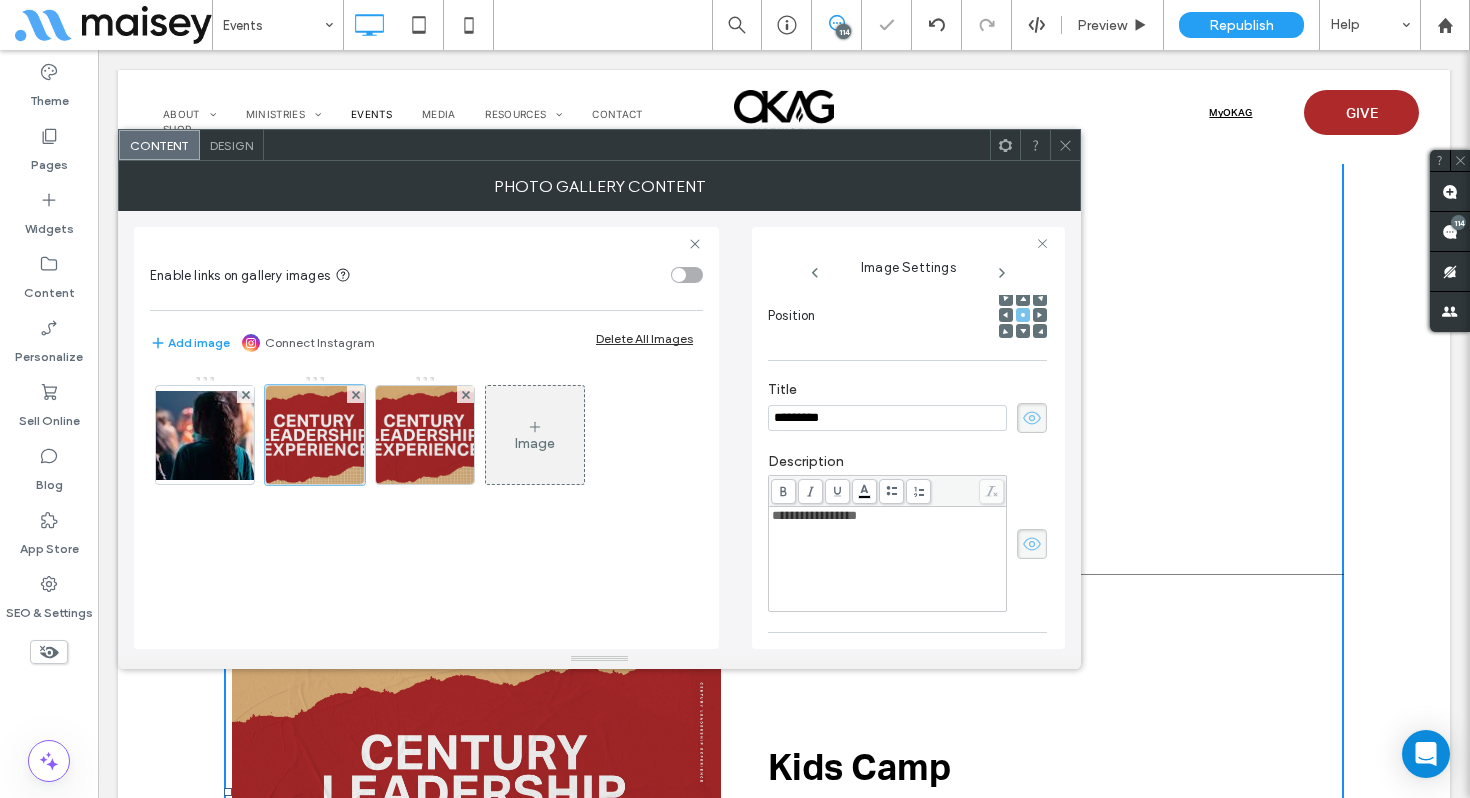 paste on "*********" 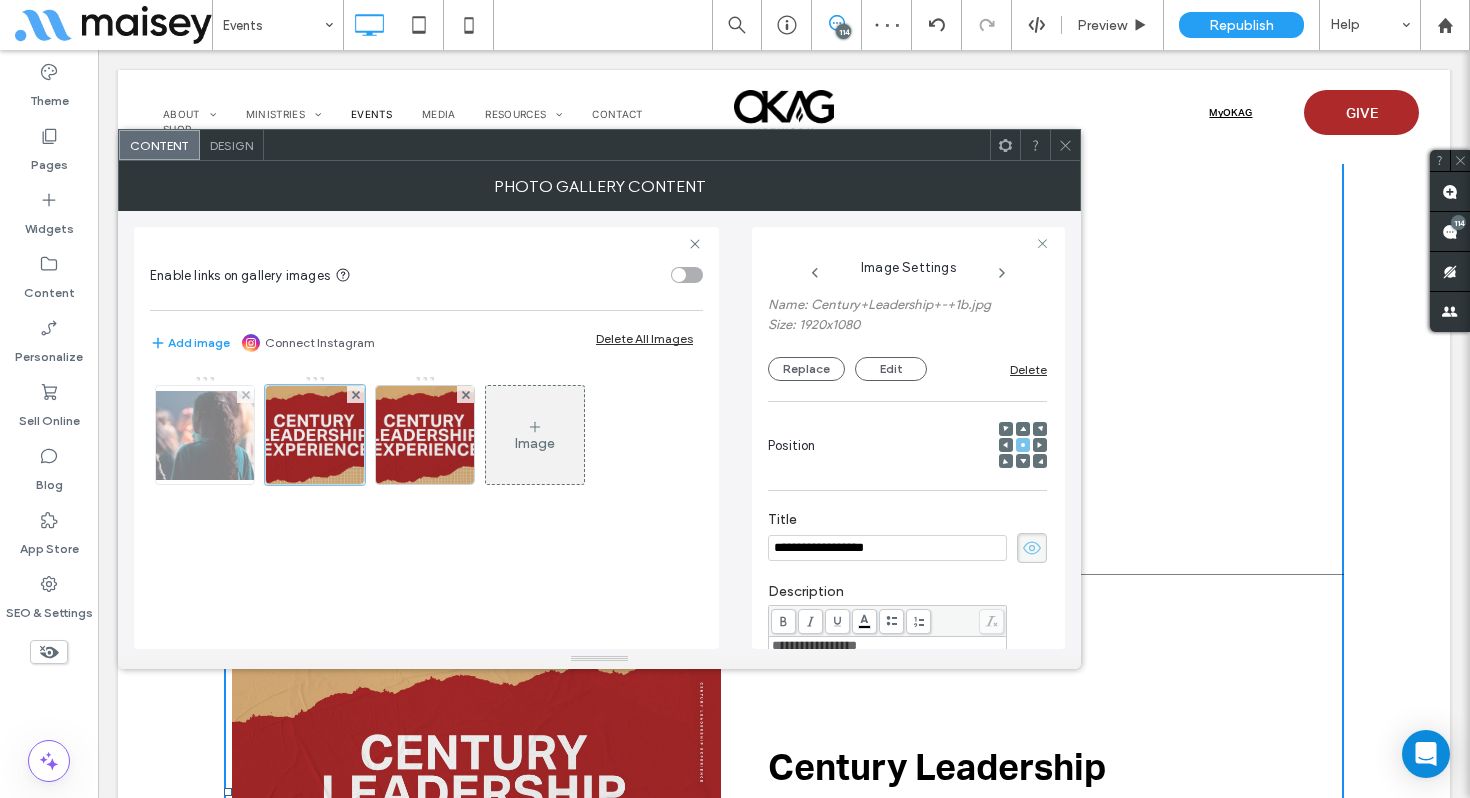 scroll, scrollTop: 147, scrollLeft: 0, axis: vertical 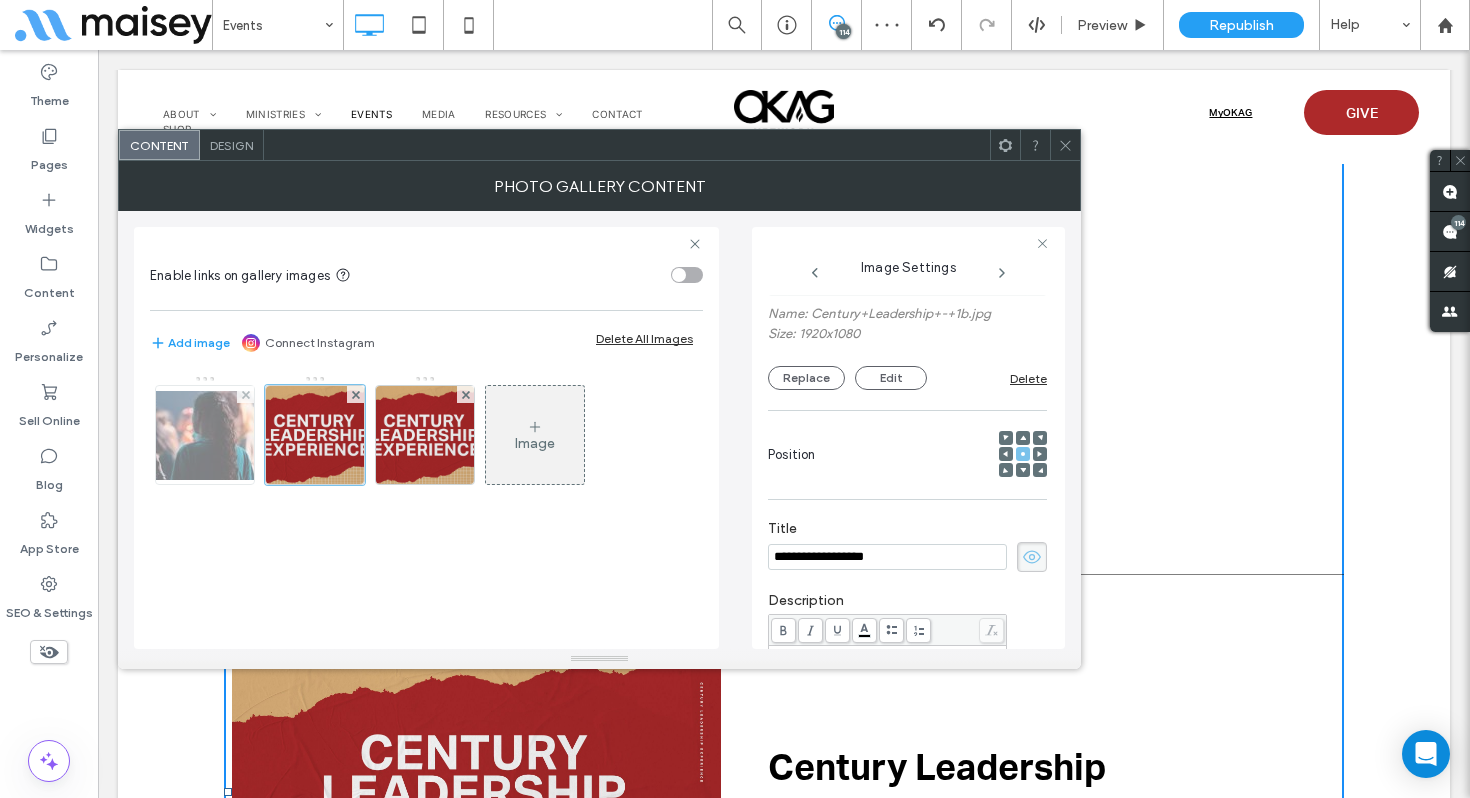 type on "**********" 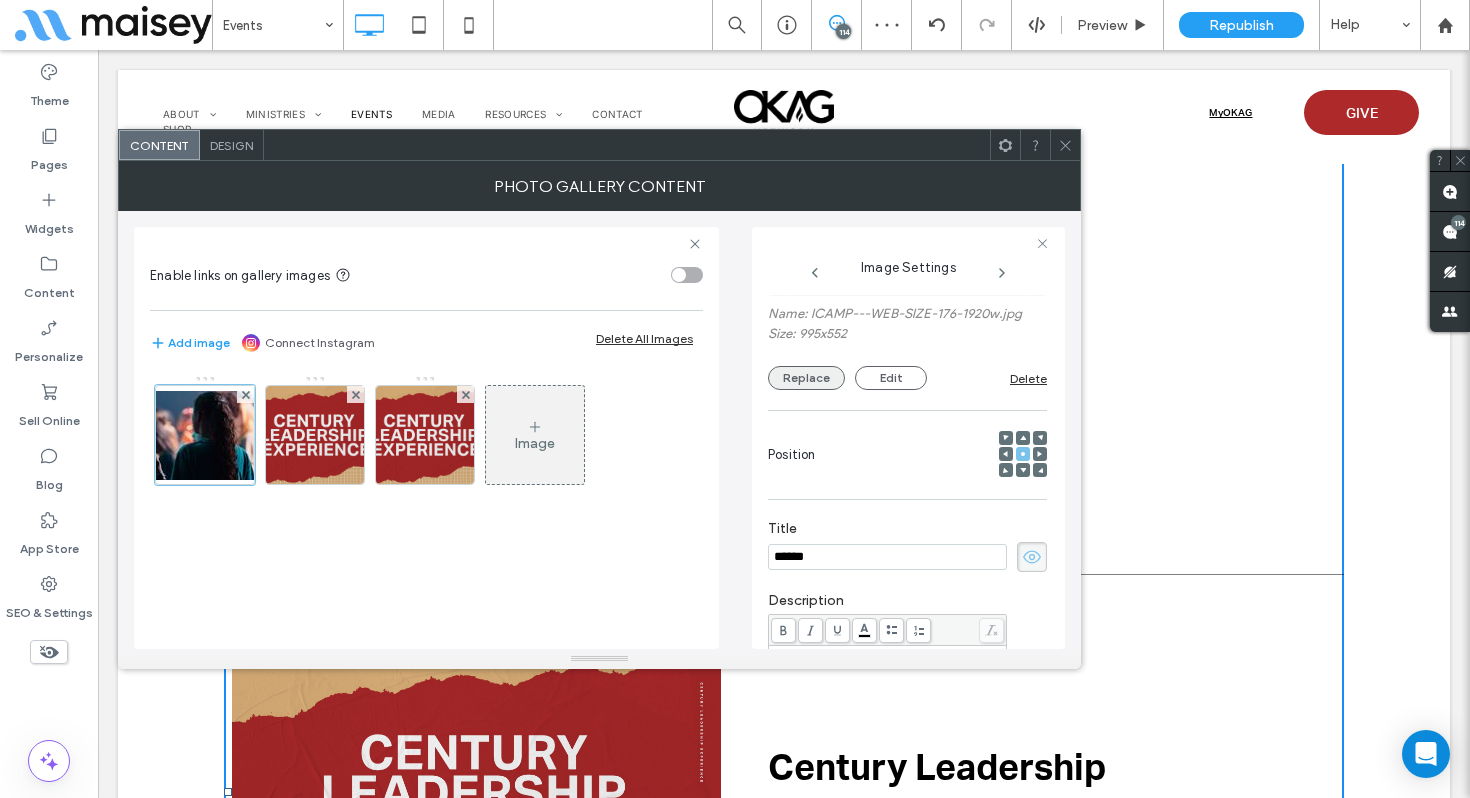 click on "Replace" at bounding box center [806, 378] 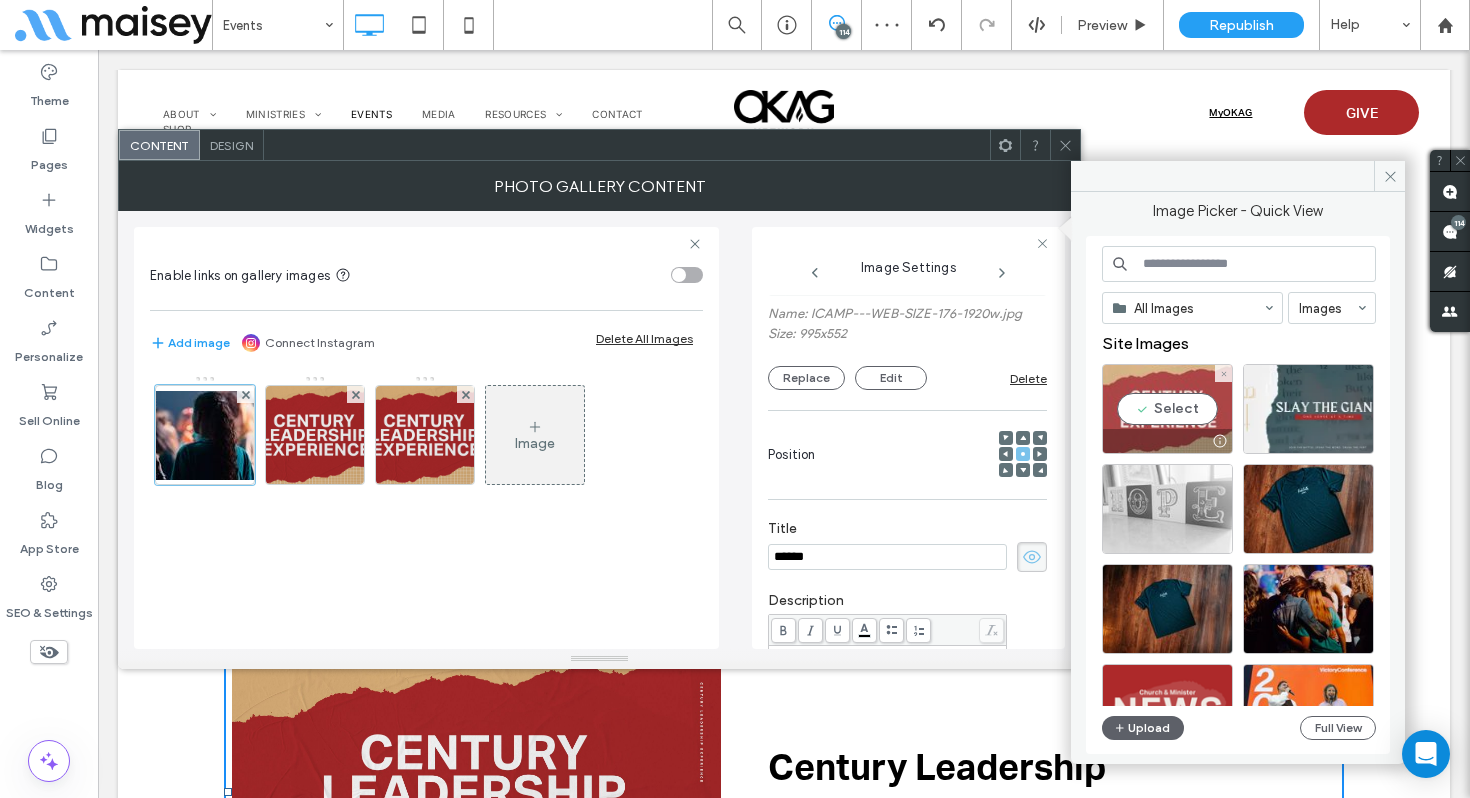 click on "Select" at bounding box center [1167, 409] 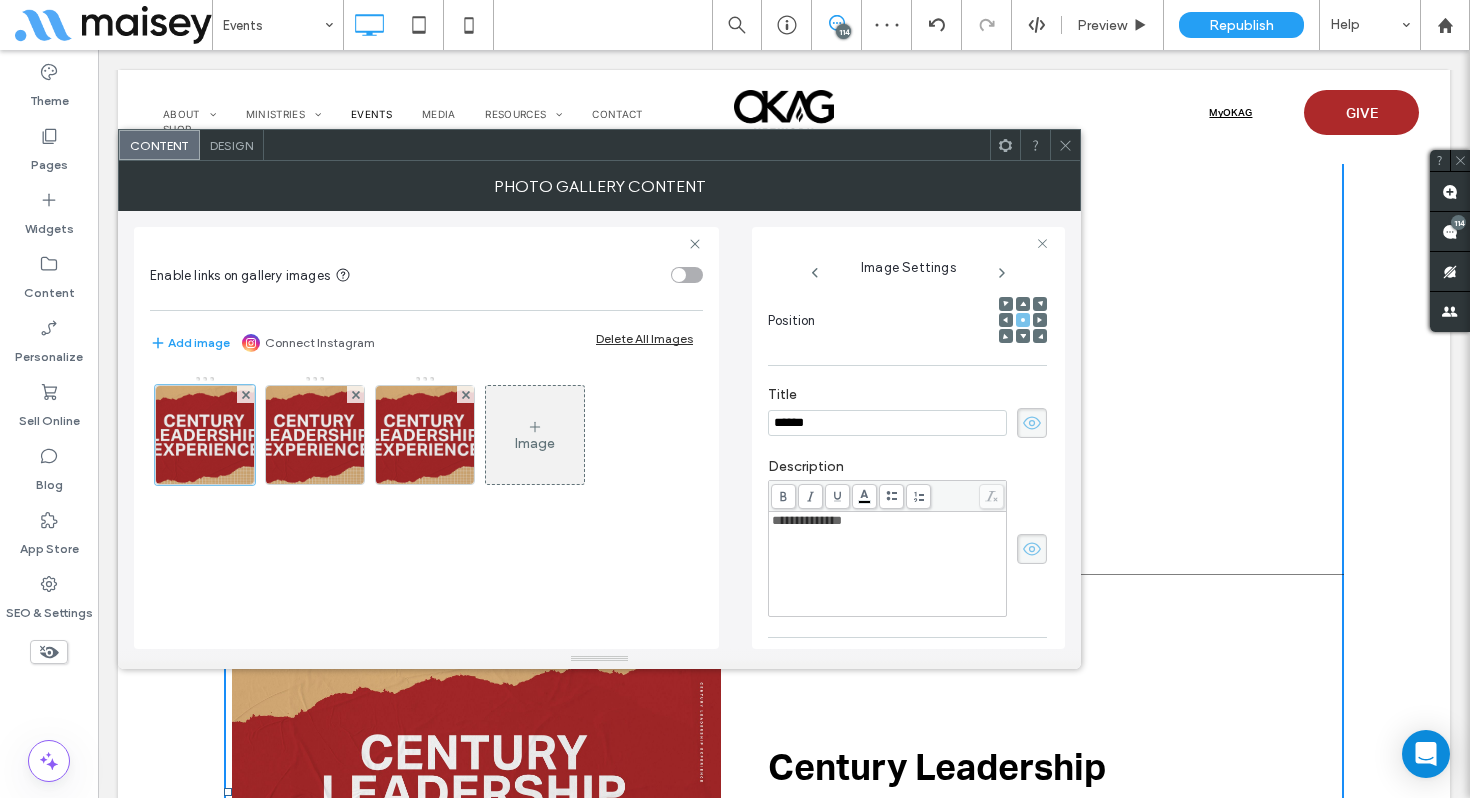 scroll, scrollTop: 283, scrollLeft: 0, axis: vertical 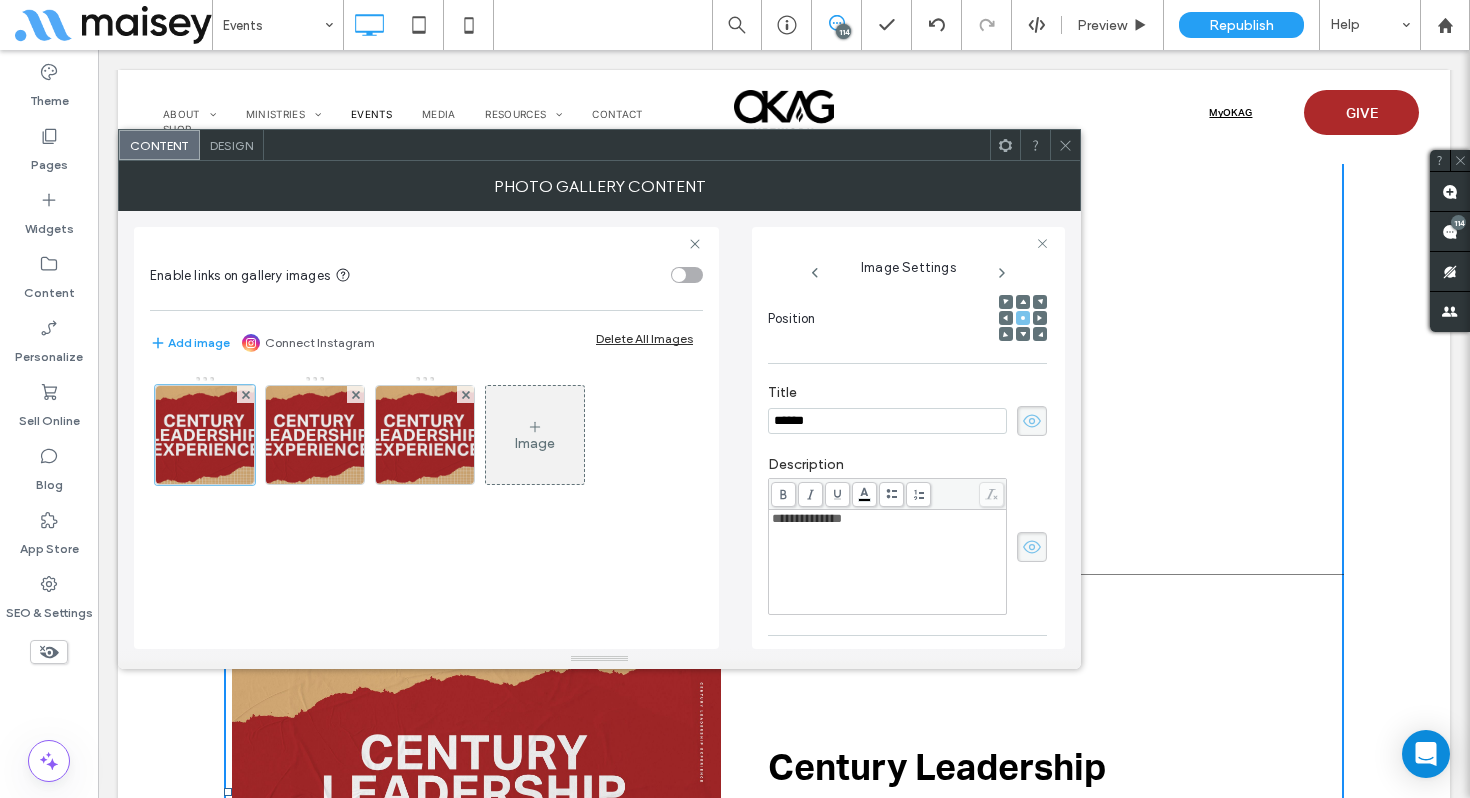 drag, startPoint x: 831, startPoint y: 427, endPoint x: 778, endPoint y: 422, distance: 53.235325 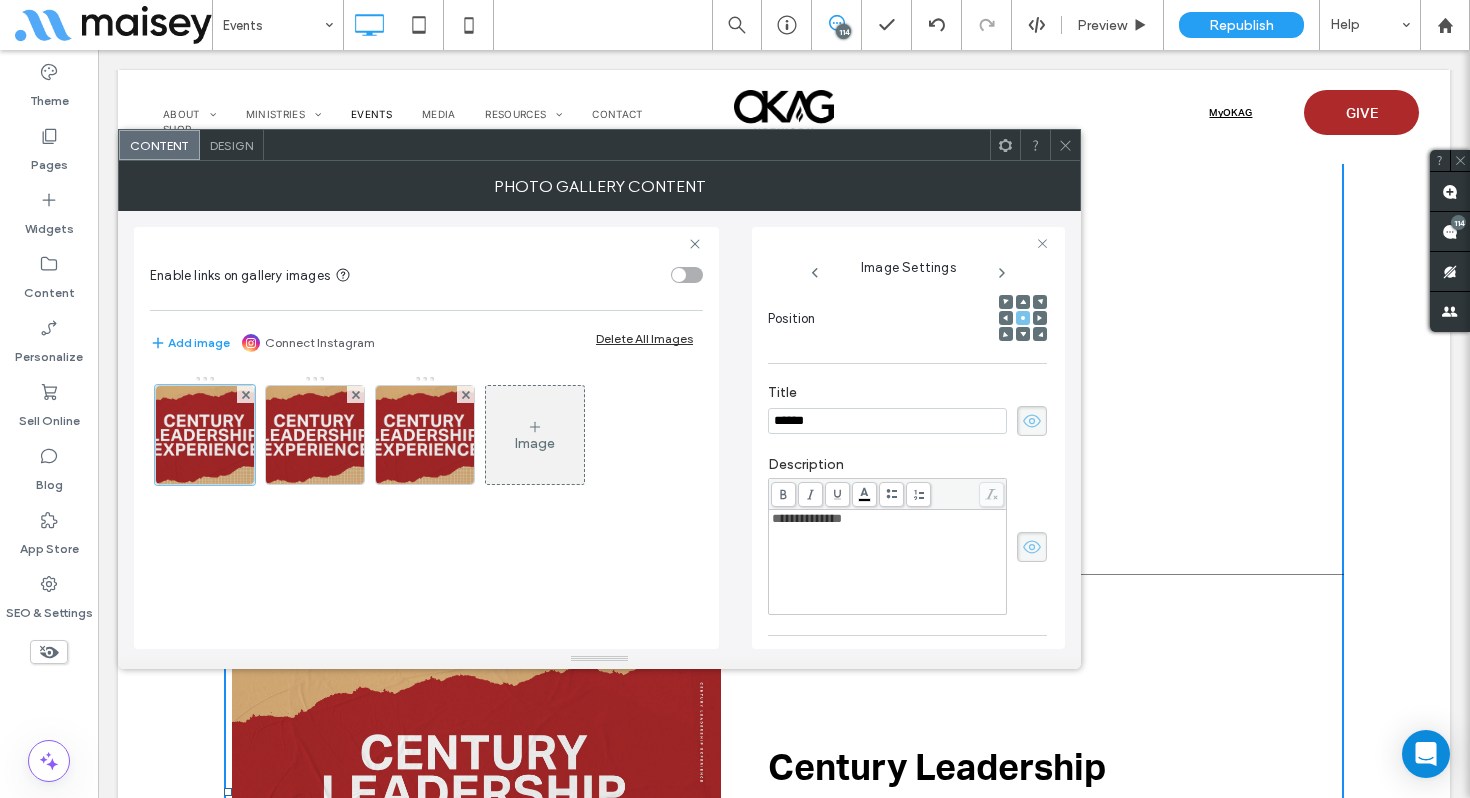 paste on "**********" 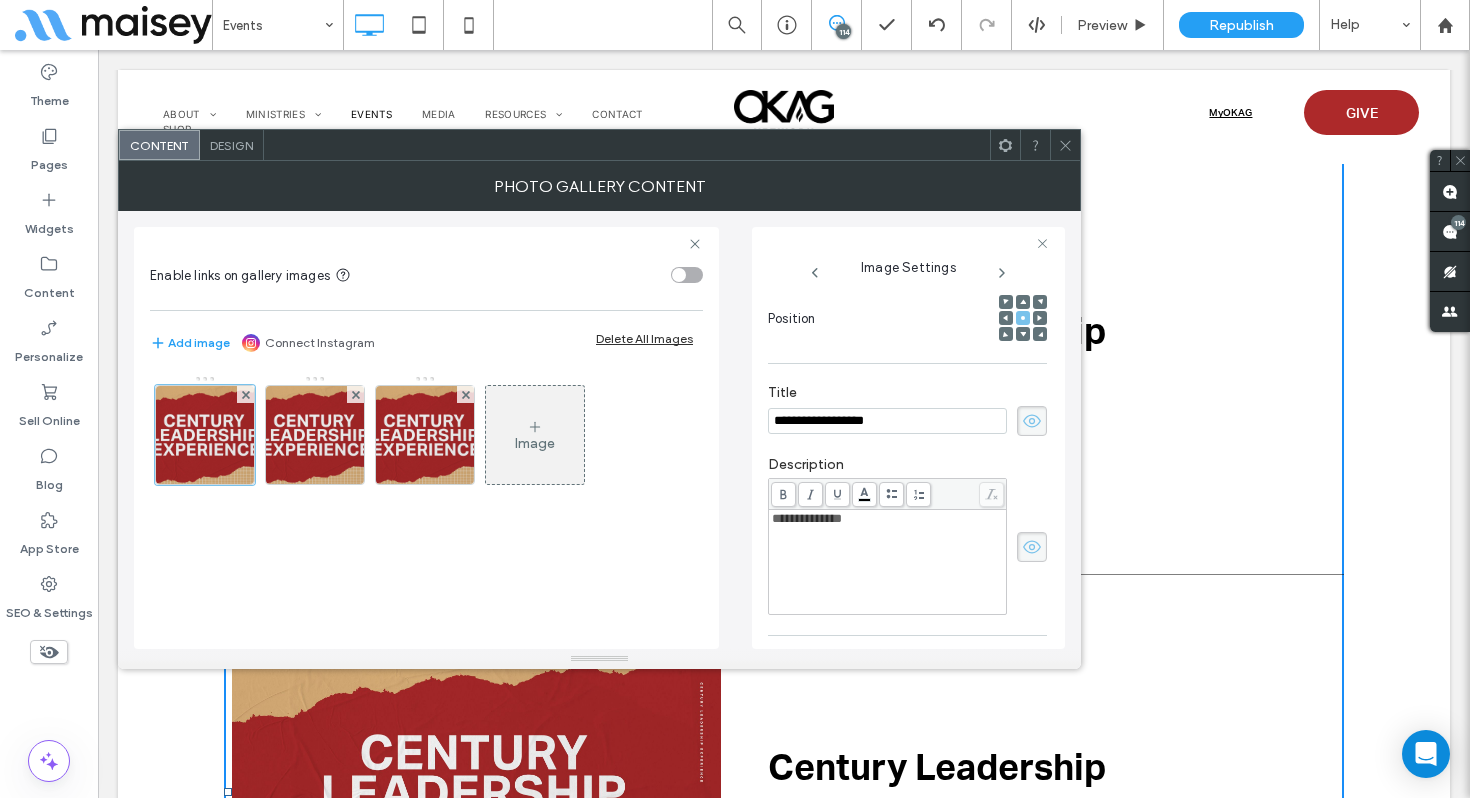 type on "**********" 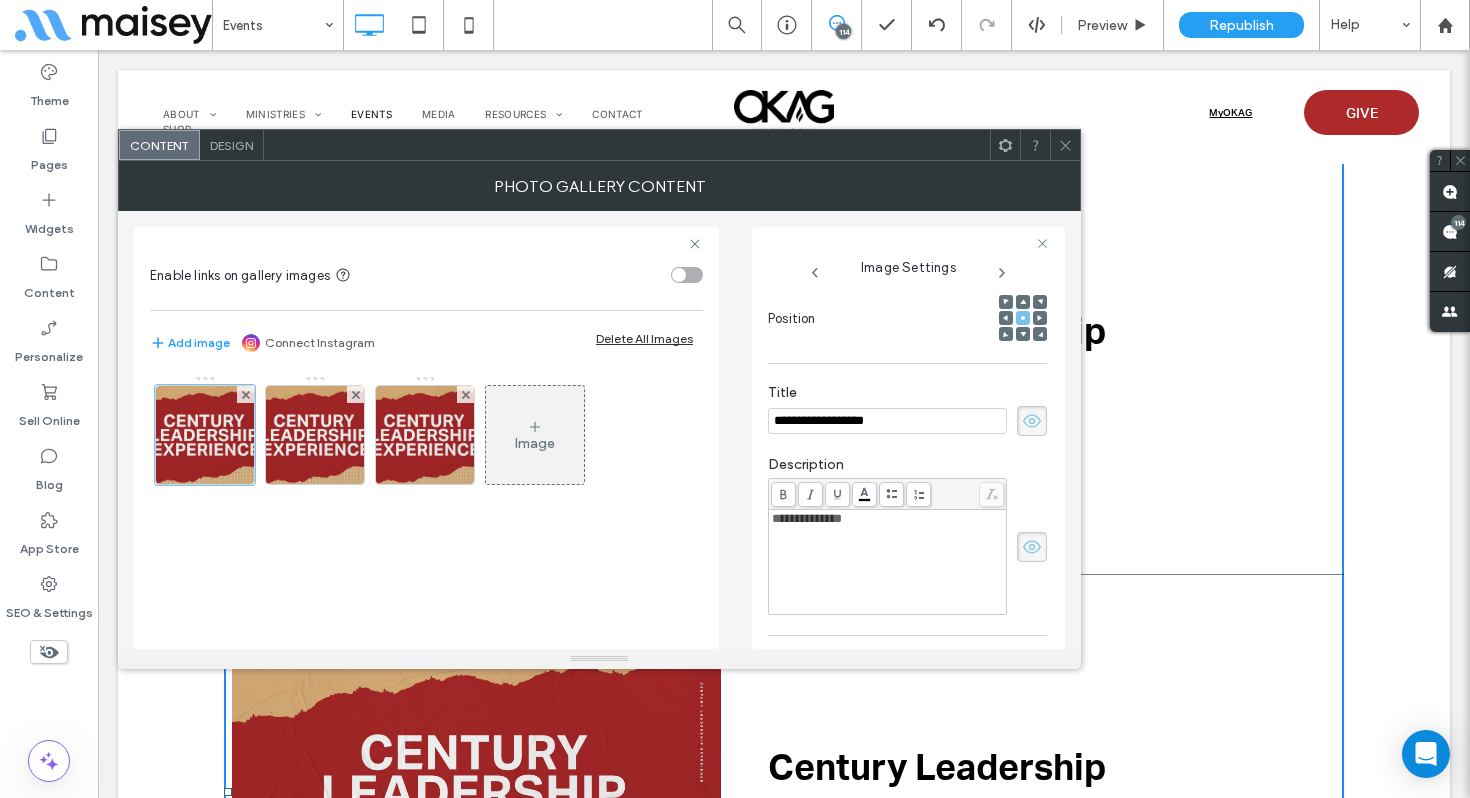 click on "**********" at bounding box center (807, 518) 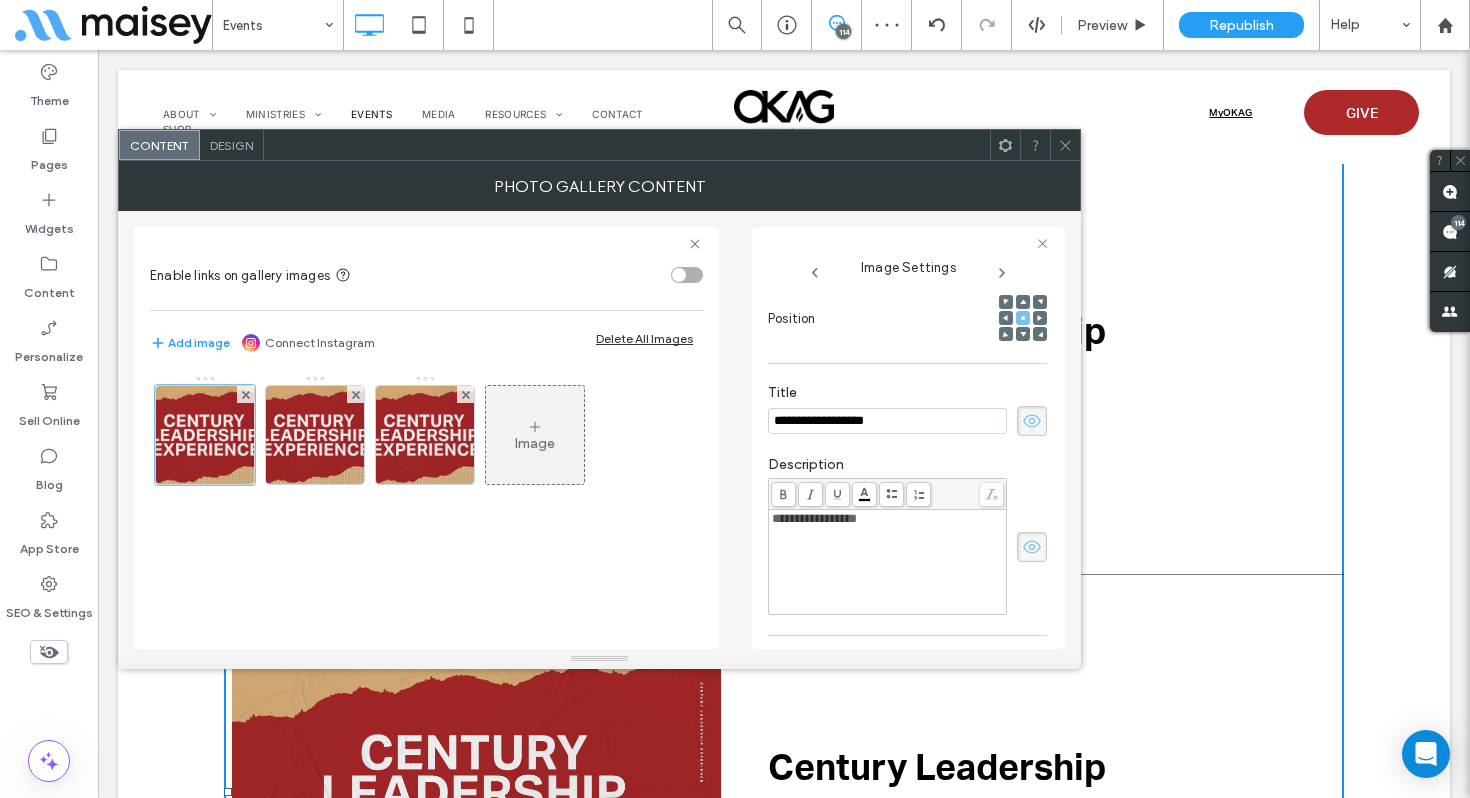 click 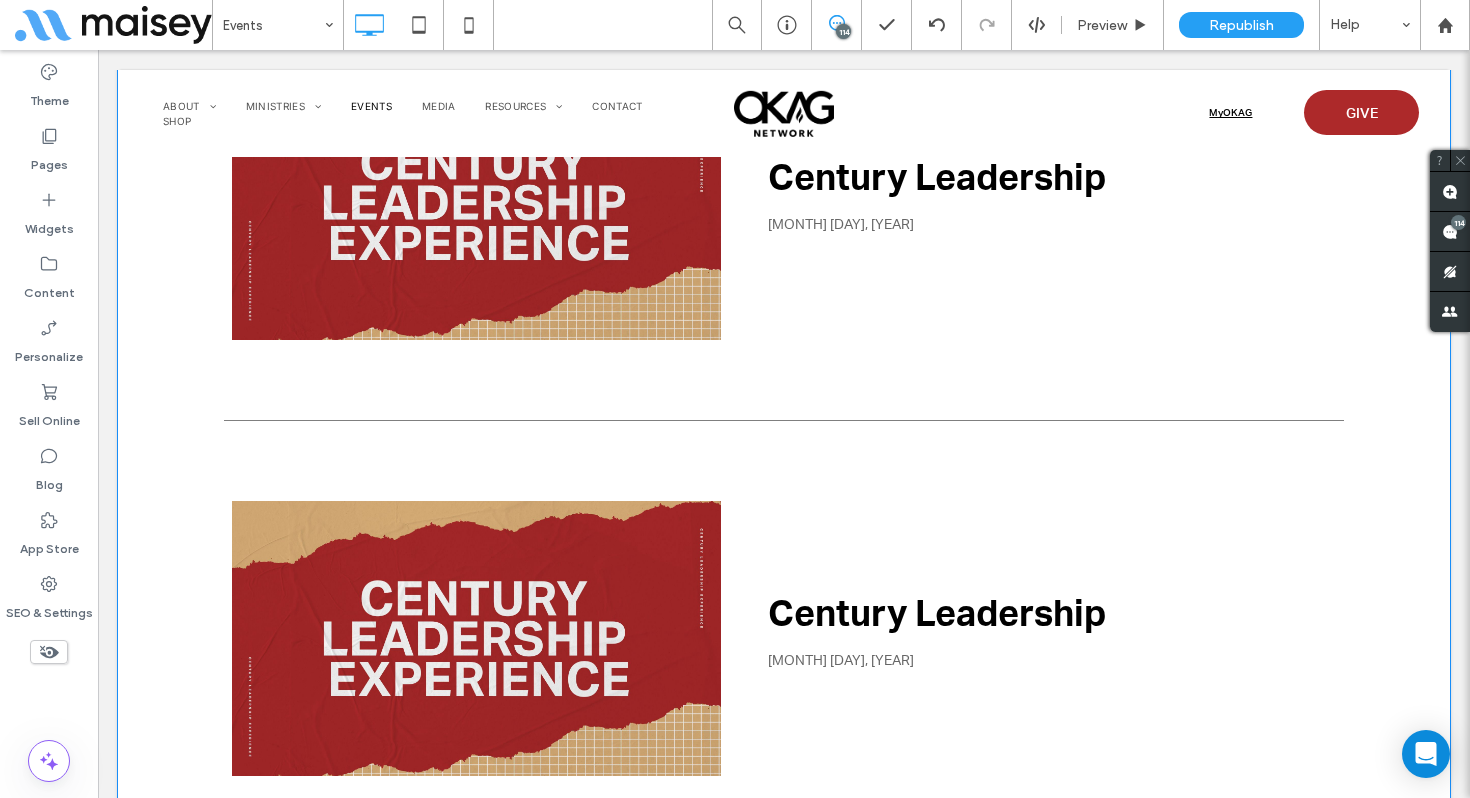 scroll, scrollTop: 5204, scrollLeft: 0, axis: vertical 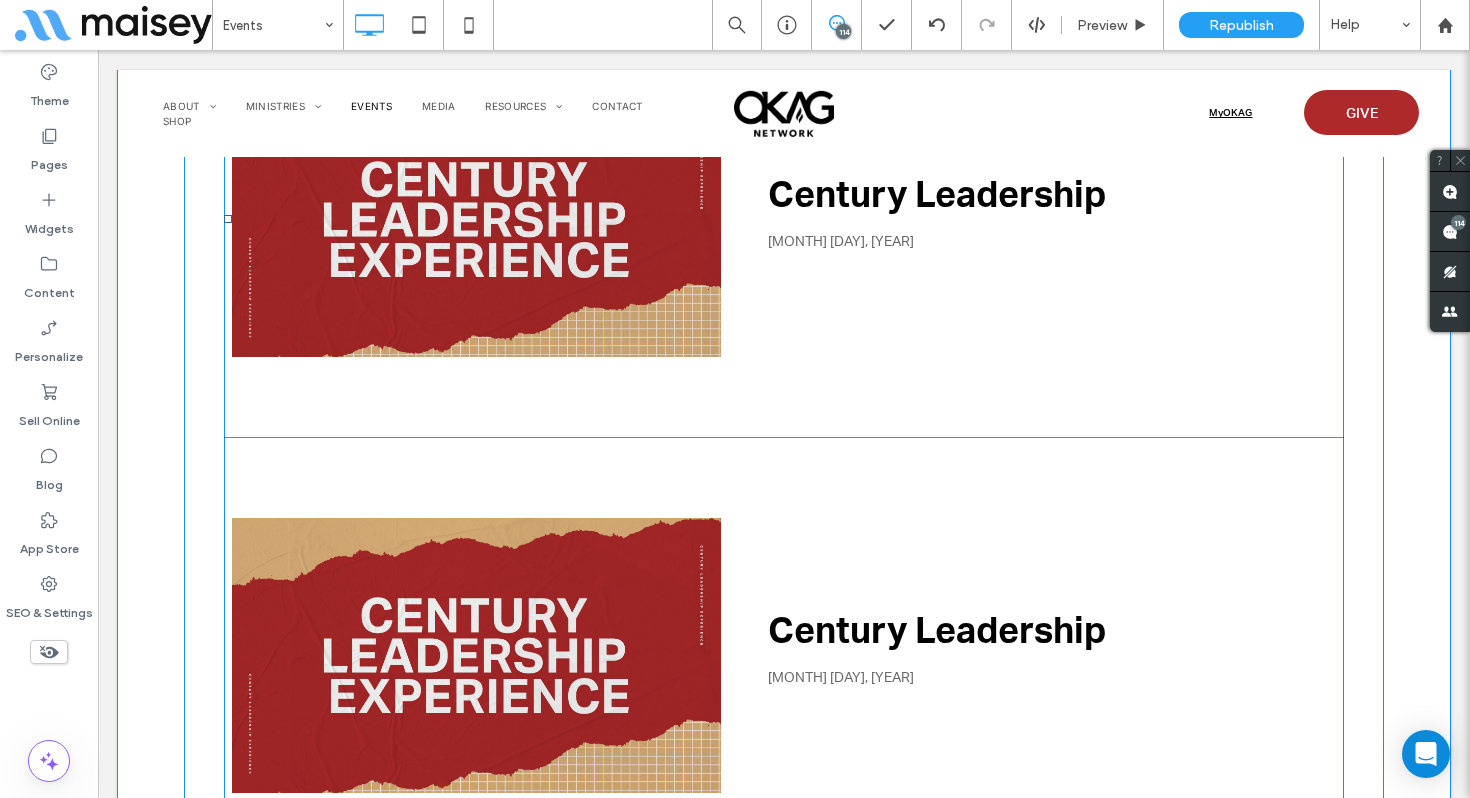 click on "Century Leadership
January 22, 2026
View Event" at bounding box center [784, 655] 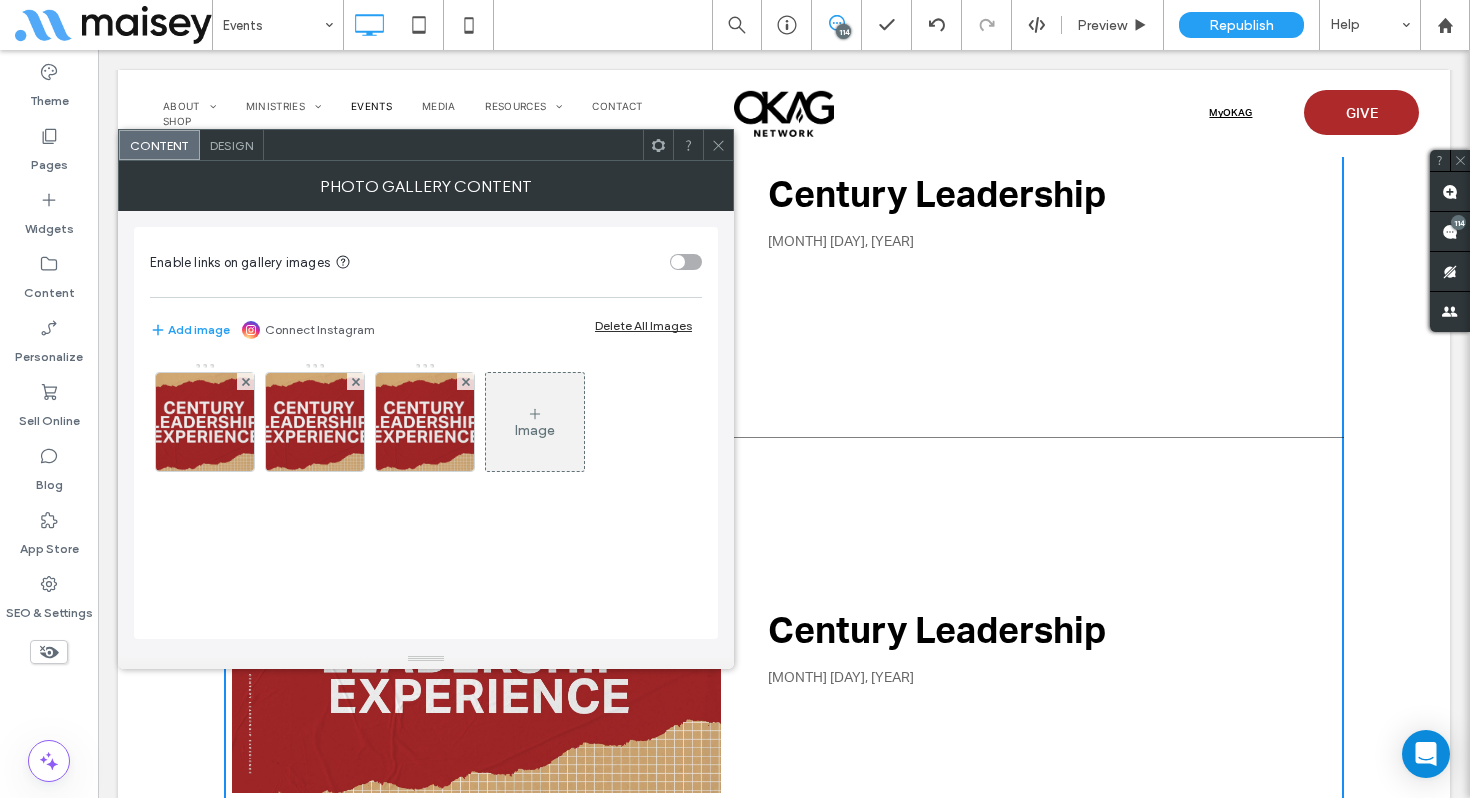 click on "Design" at bounding box center (232, 145) 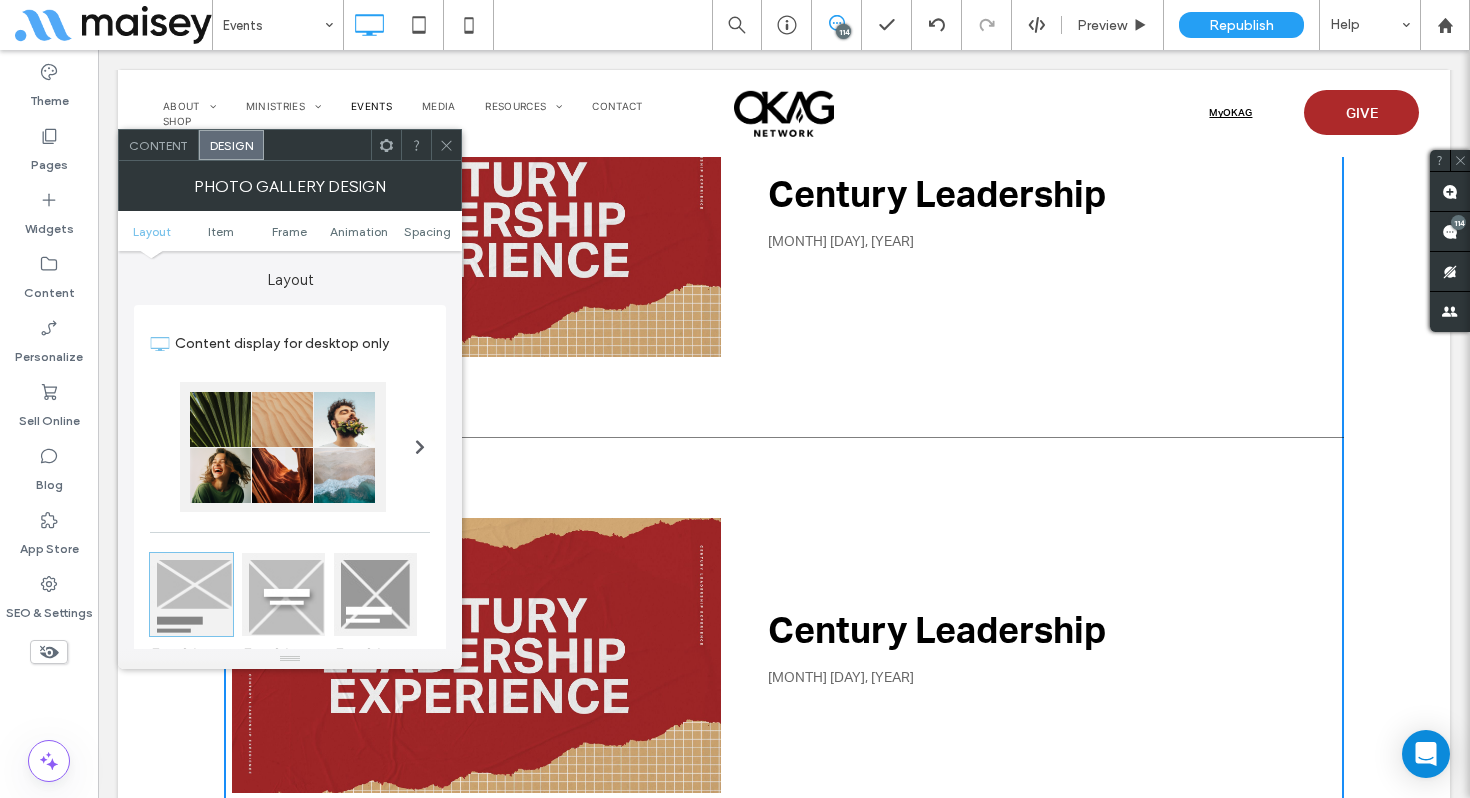 click on "Design" at bounding box center [231, 145] 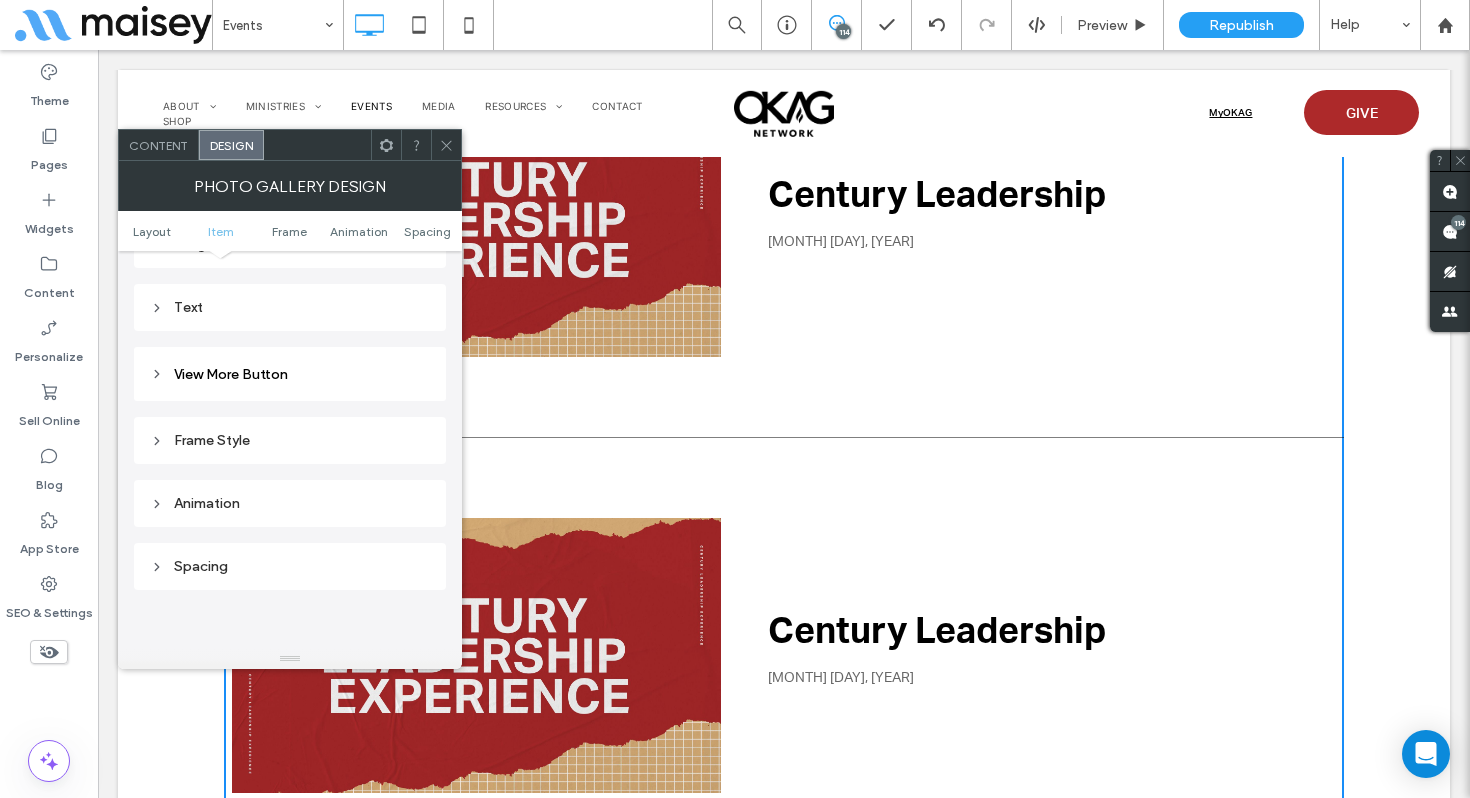 scroll, scrollTop: 787, scrollLeft: 0, axis: vertical 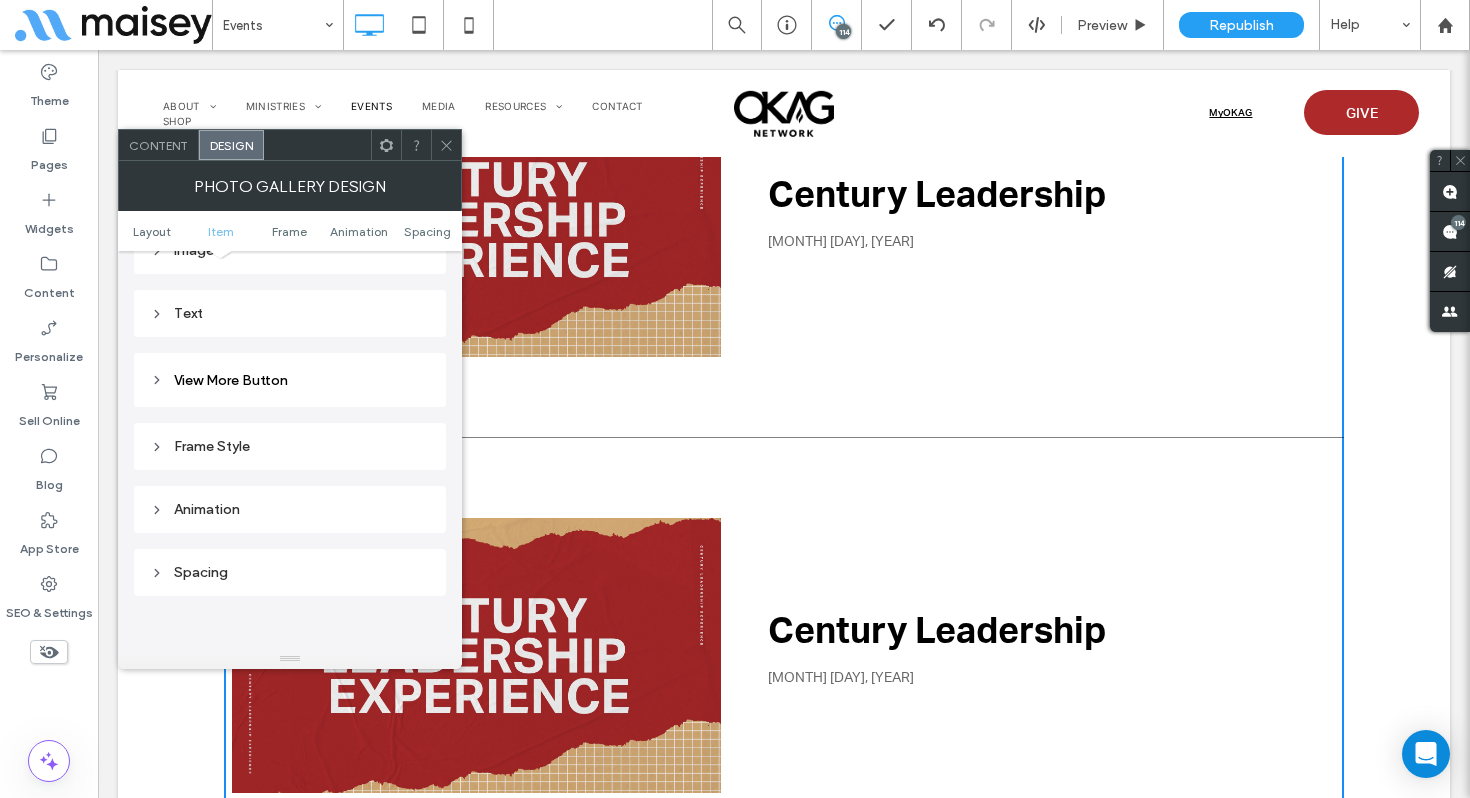 click on "Spacing" at bounding box center (290, 572) 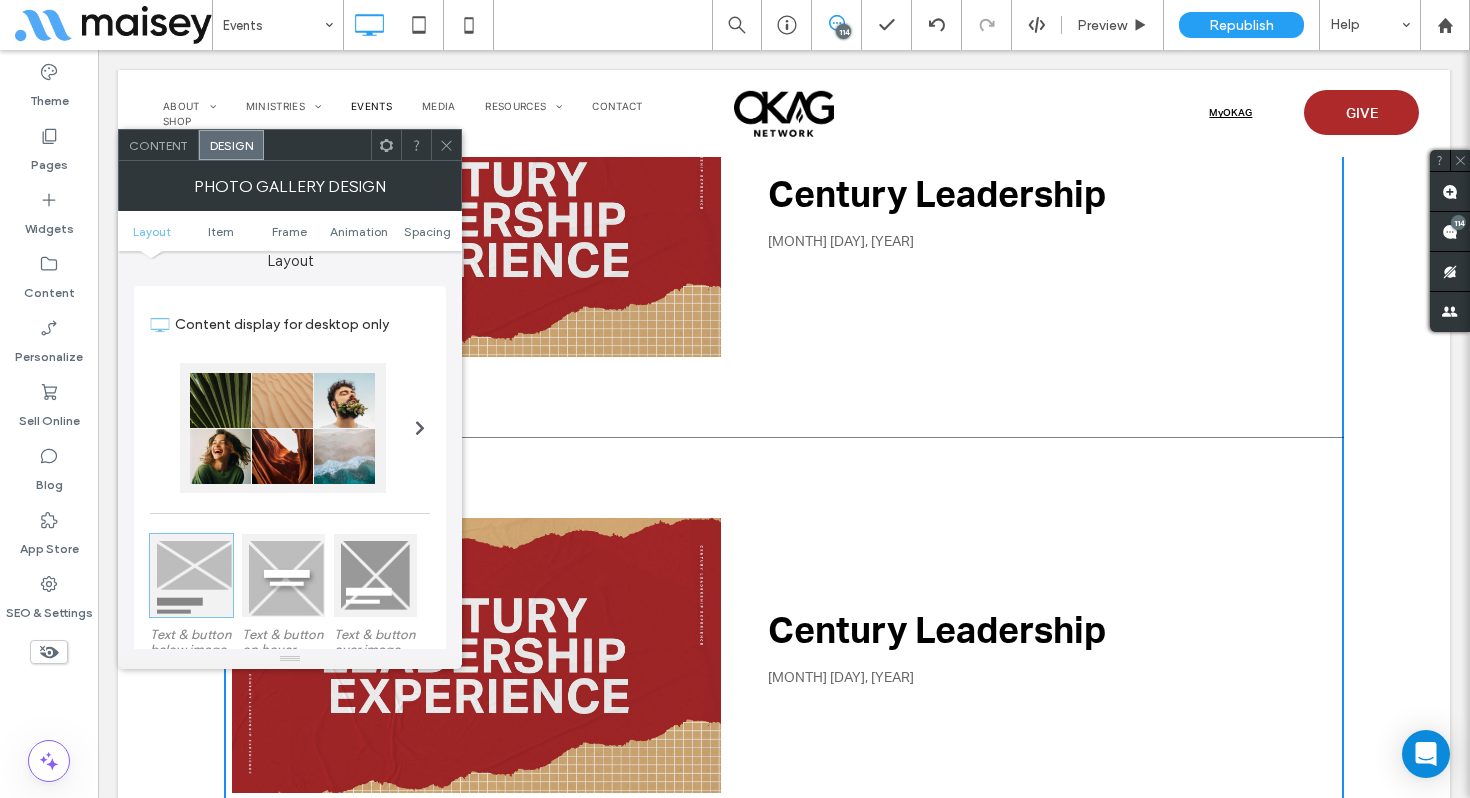 scroll, scrollTop: 11, scrollLeft: 0, axis: vertical 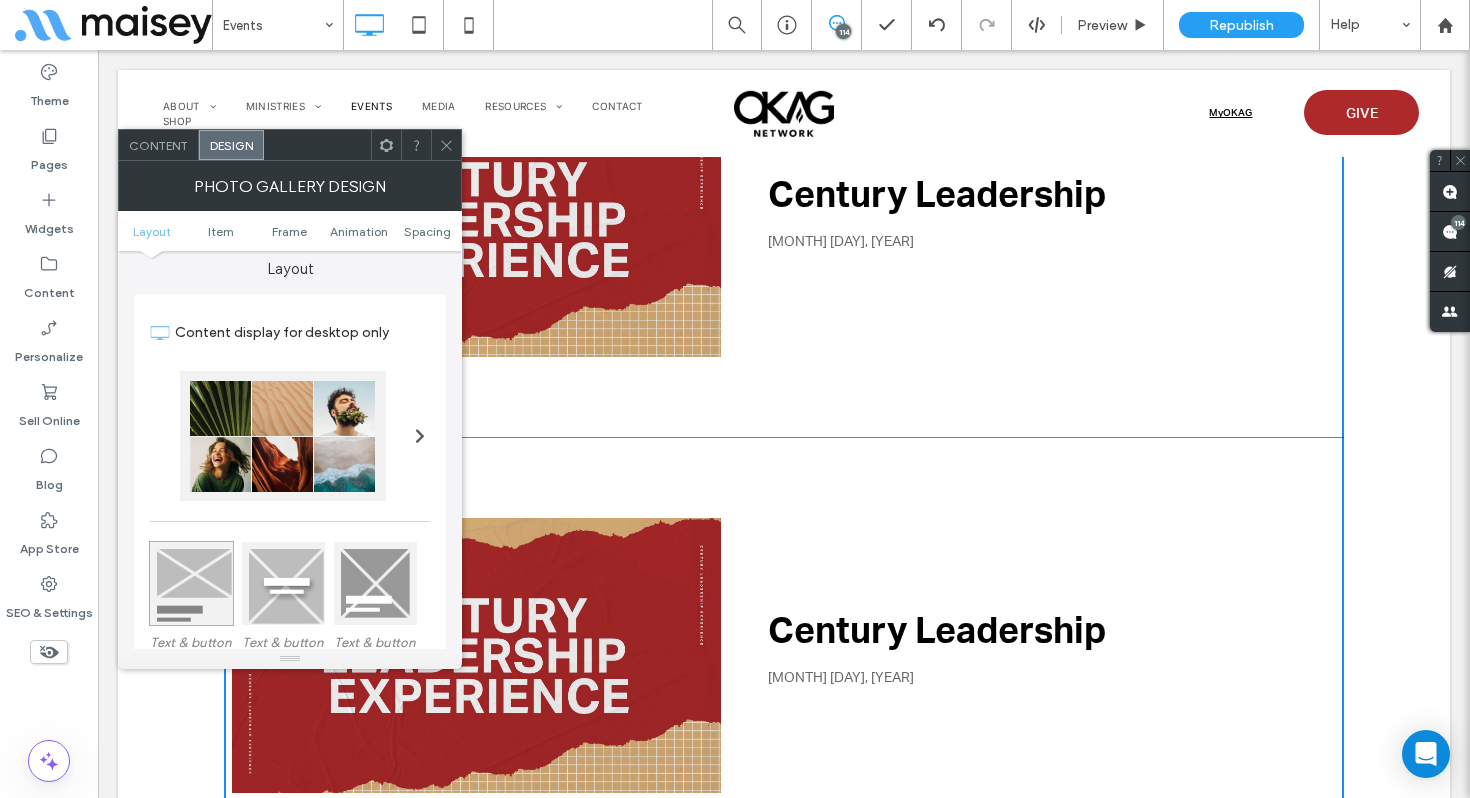 click at bounding box center [420, 436] 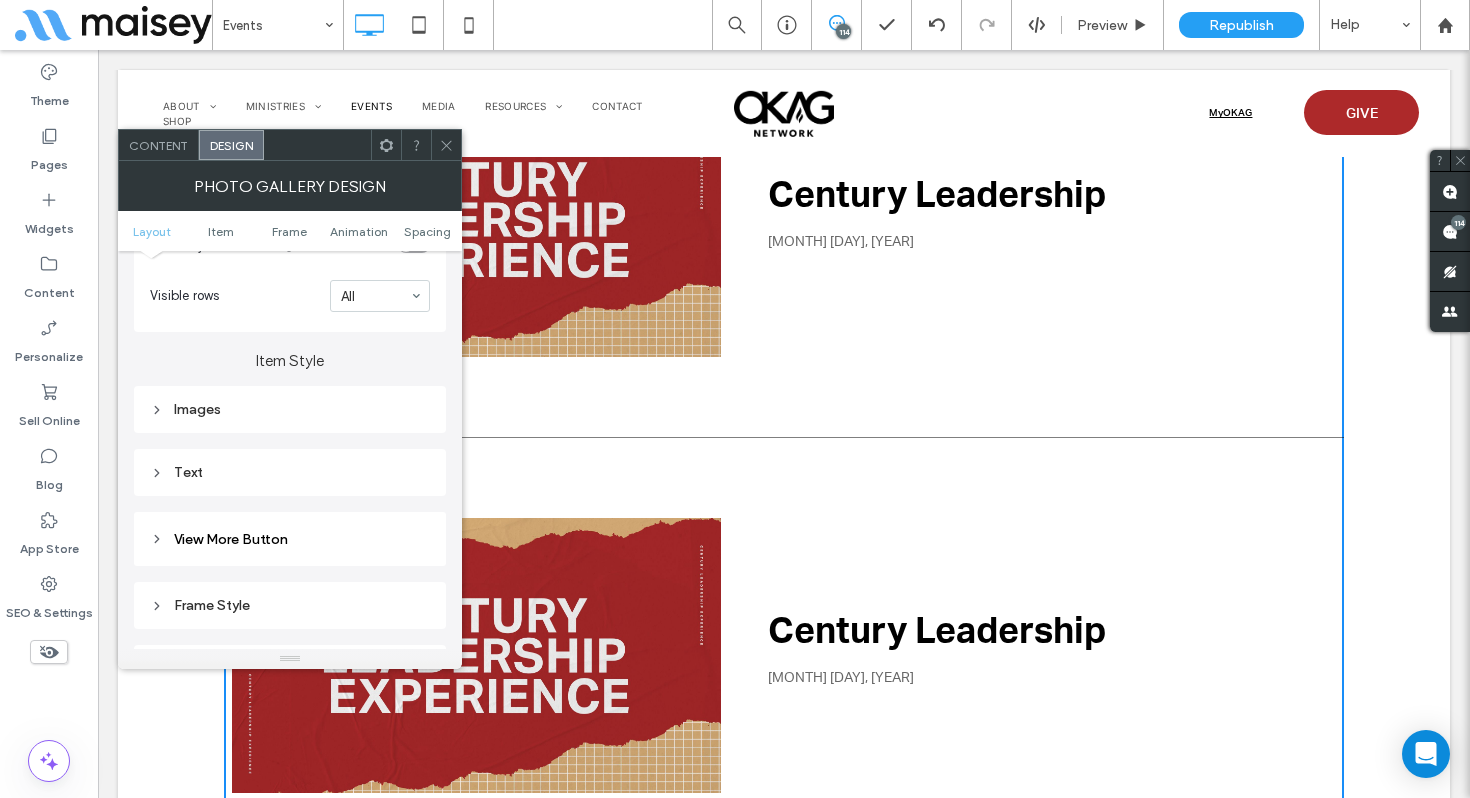 scroll, scrollTop: 683, scrollLeft: 0, axis: vertical 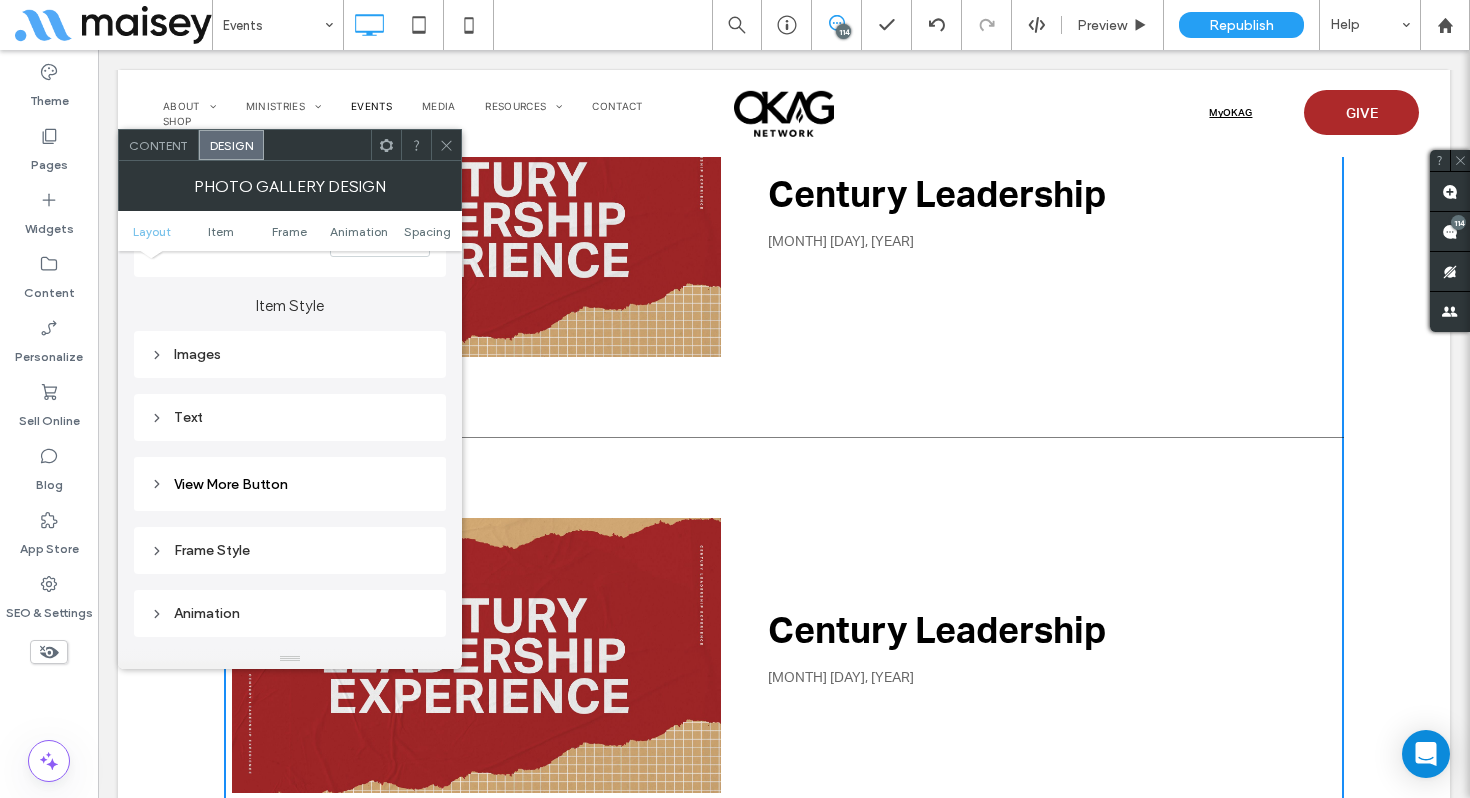 click on "Images" at bounding box center [290, 354] 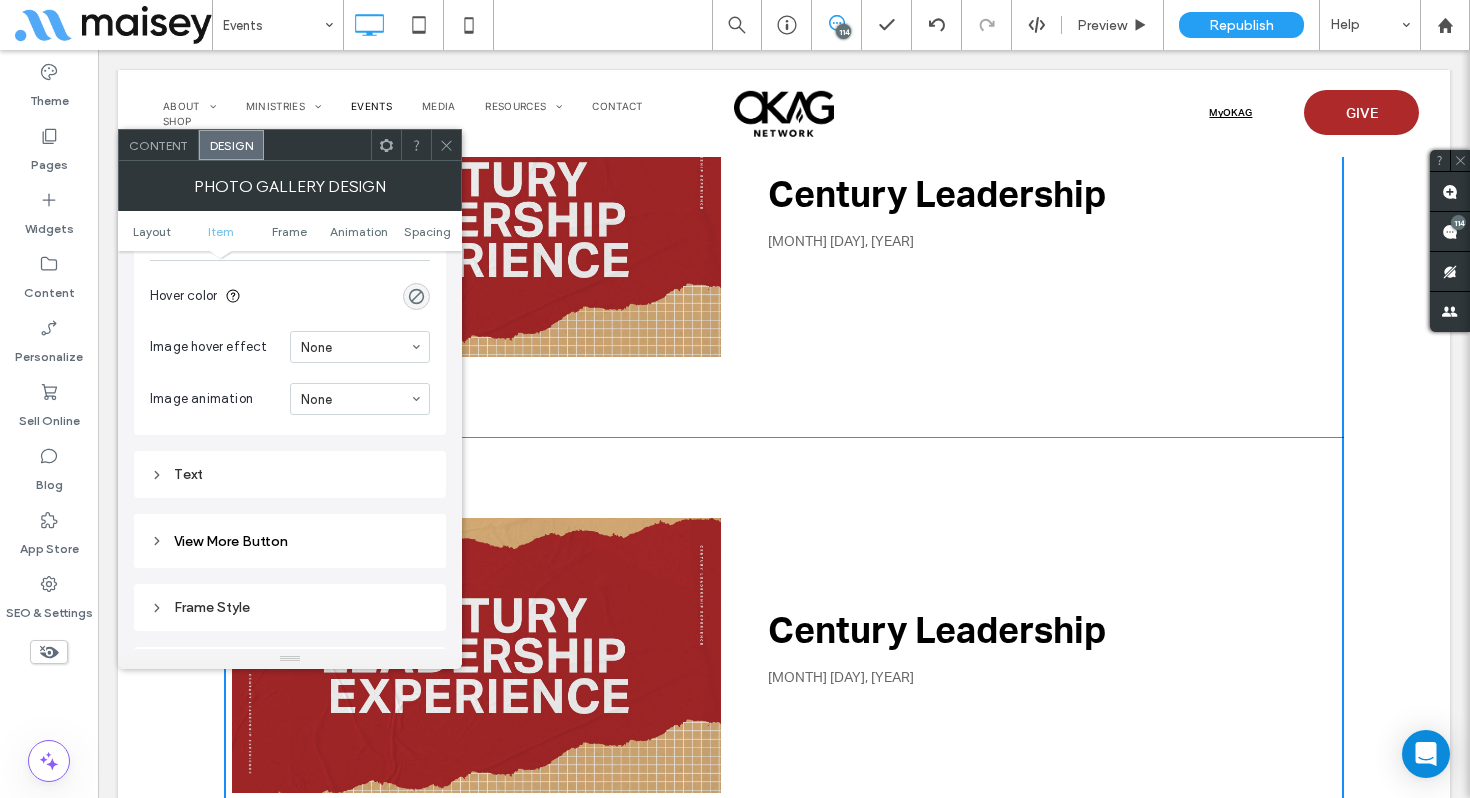 scroll, scrollTop: 1138, scrollLeft: 0, axis: vertical 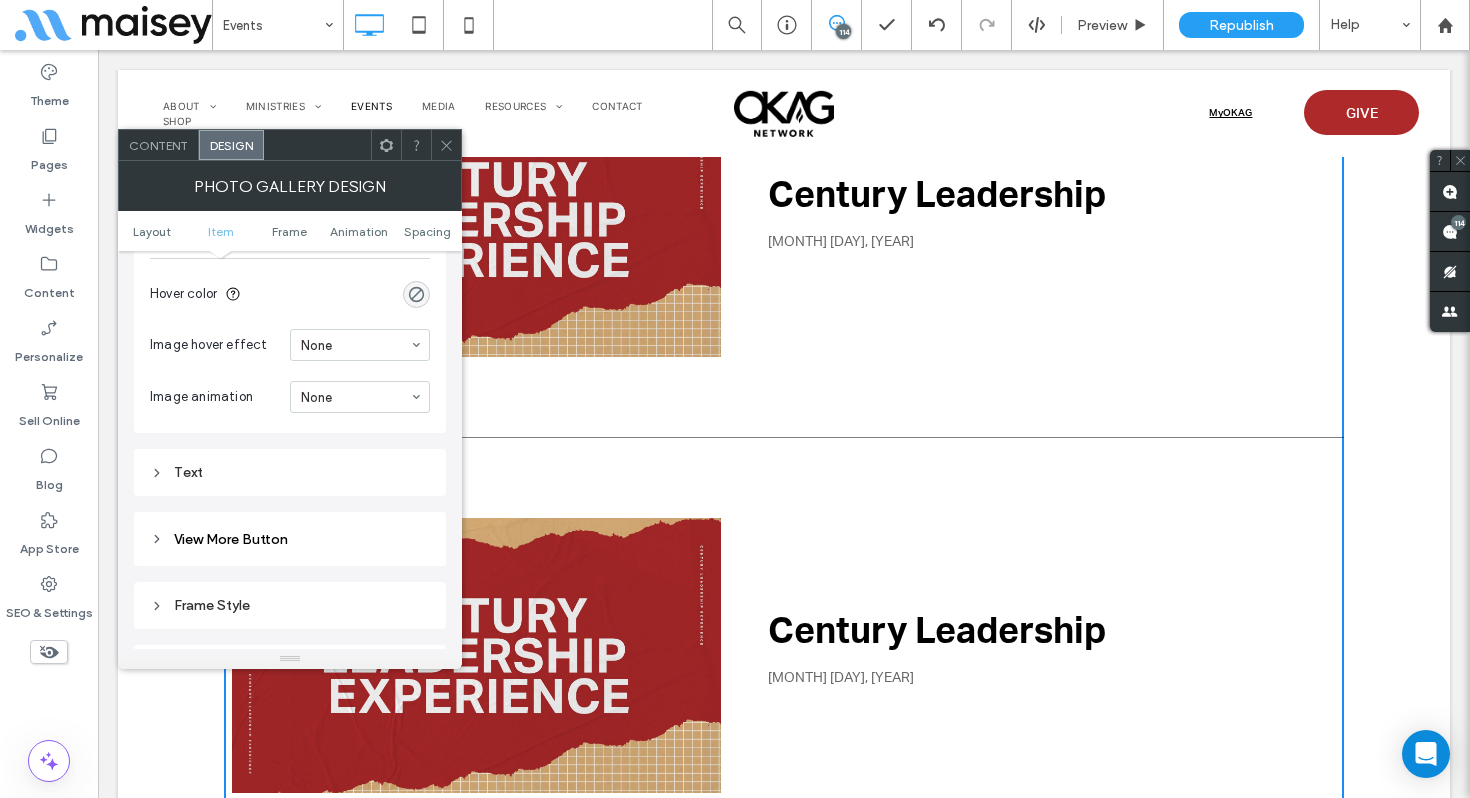 click on "Text" at bounding box center [290, 472] 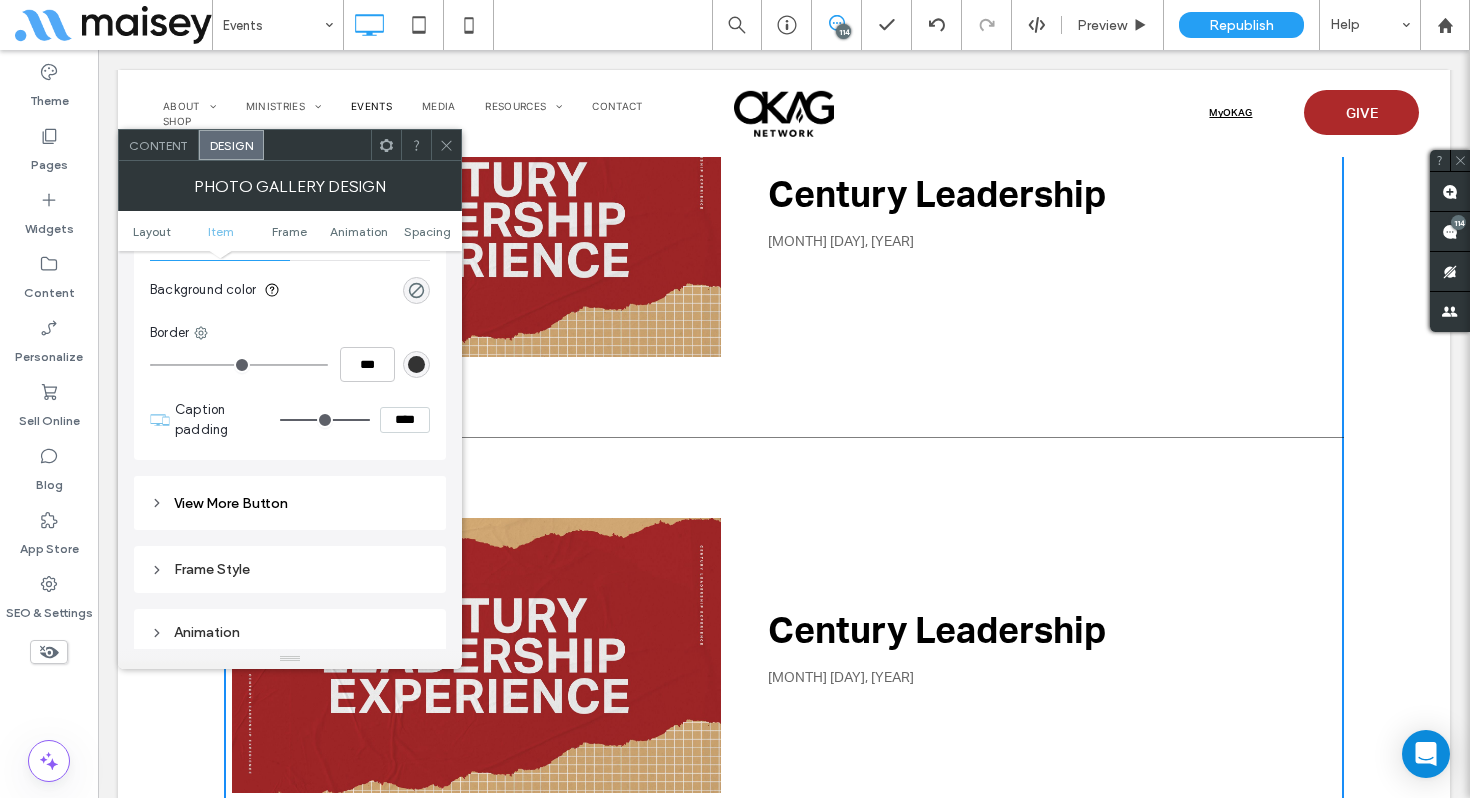 scroll, scrollTop: 1413, scrollLeft: 0, axis: vertical 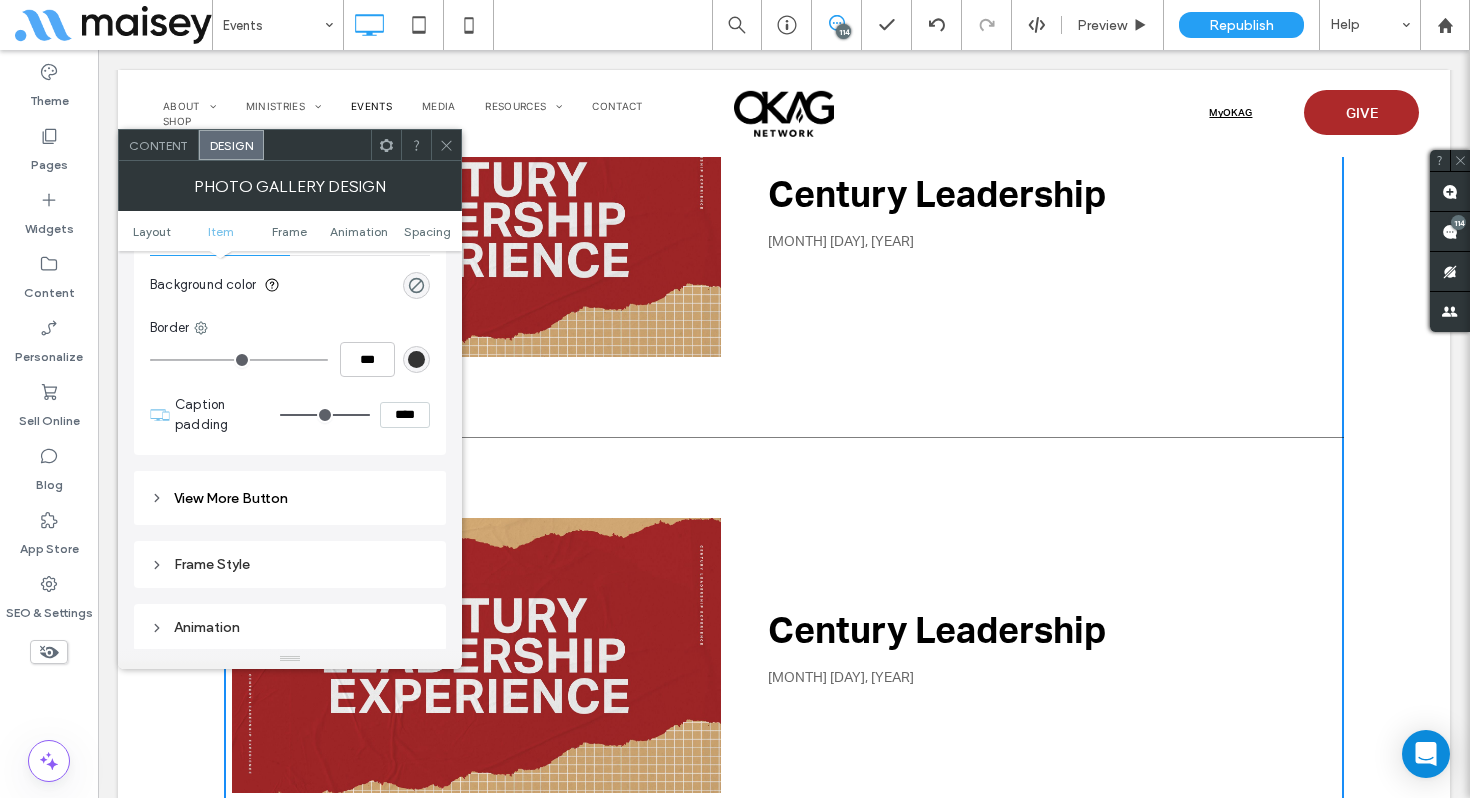 click on "View More Button" at bounding box center (290, 498) 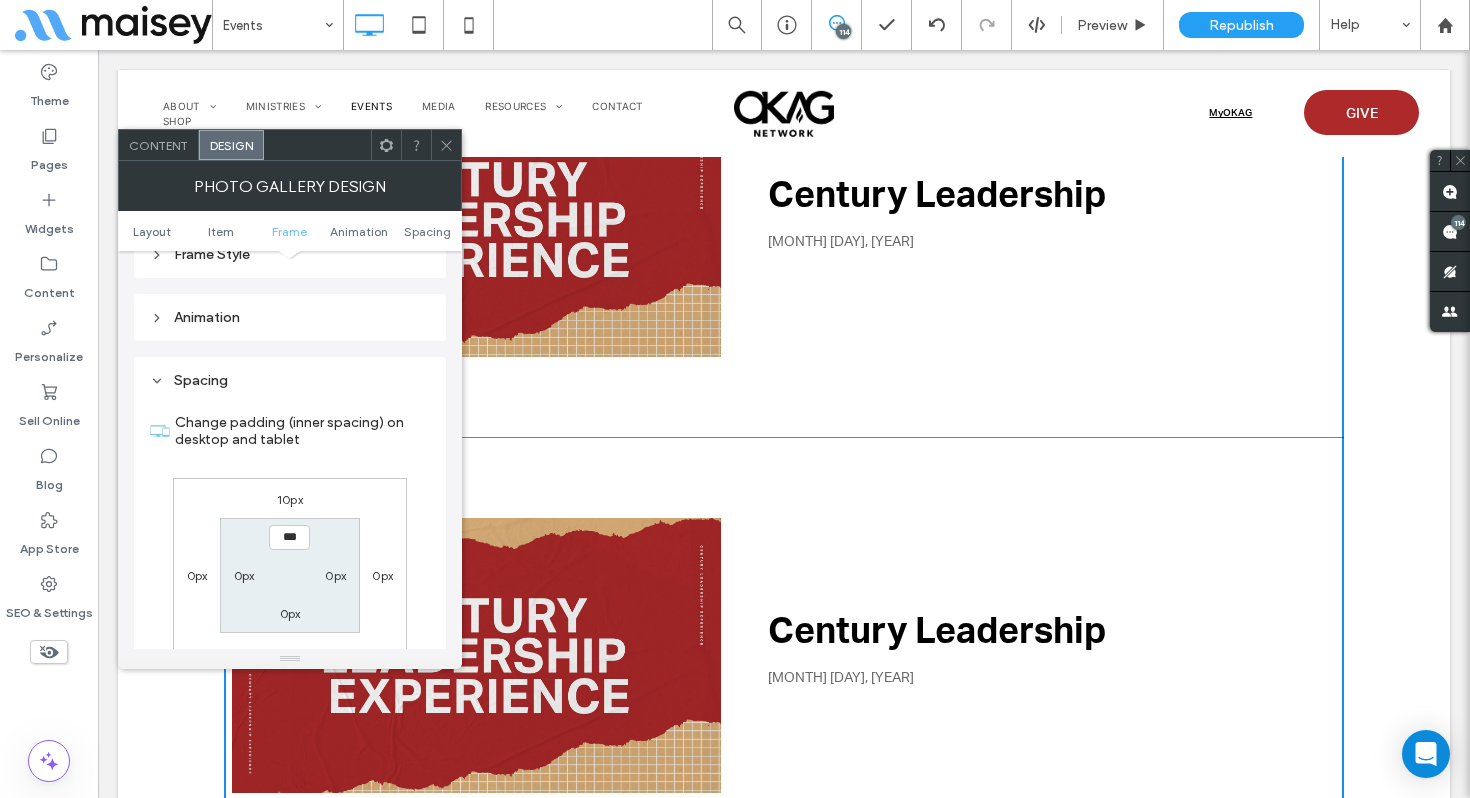 scroll, scrollTop: 2133, scrollLeft: 0, axis: vertical 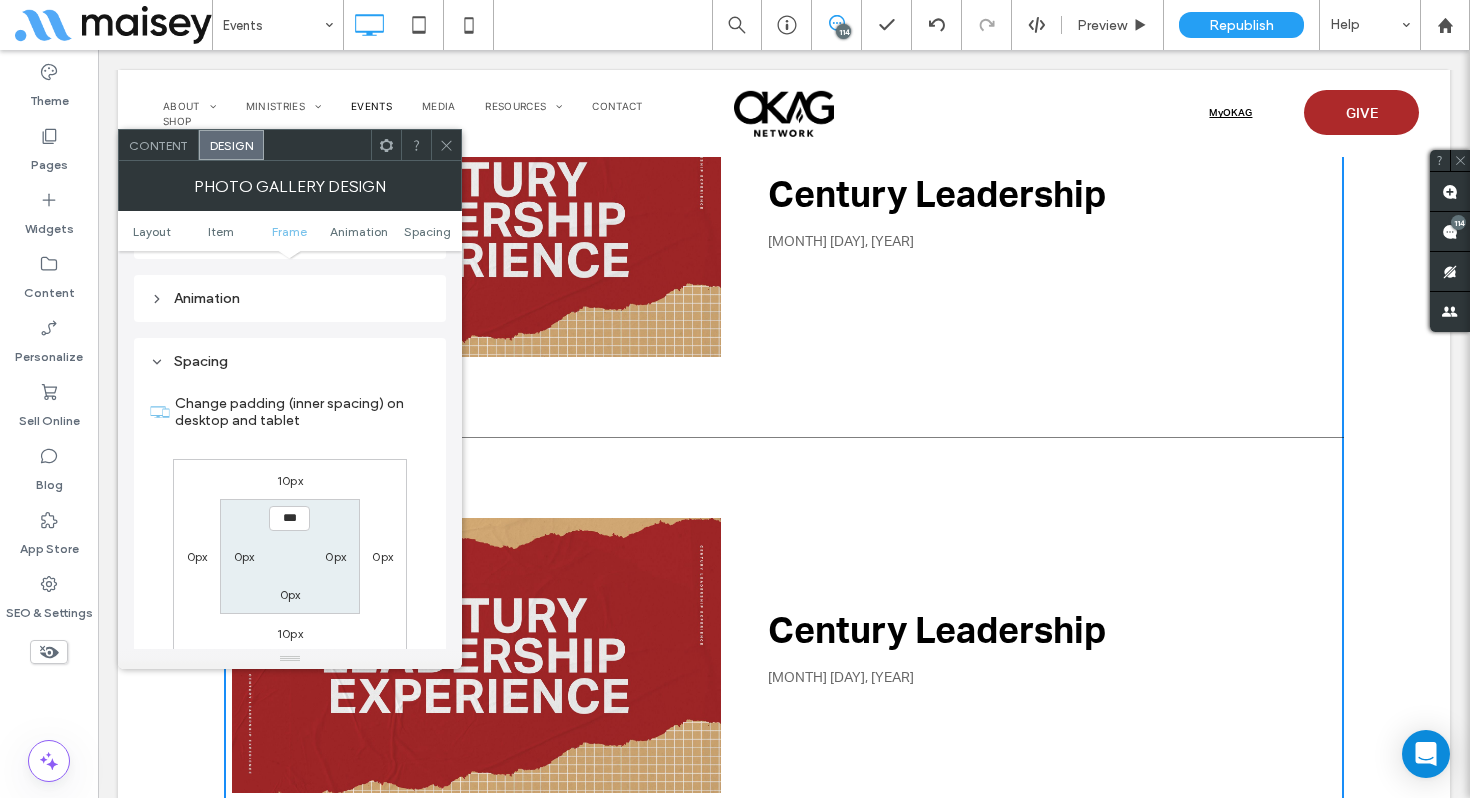 click 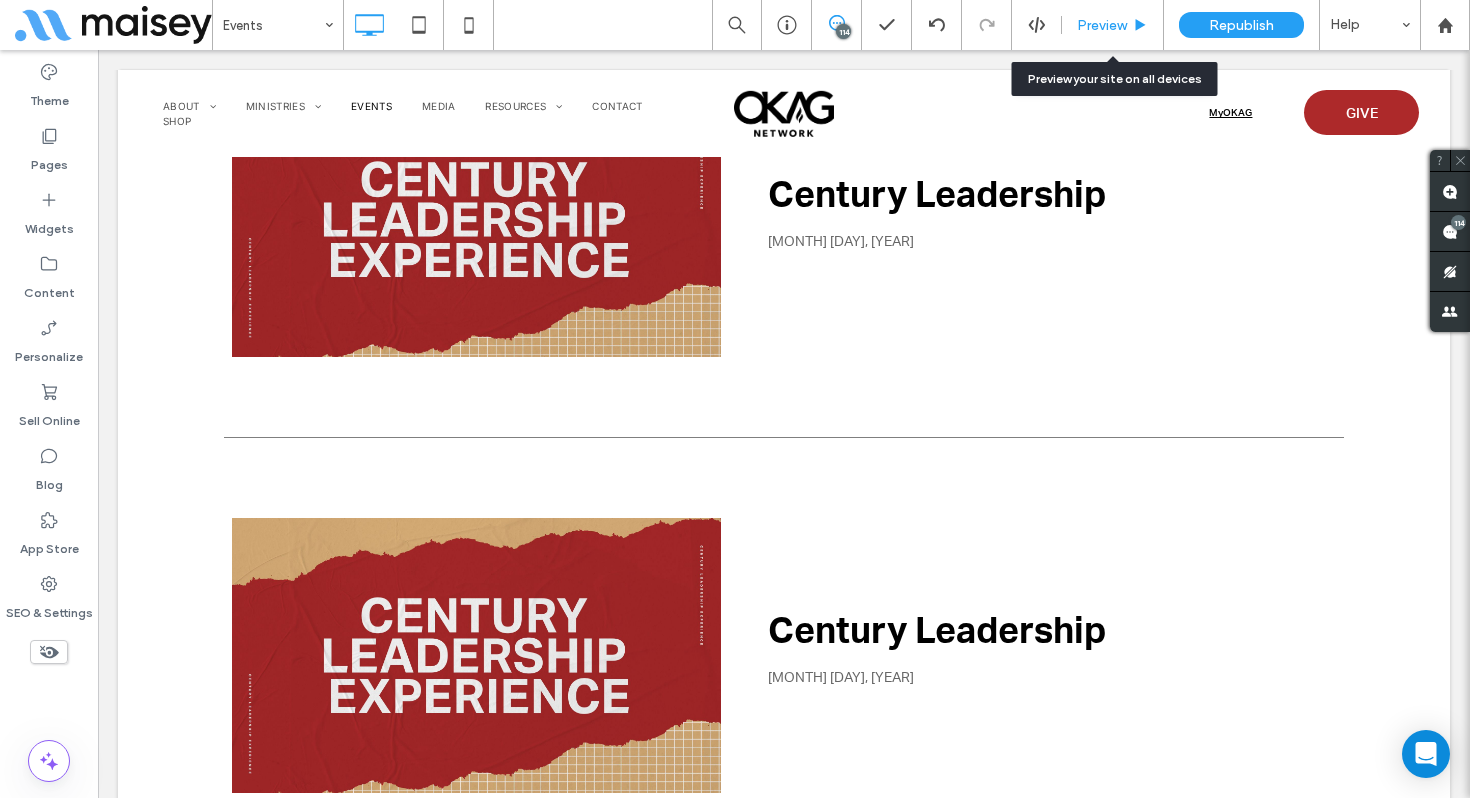 click on "Preview" at bounding box center [1102, 25] 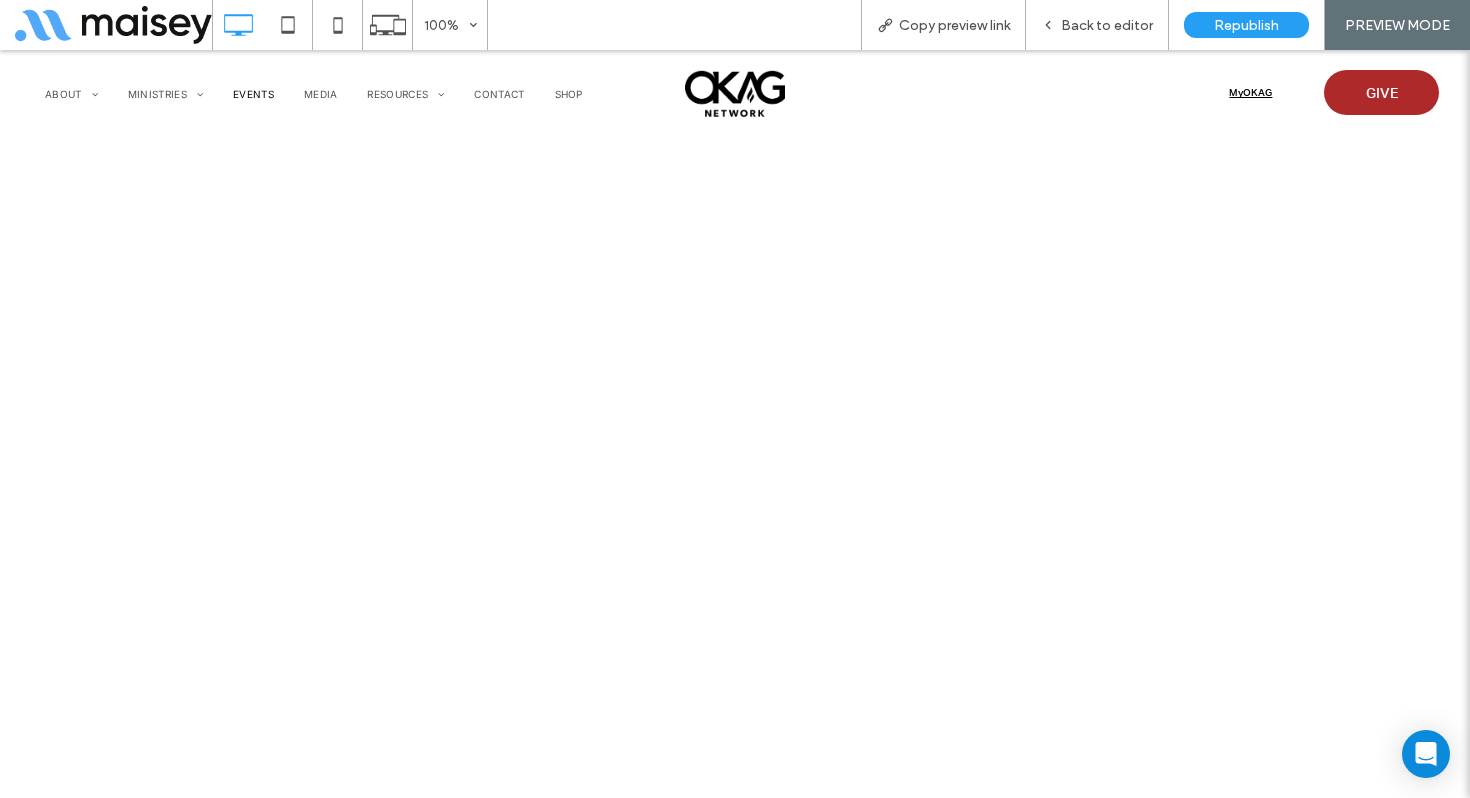 scroll, scrollTop: 3854, scrollLeft: 0, axis: vertical 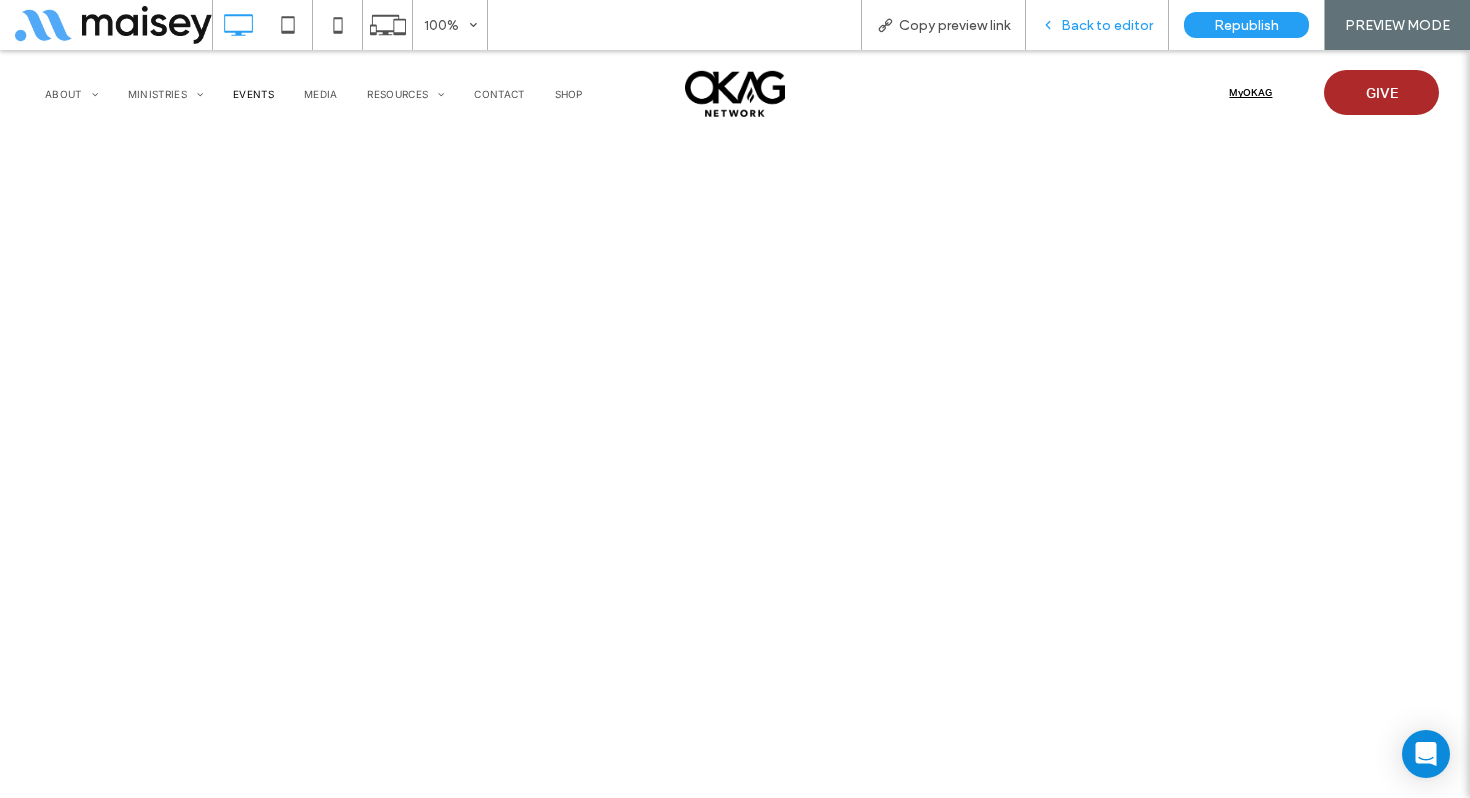 click on "Back to editor" at bounding box center [1107, 25] 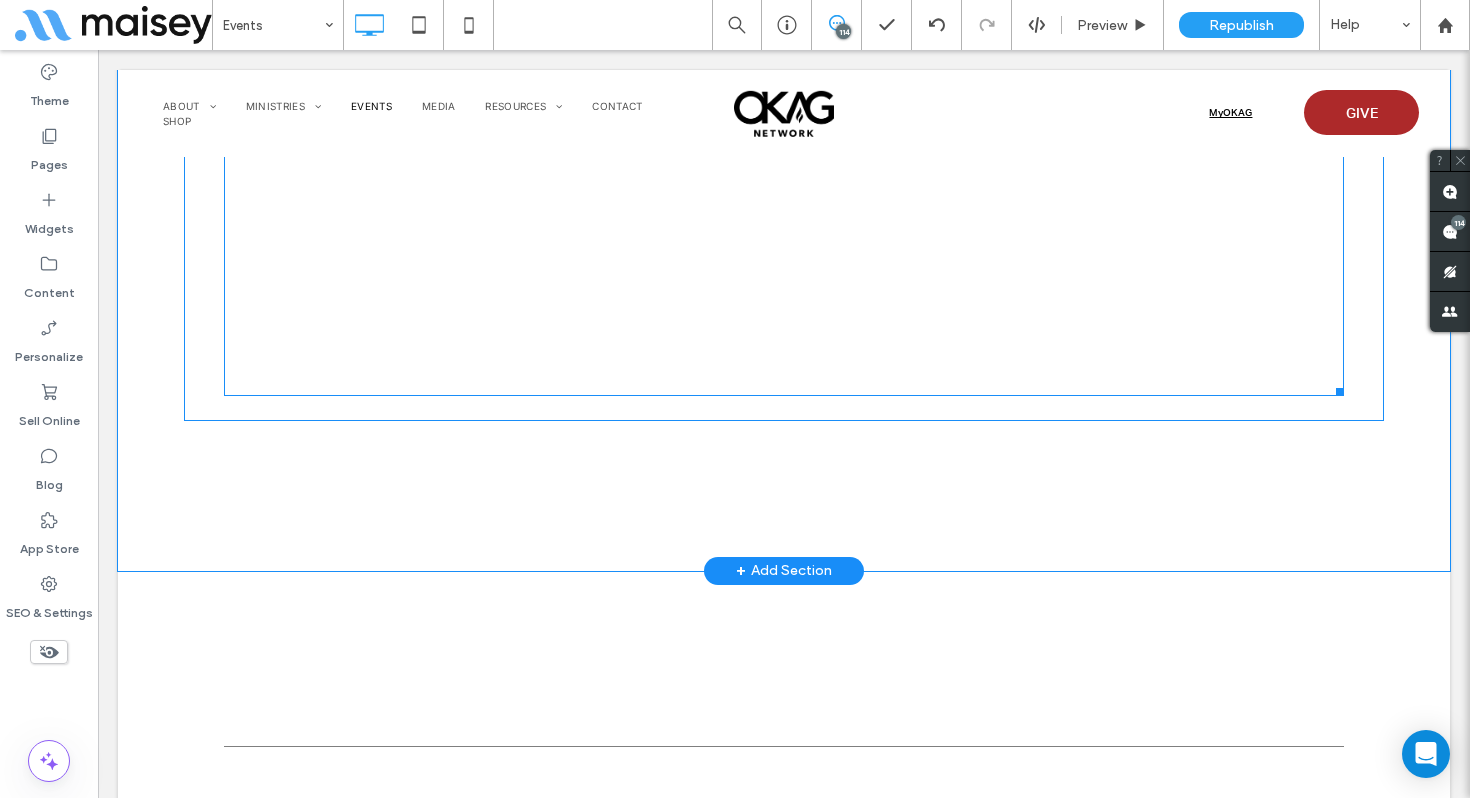 scroll, scrollTop: 4138, scrollLeft: 0, axis: vertical 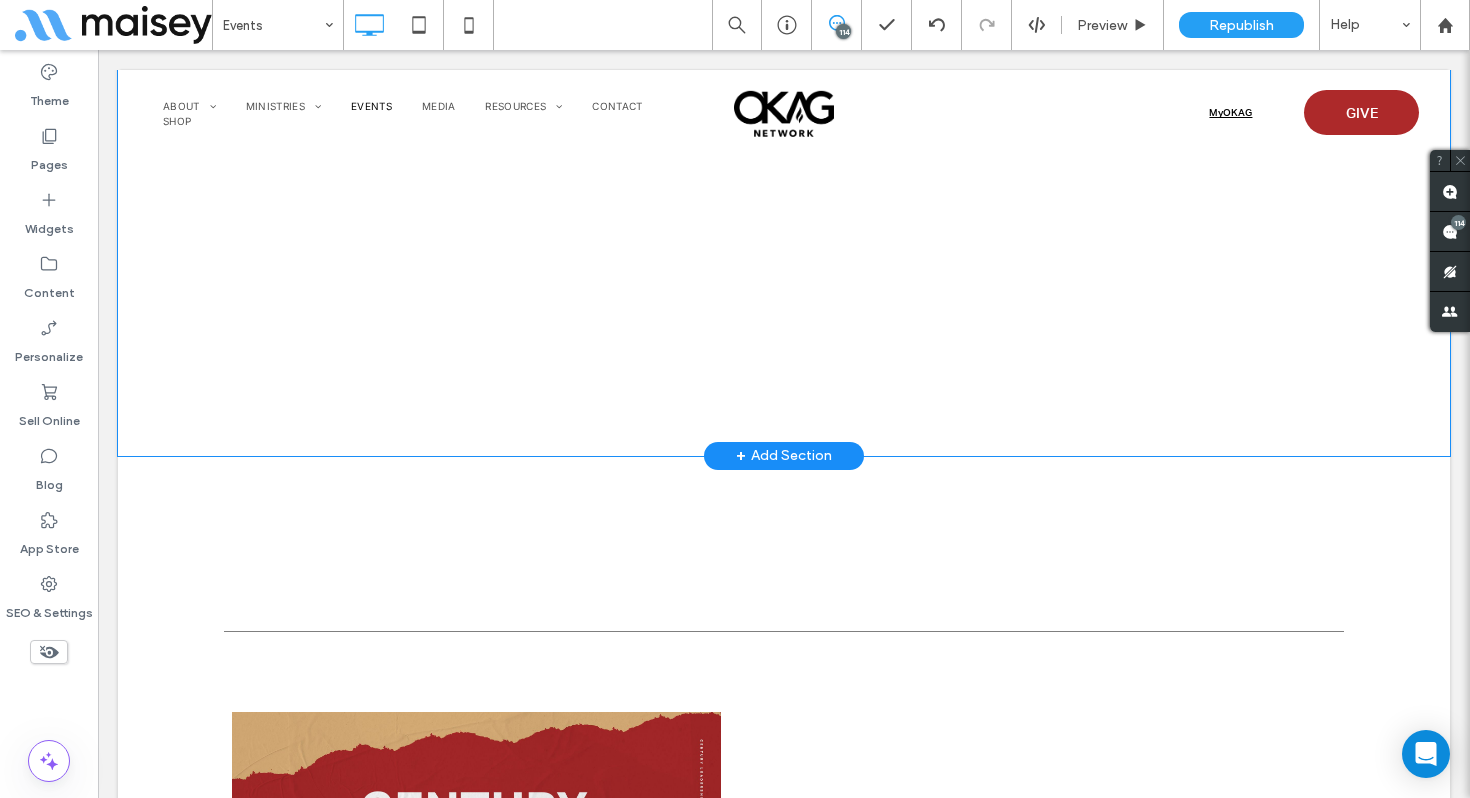 click on "Click To Paste
Next Gen Prayer Walks
Lorem ipsum dolor sit amet, consectetur adipiscing elit, sed do eiusmod tempor incididunt ut labore et dolore magna aliqua. Ut enim ad minim veniam, quis nostrud exercitation ullamco laboris nisi ut aliquip ex ea commodo consequat.
View Event
Oklahoma School of Ministry - Location 4,5
Lorem ipsum dolor sit amet, consectetur adipiscing elit, sed do eiusmod tempor incididunt ut labore et dolore magna aliqua. Ut enim ad minim veniam, quis nostrud exercitation ullamco laboris nisi ut aliquip ex ea commodo consequat.
View Event
Youth Camp #1
Lorem ipsum dolor sit amet, consectetur adipiscing elit, sed do eiusmod tempor incididunt ut labore et dolore magna aliqua. Ut enim ad minim veniam, quis nostrud exercitation ullamco laboris nisi ut aliquip ex ea commodo consequat." at bounding box center [784, -1324] 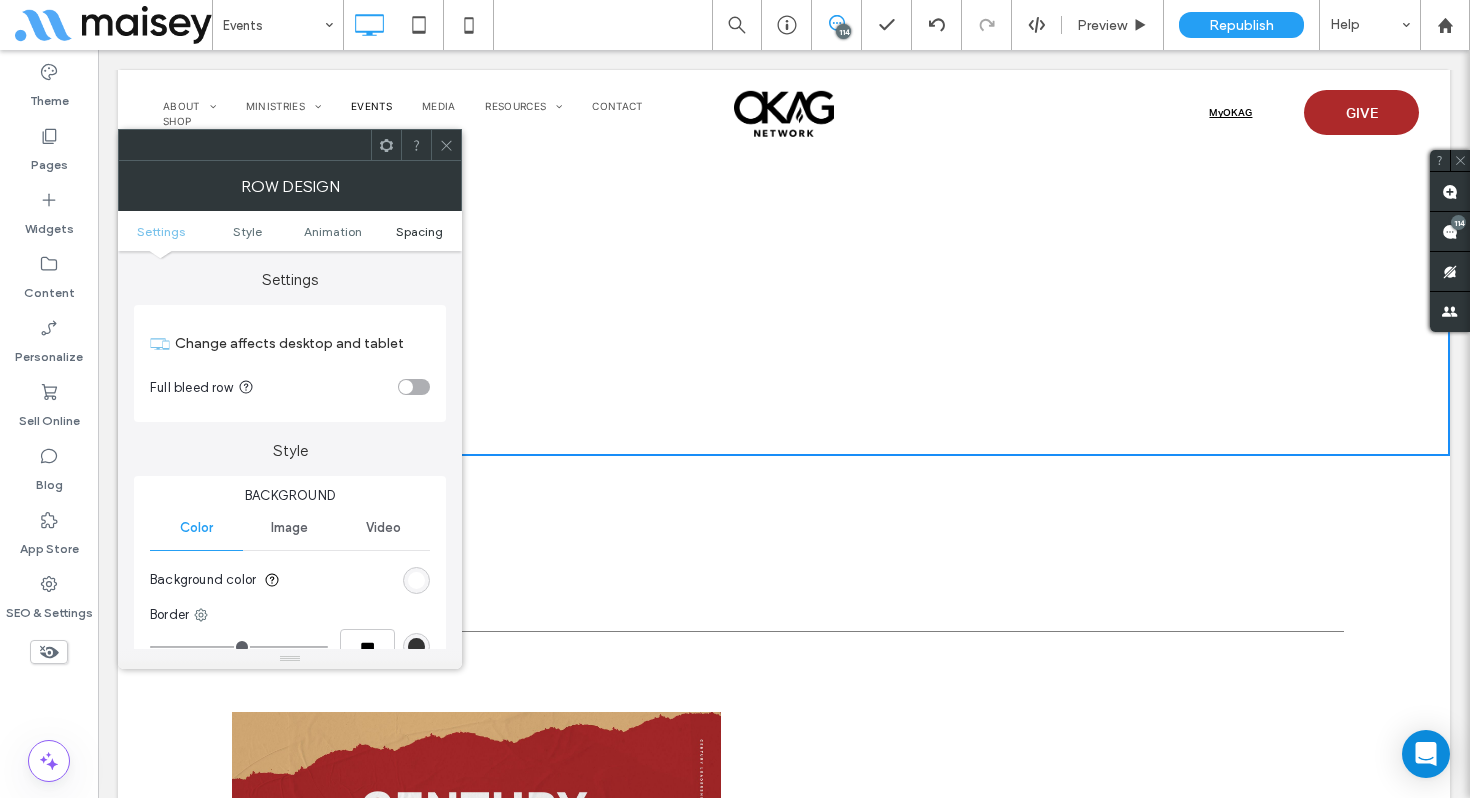 click on "Spacing" at bounding box center (419, 231) 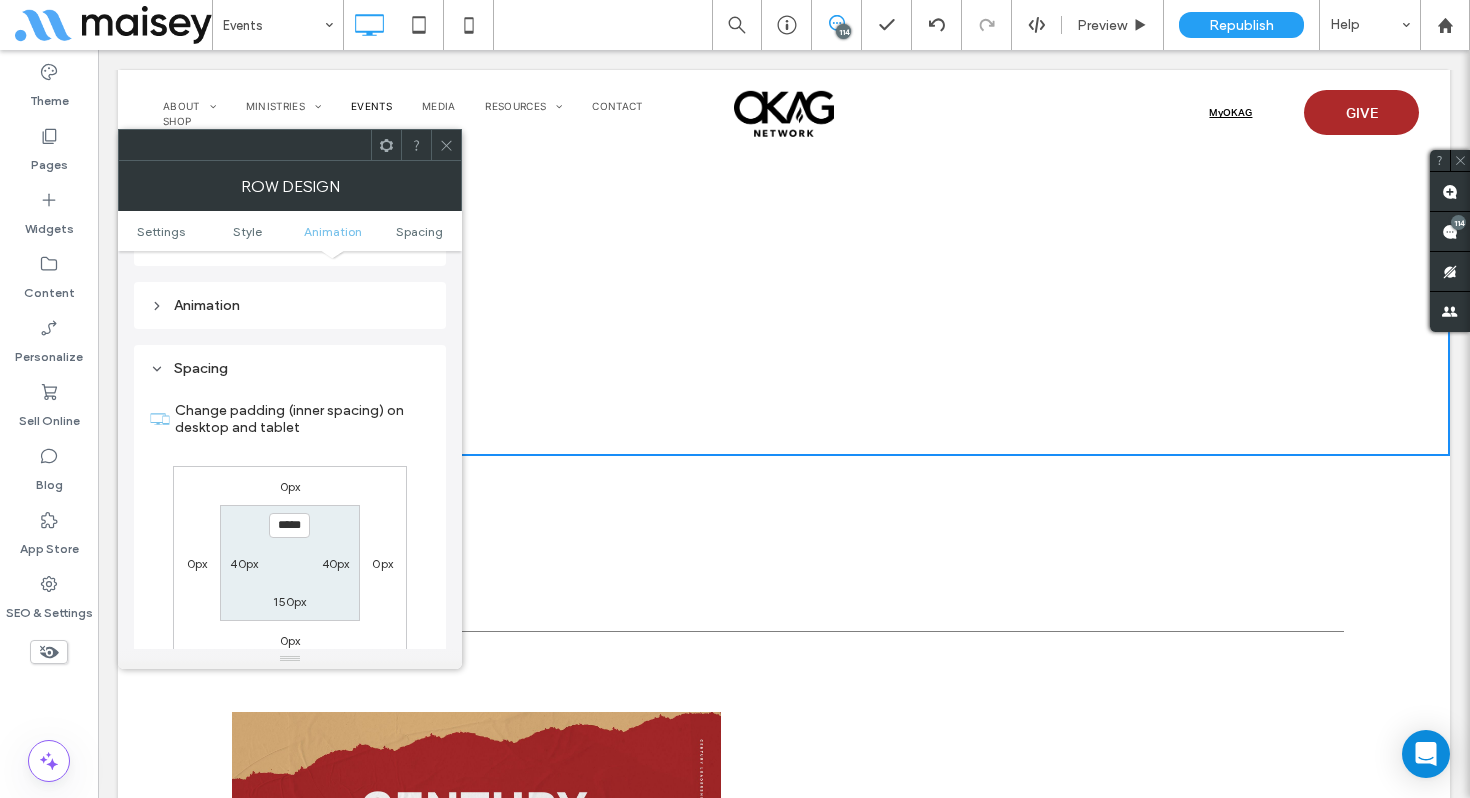 scroll, scrollTop: 566, scrollLeft: 0, axis: vertical 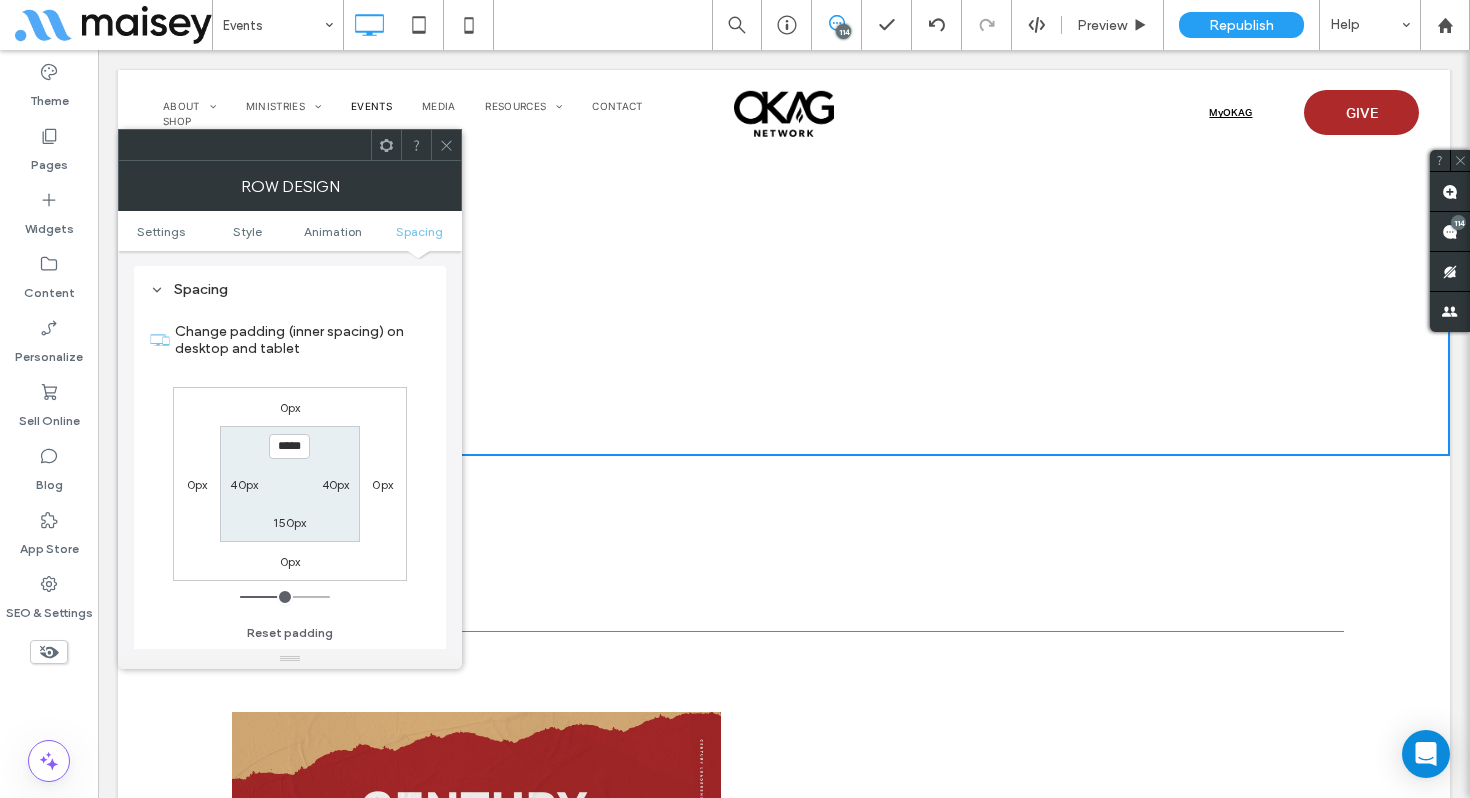 click on "150px" at bounding box center (289, 522) 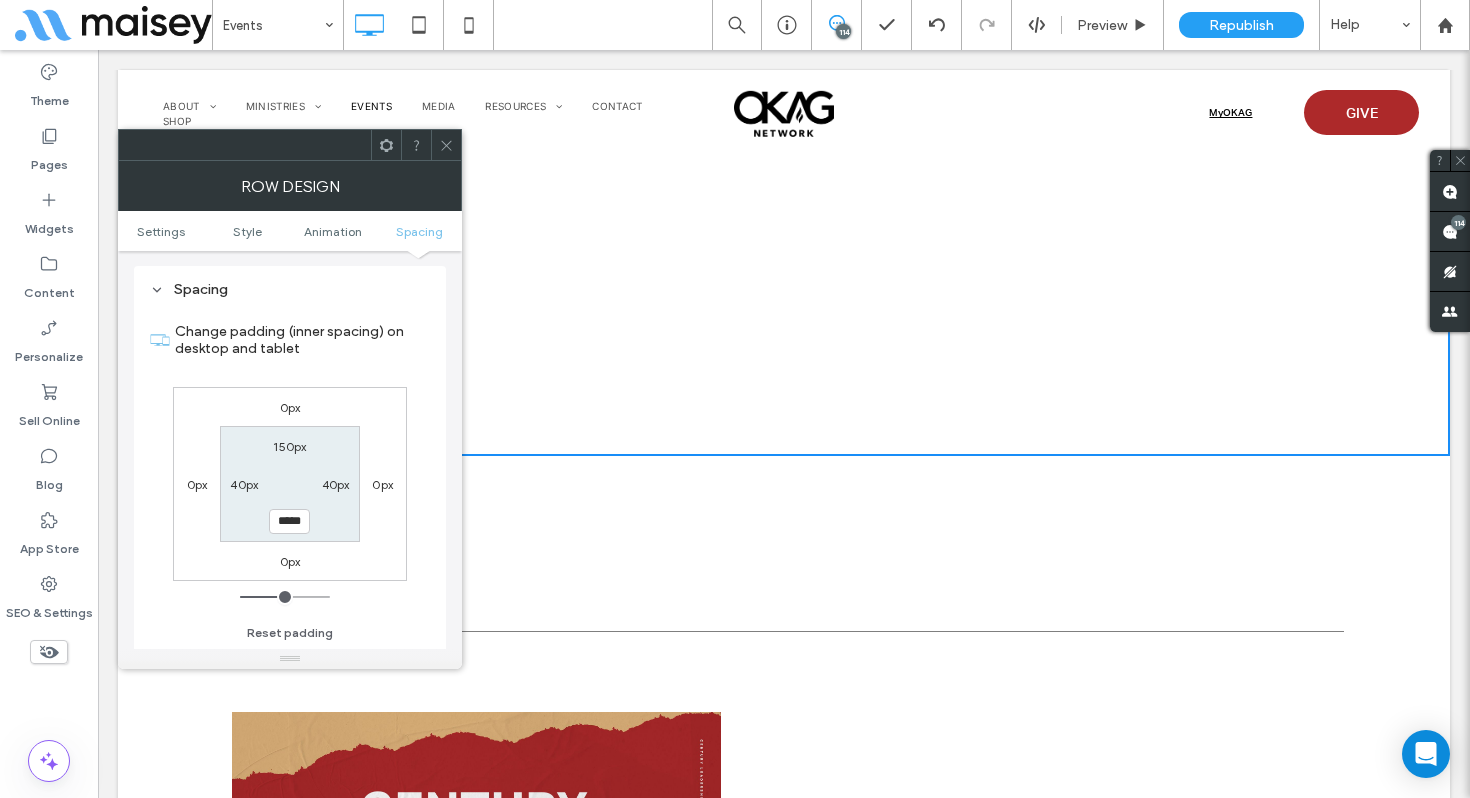 click on "*****" at bounding box center (289, 521) 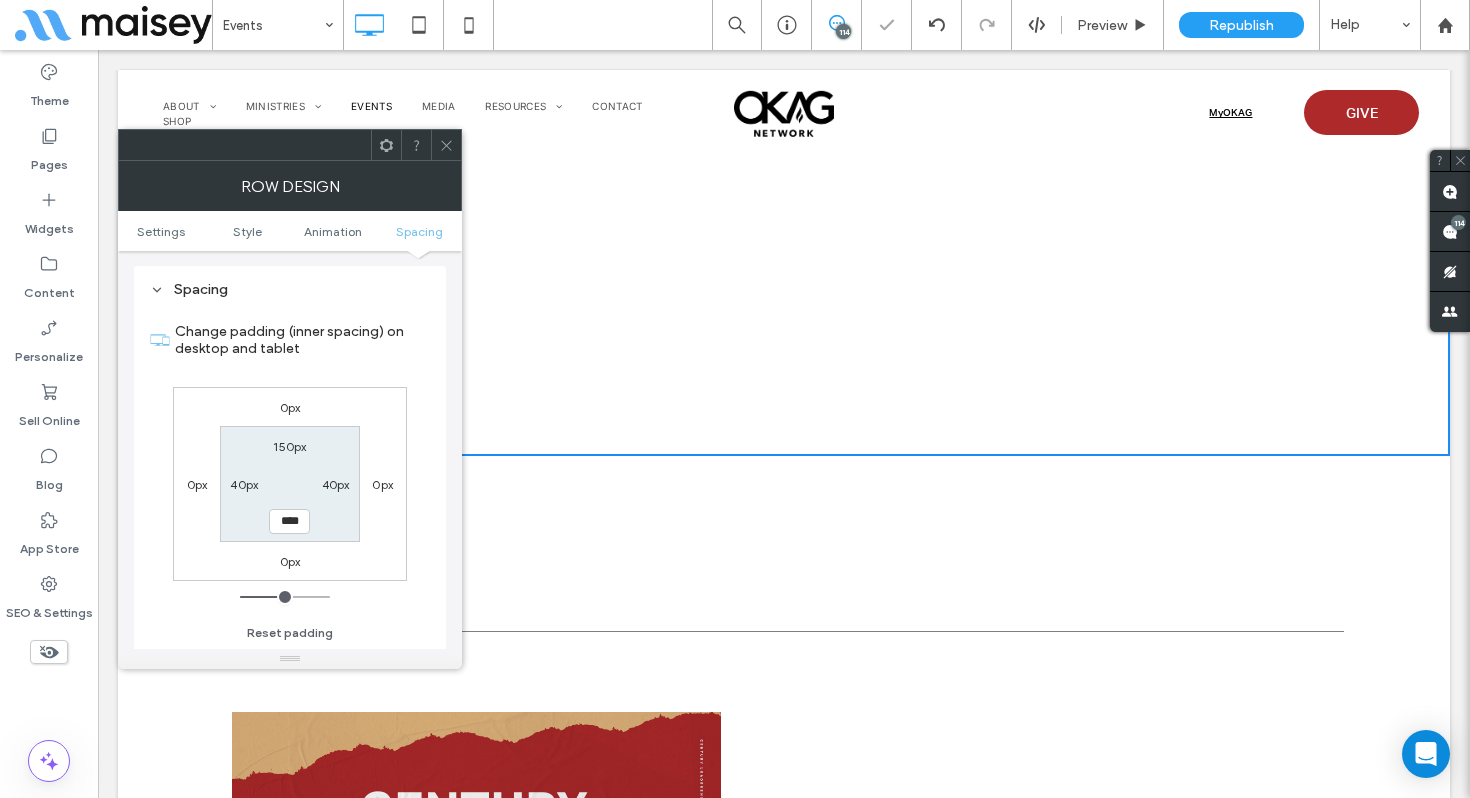 type on "****" 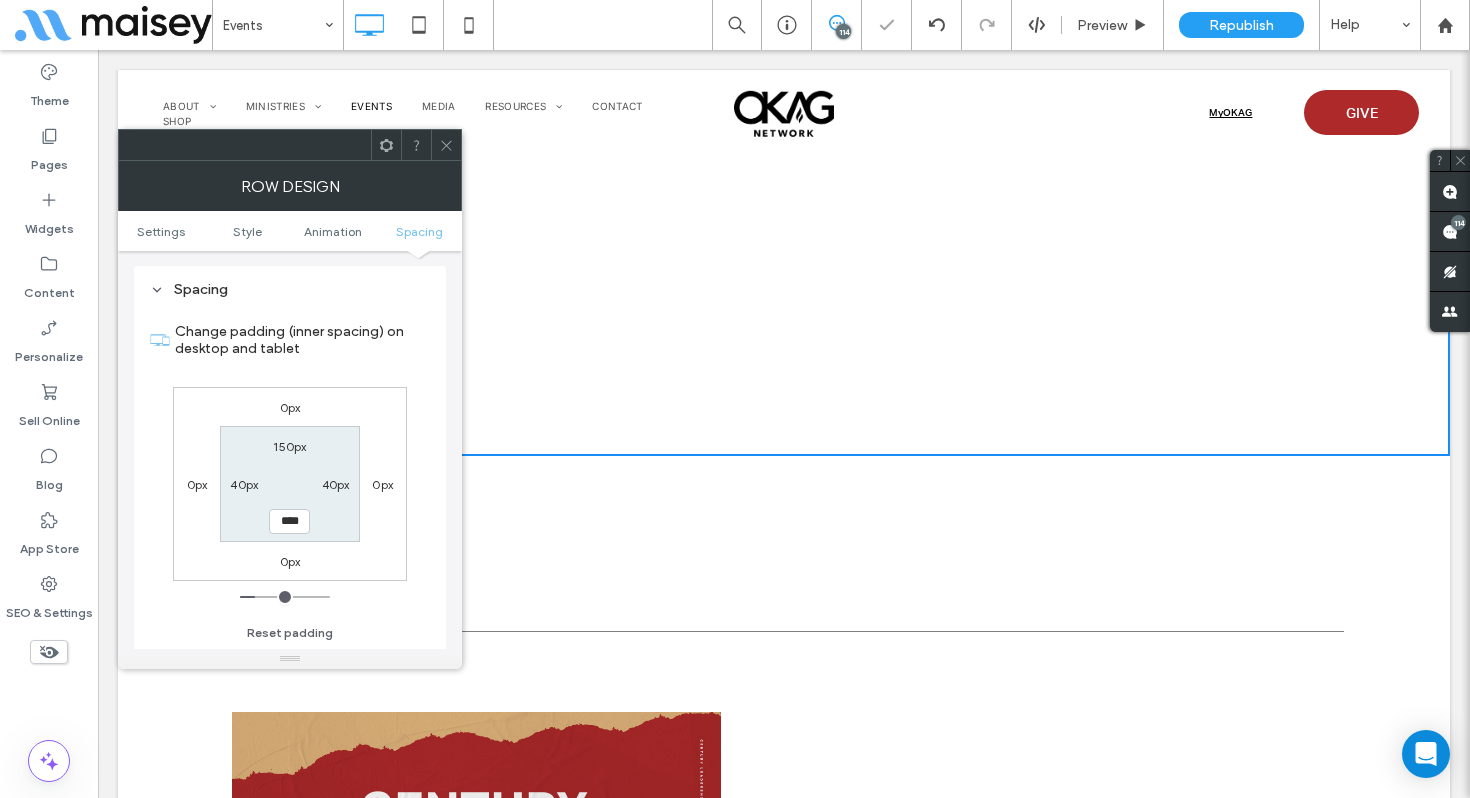 click 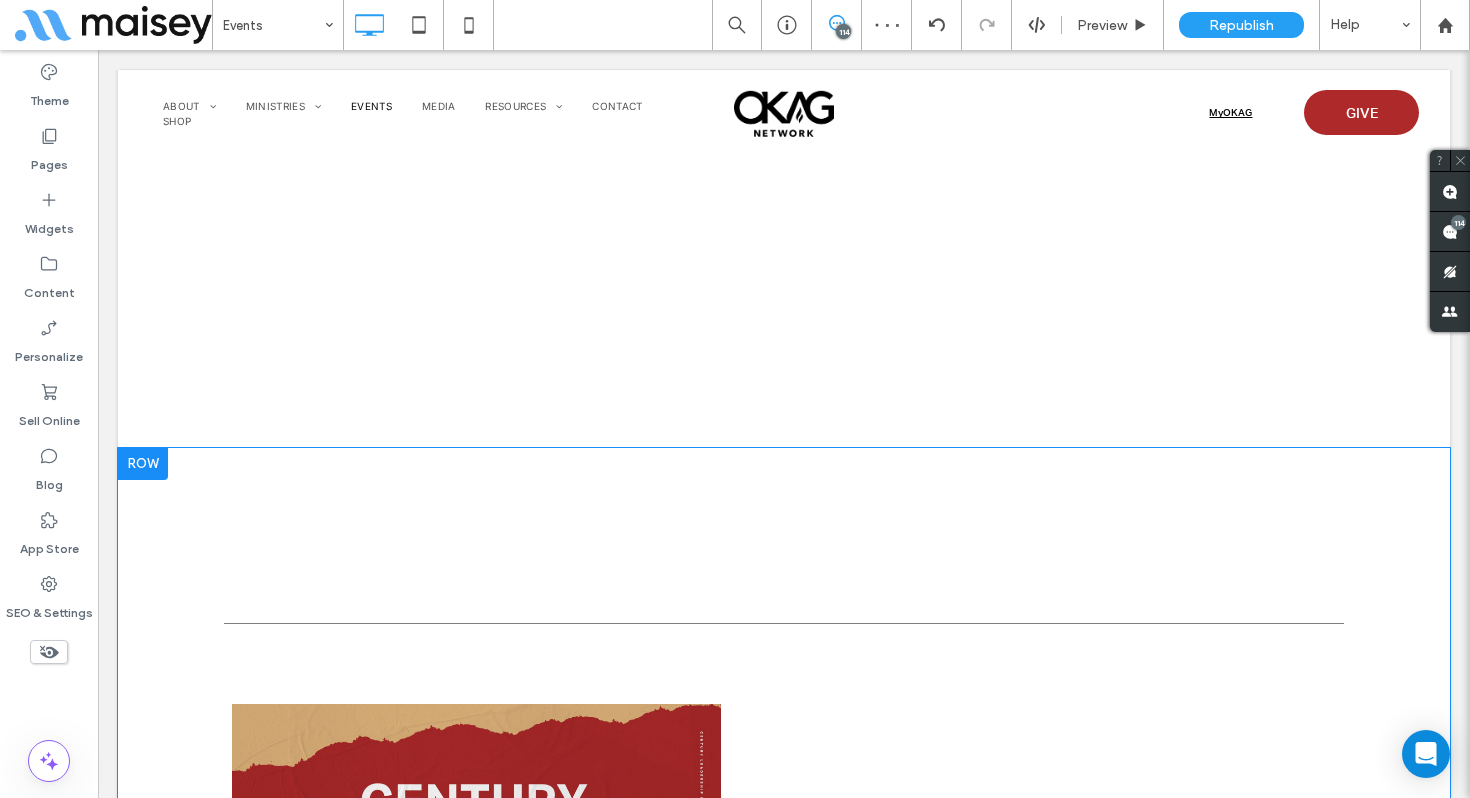 scroll, scrollTop: 4151, scrollLeft: 0, axis: vertical 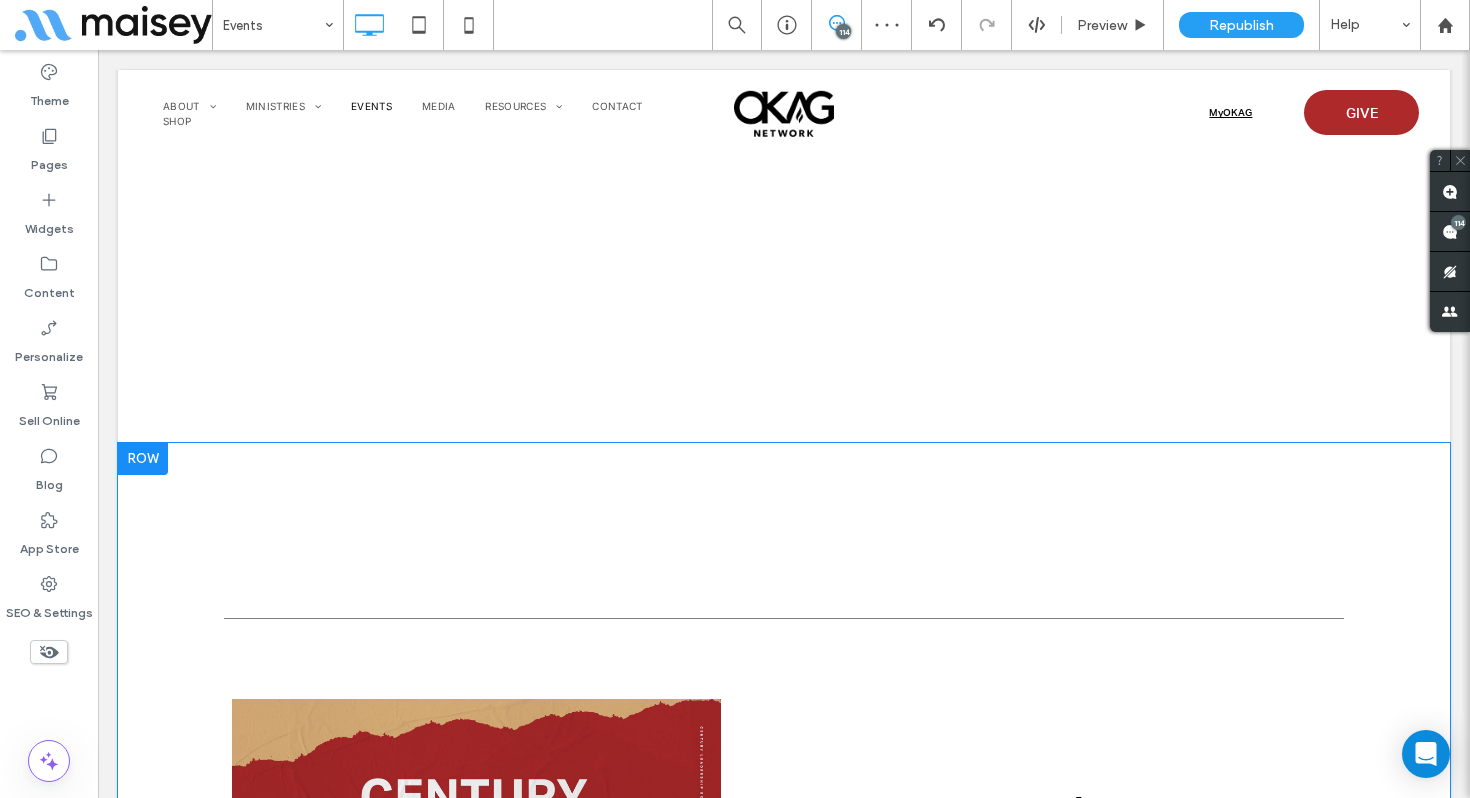 click on "Century Leadership
September 4, 2025
View Event
Century Leadership
November 20, 2025
View Event
Century Leadership
January 22, 2026
View Event
Click To Paste     Click To Paste
Click To Paste     Click To Paste
Row + Add Section" at bounding box center [784, 1272] 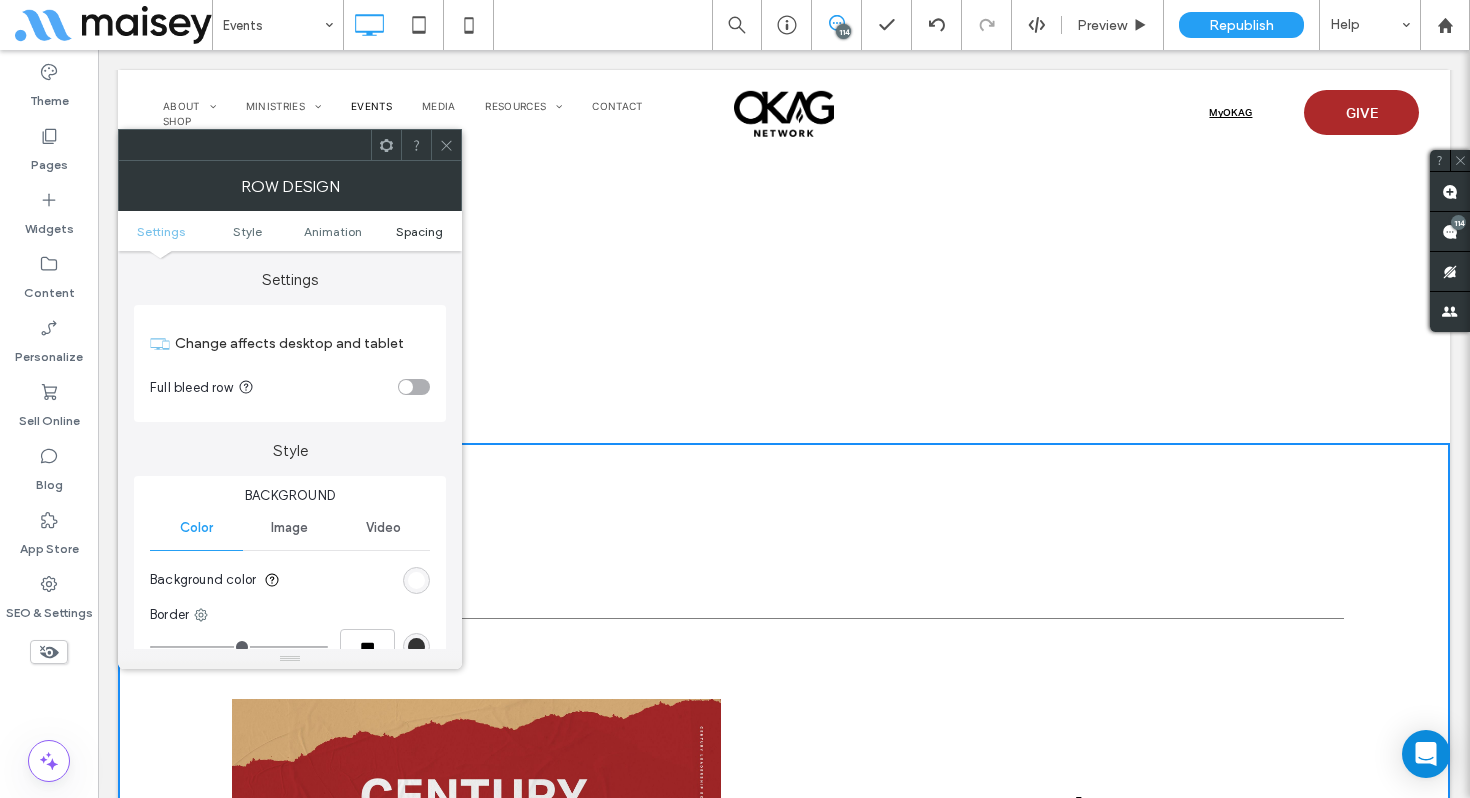 click on "Spacing" at bounding box center (419, 231) 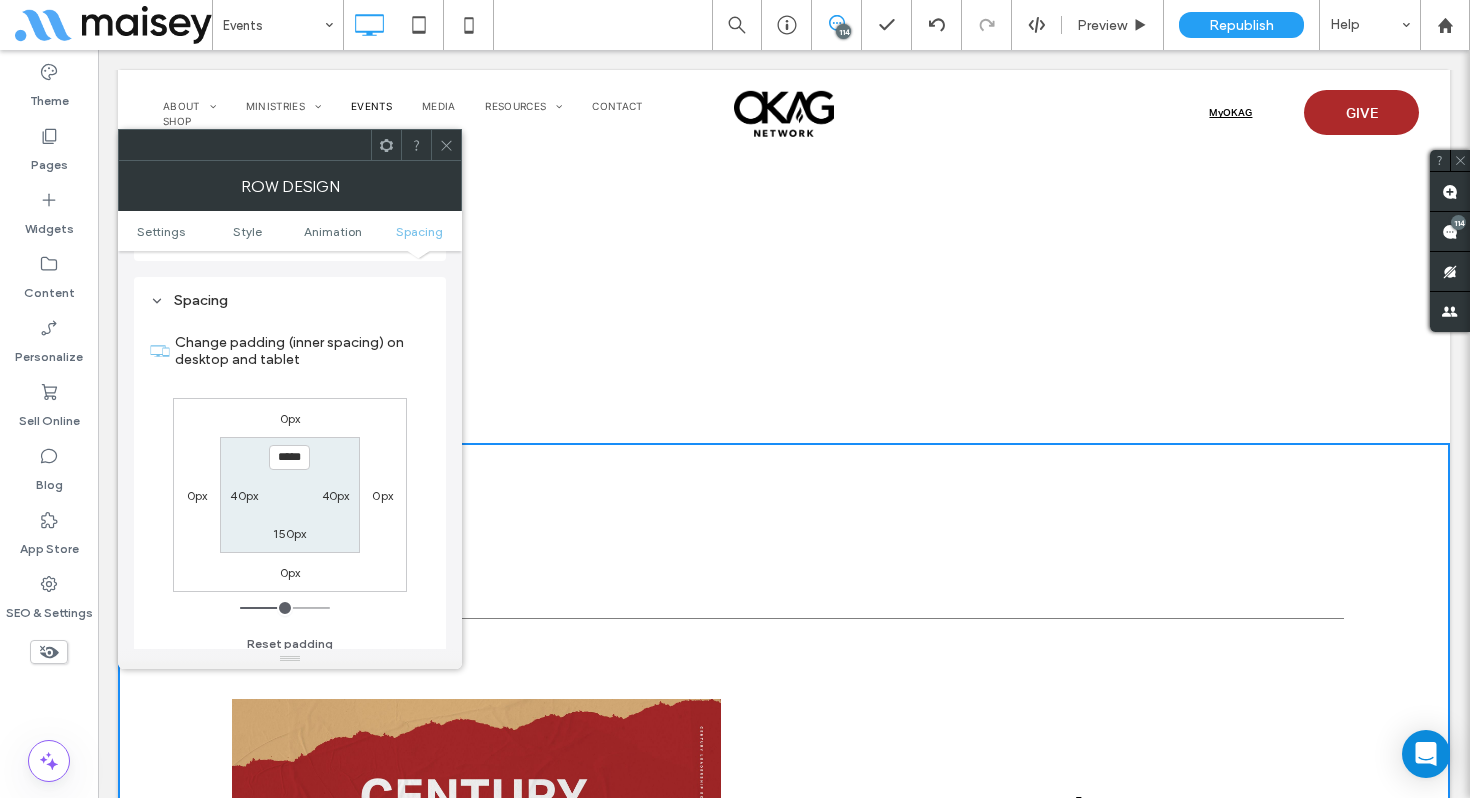 scroll, scrollTop: 566, scrollLeft: 0, axis: vertical 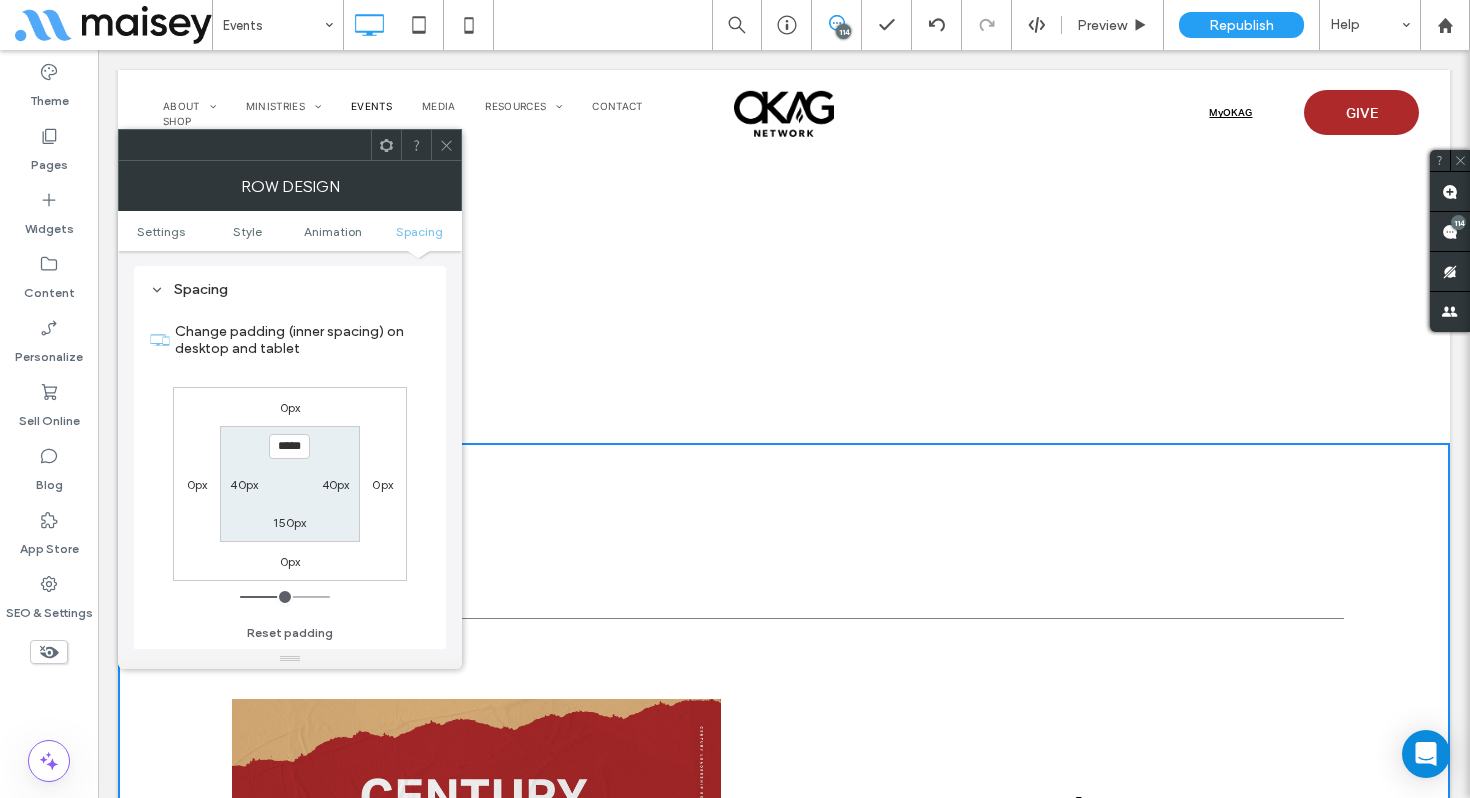 click on "*****" at bounding box center [289, 446] 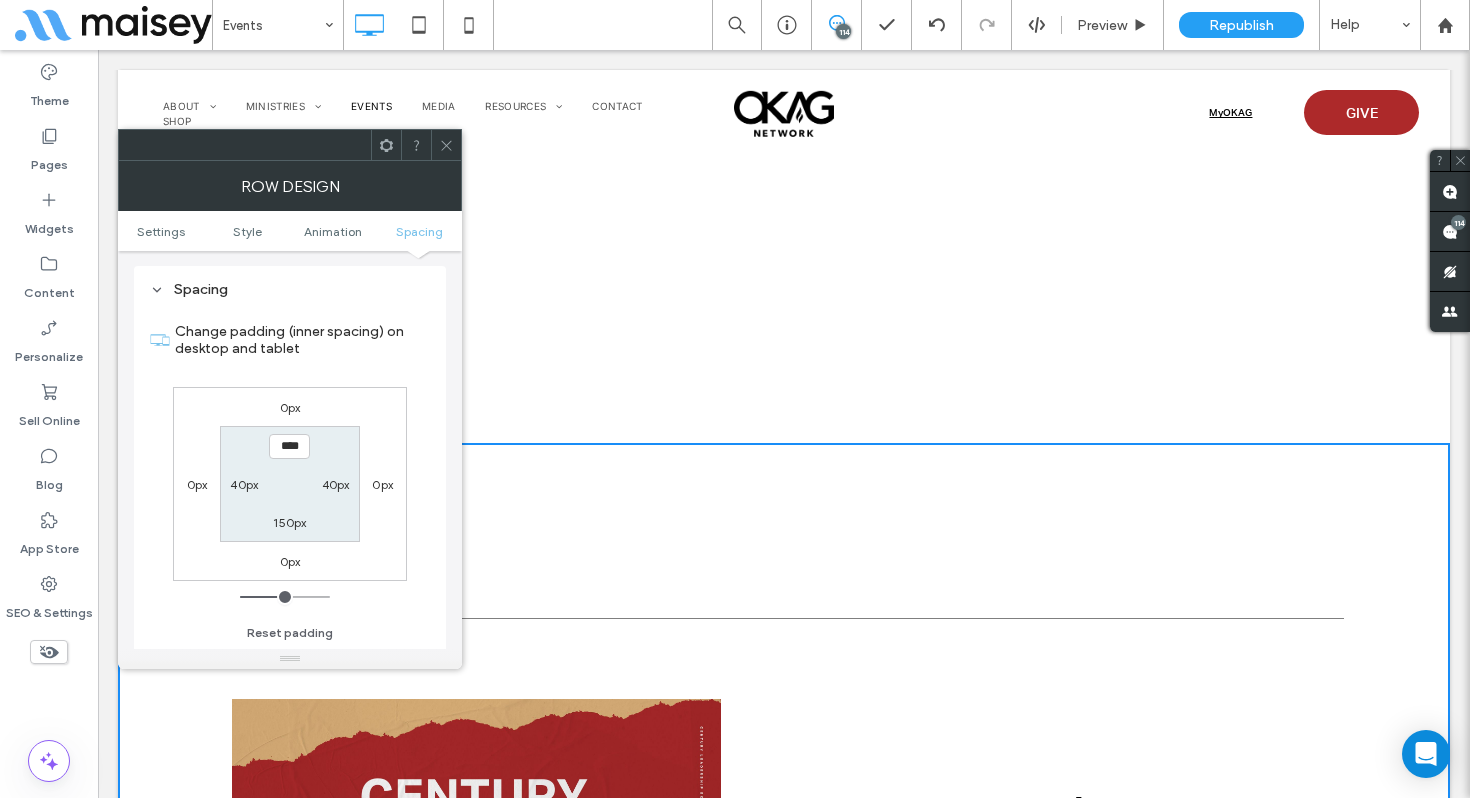 type on "****" 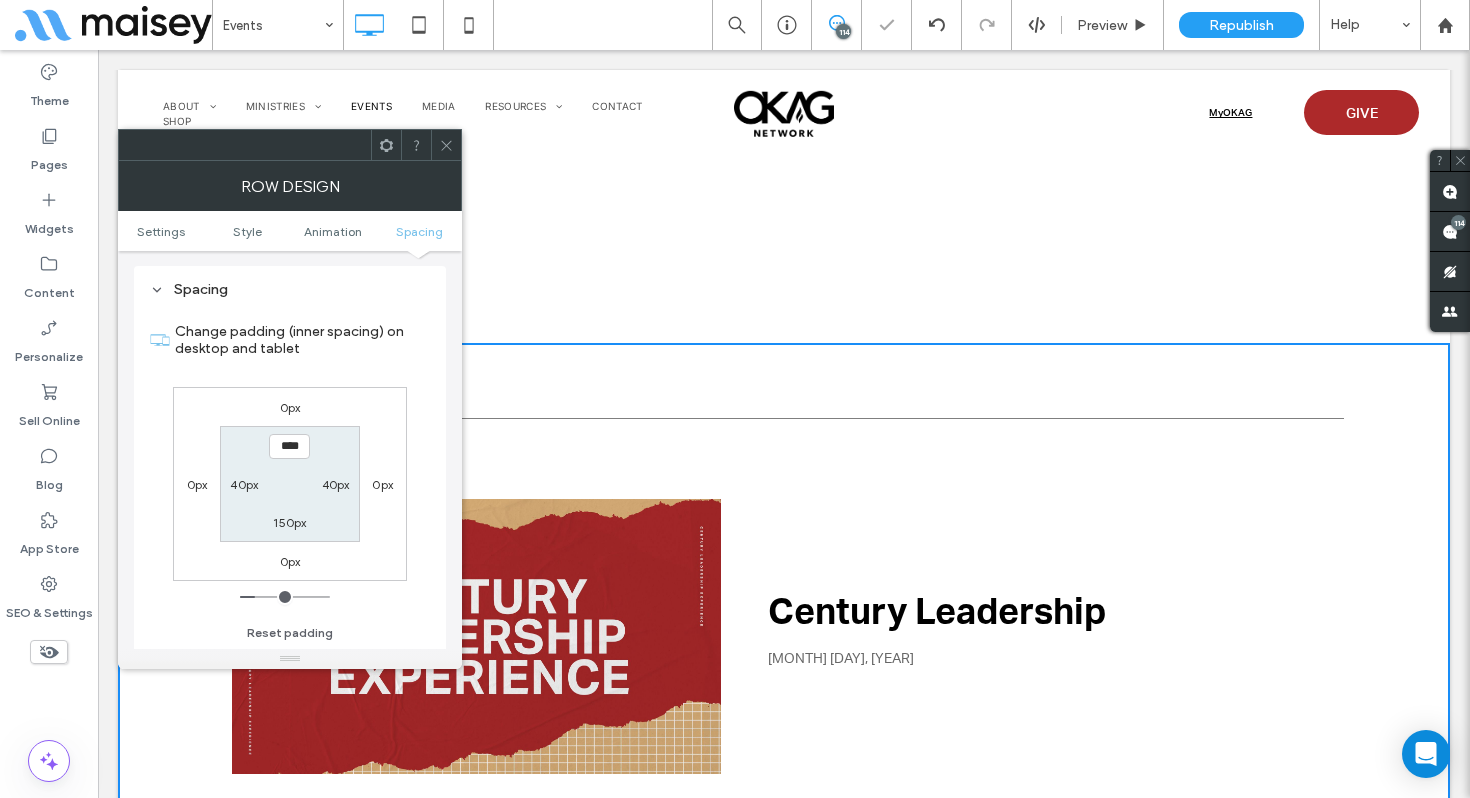 click at bounding box center (446, 145) 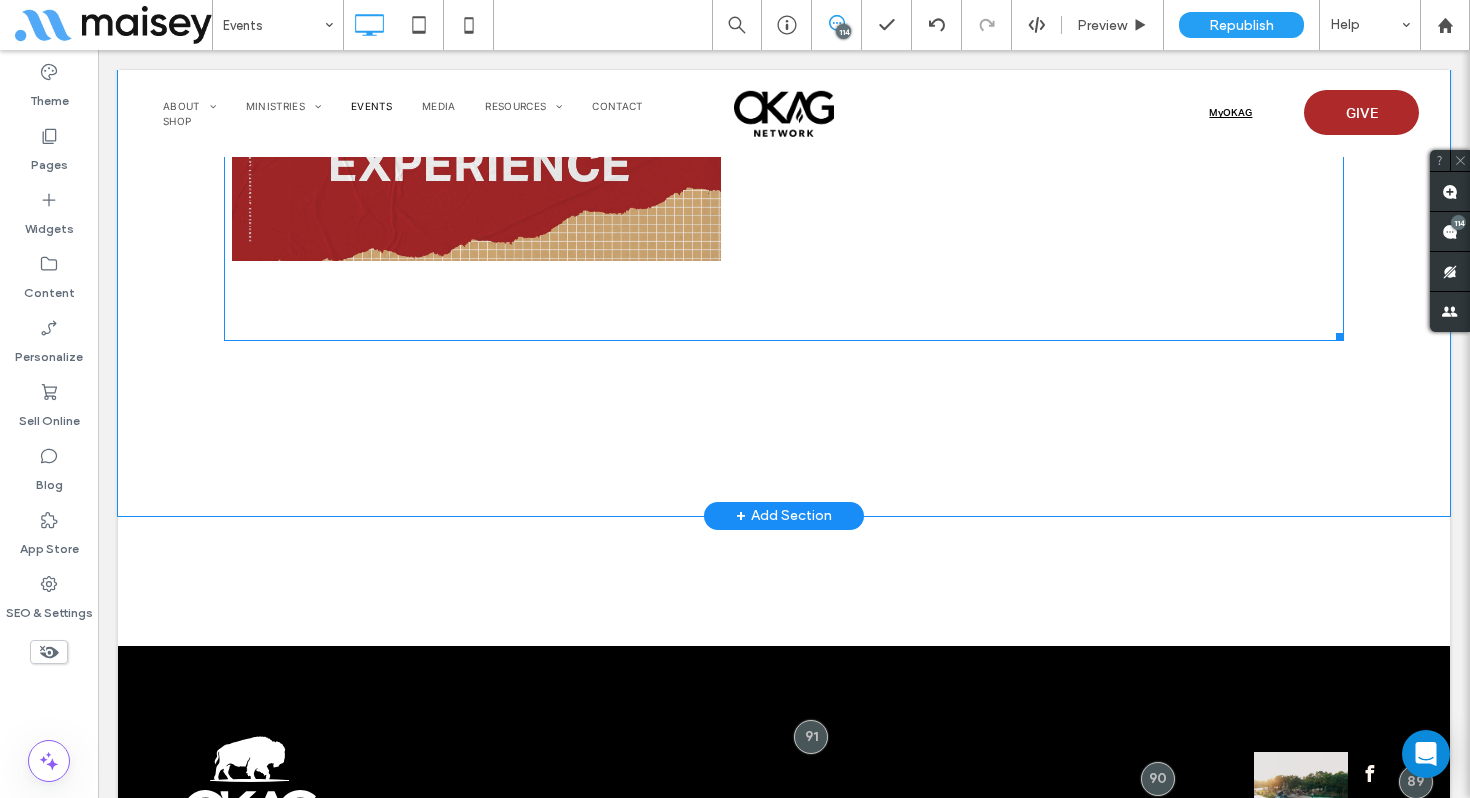 scroll, scrollTop: 5516, scrollLeft: 0, axis: vertical 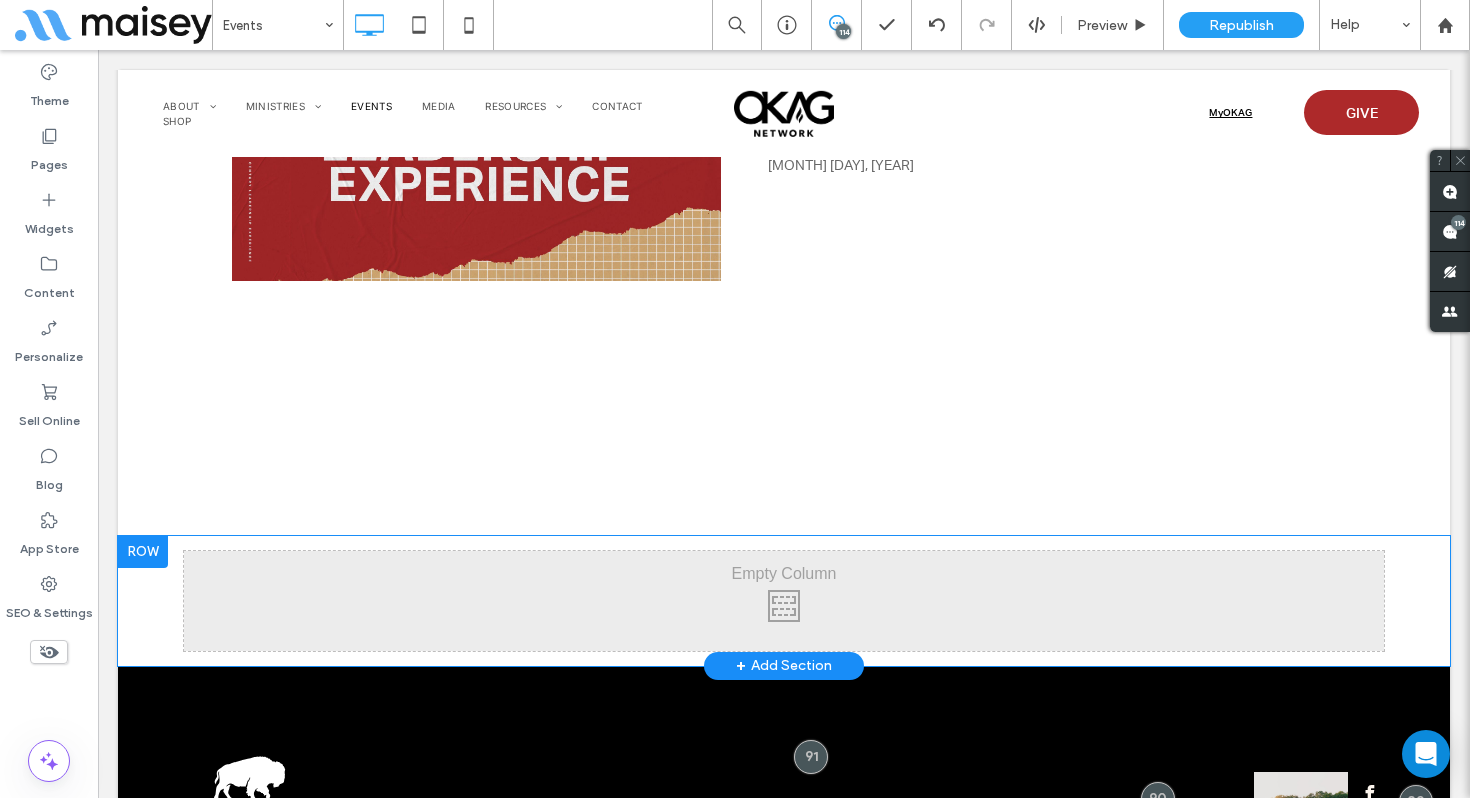 click at bounding box center [143, 552] 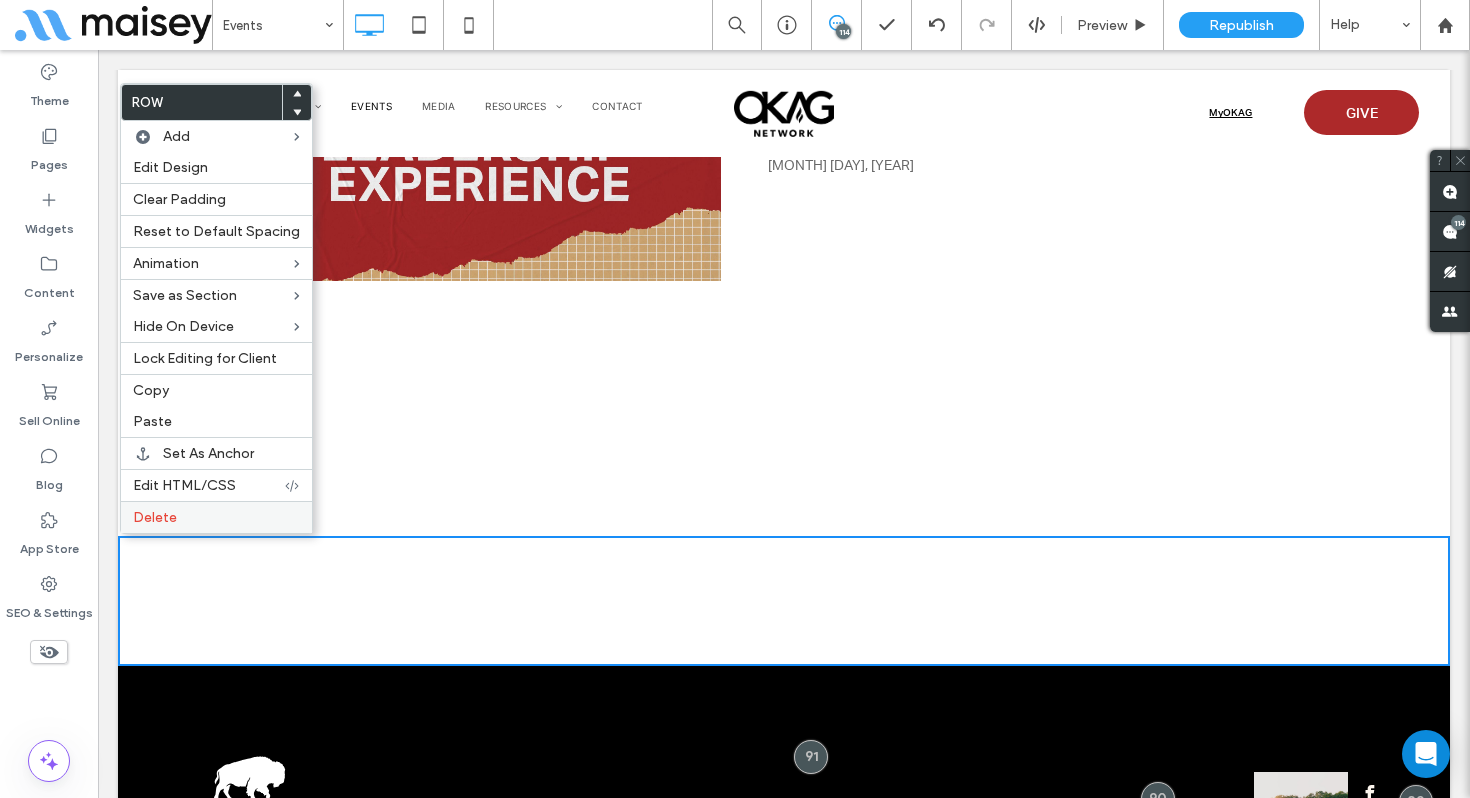 click on "Delete" at bounding box center [155, 517] 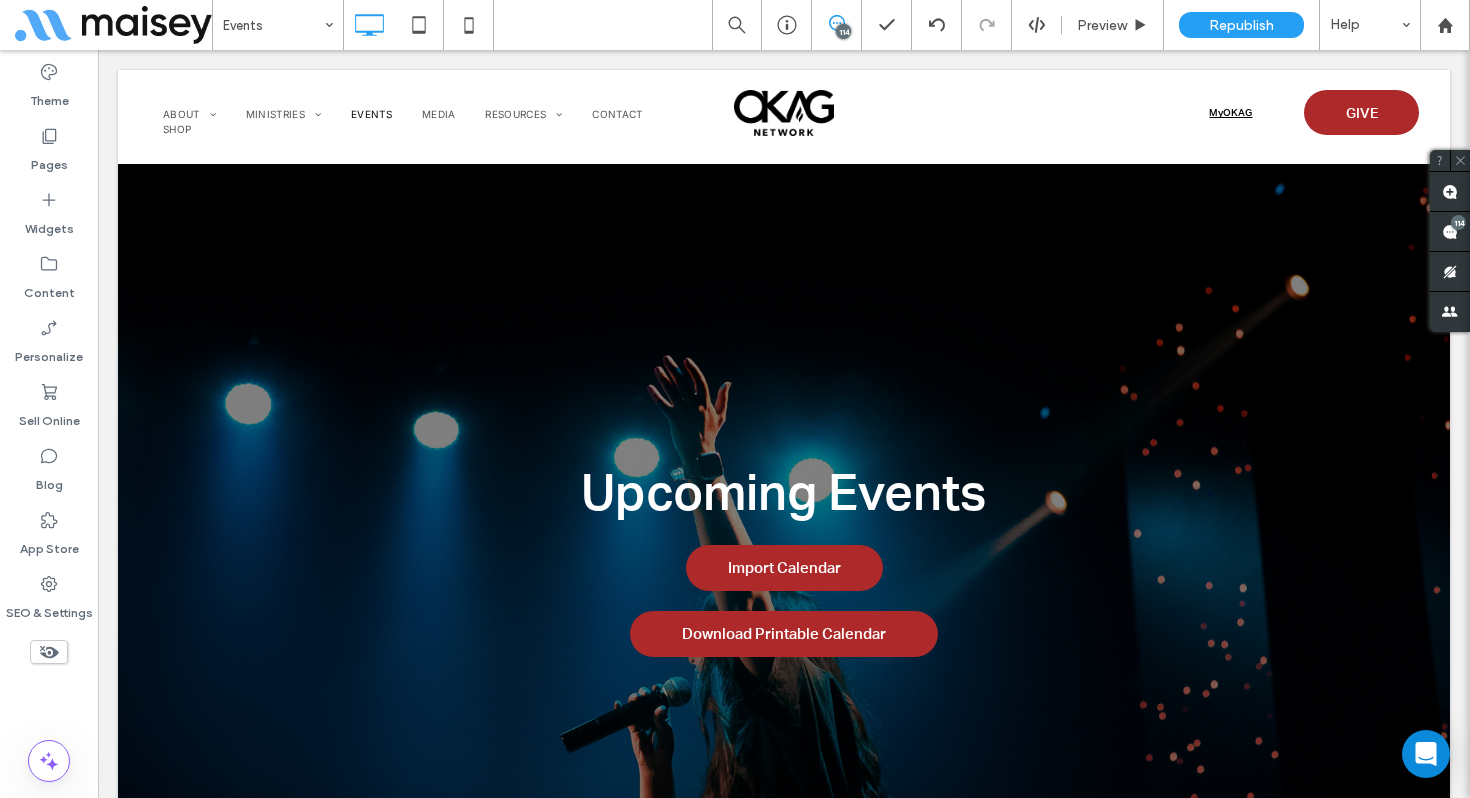 scroll, scrollTop: 0, scrollLeft: 0, axis: both 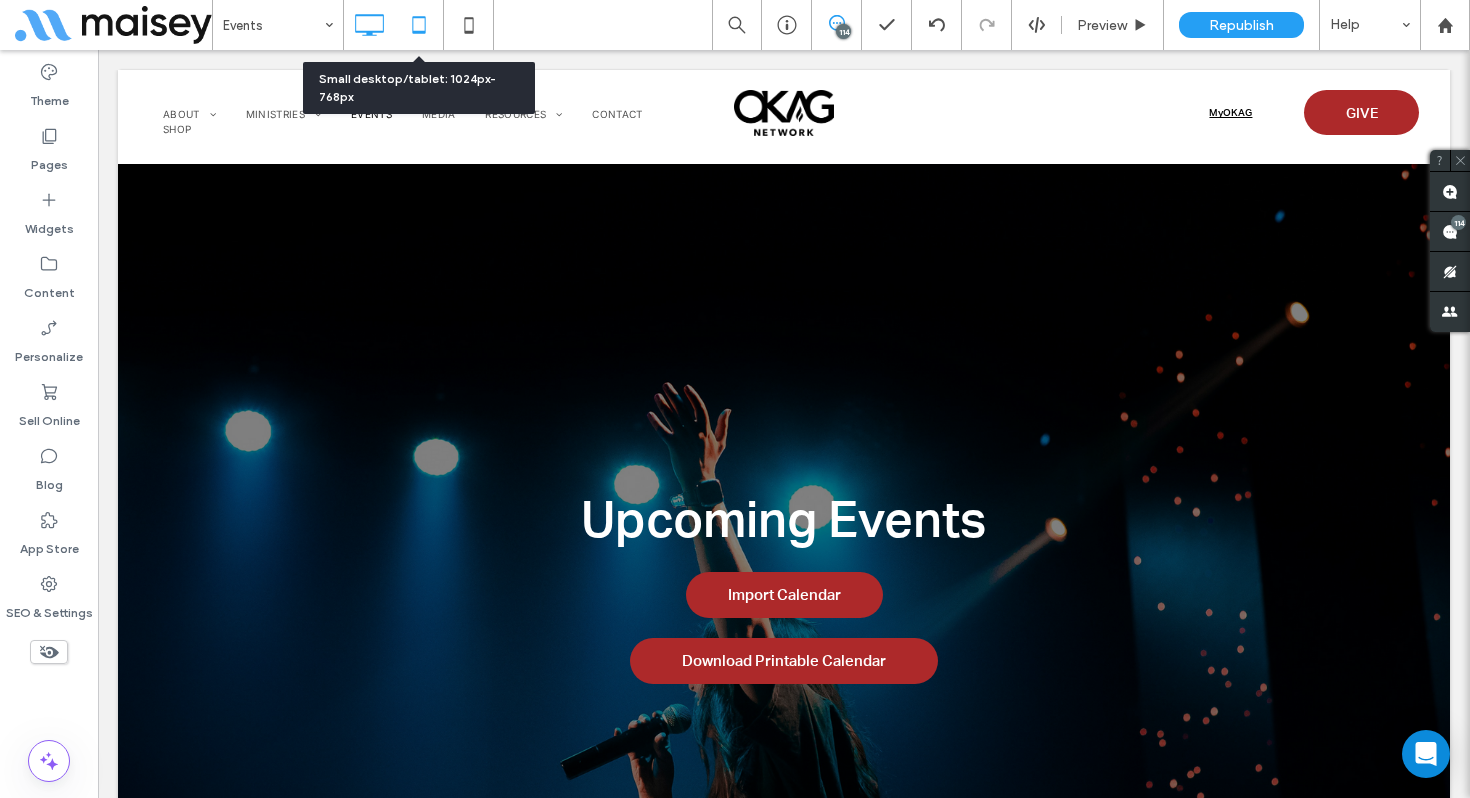 click 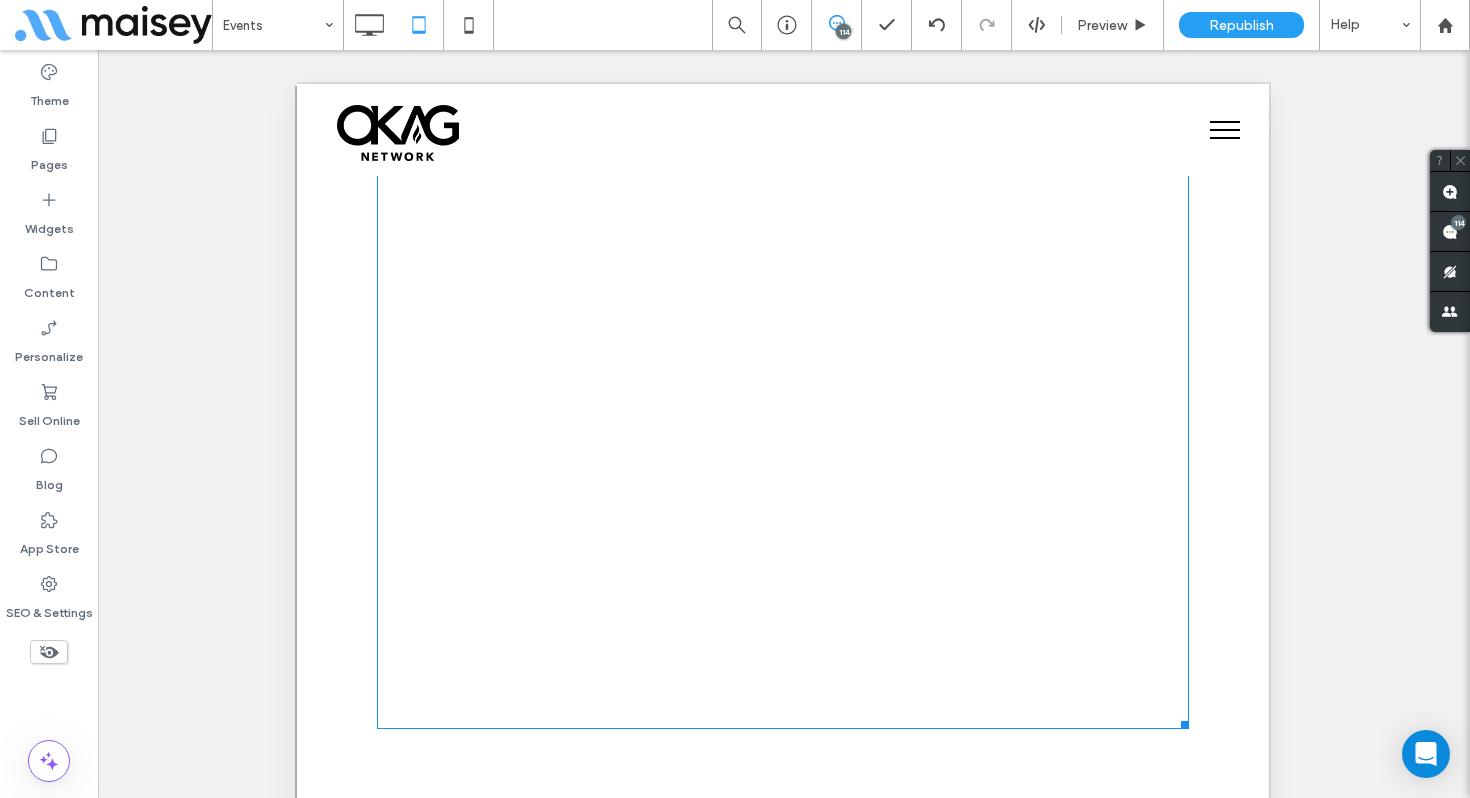 scroll, scrollTop: 2880, scrollLeft: 0, axis: vertical 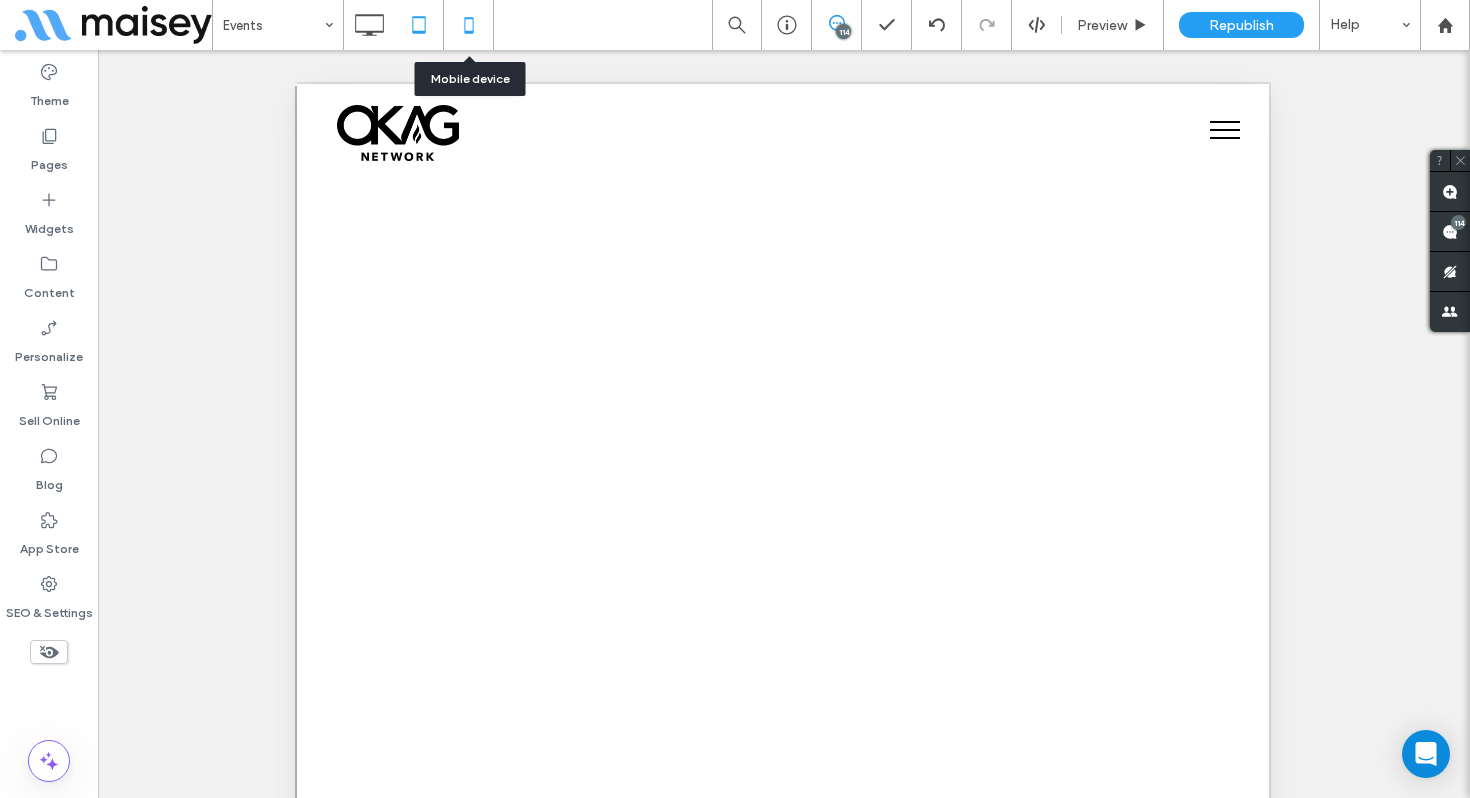 click 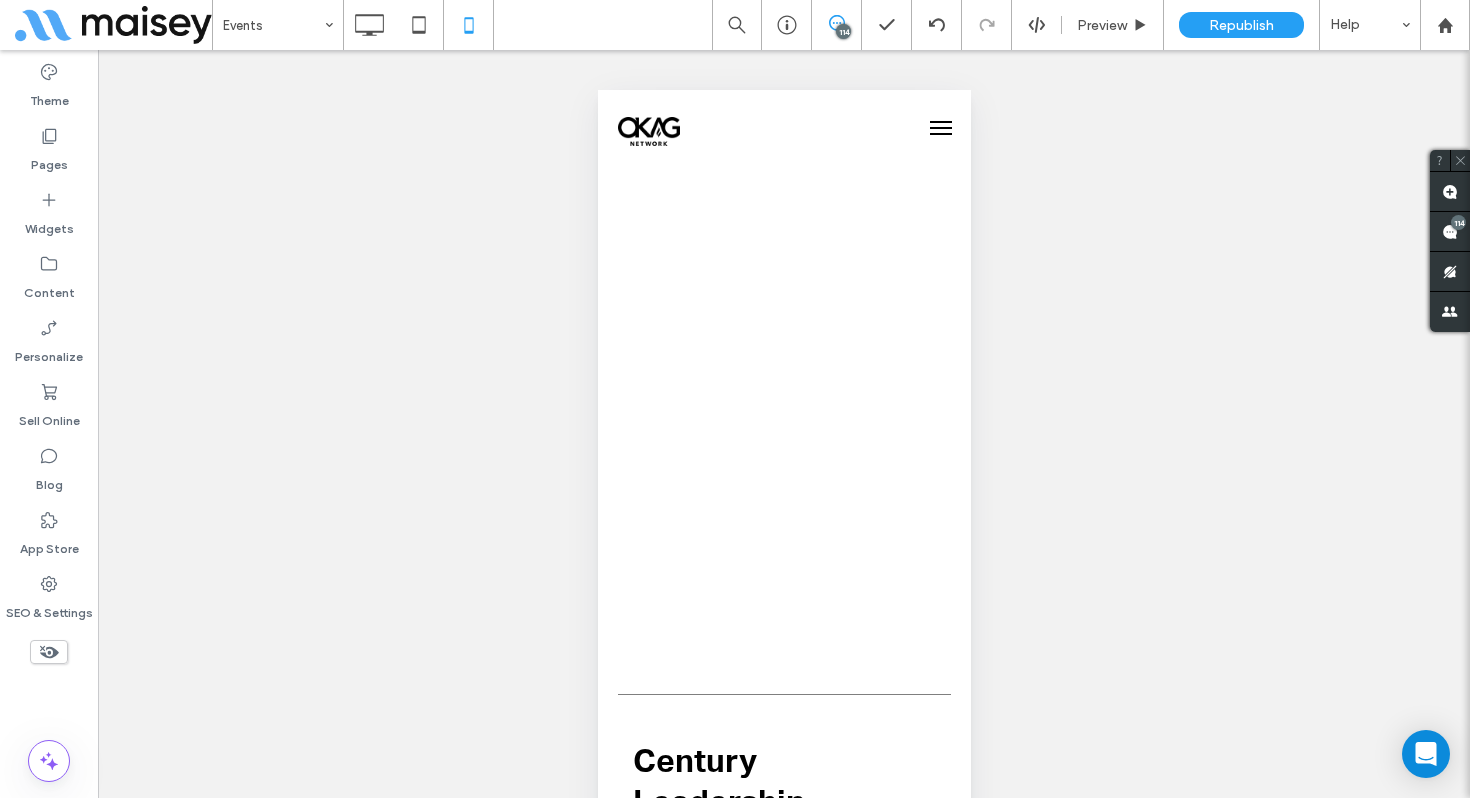 scroll, scrollTop: 1390, scrollLeft: 0, axis: vertical 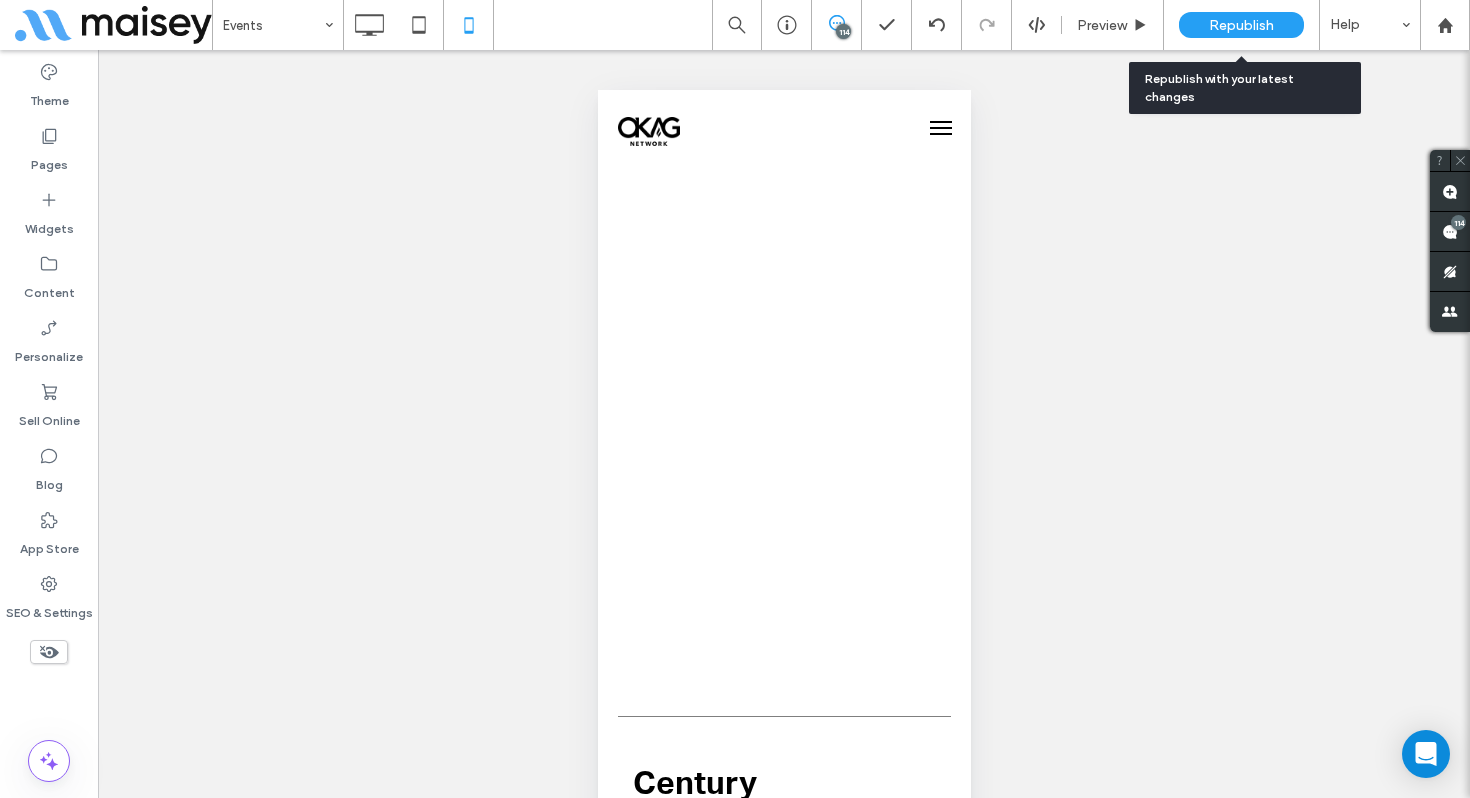 click on "Republish" at bounding box center (1241, 25) 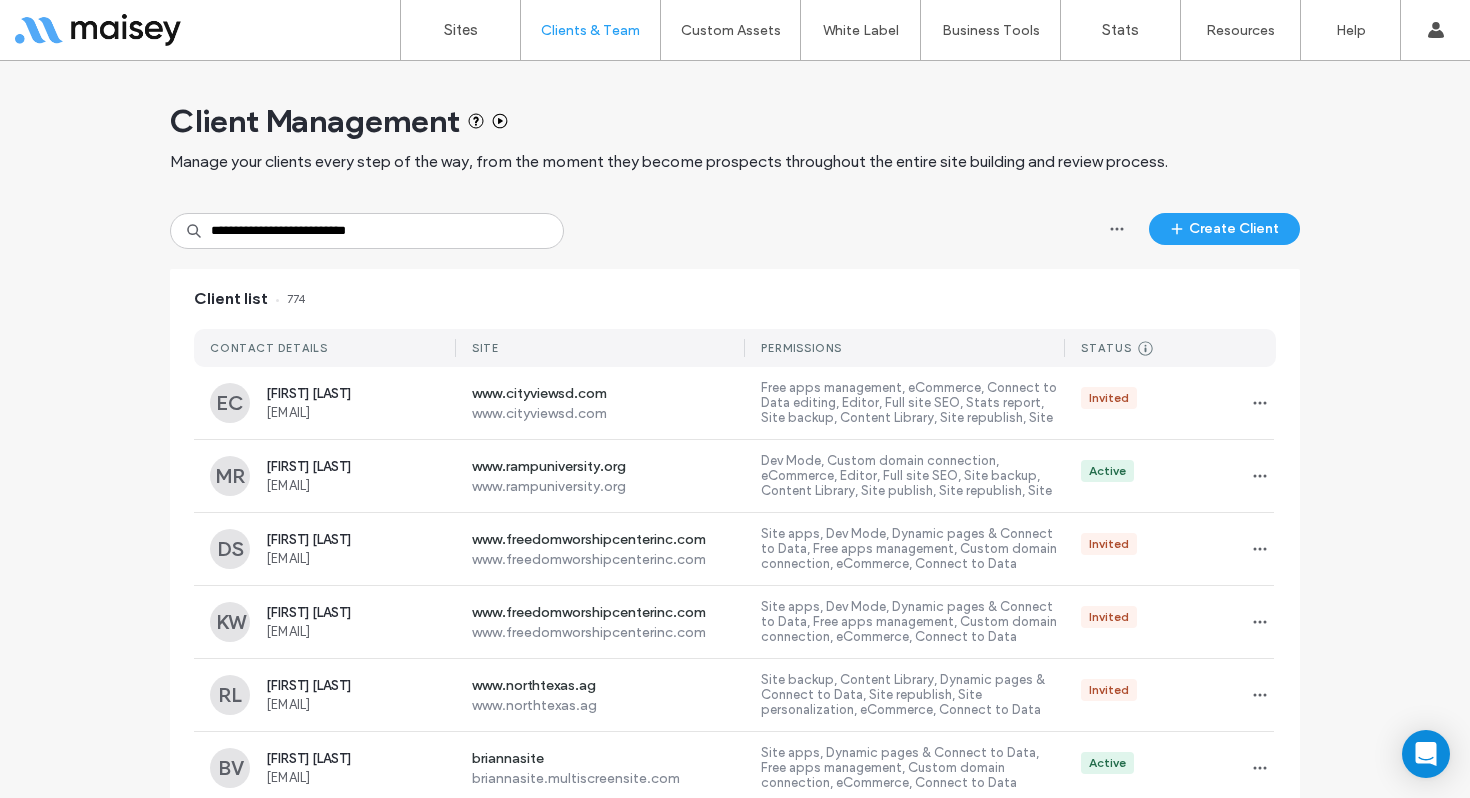 scroll, scrollTop: 0, scrollLeft: 0, axis: both 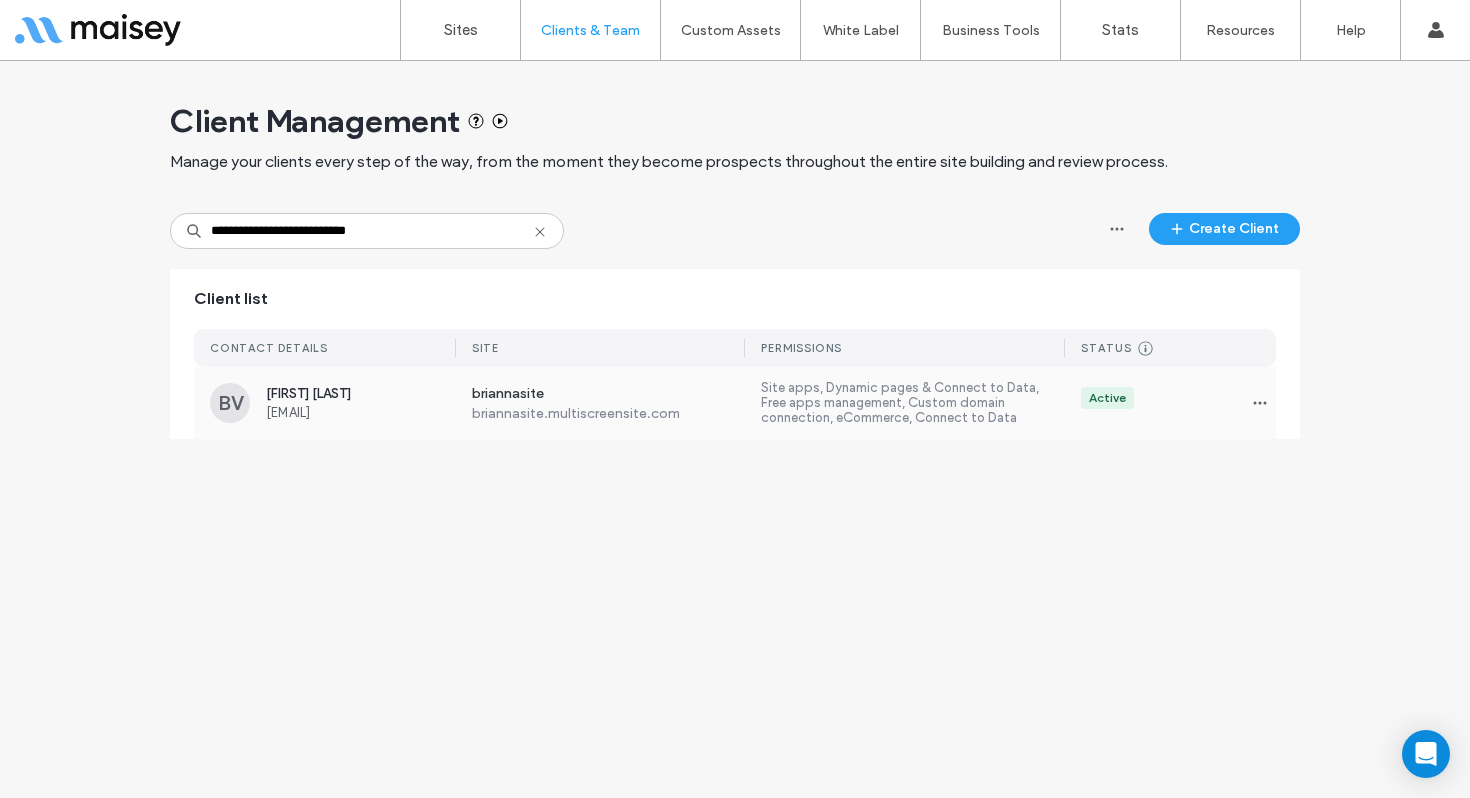 type on "**********" 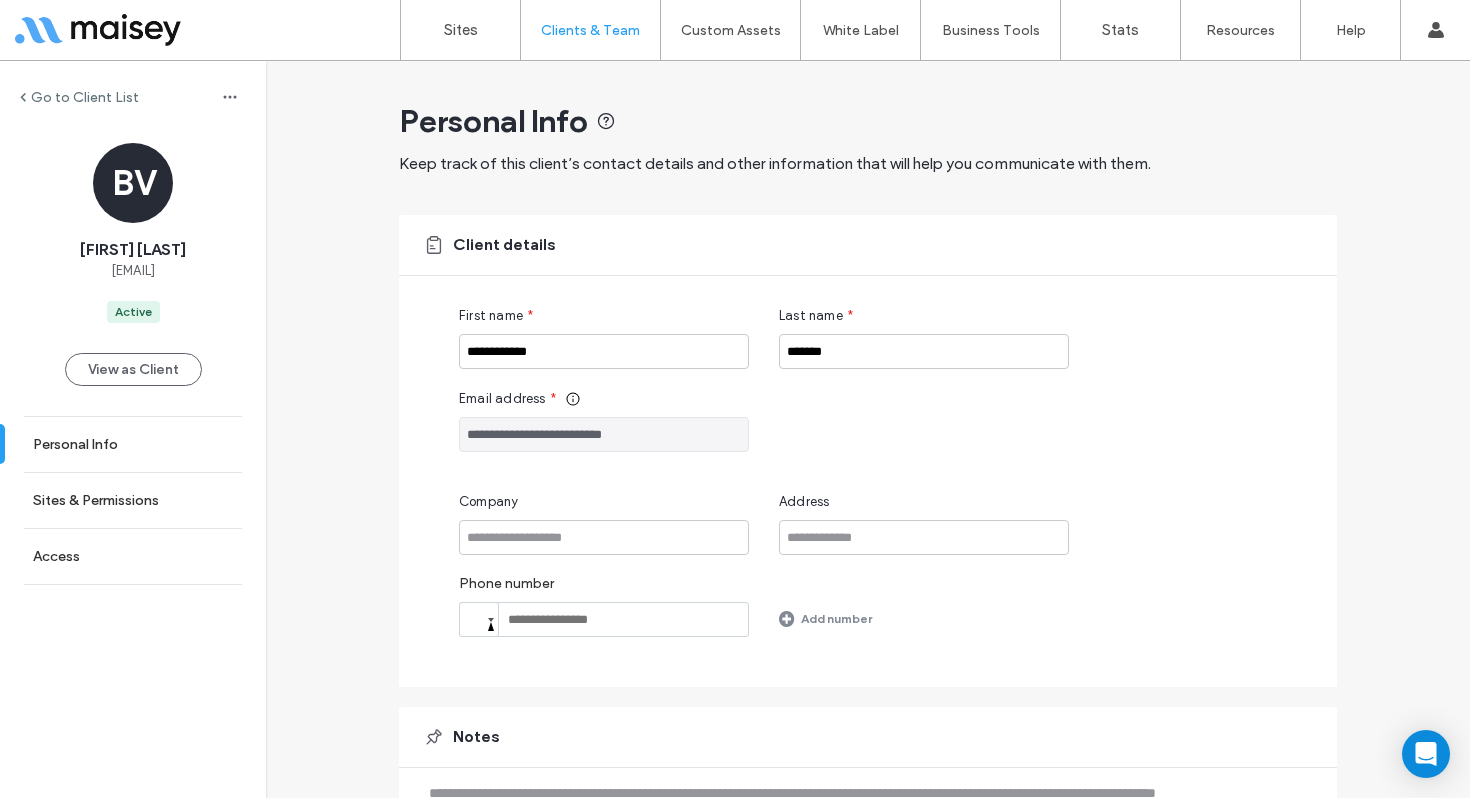 drag, startPoint x: 204, startPoint y: 254, endPoint x: 47, endPoint y: 246, distance: 157.20369 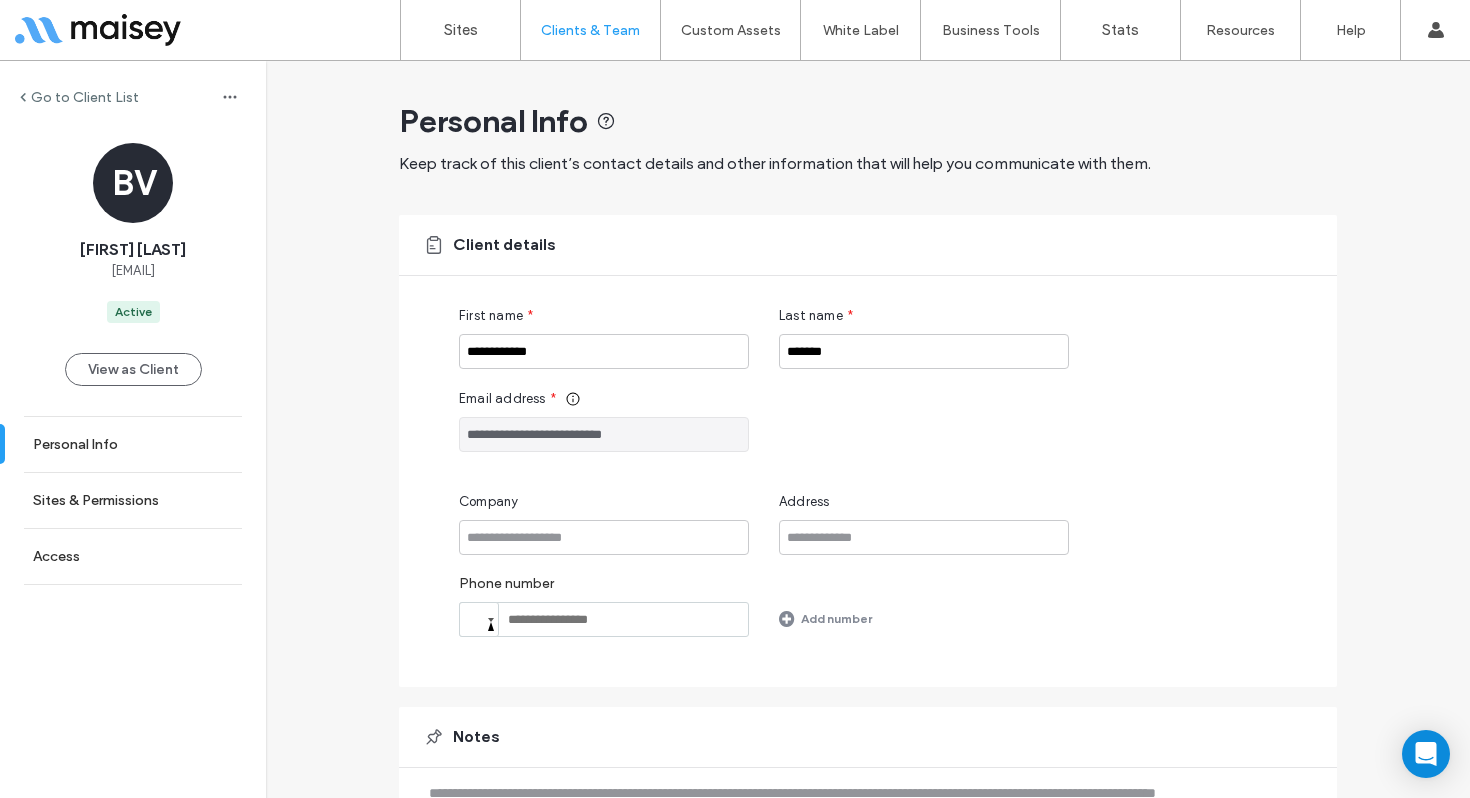 click on "[FIRST] [LAST] [EMAIL]" at bounding box center [133, 260] 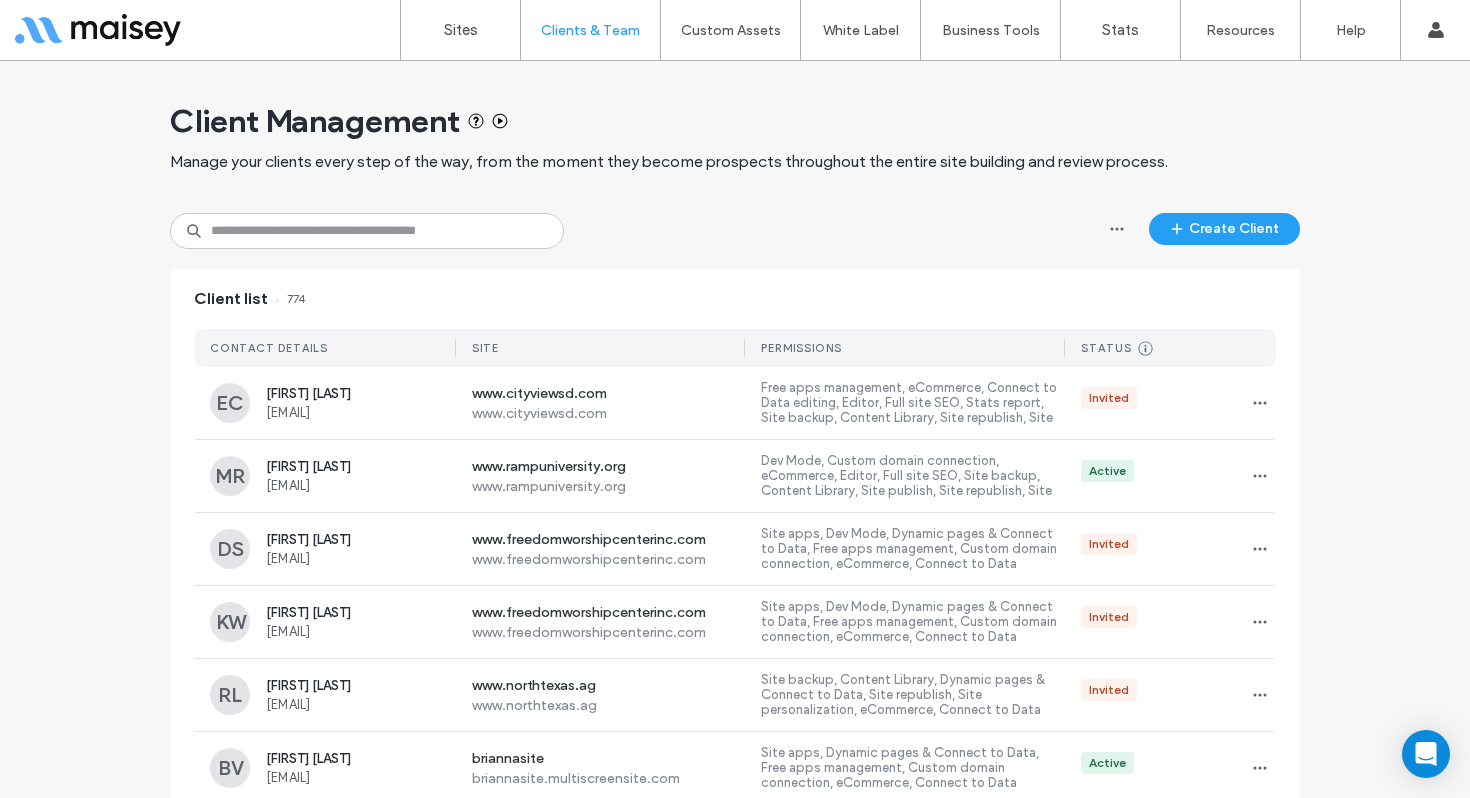 scroll, scrollTop: 0, scrollLeft: 0, axis: both 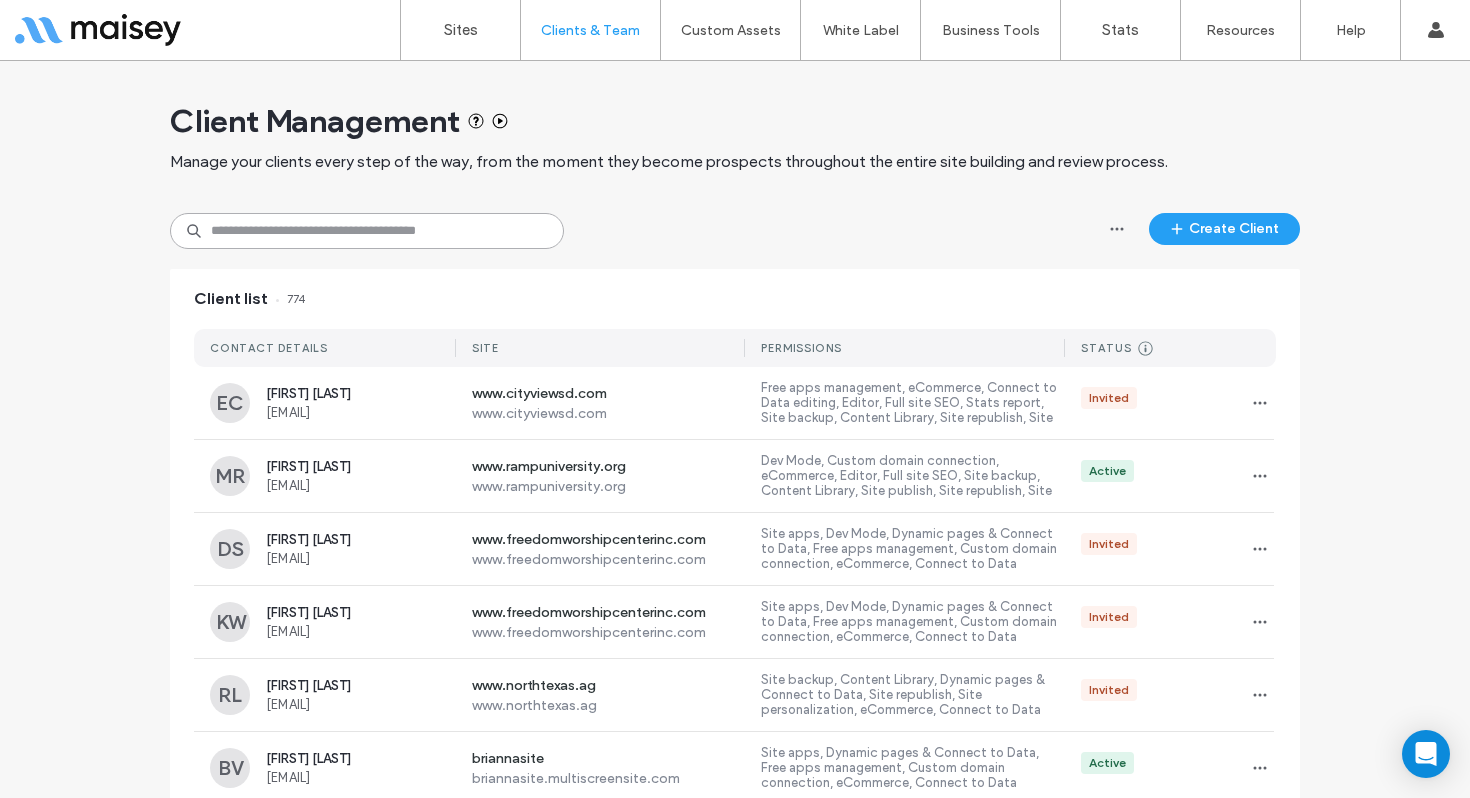 click at bounding box center [367, 231] 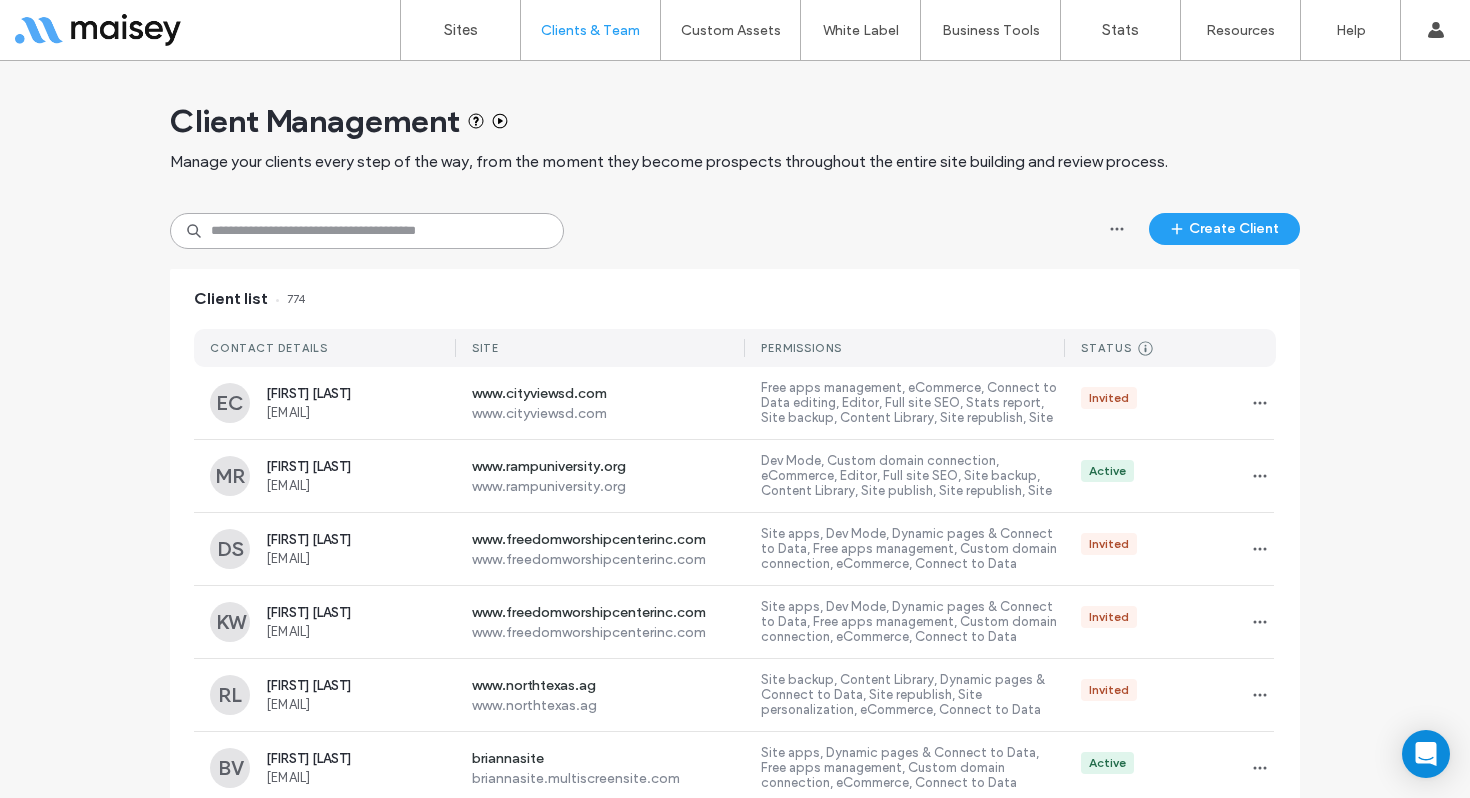 paste on "**********" 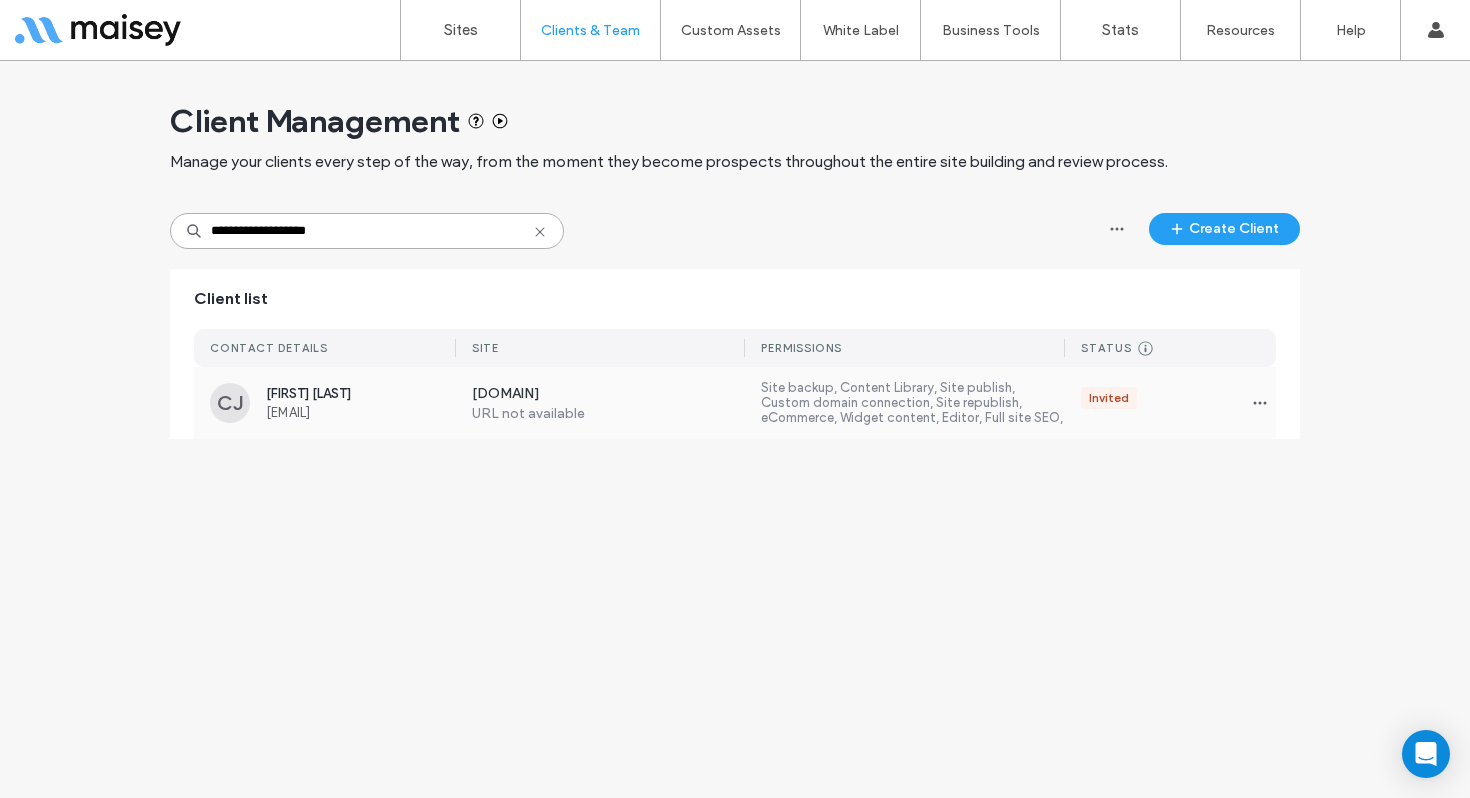 type on "**********" 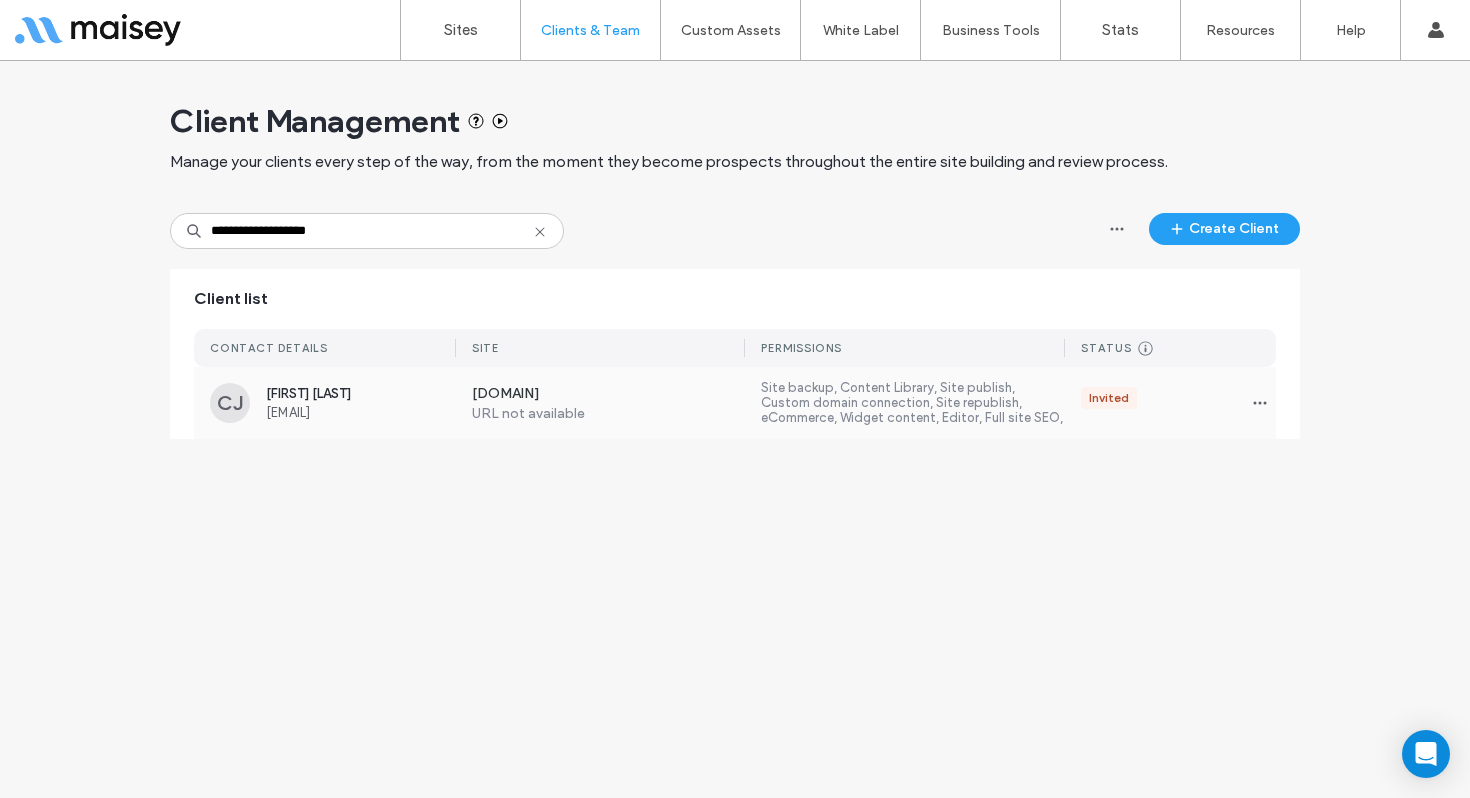 click on "CJ [FIRST] [LAST] [EMAIL] itisanewday.org URL not available Site backup, Content Library, Site publish, Custom domain connection, Site republish, eCommerce, Widget content, Editor, Full site SEO, Blog Invited" at bounding box center [735, 403] 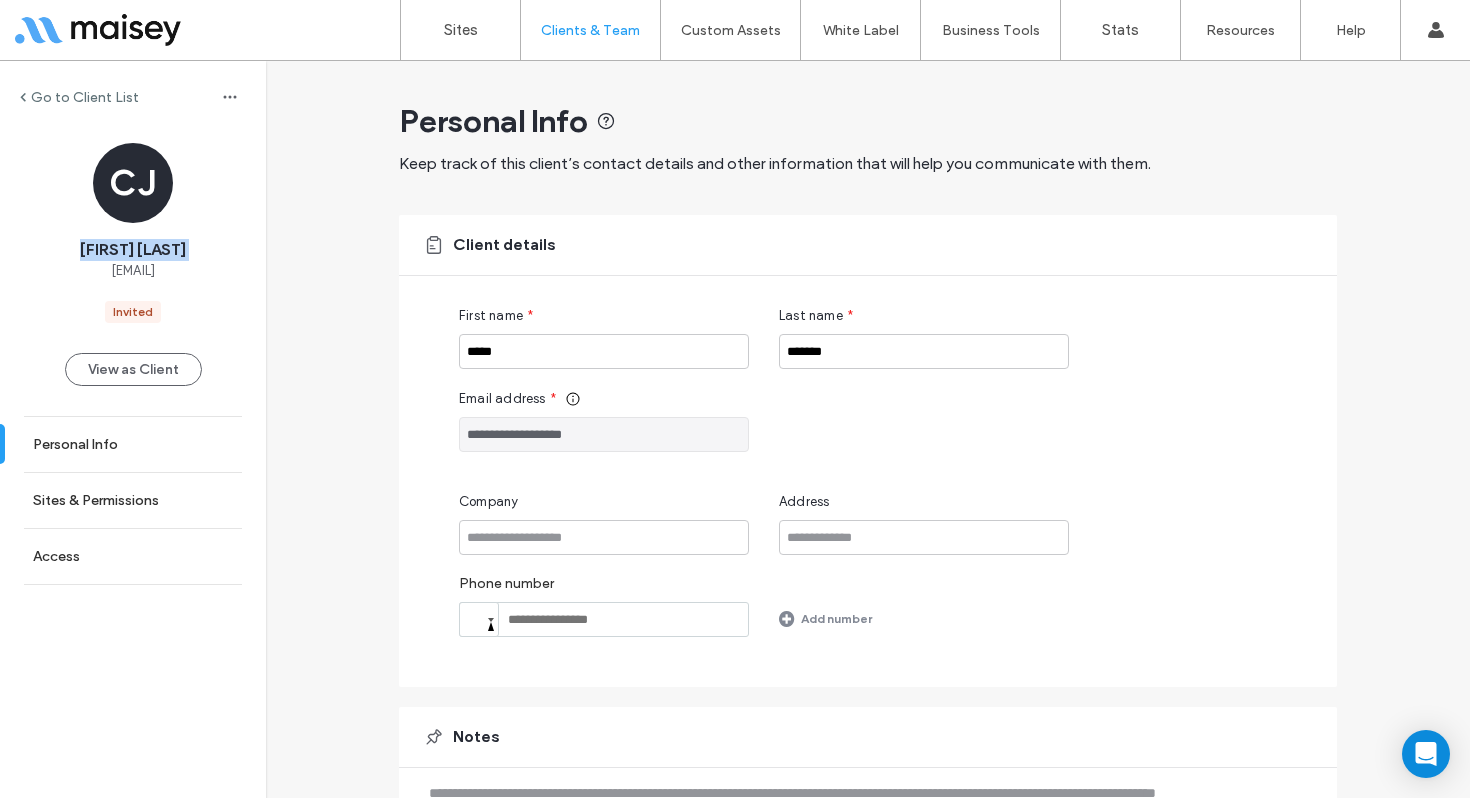 copy on "[FIRST] [LAST]" 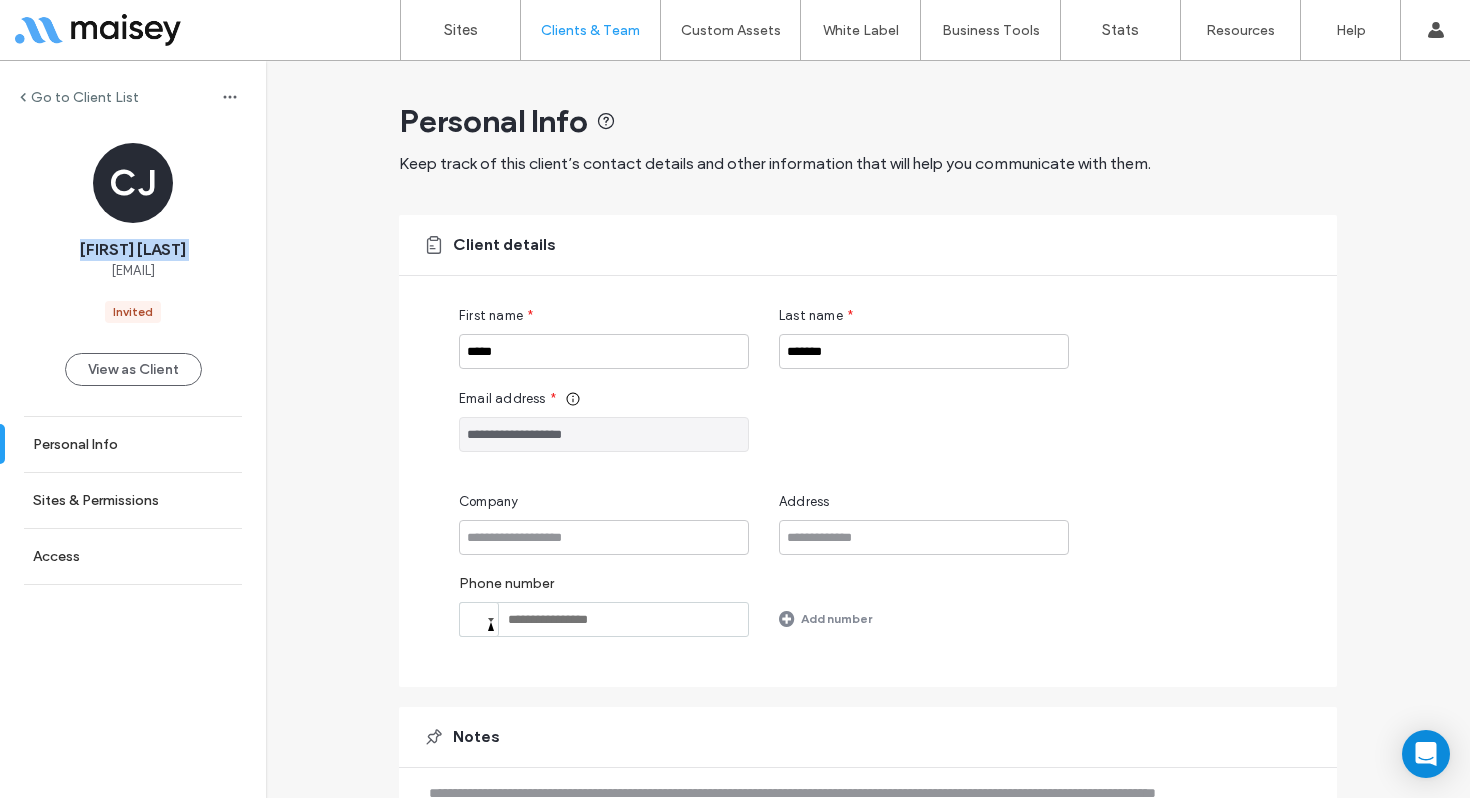 drag, startPoint x: 175, startPoint y: 247, endPoint x: 73, endPoint y: 245, distance: 102.01961 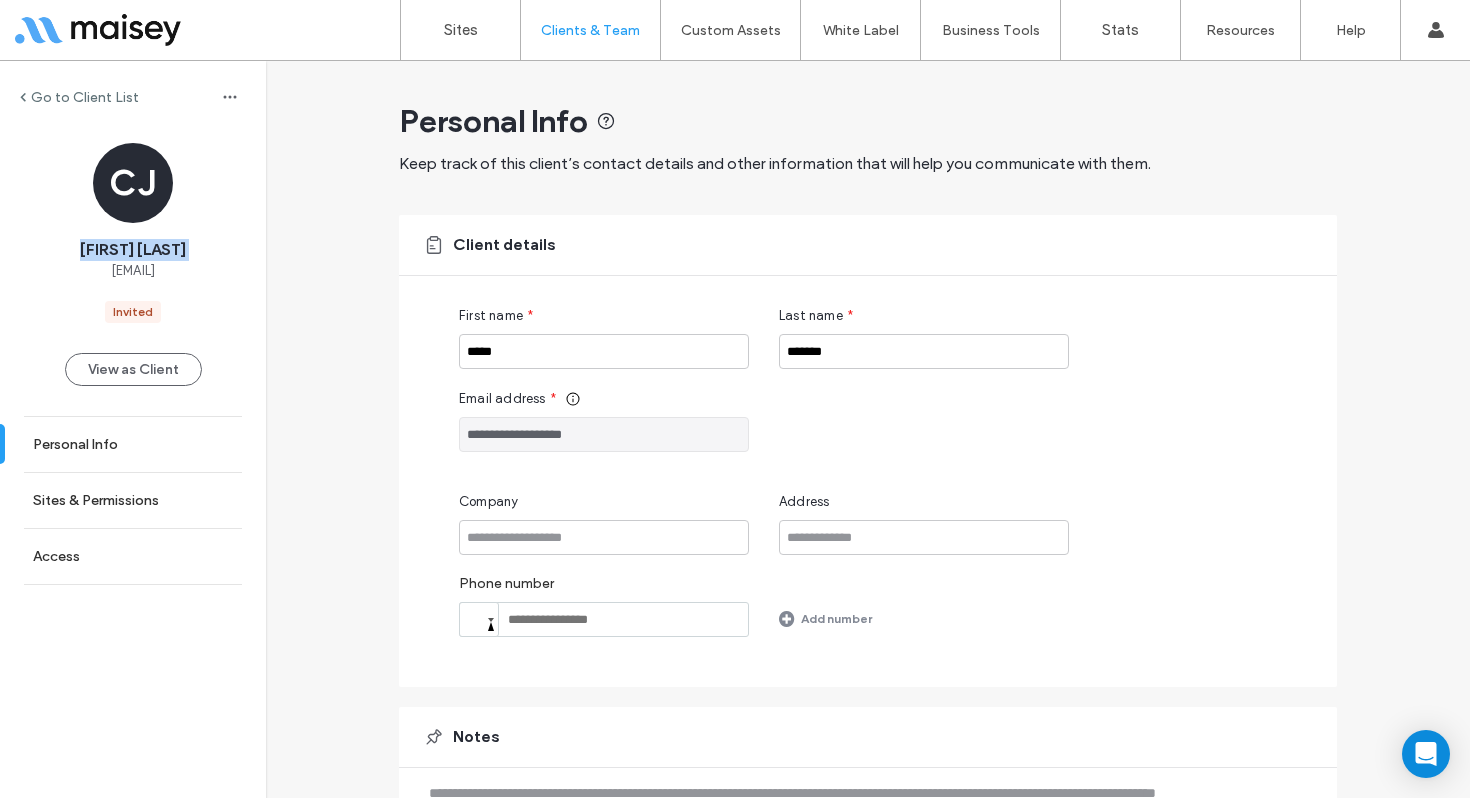 click on "CJ [FIRST] [LAST] [EMAIL] Invited" at bounding box center [133, 233] 